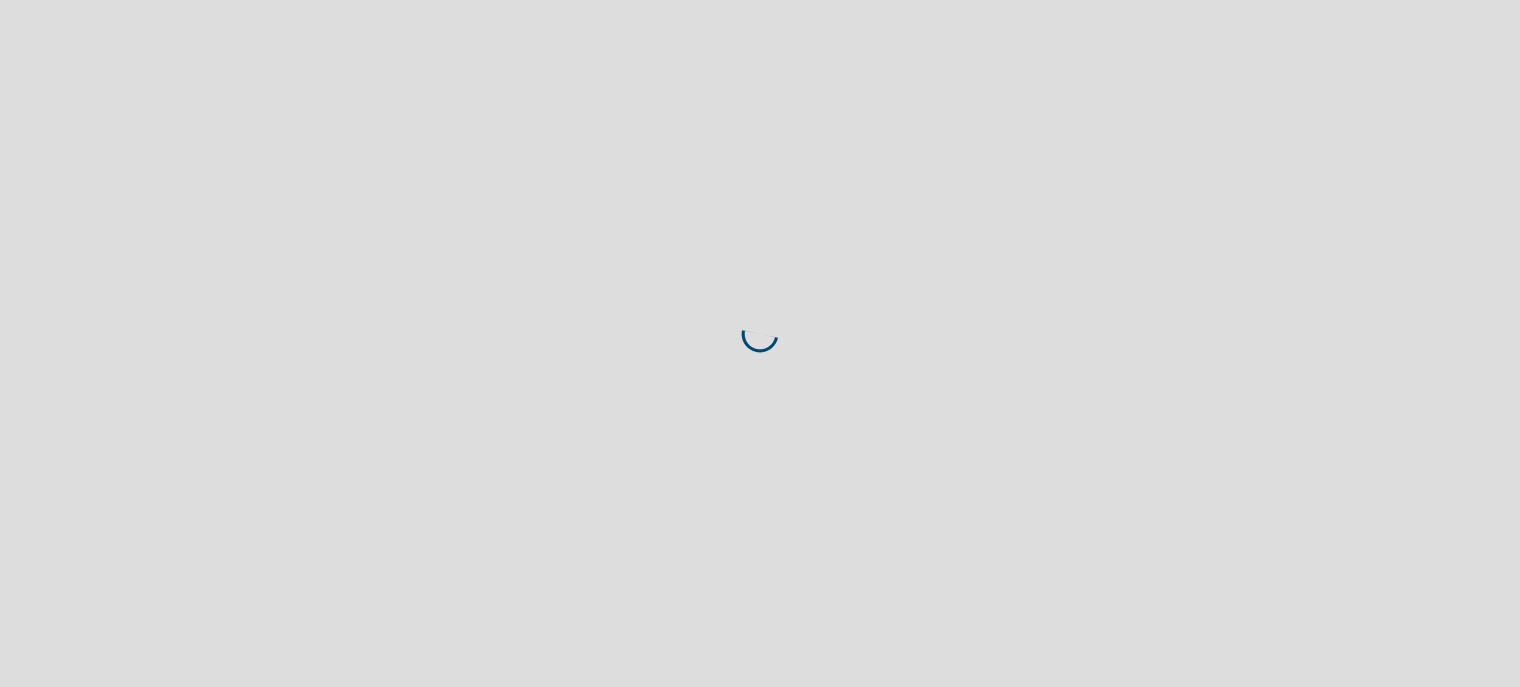 scroll, scrollTop: 0, scrollLeft: 0, axis: both 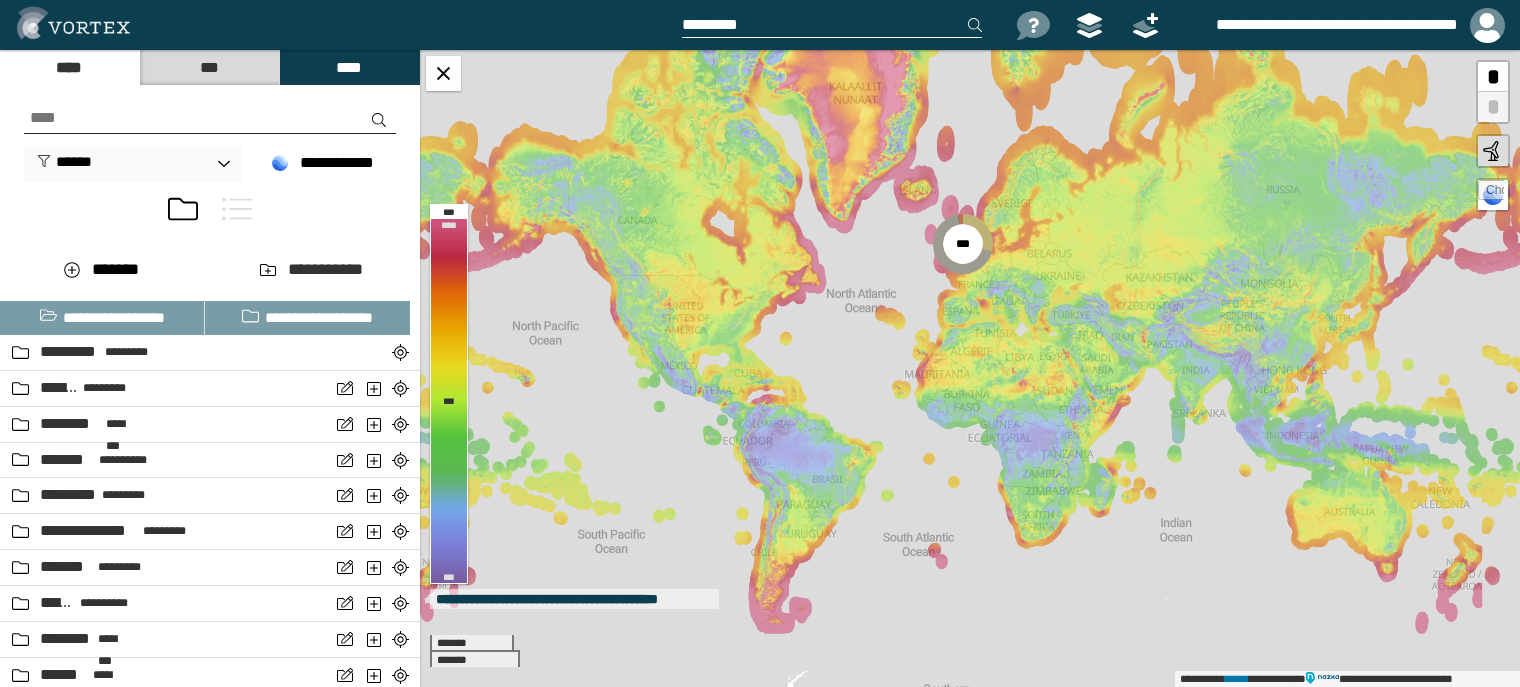 click at bounding box center (832, 25) 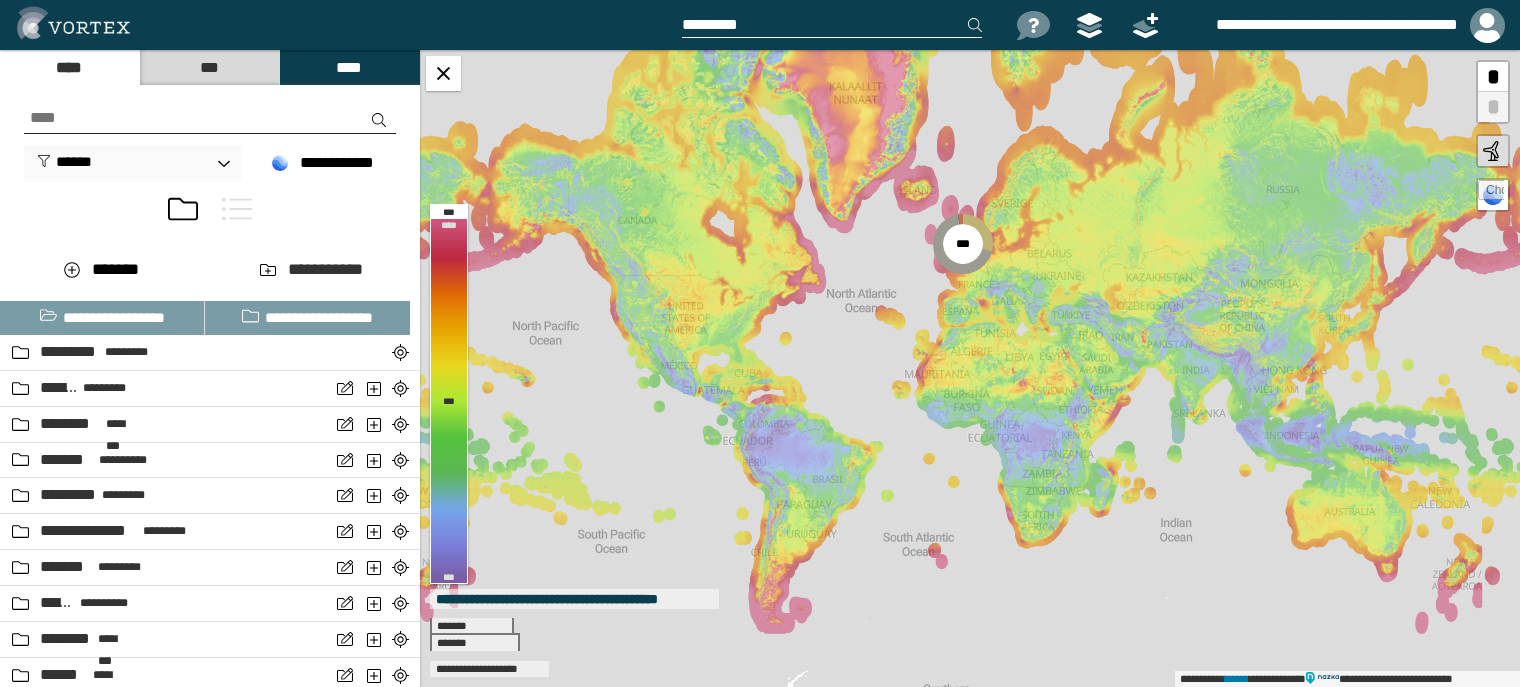 click on "***" at bounding box center (209, 67) 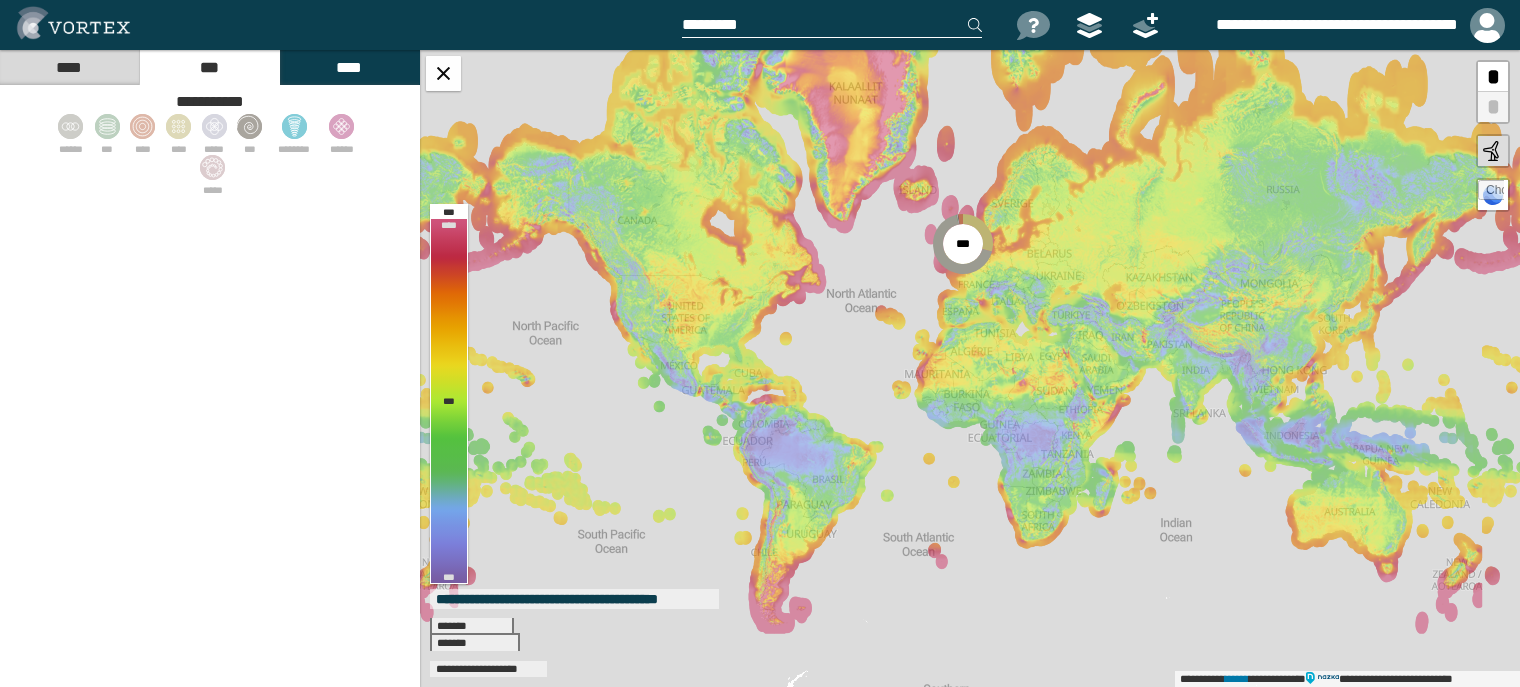 click at bounding box center [832, 25] 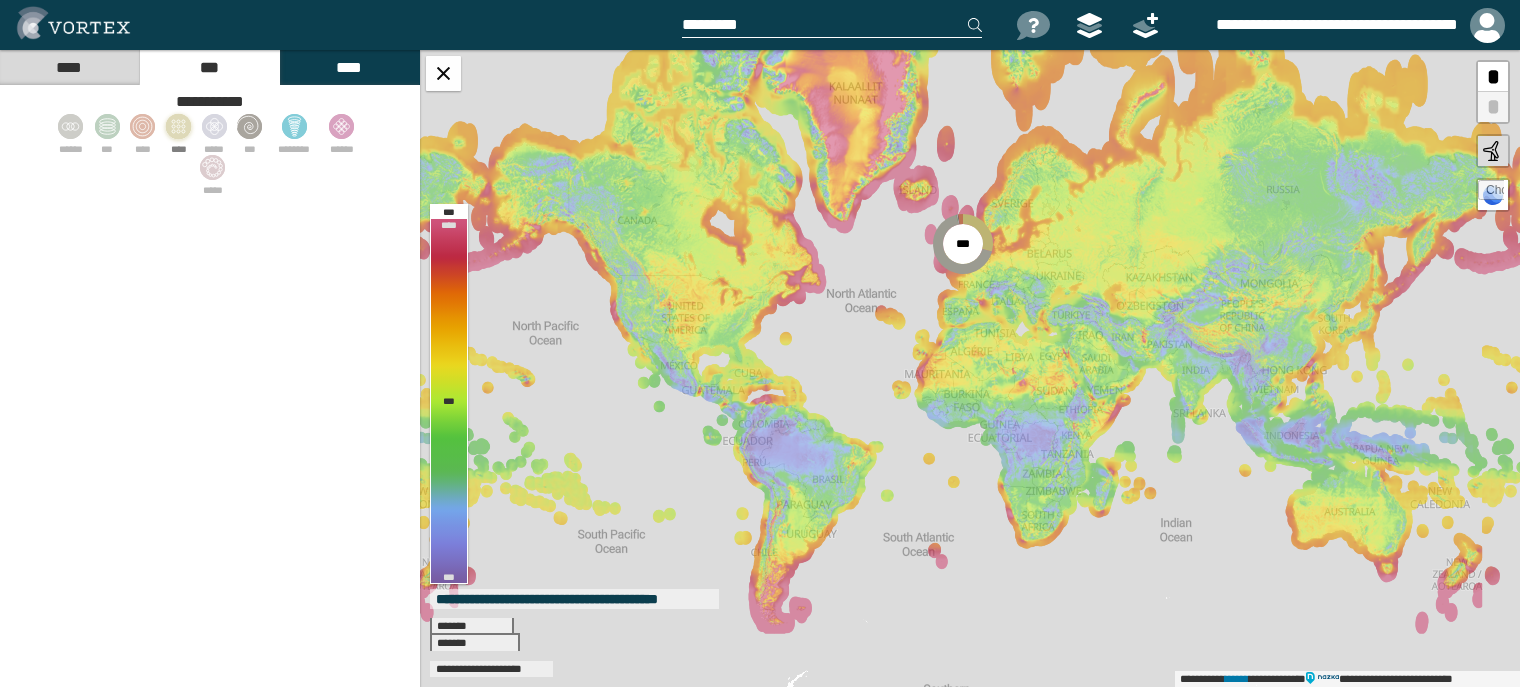 click at bounding box center [178, 126] 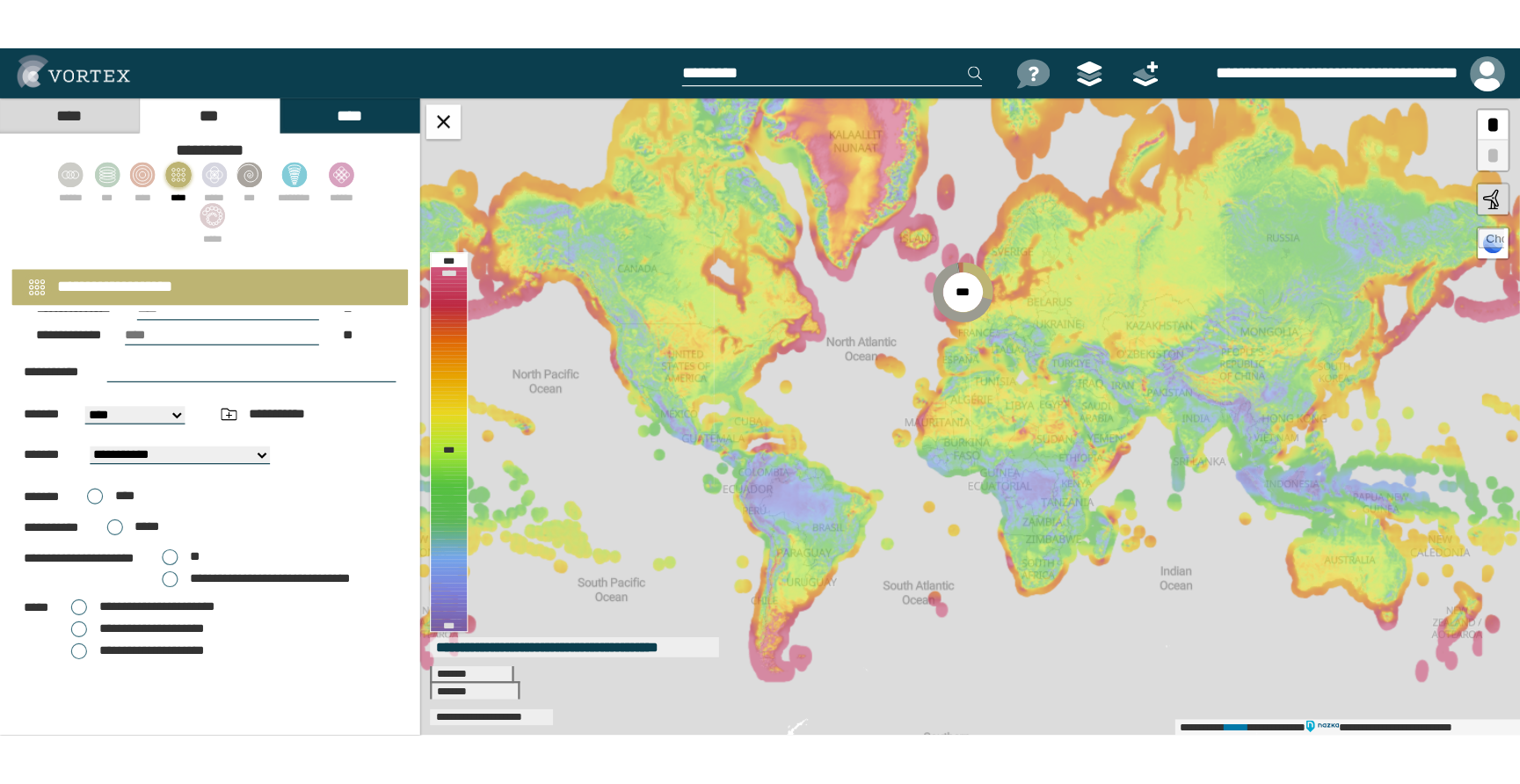 scroll, scrollTop: 0, scrollLeft: 0, axis: both 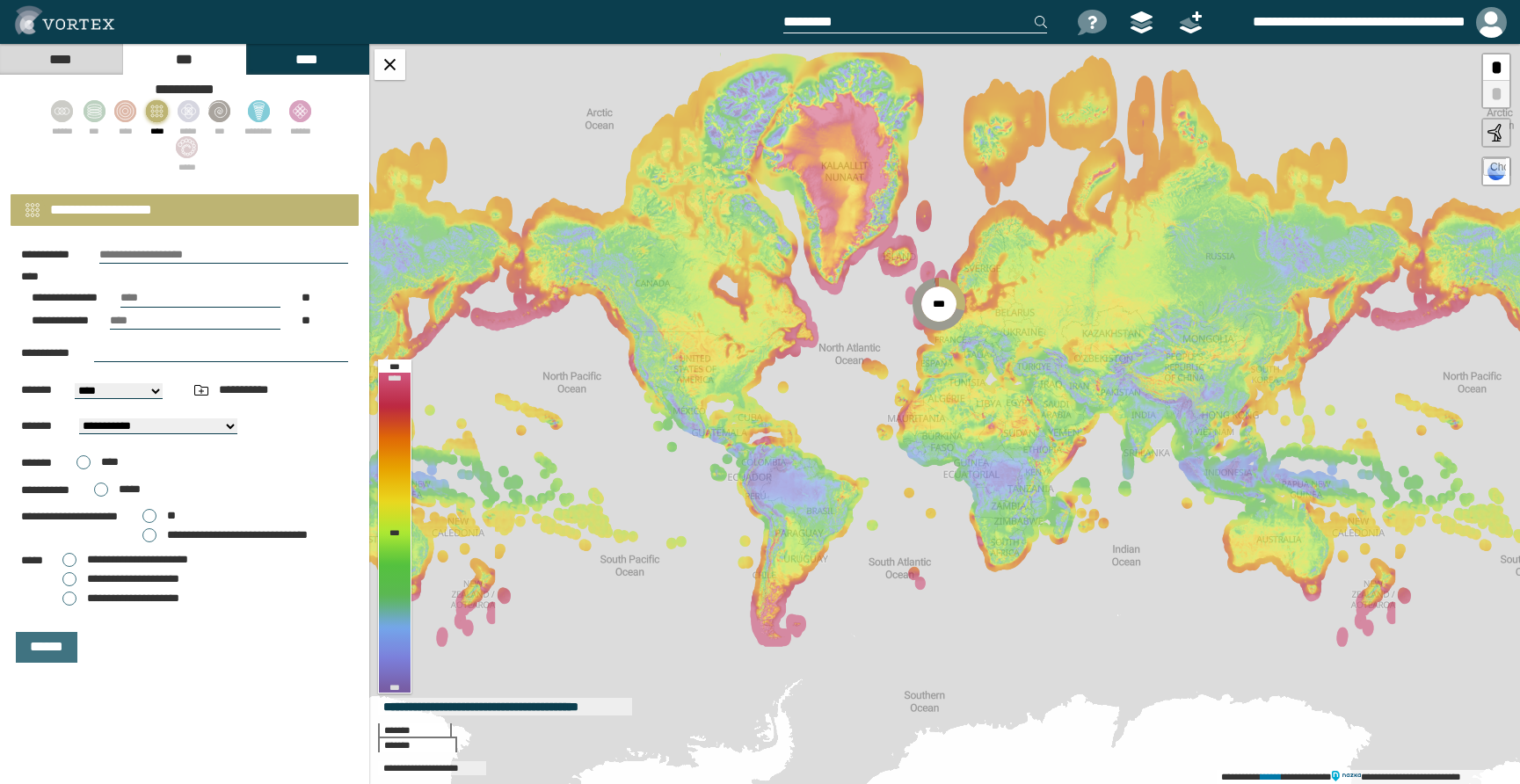 click at bounding box center [1495, 170] 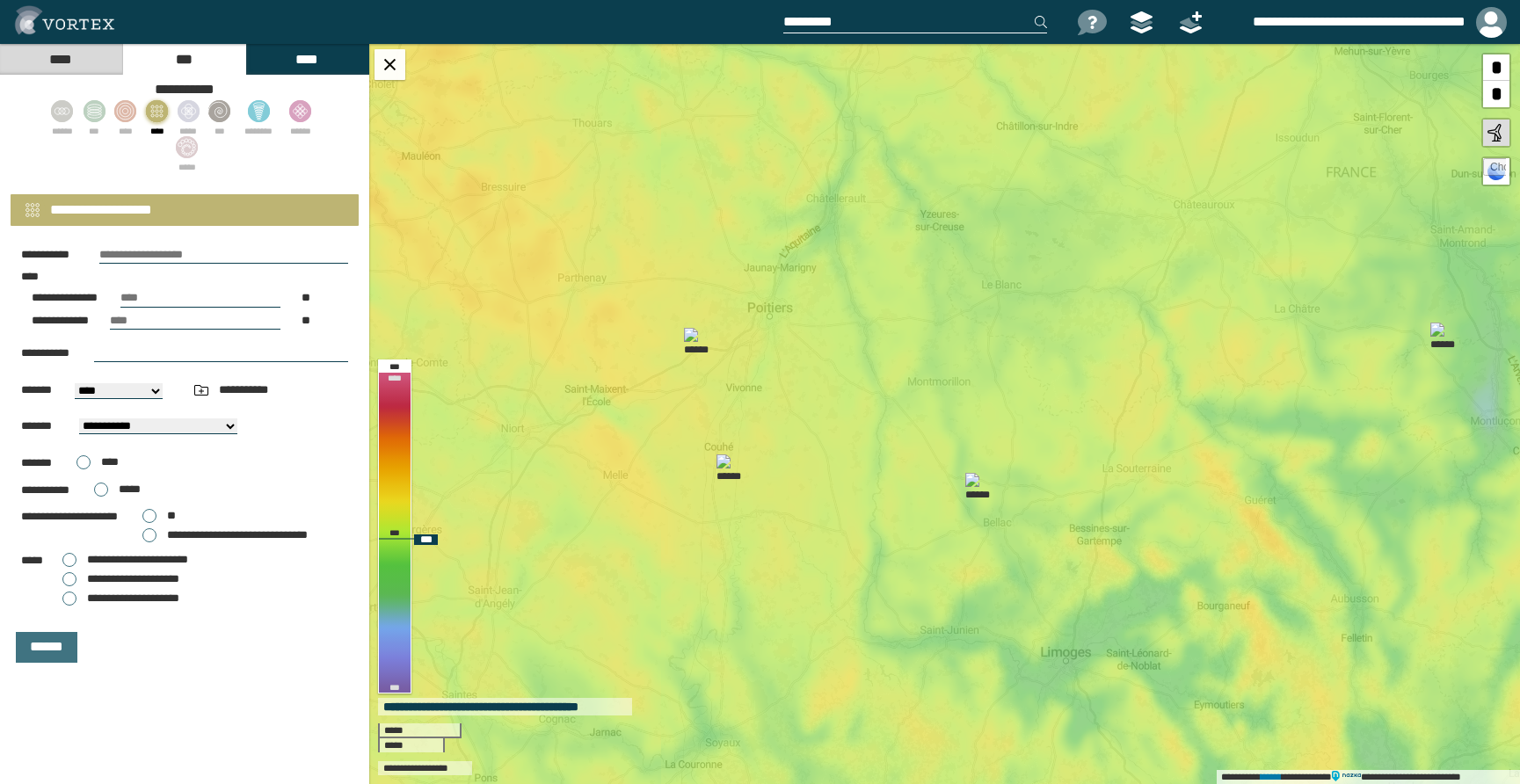click at bounding box center [1495, 170] 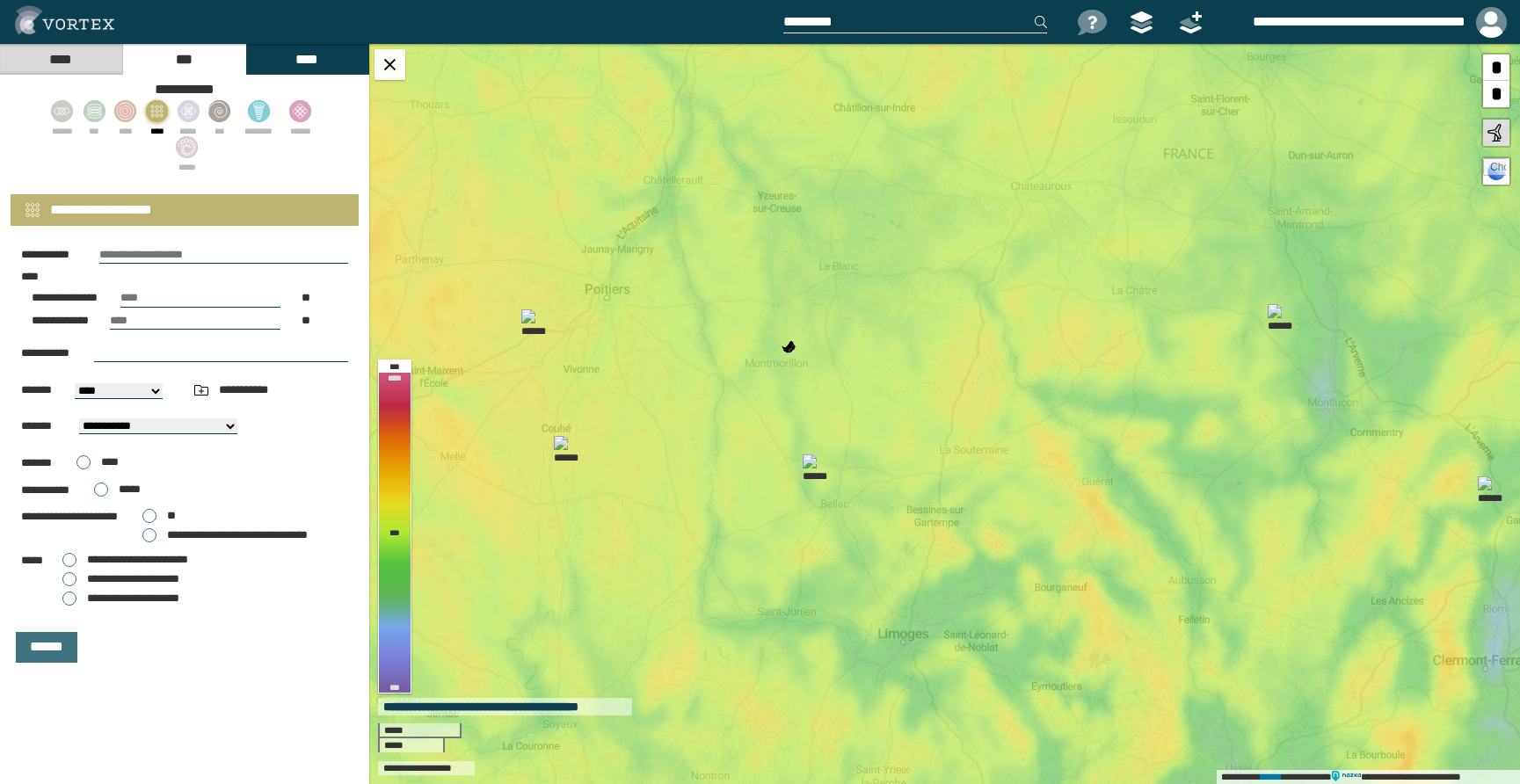 click at bounding box center (161, 115) 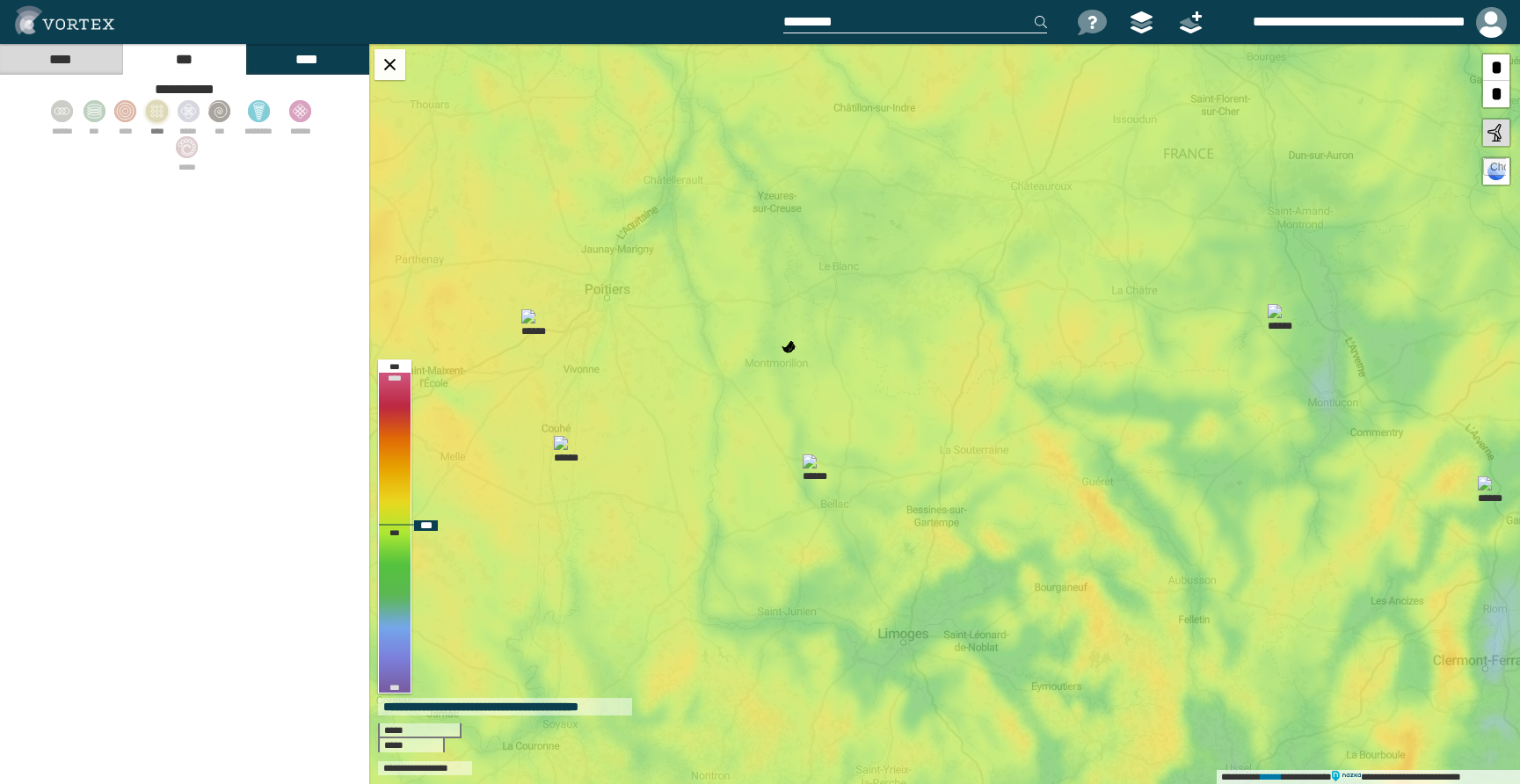 click on "**********" at bounding box center (944, 414) 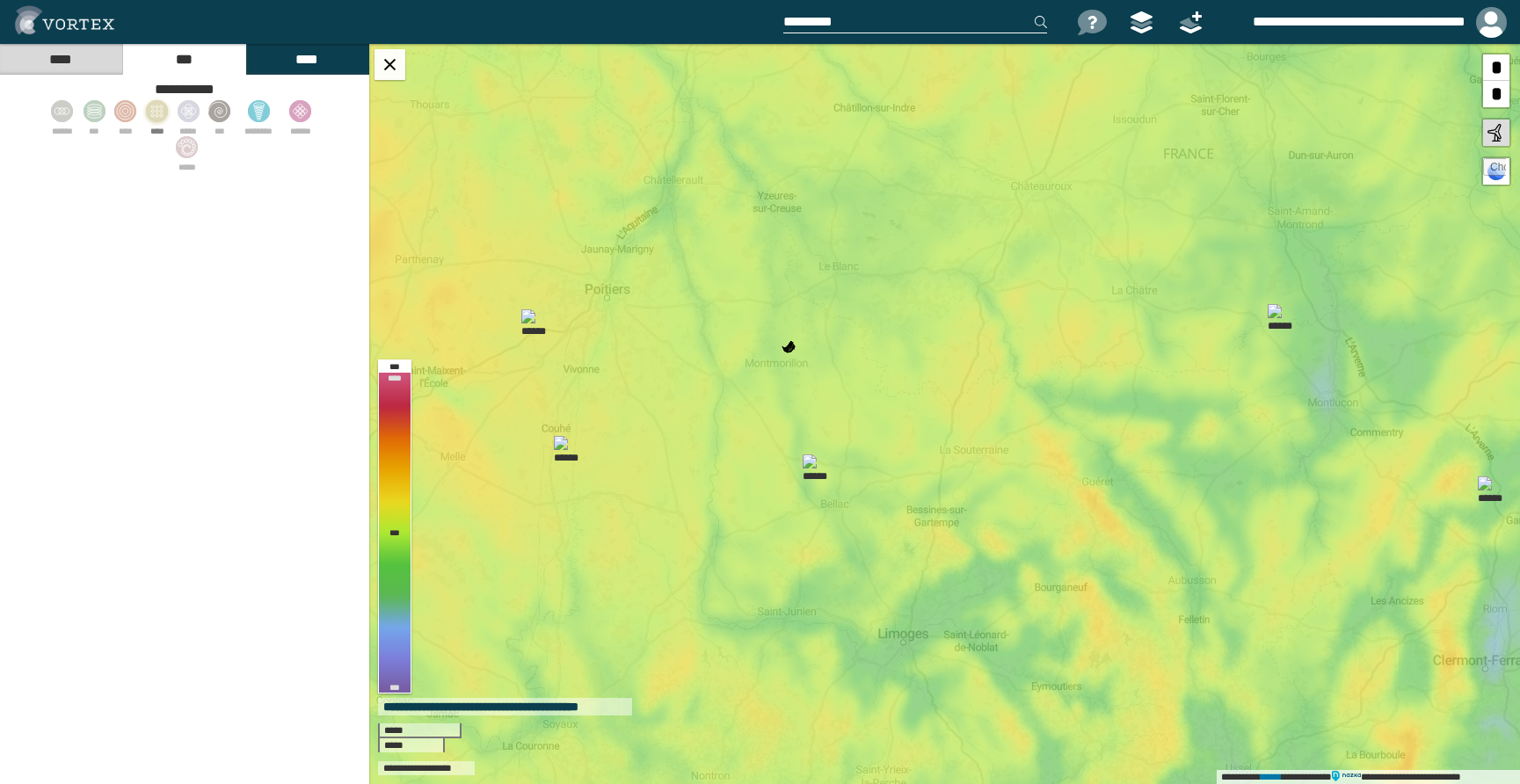 click at bounding box center [156, 111] 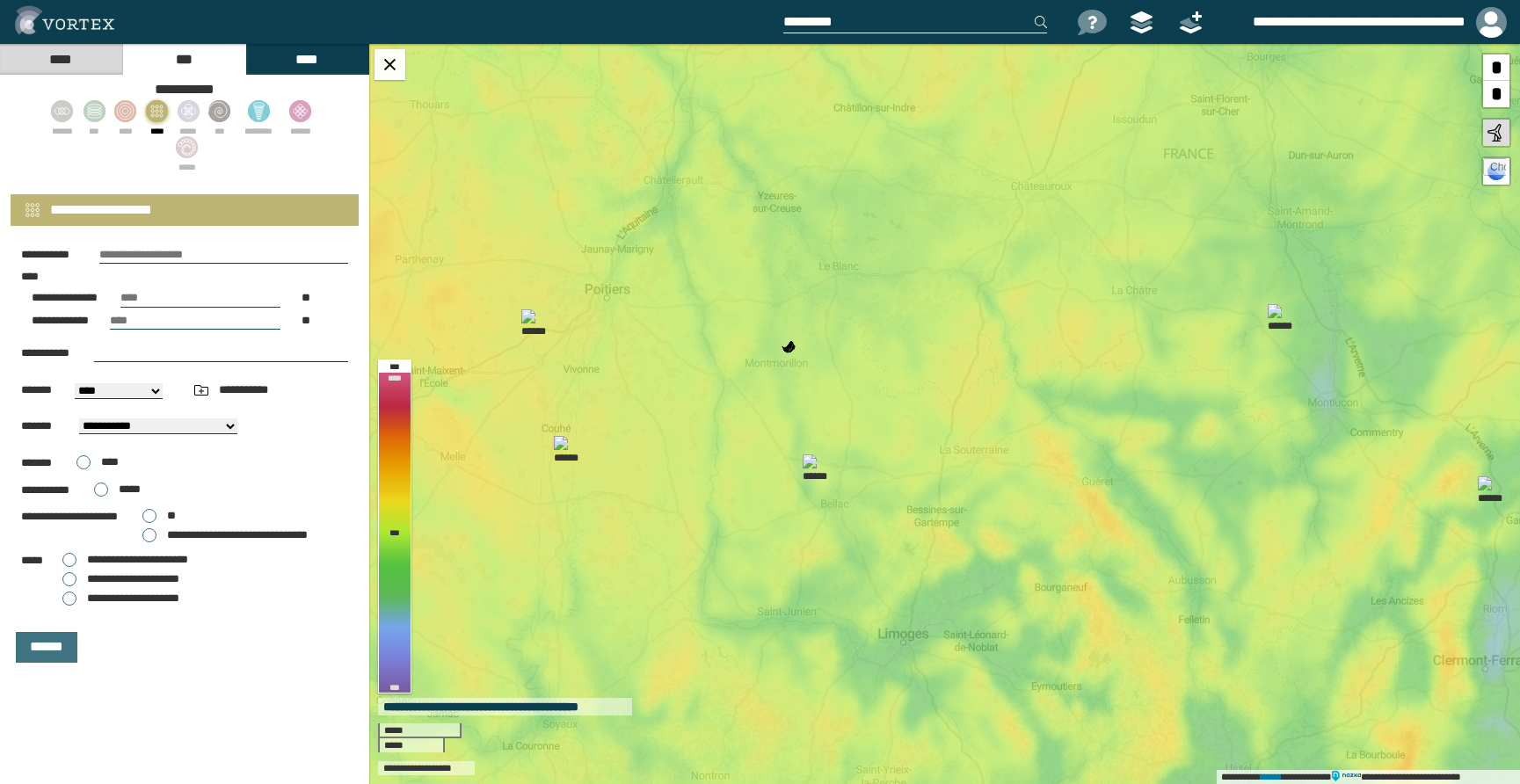 click at bounding box center (223, 255) 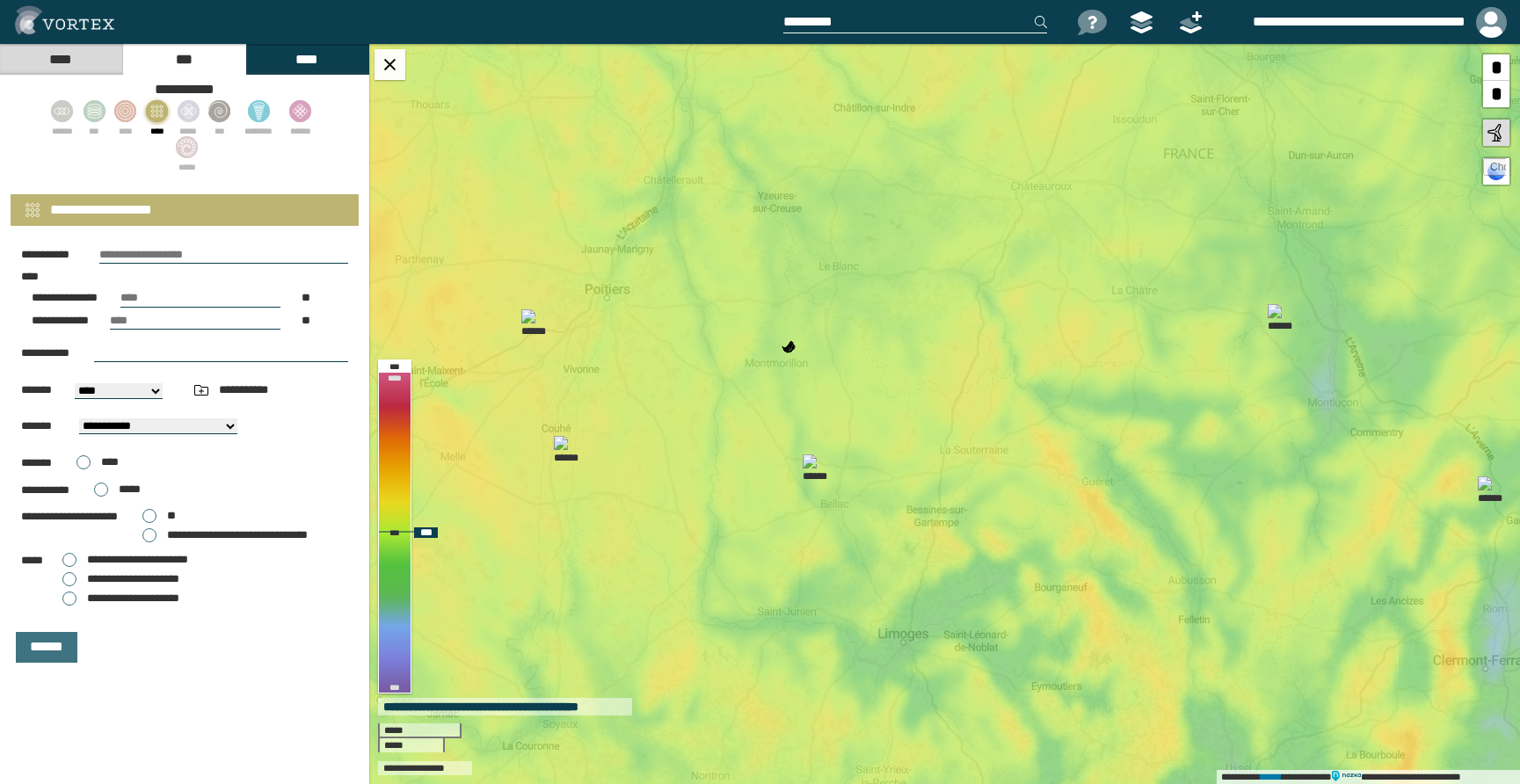 click on "**********" at bounding box center (944, 414) 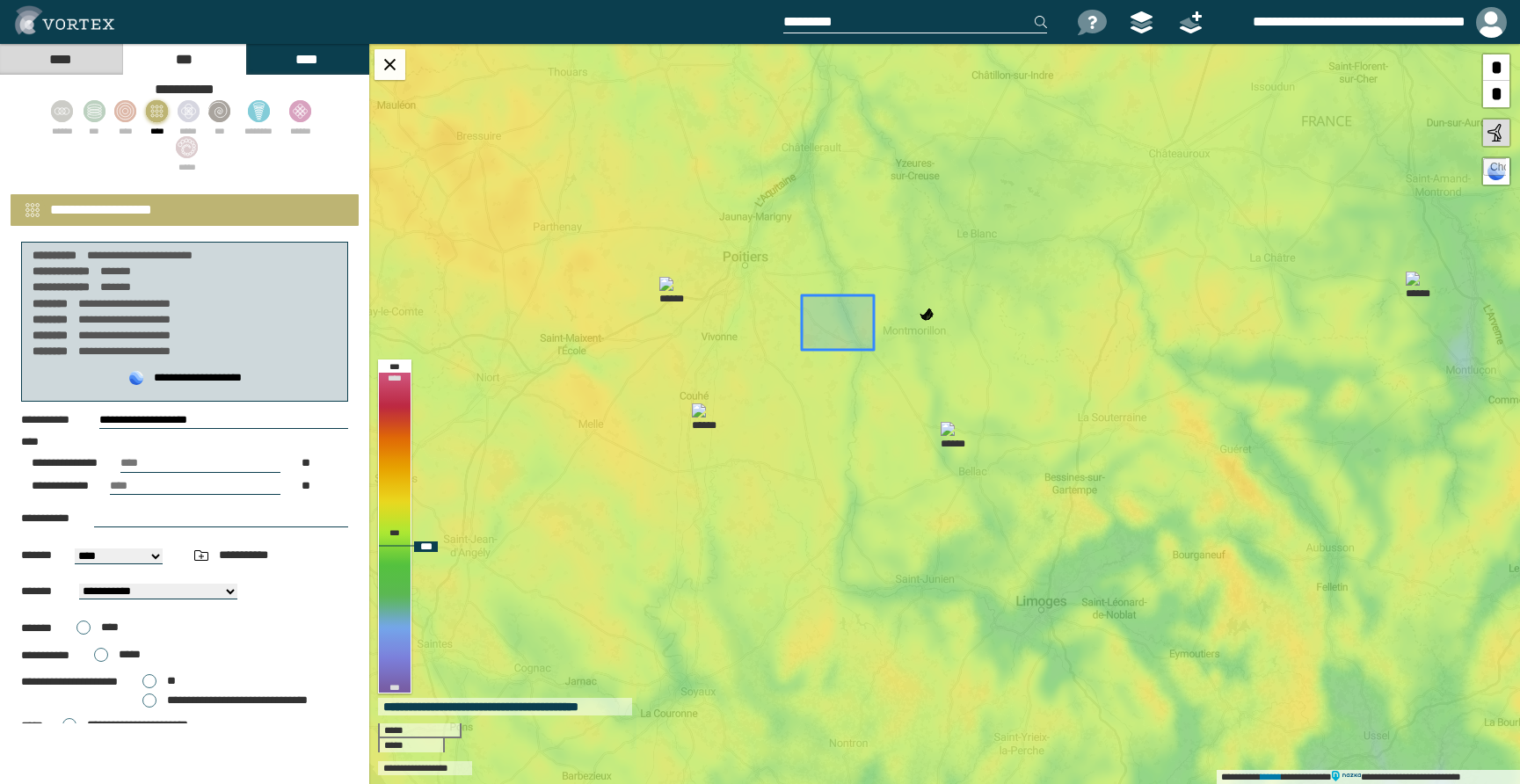 drag, startPoint x: 861, startPoint y: 296, endPoint x: 979, endPoint y: 274, distance: 120.0333 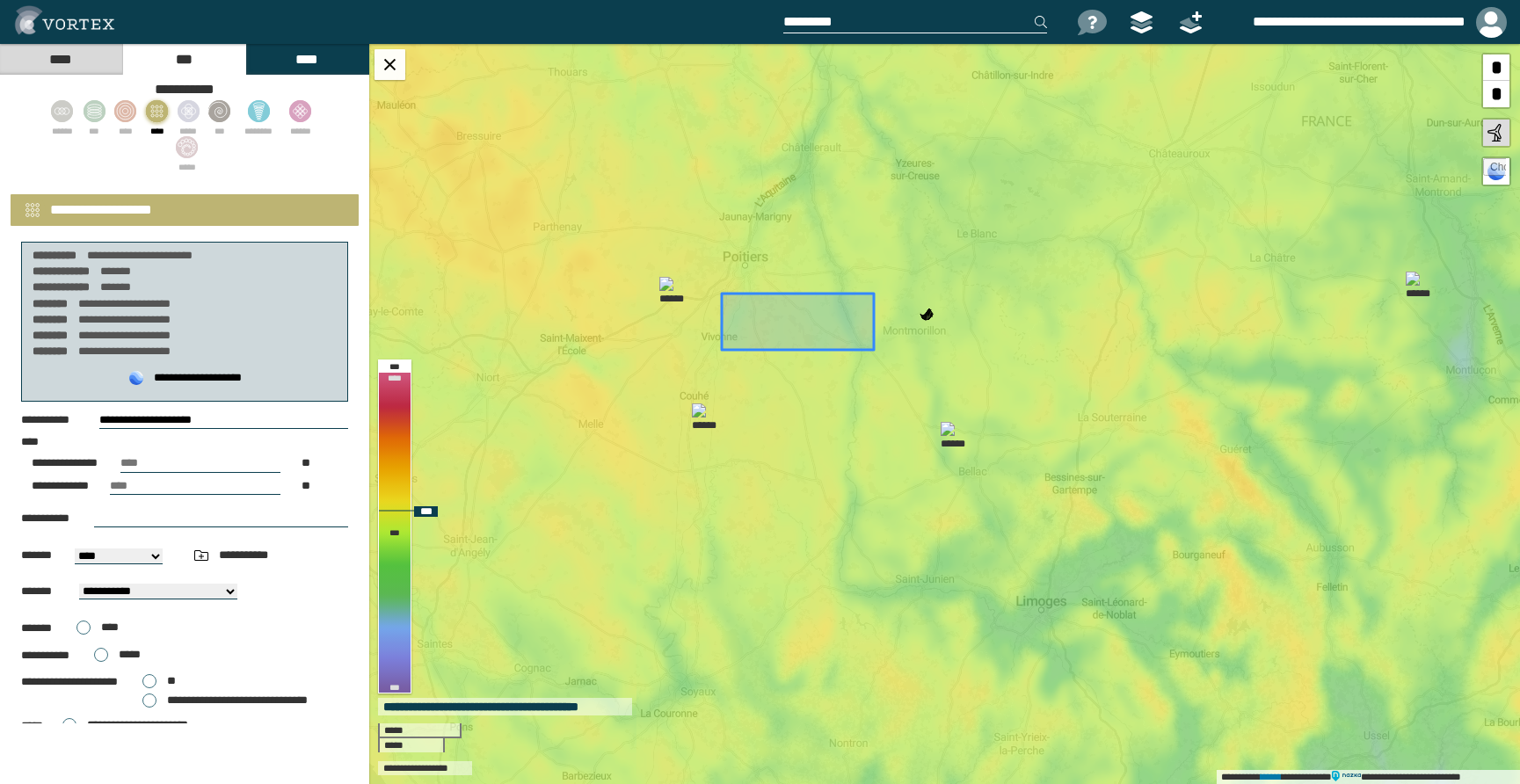 drag, startPoint x: 798, startPoint y: 294, endPoint x: 663, endPoint y: 282, distance: 135.53228 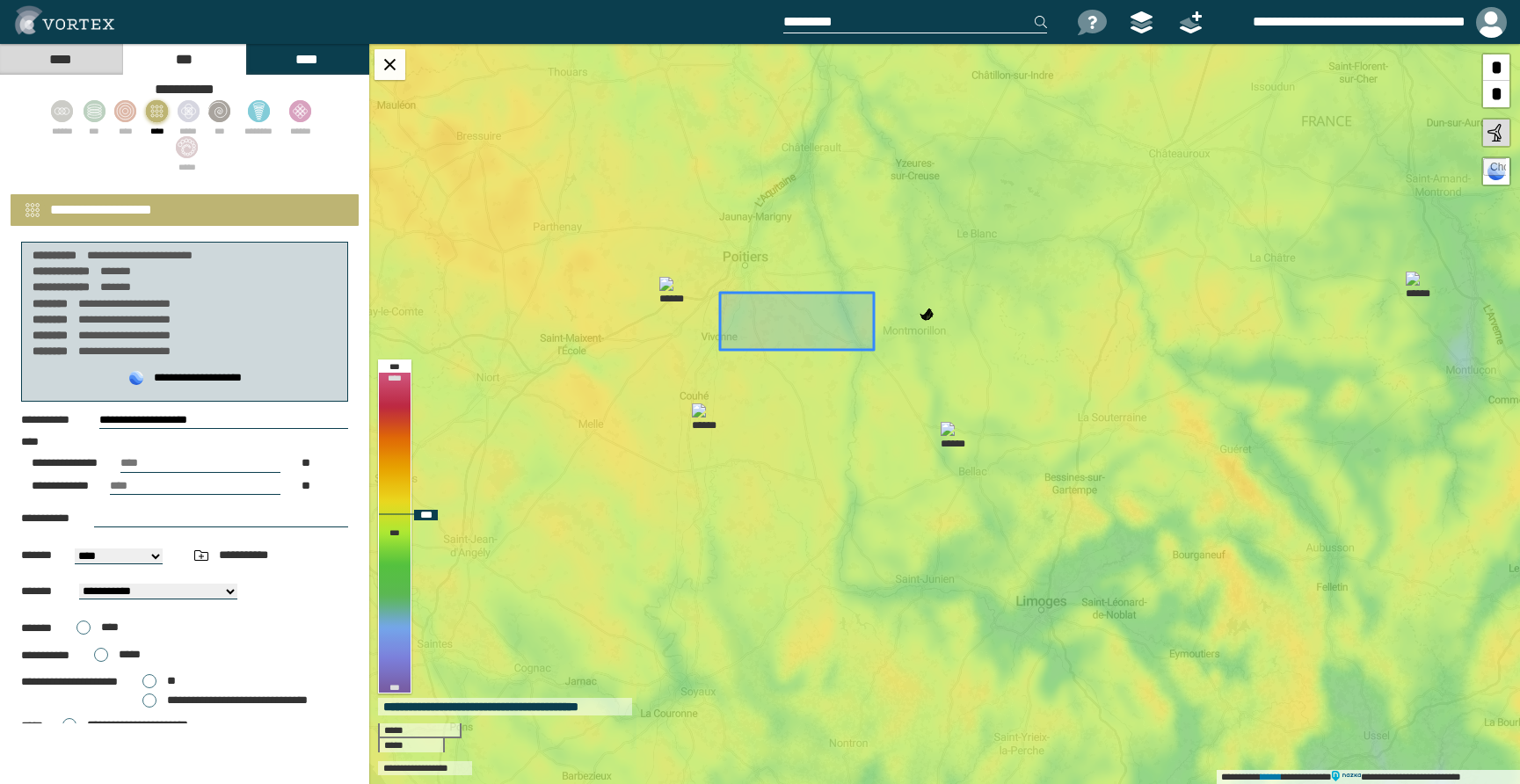 drag, startPoint x: 728, startPoint y: 296, endPoint x: 670, endPoint y: 286, distance: 58.85576 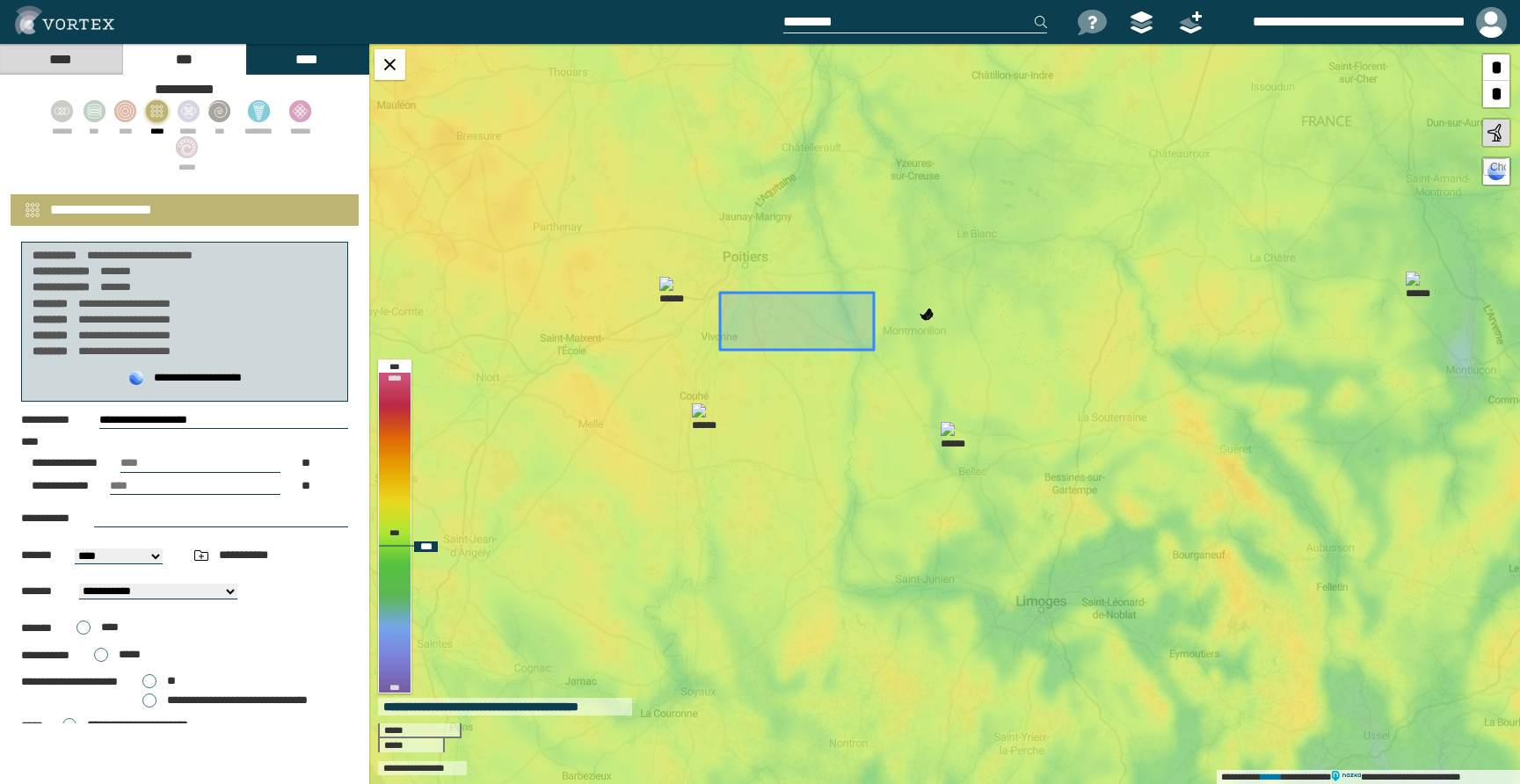 drag, startPoint x: 881, startPoint y: 344, endPoint x: 898, endPoint y: 397, distance: 55.65968 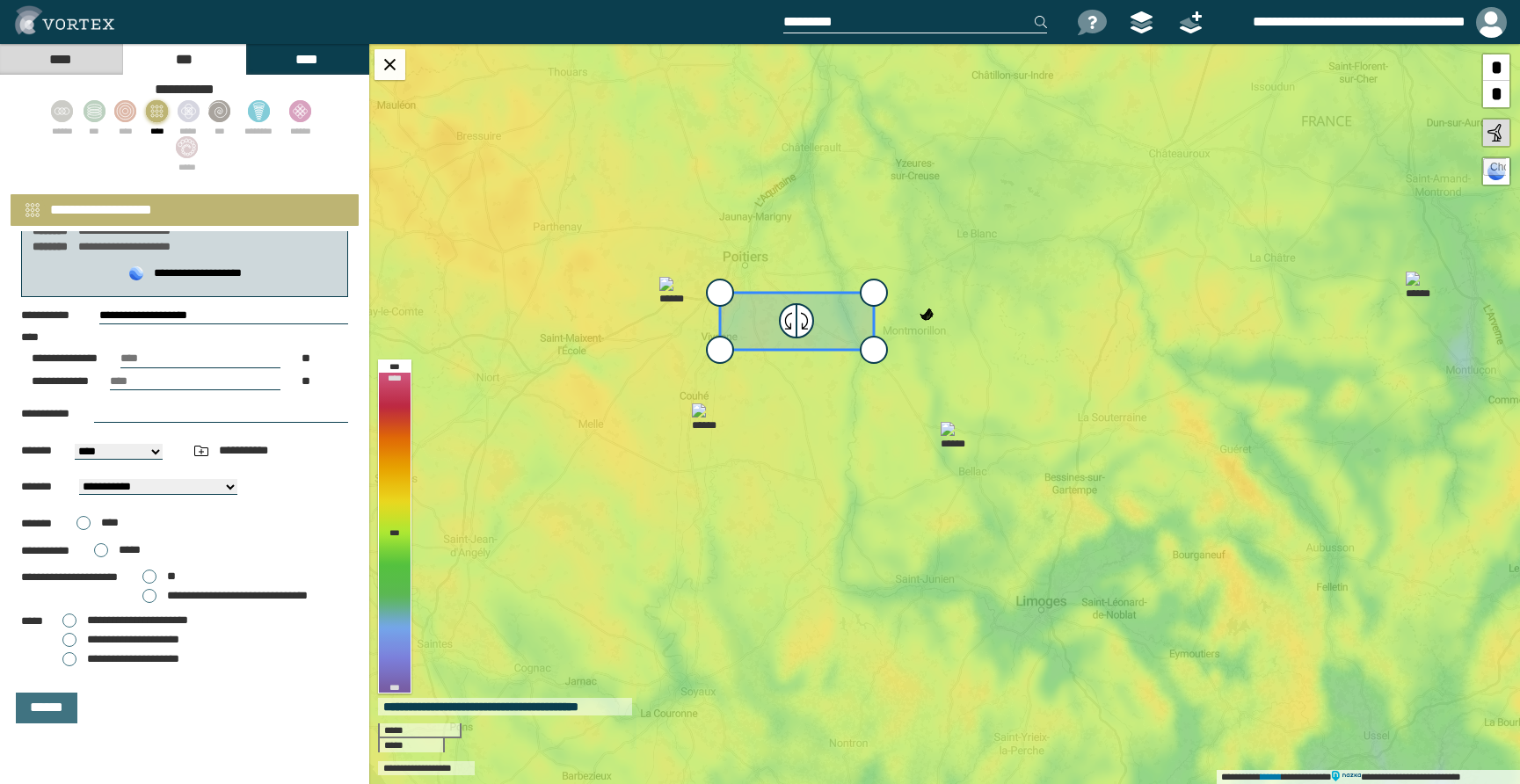 scroll, scrollTop: 110, scrollLeft: 0, axis: vertical 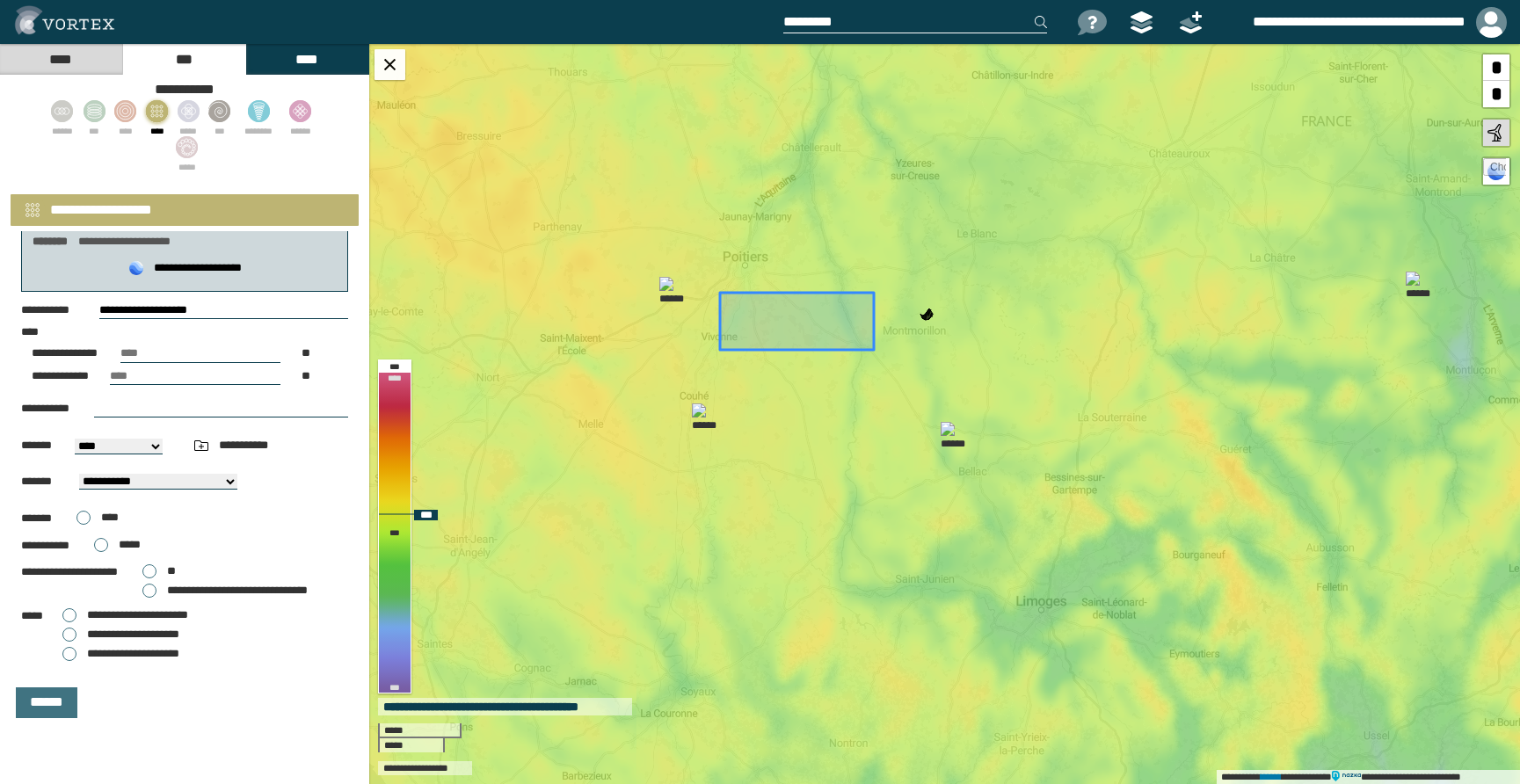 drag, startPoint x: 718, startPoint y: 291, endPoint x: 810, endPoint y: 350, distance: 109.29318 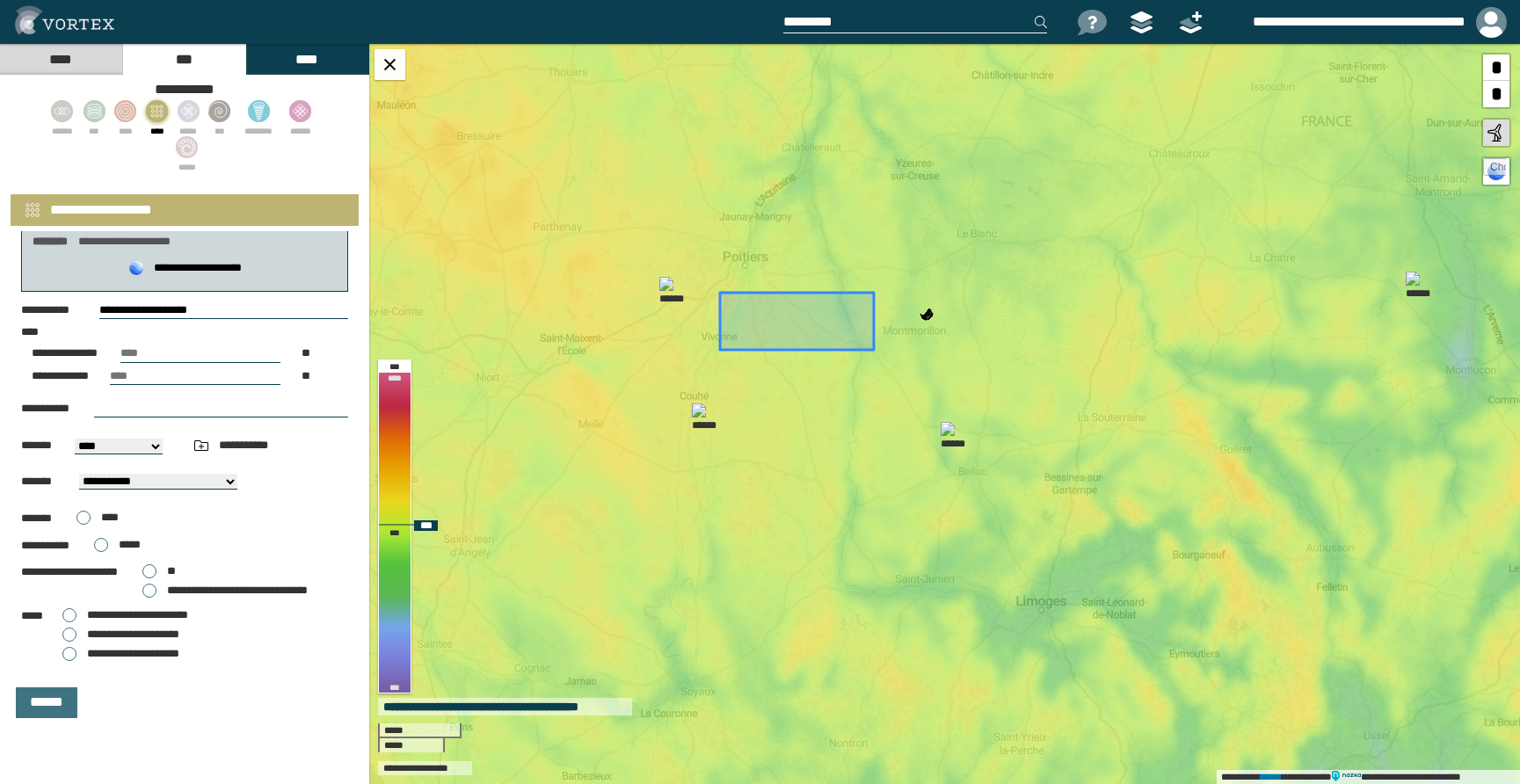drag, startPoint x: 876, startPoint y: 352, endPoint x: 926, endPoint y: 403, distance: 71.4213 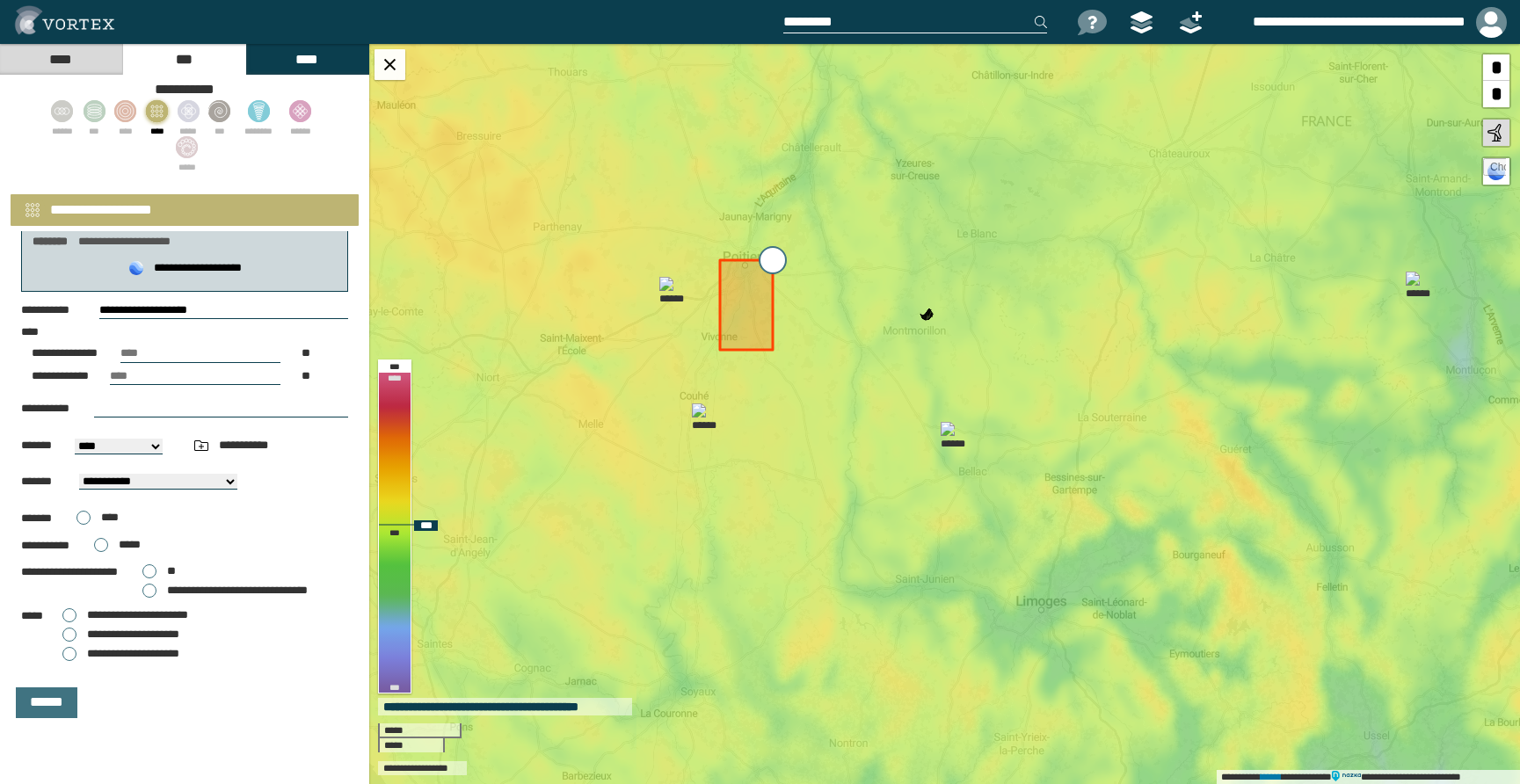 drag, startPoint x: 877, startPoint y: 289, endPoint x: 776, endPoint y: 257, distance: 105.948101 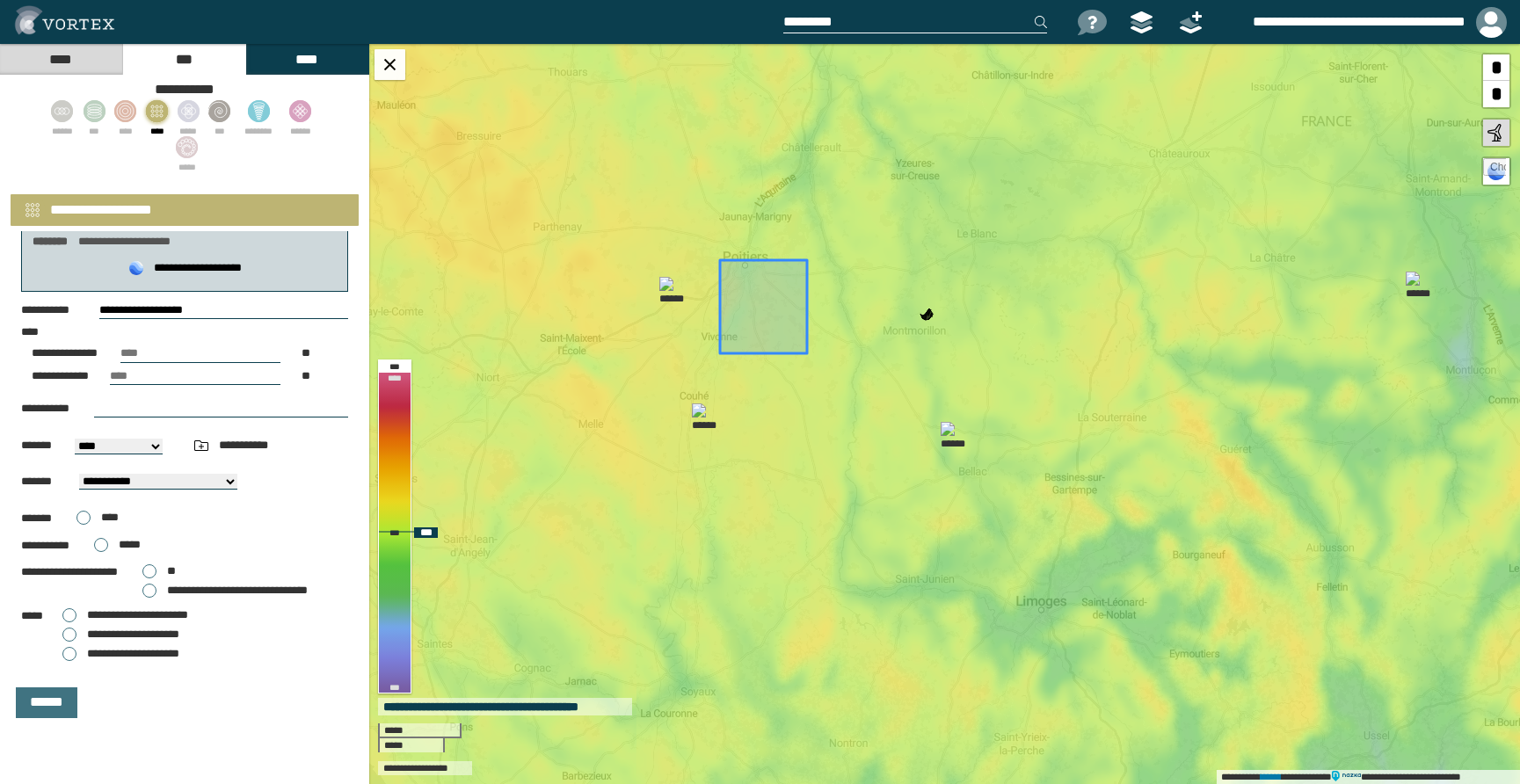 drag, startPoint x: 773, startPoint y: 352, endPoint x: 928, endPoint y: 376, distance: 156.84706 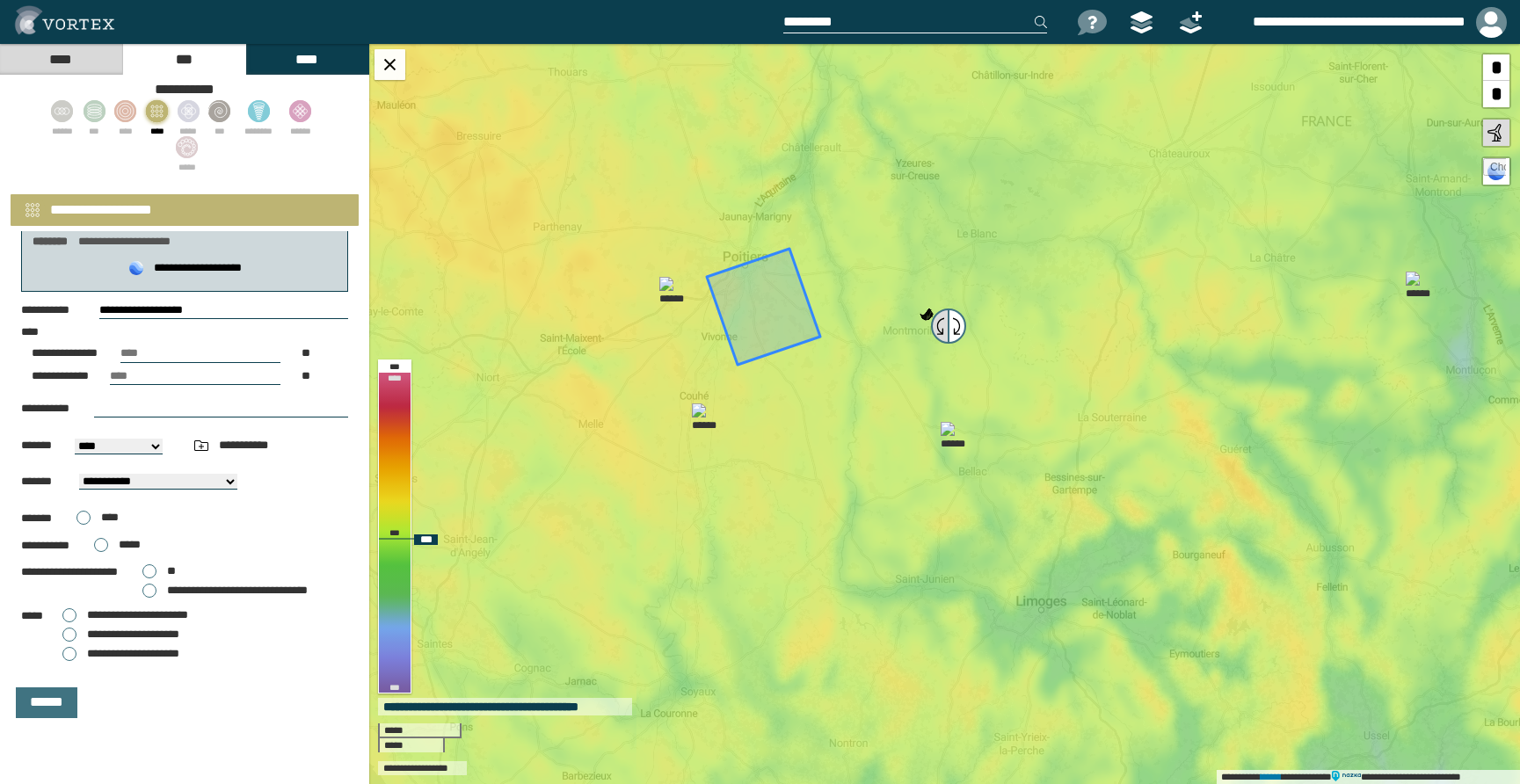 drag, startPoint x: 760, startPoint y: 303, endPoint x: 947, endPoint y: 322, distance: 187.96276 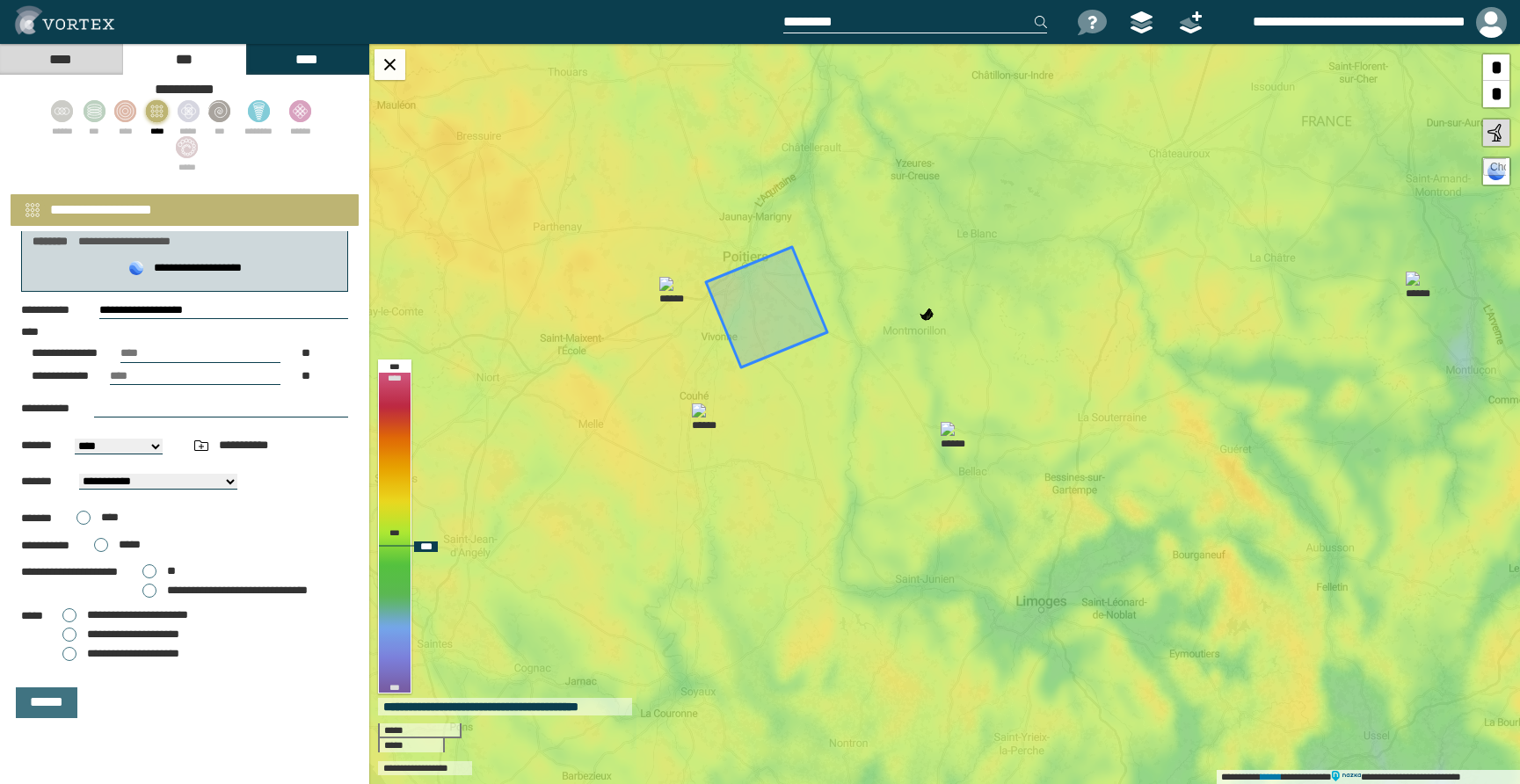 drag, startPoint x: 795, startPoint y: 238, endPoint x: 919, endPoint y: 273, distance: 128.84487 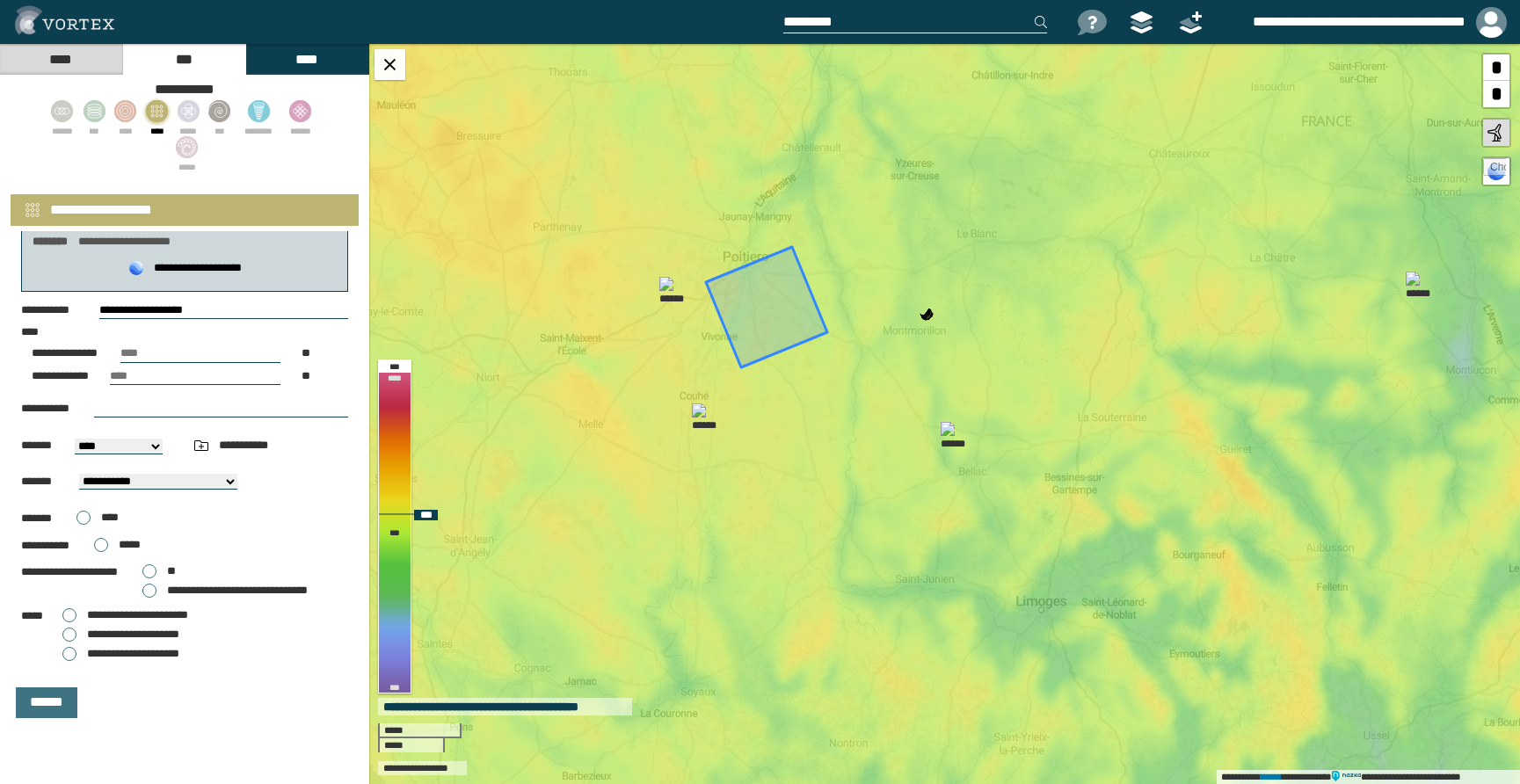 drag, startPoint x: 738, startPoint y: 368, endPoint x: 680, endPoint y: 417, distance: 75.9276 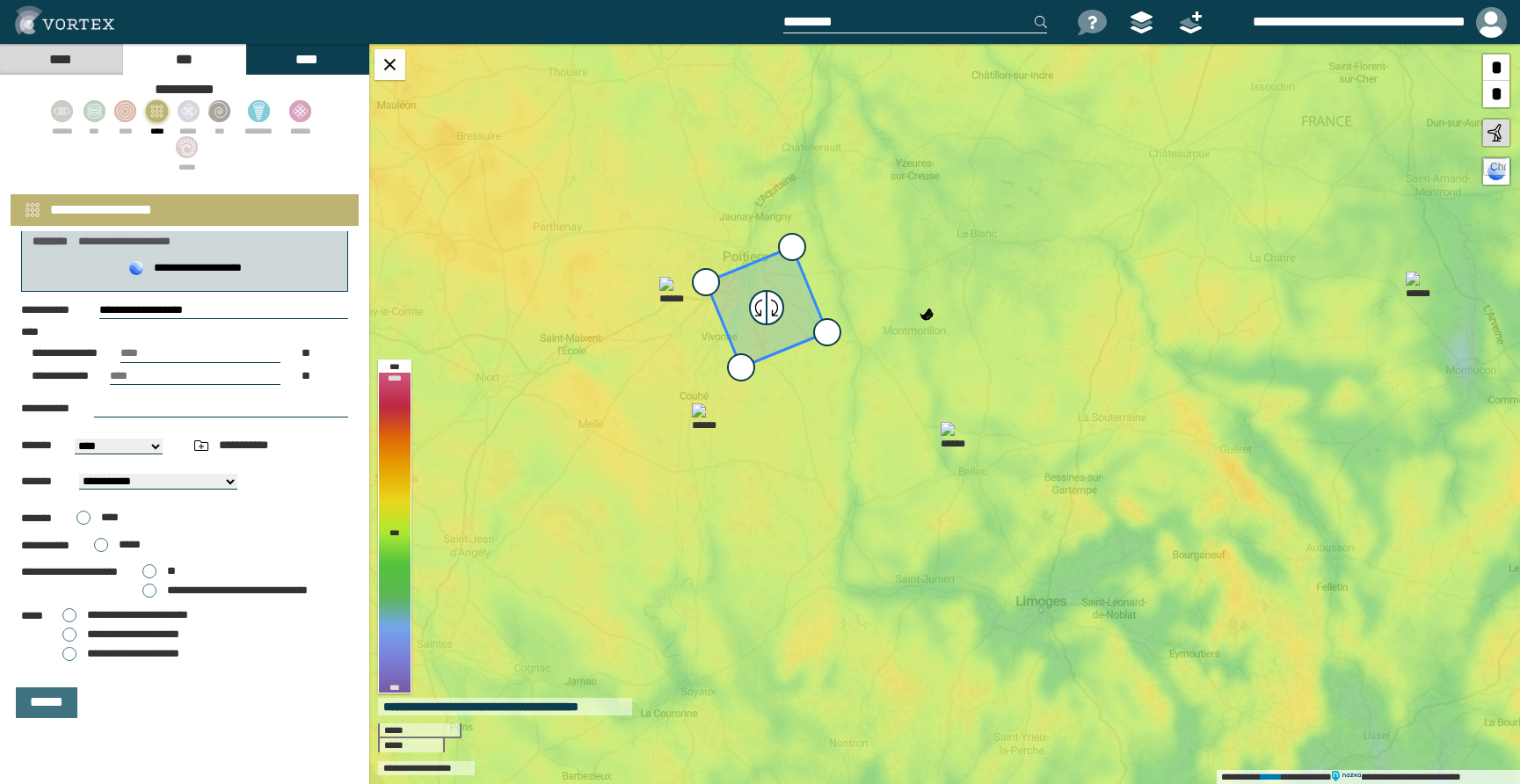 click on "**********" at bounding box center [120, 654] 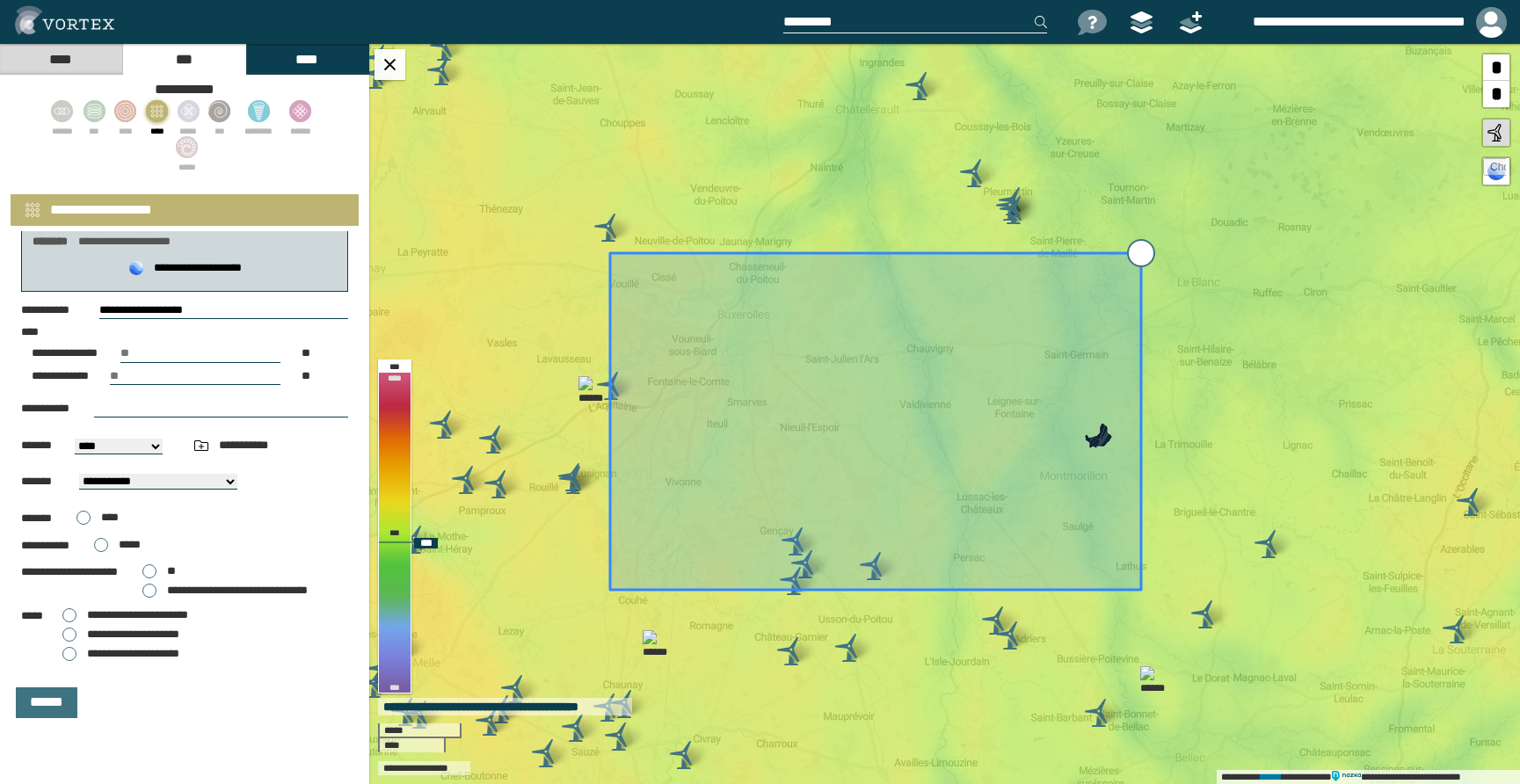 drag, startPoint x: 946, startPoint y: 257, endPoint x: 1141, endPoint y: 254, distance: 195.02308 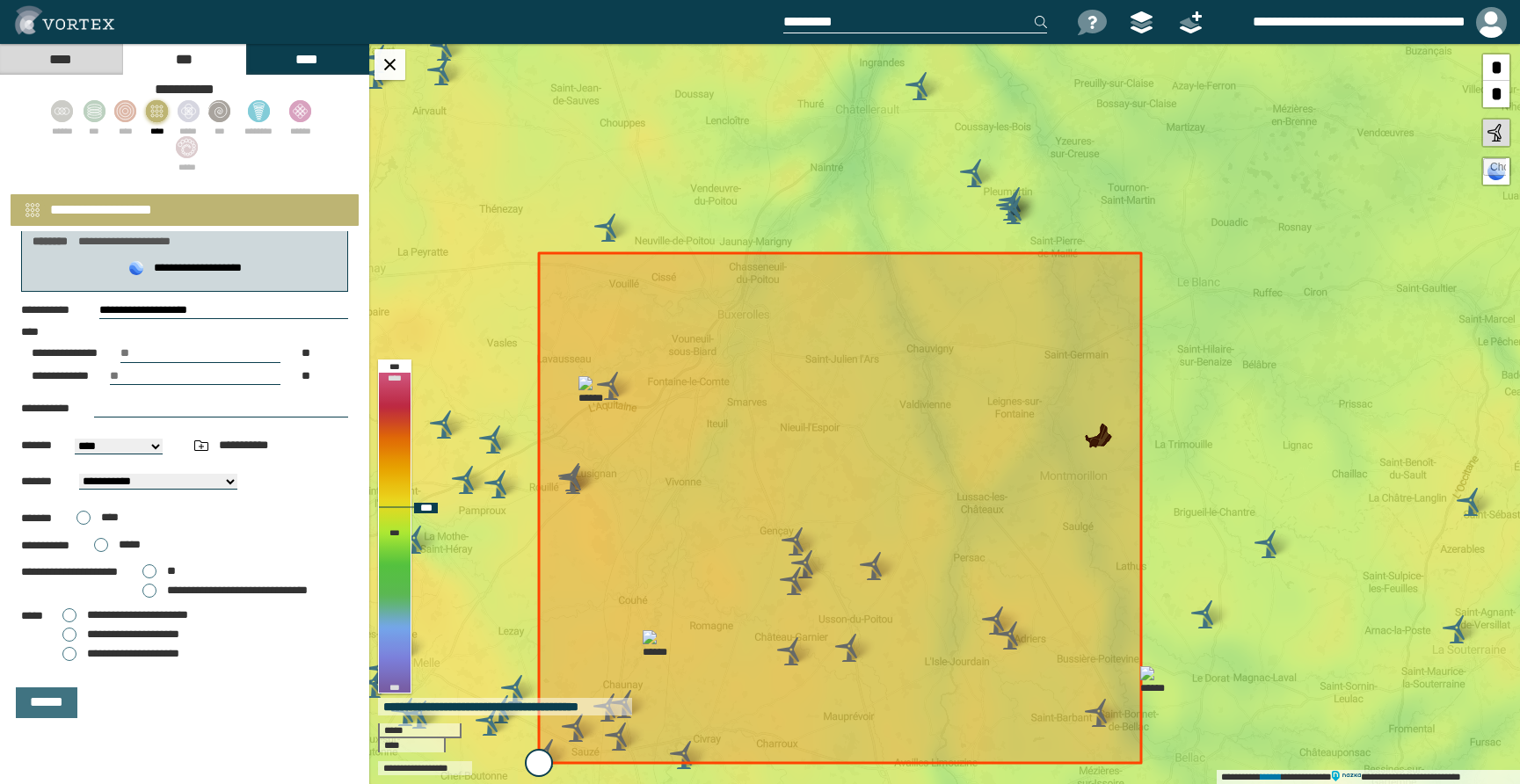drag, startPoint x: 605, startPoint y: 577, endPoint x: 549, endPoint y: 736, distance: 168.57343 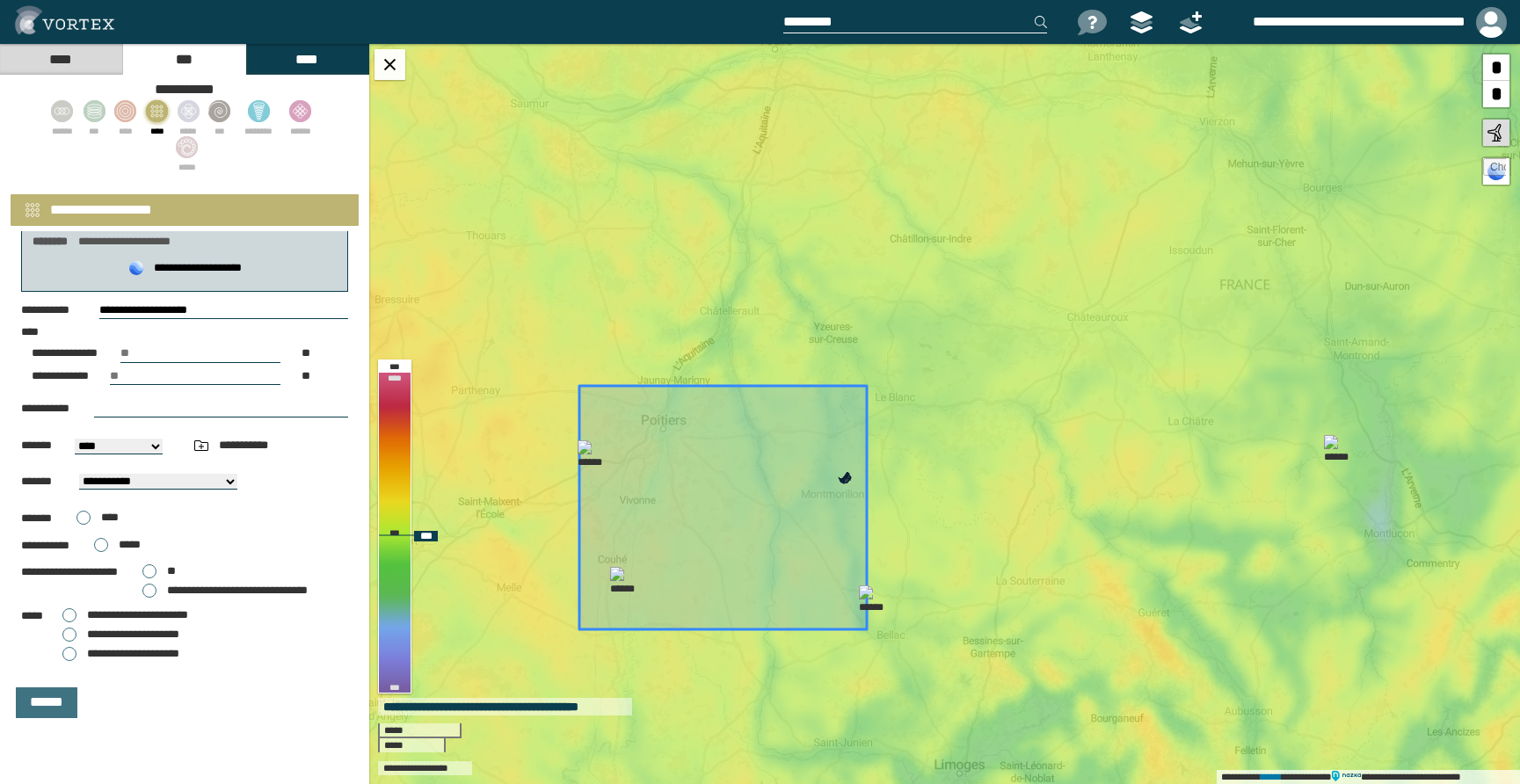 drag, startPoint x: 866, startPoint y: 629, endPoint x: 976, endPoint y: 693, distance: 127.26351 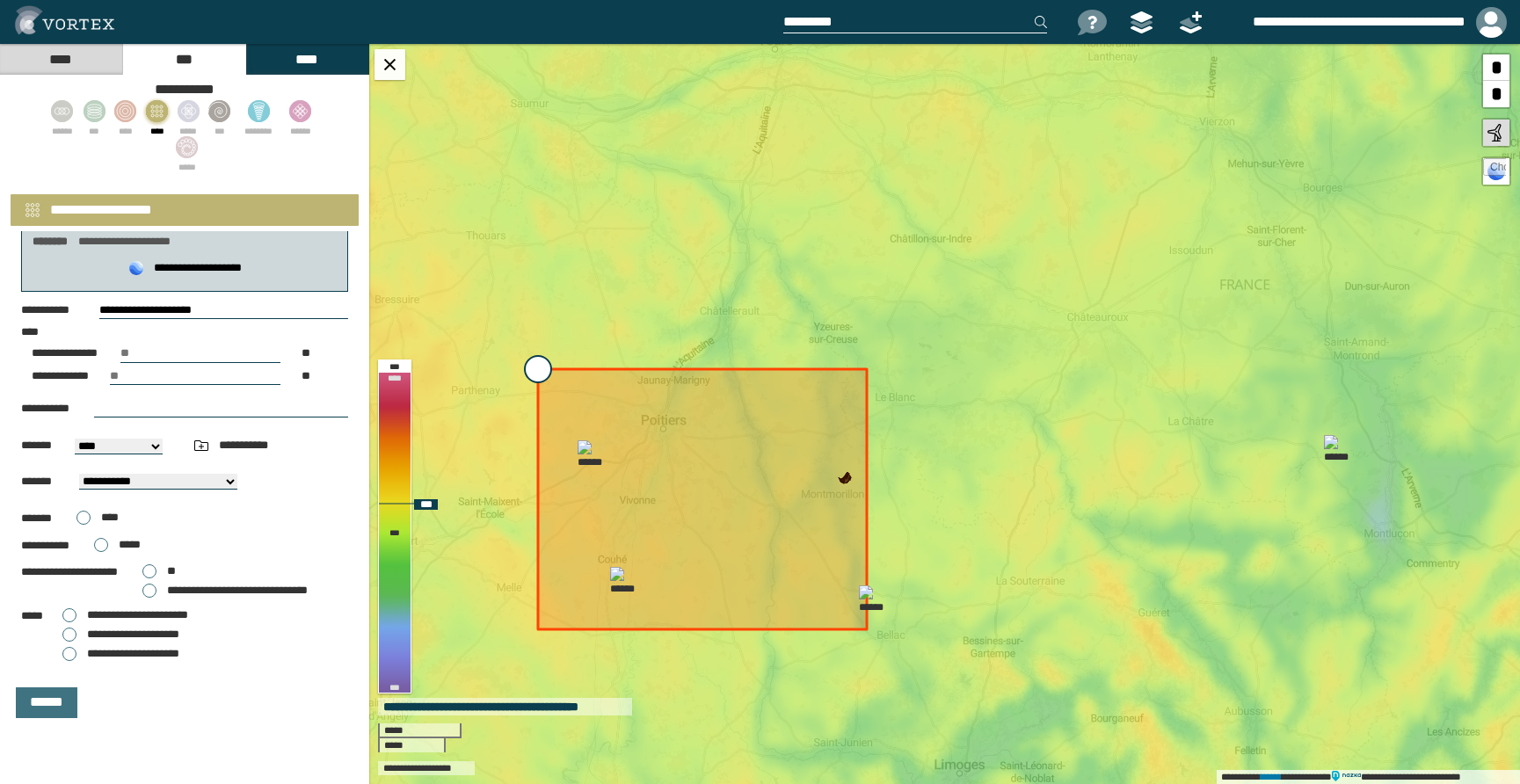 drag, startPoint x: 580, startPoint y: 387, endPoint x: 478, endPoint y: 332, distance: 115.88356 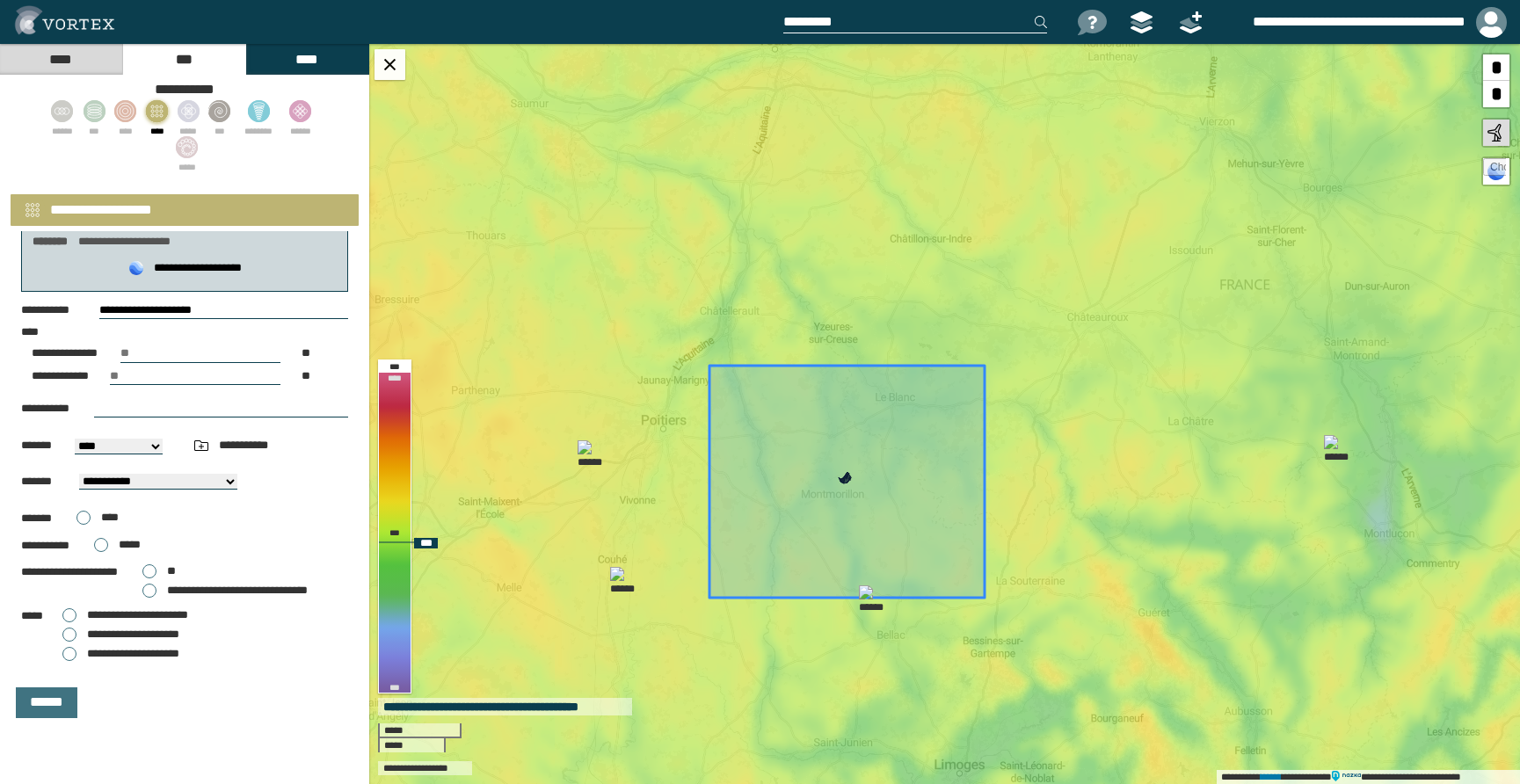 drag, startPoint x: 710, startPoint y: 477, endPoint x: 828, endPoint y: 446, distance: 122.0041 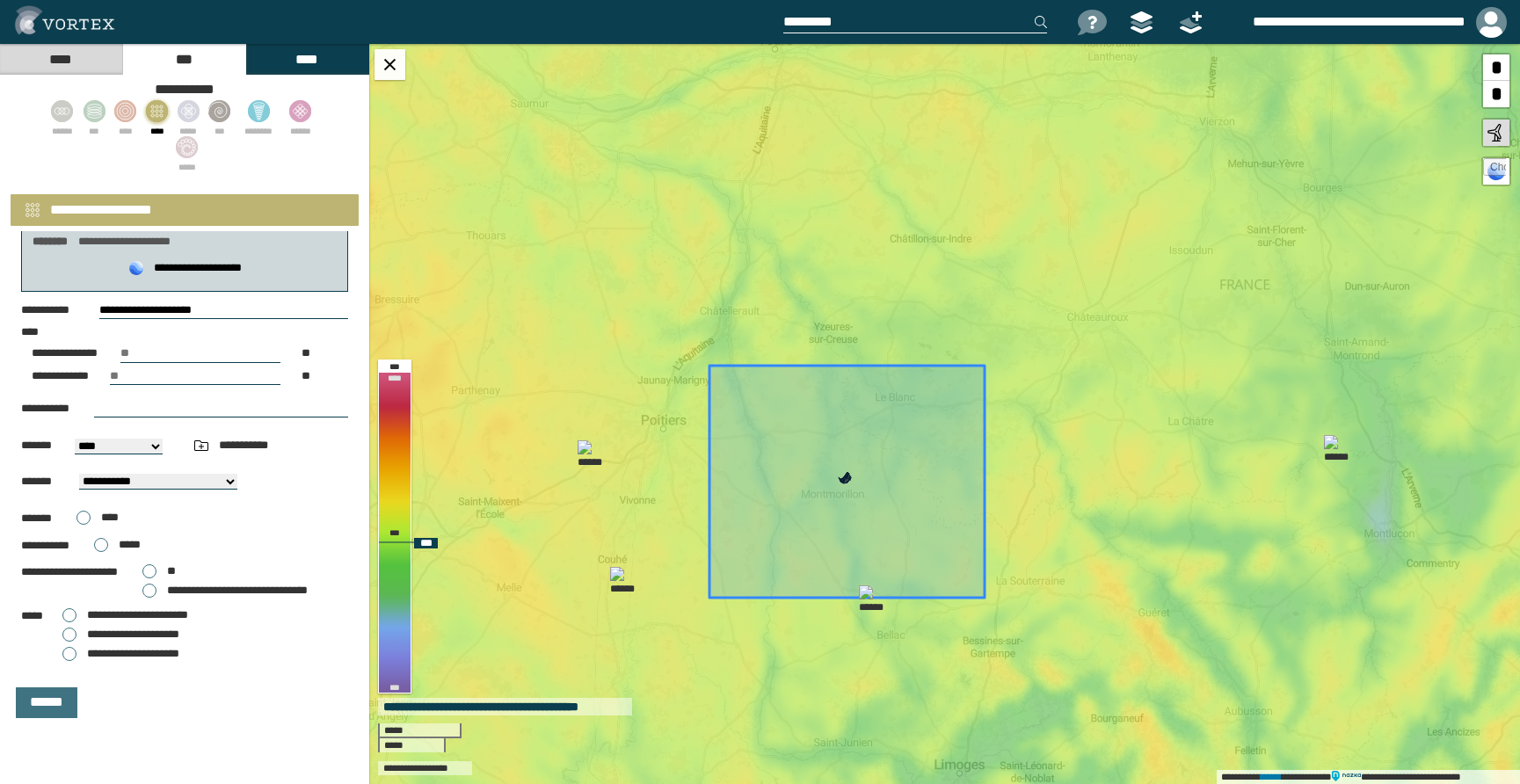 click at bounding box center [847, 482] 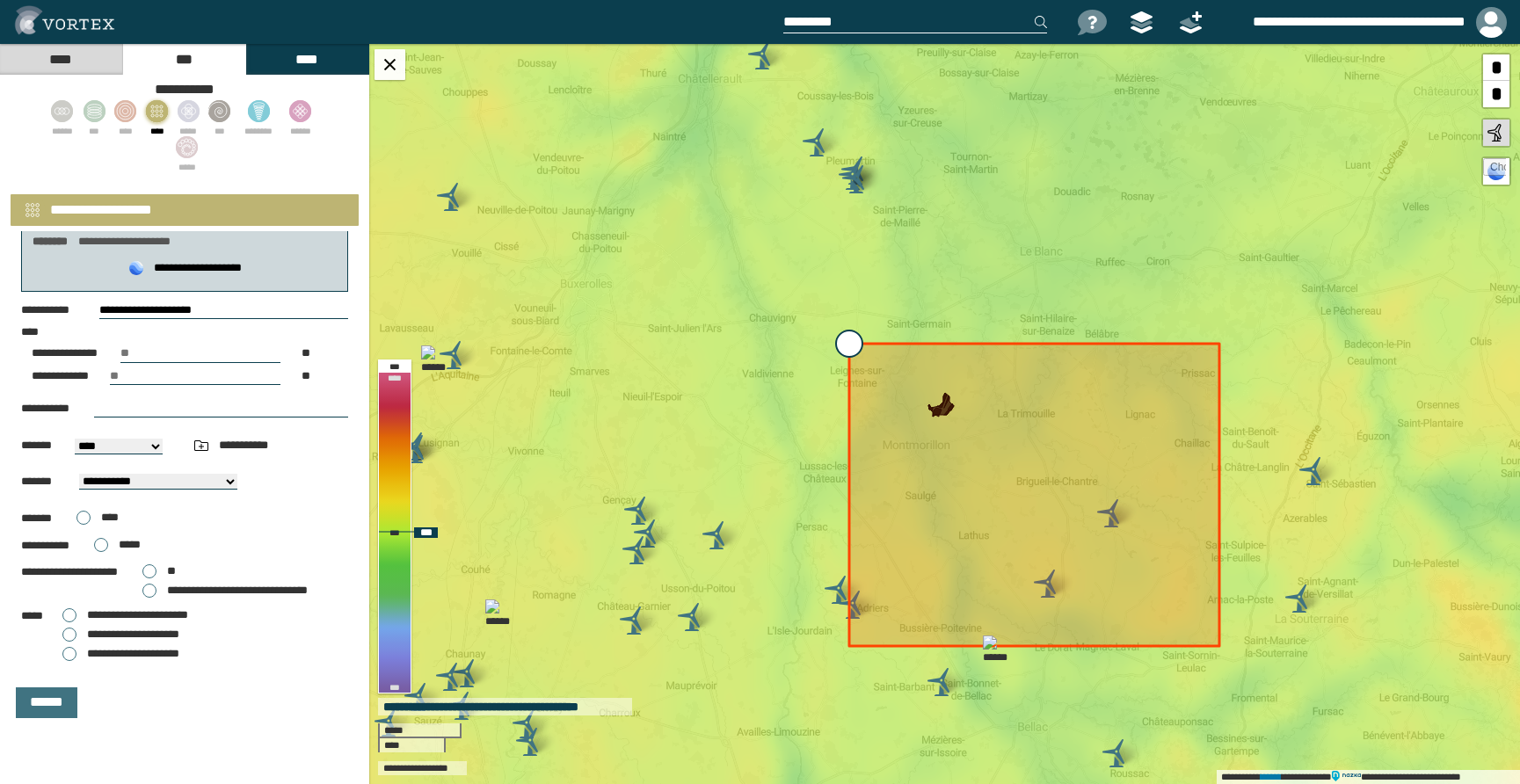drag, startPoint x: 666, startPoint y: 182, endPoint x: 842, endPoint y: 338, distance: 235.18503 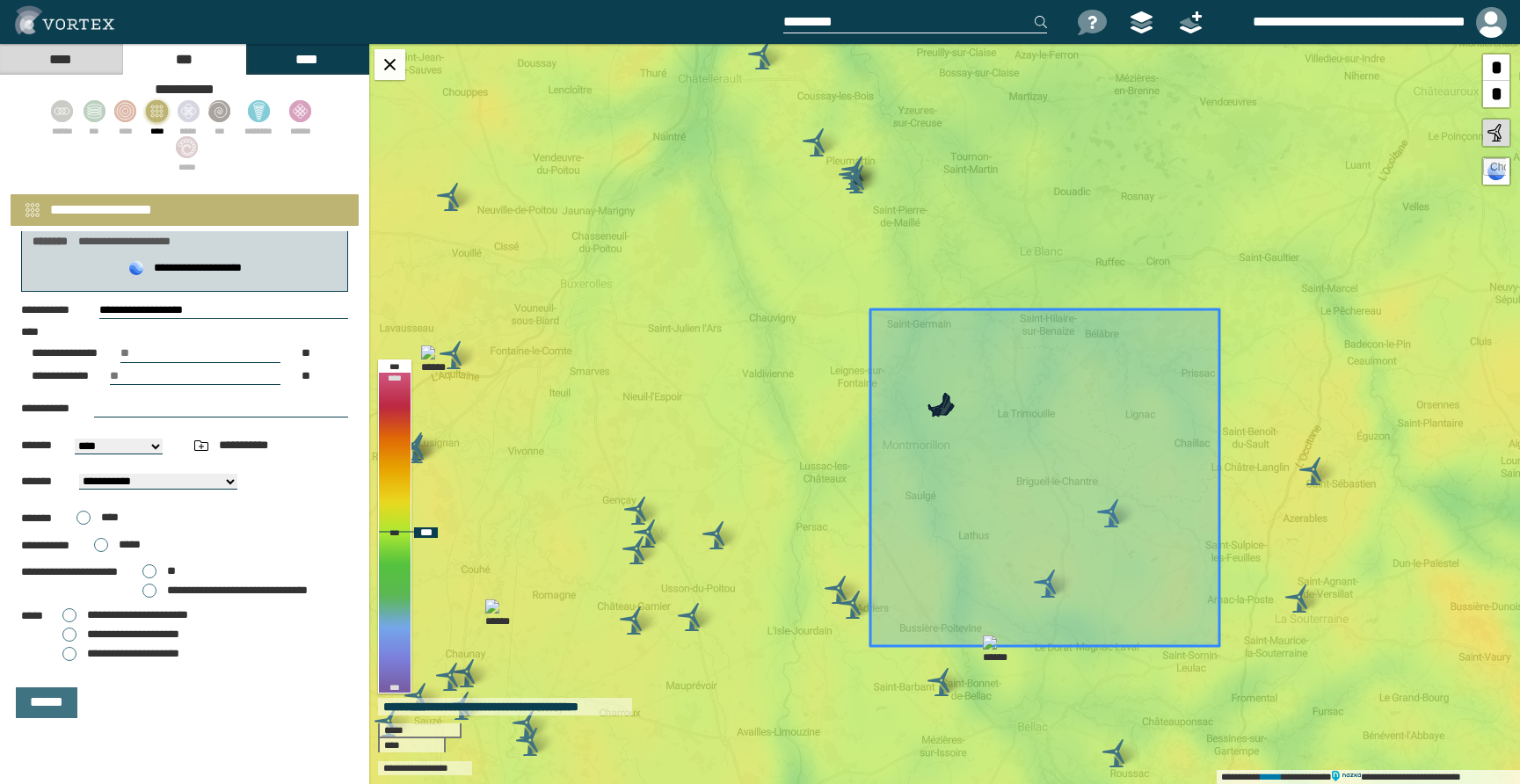 drag, startPoint x: 1217, startPoint y: 636, endPoint x: 1049, endPoint y: 544, distance: 191.54112 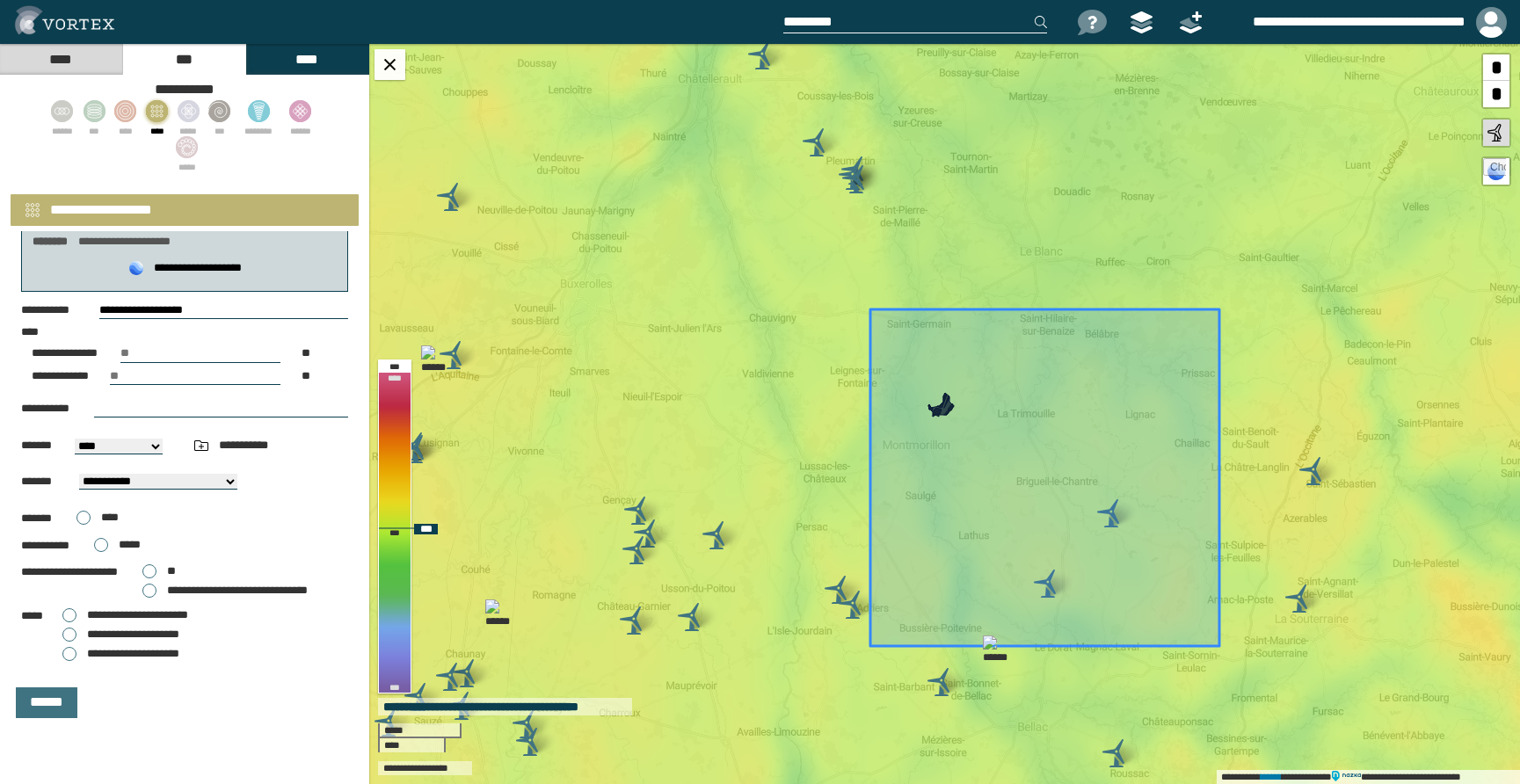click on "**********" at bounding box center [944, 414] 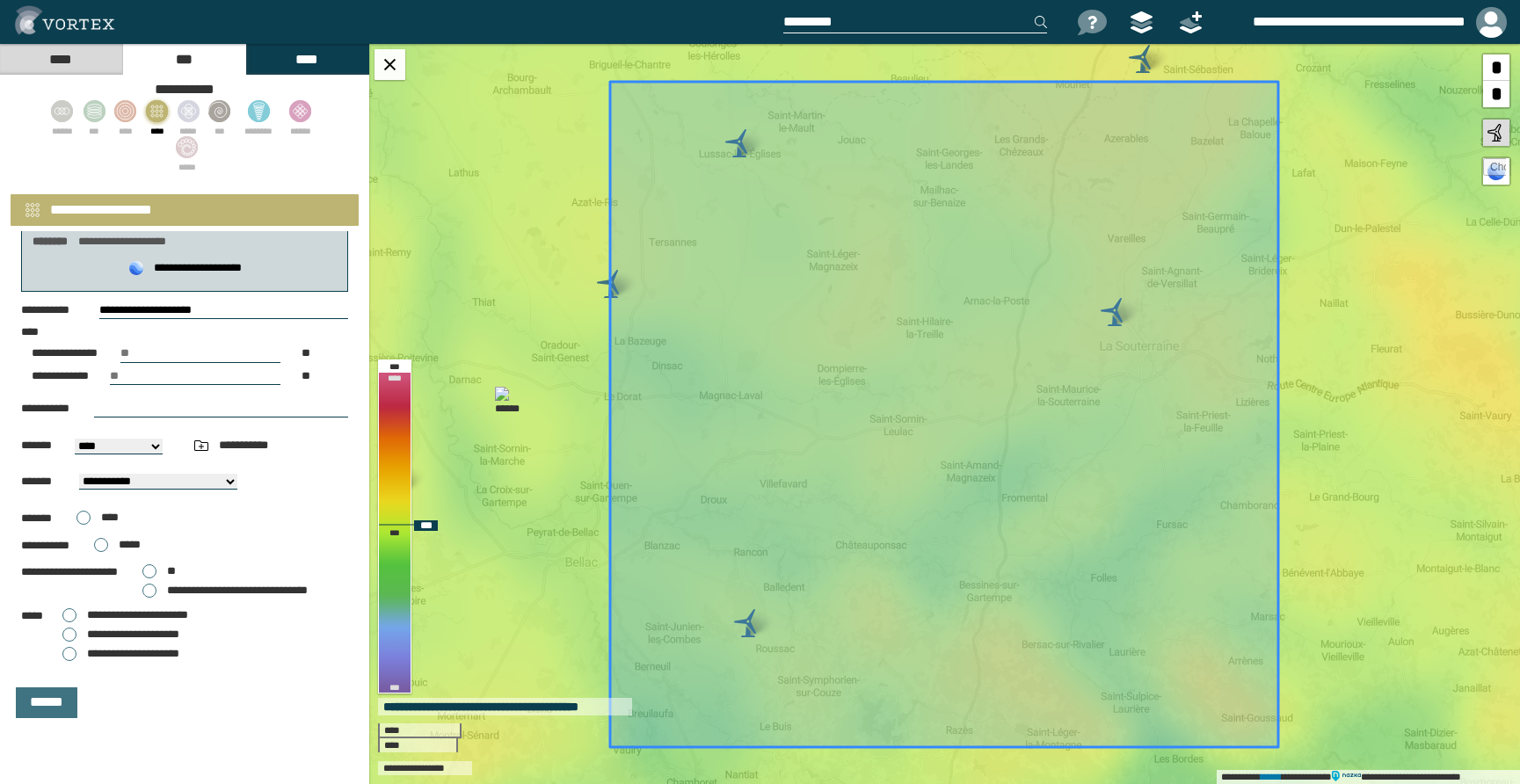 drag, startPoint x: 1275, startPoint y: 741, endPoint x: 862, endPoint y: 380, distance: 548.53441 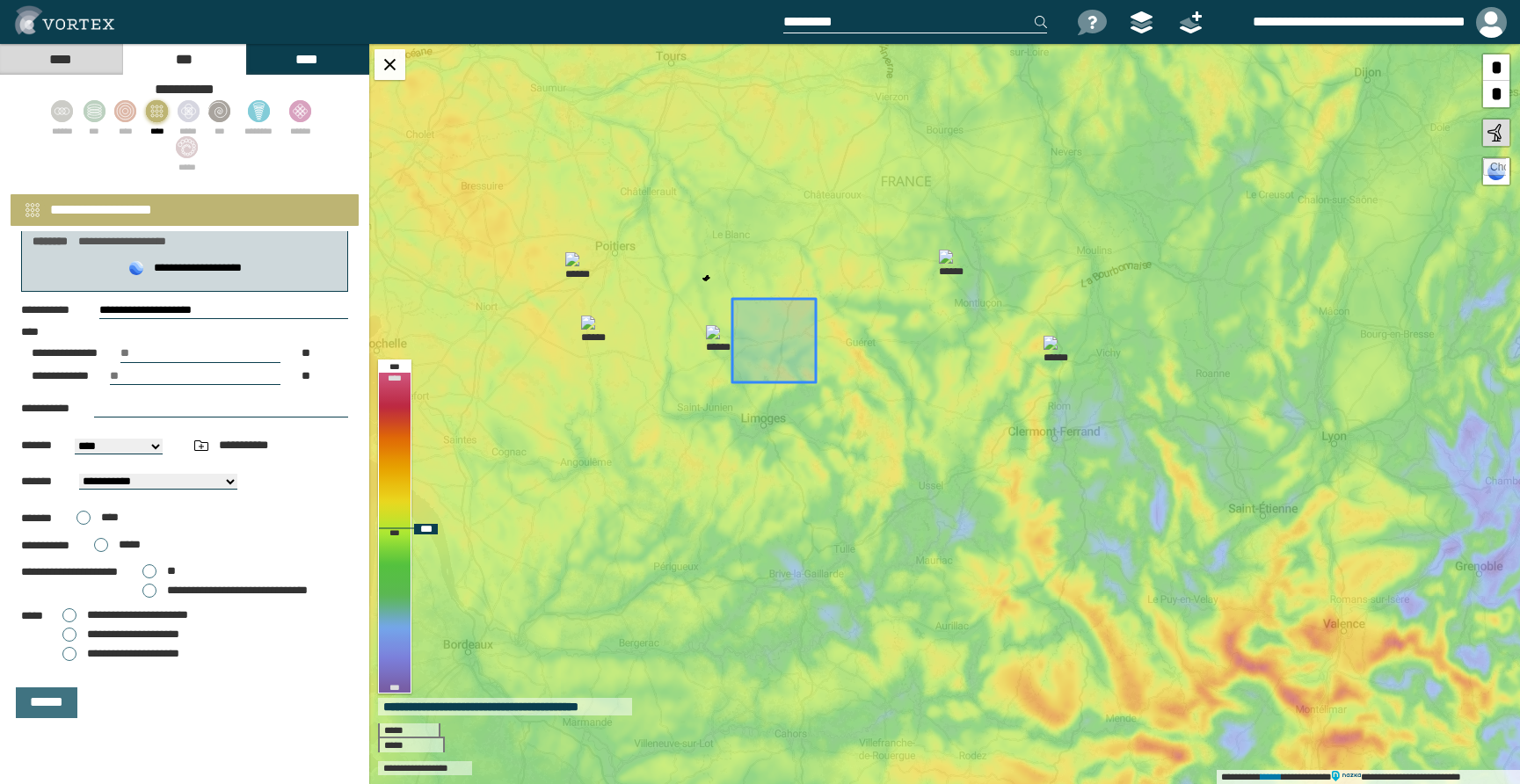 drag, startPoint x: 785, startPoint y: 329, endPoint x: 786, endPoint y: 319, distance: 10.049876 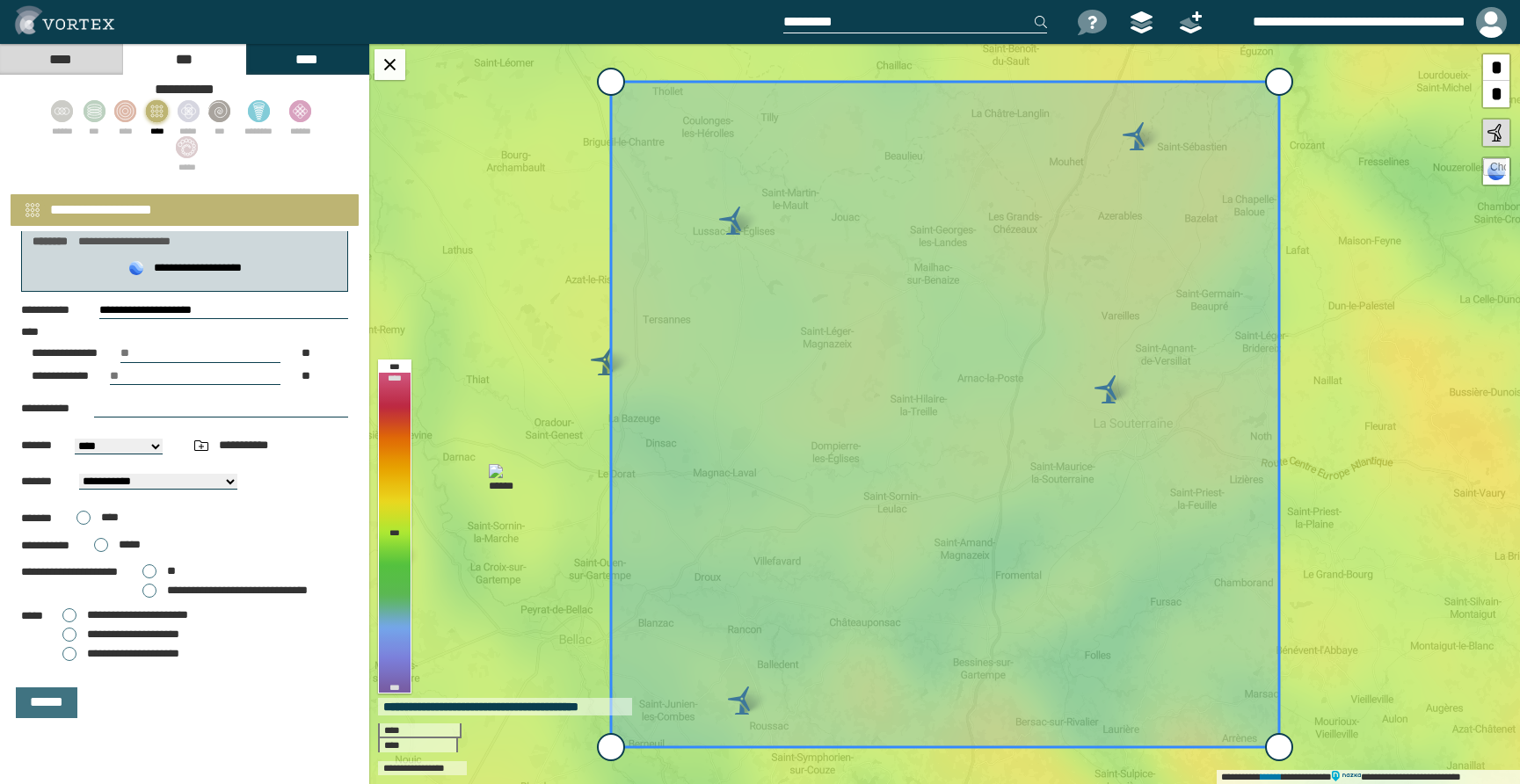 click on "**********" at bounding box center (125, 615) 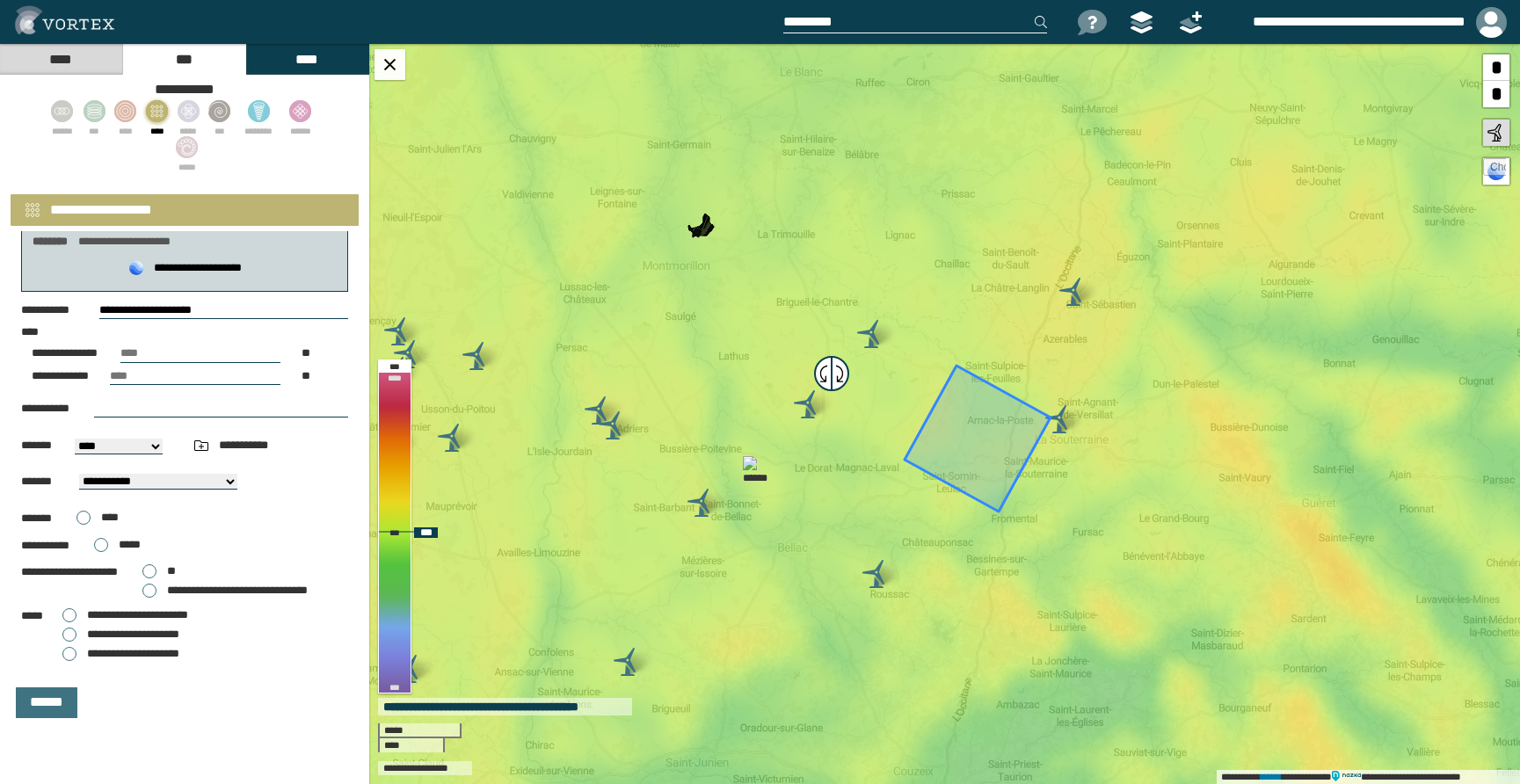 drag, startPoint x: 992, startPoint y: 448, endPoint x: 883, endPoint y: 399, distance: 119.5073 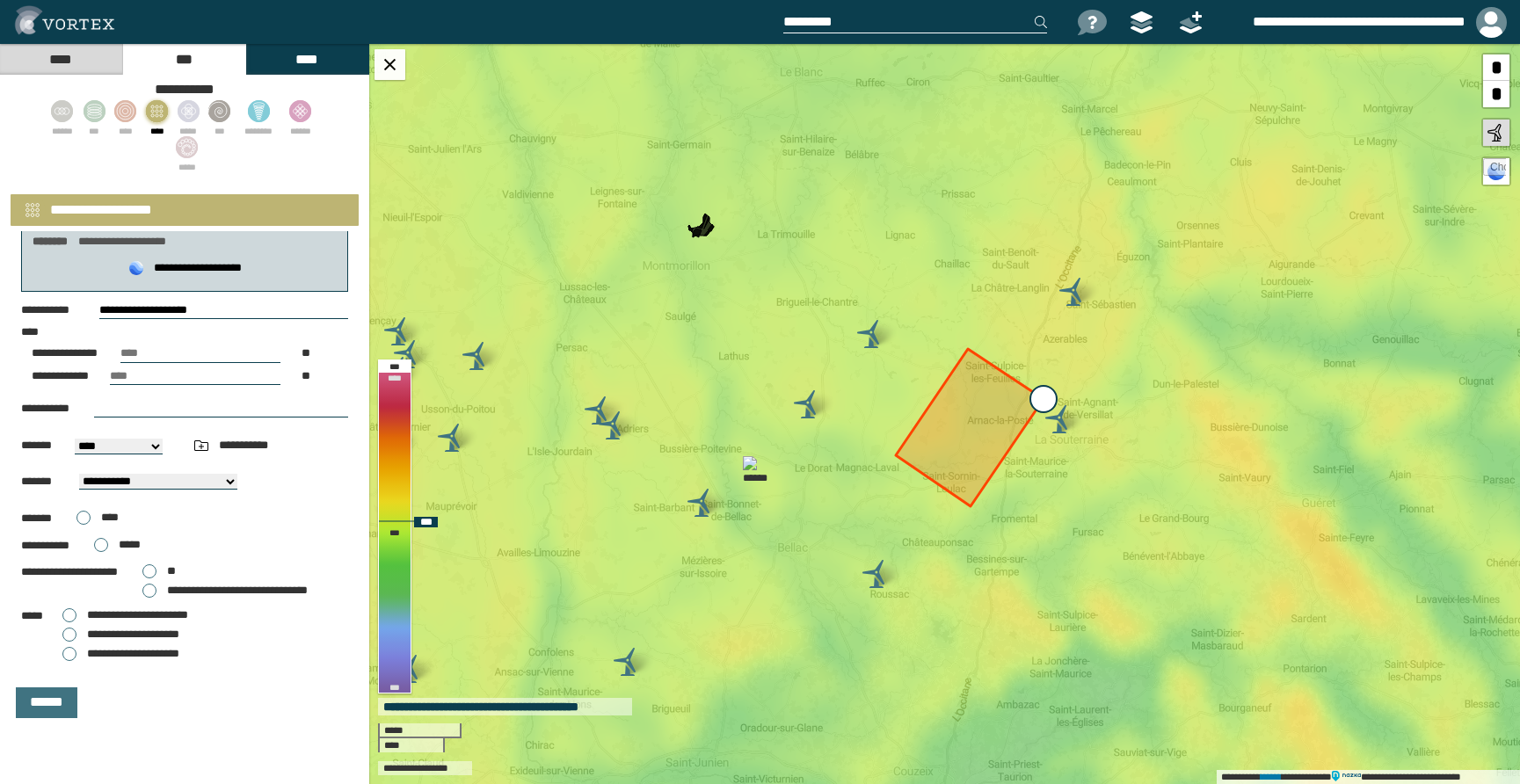 drag, startPoint x: 1059, startPoint y: 425, endPoint x: 1036, endPoint y: 384, distance: 47.01064 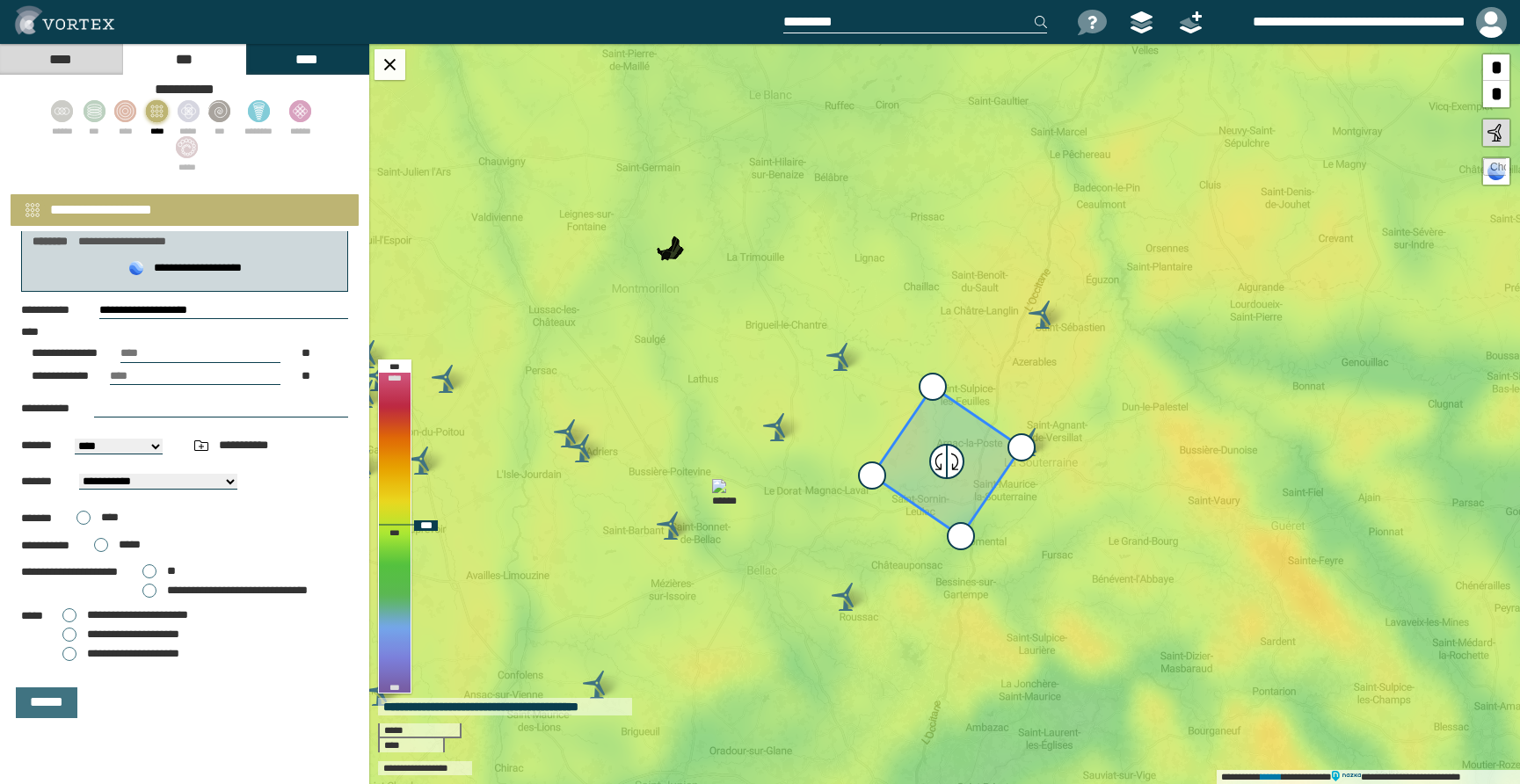 drag, startPoint x: 920, startPoint y: 382, endPoint x: 912, endPoint y: 411, distance: 30.08322 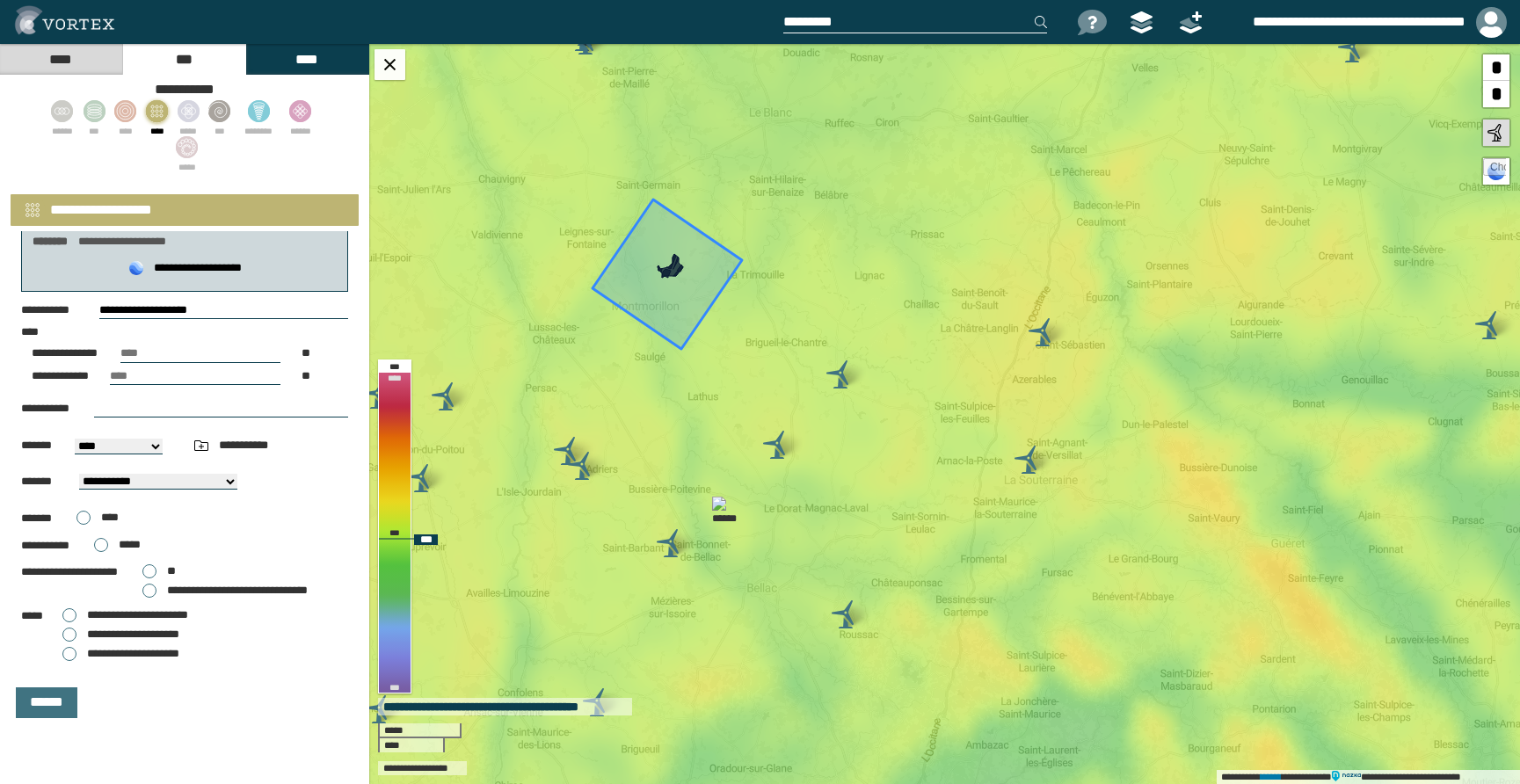 drag, startPoint x: 965, startPoint y: 482, endPoint x: 687, endPoint y: 273, distance: 347.80023 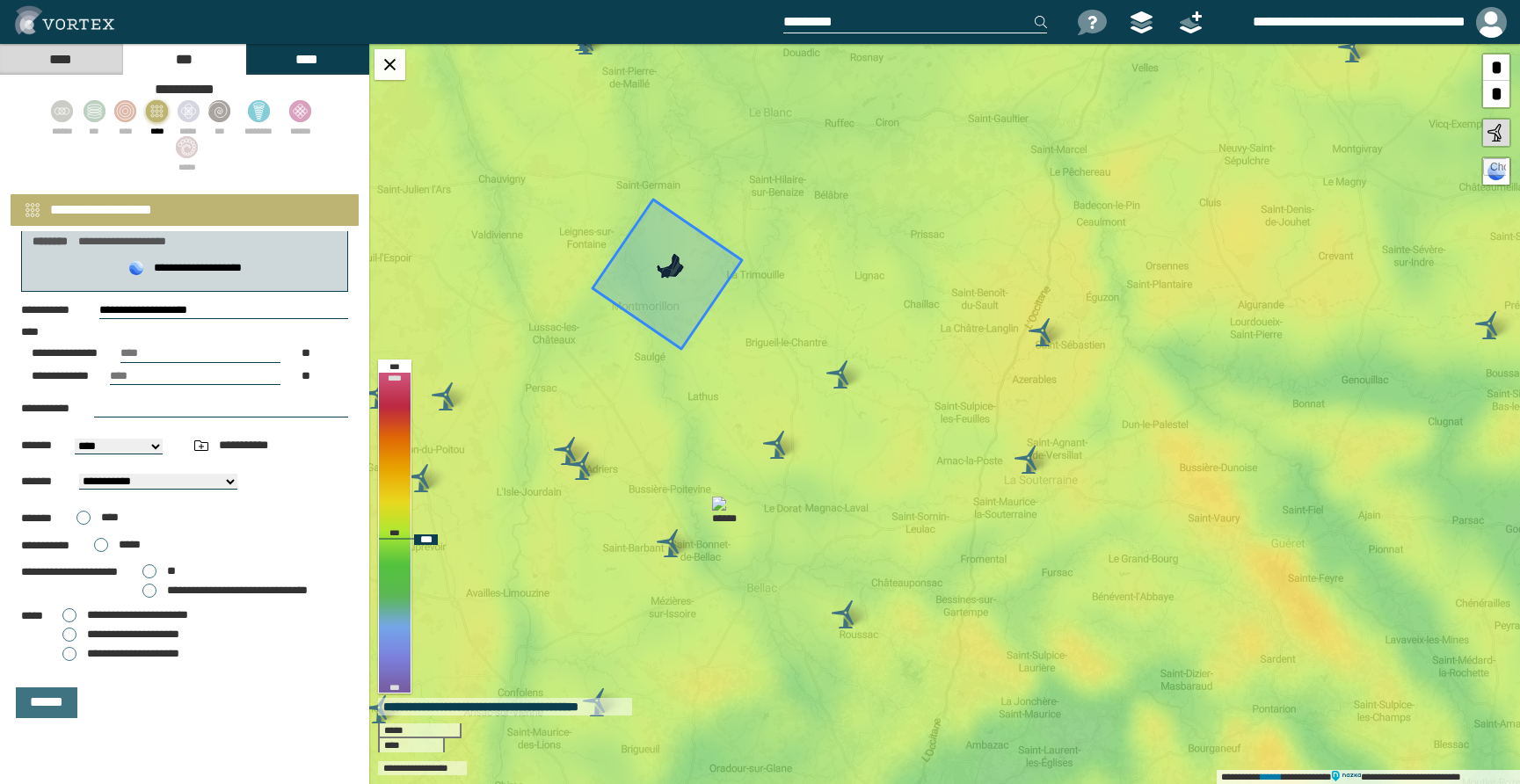 click at bounding box center (667, 274) 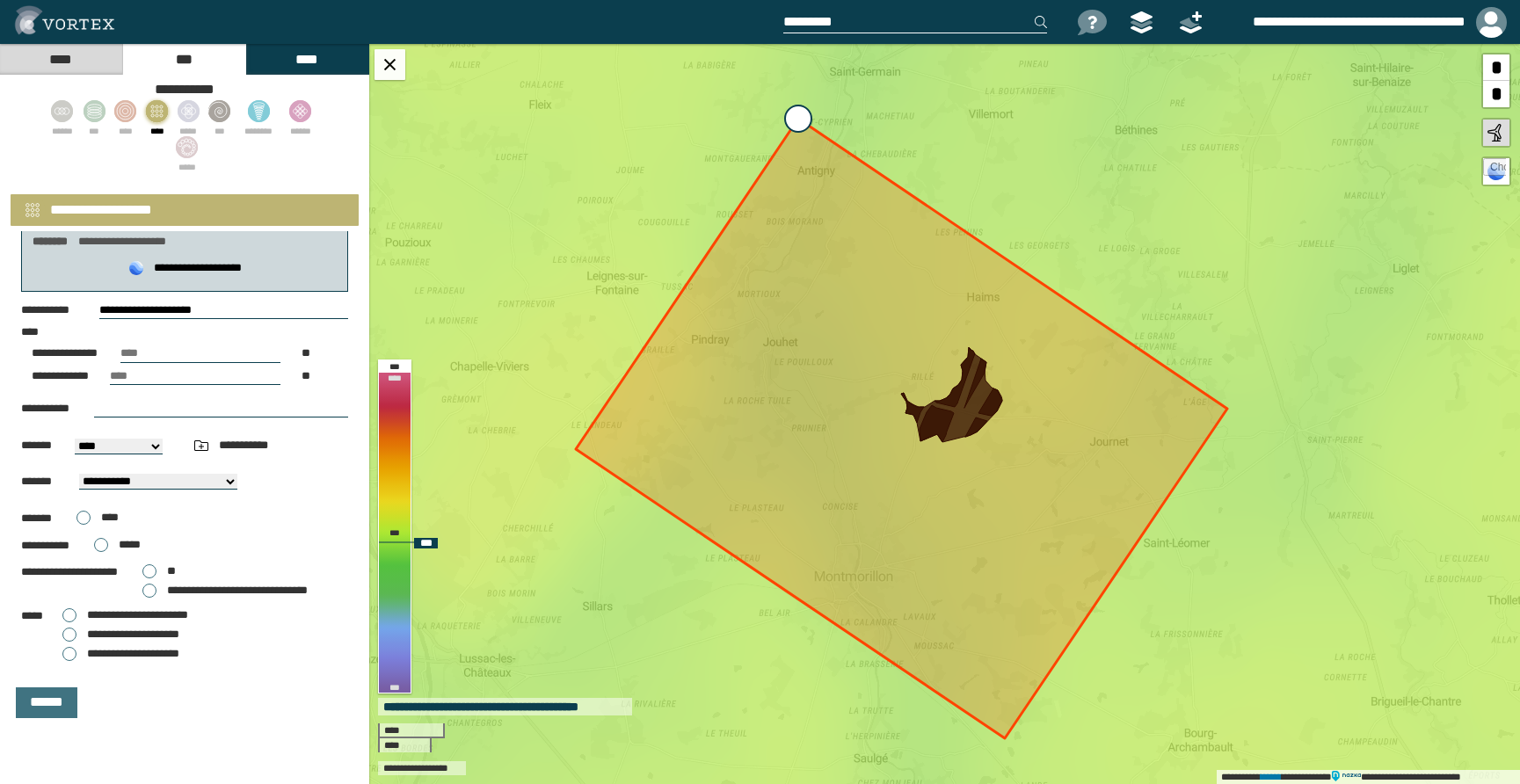 drag, startPoint x: 886, startPoint y: 118, endPoint x: 794, endPoint y: 122, distance: 92.08692 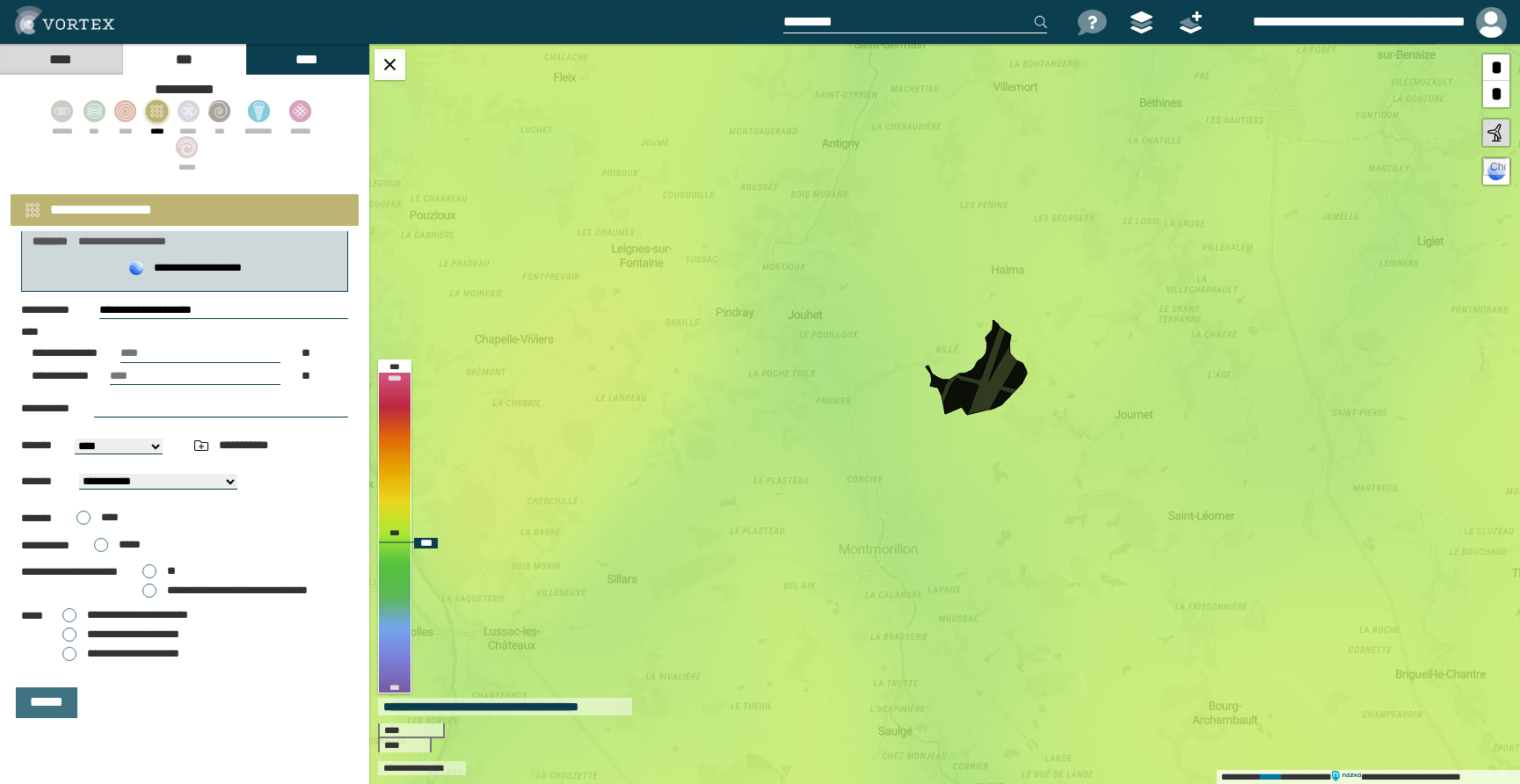 drag, startPoint x: 812, startPoint y: 105, endPoint x: 833, endPoint y: 82, distance: 31.144823 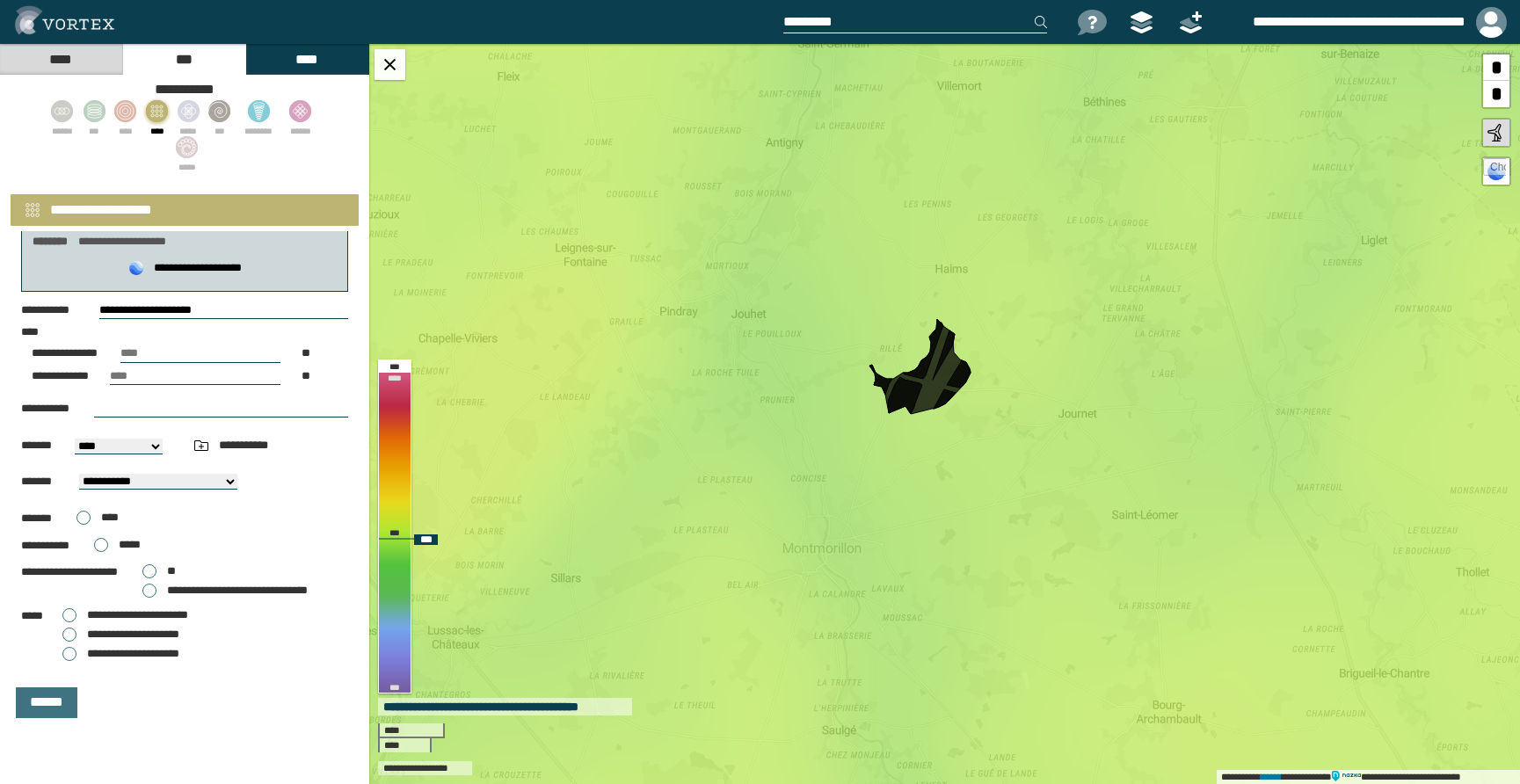 drag, startPoint x: 1146, startPoint y: 321, endPoint x: 1070, endPoint y: 308, distance: 77.10383 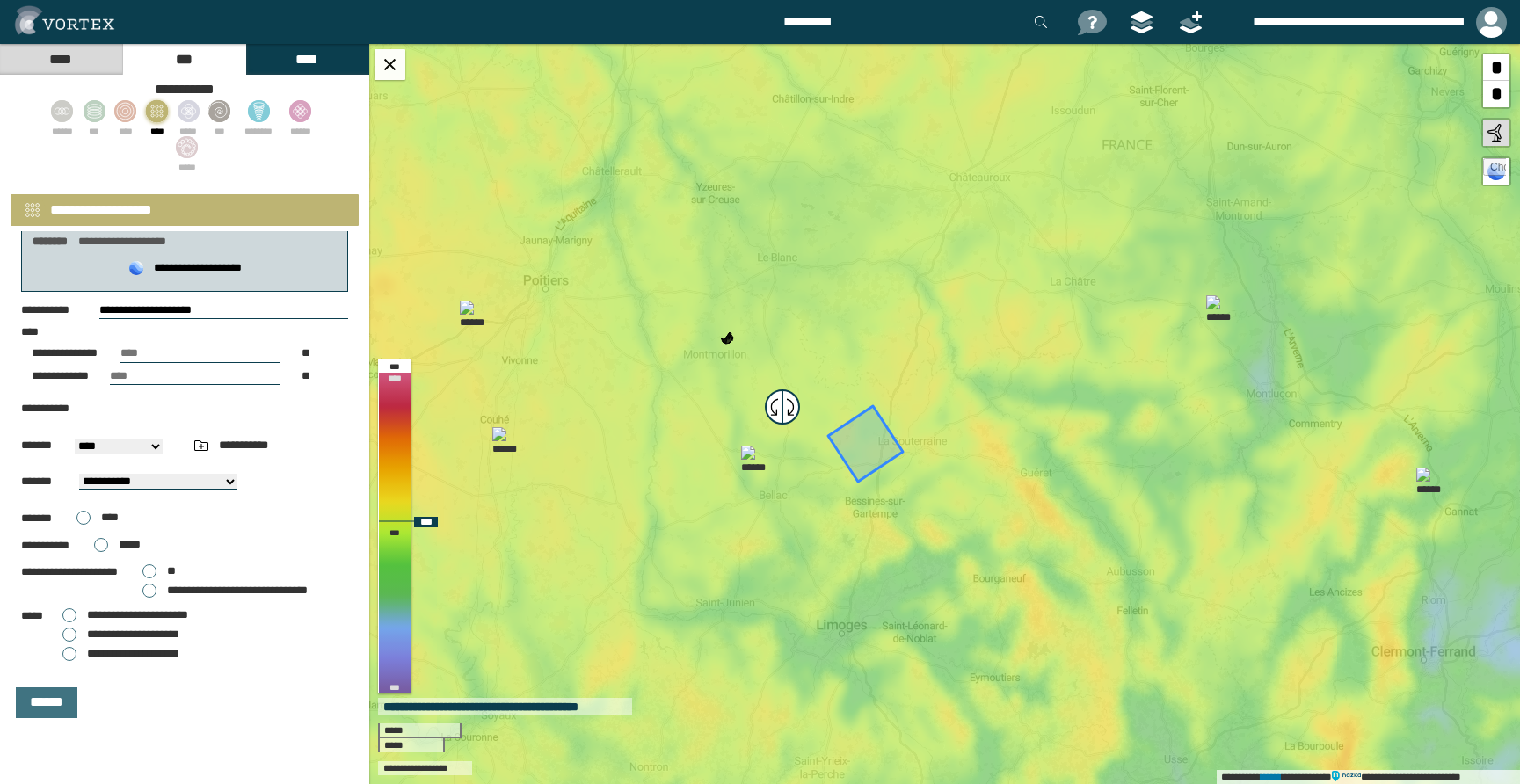 drag, startPoint x: 859, startPoint y: 449, endPoint x: 785, endPoint y: 366, distance: 111.19802 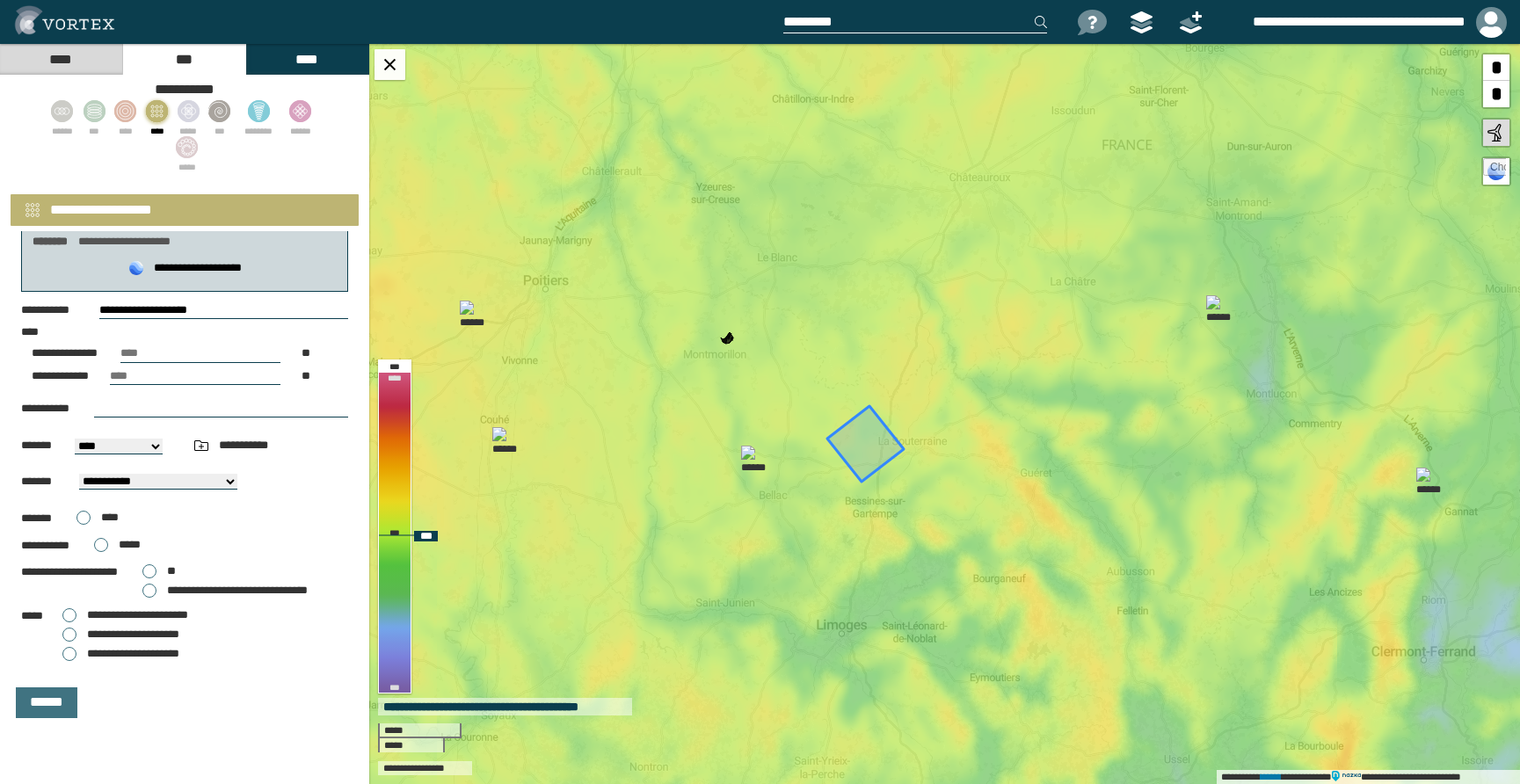 drag, startPoint x: 849, startPoint y: 374, endPoint x: 859, endPoint y: 377, distance: 10.4403065 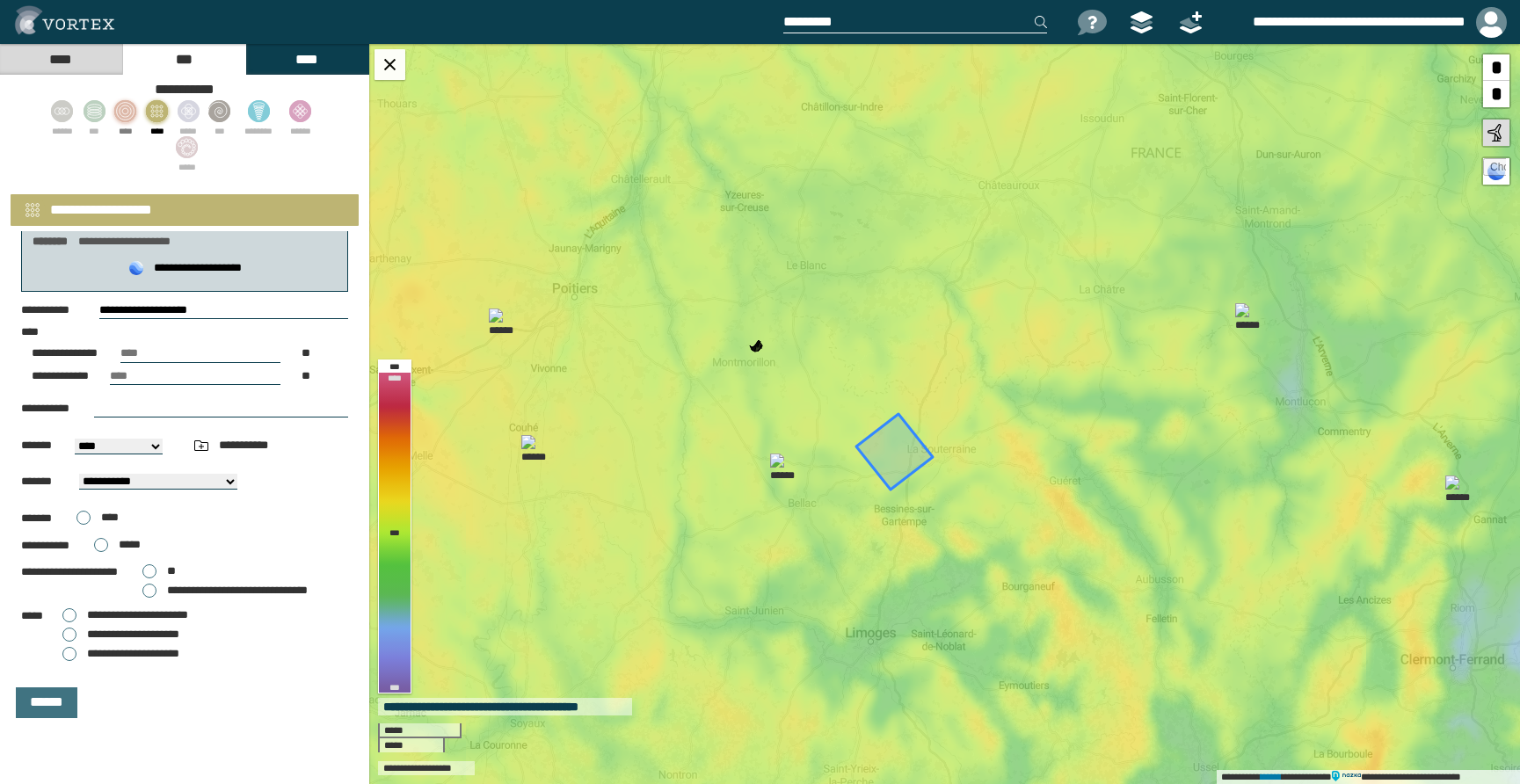 click at bounding box center [126, 111] 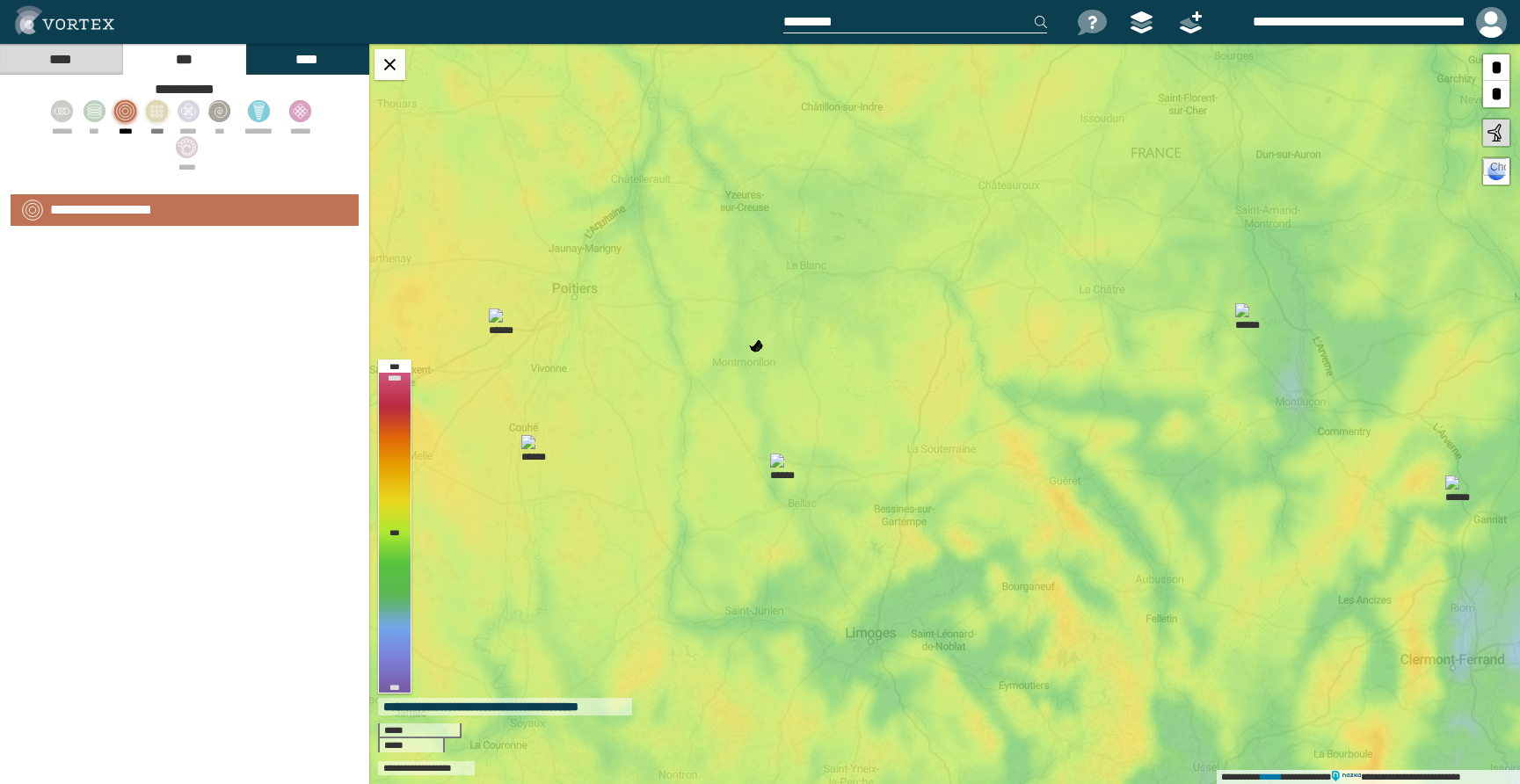 scroll, scrollTop: 0, scrollLeft: 0, axis: both 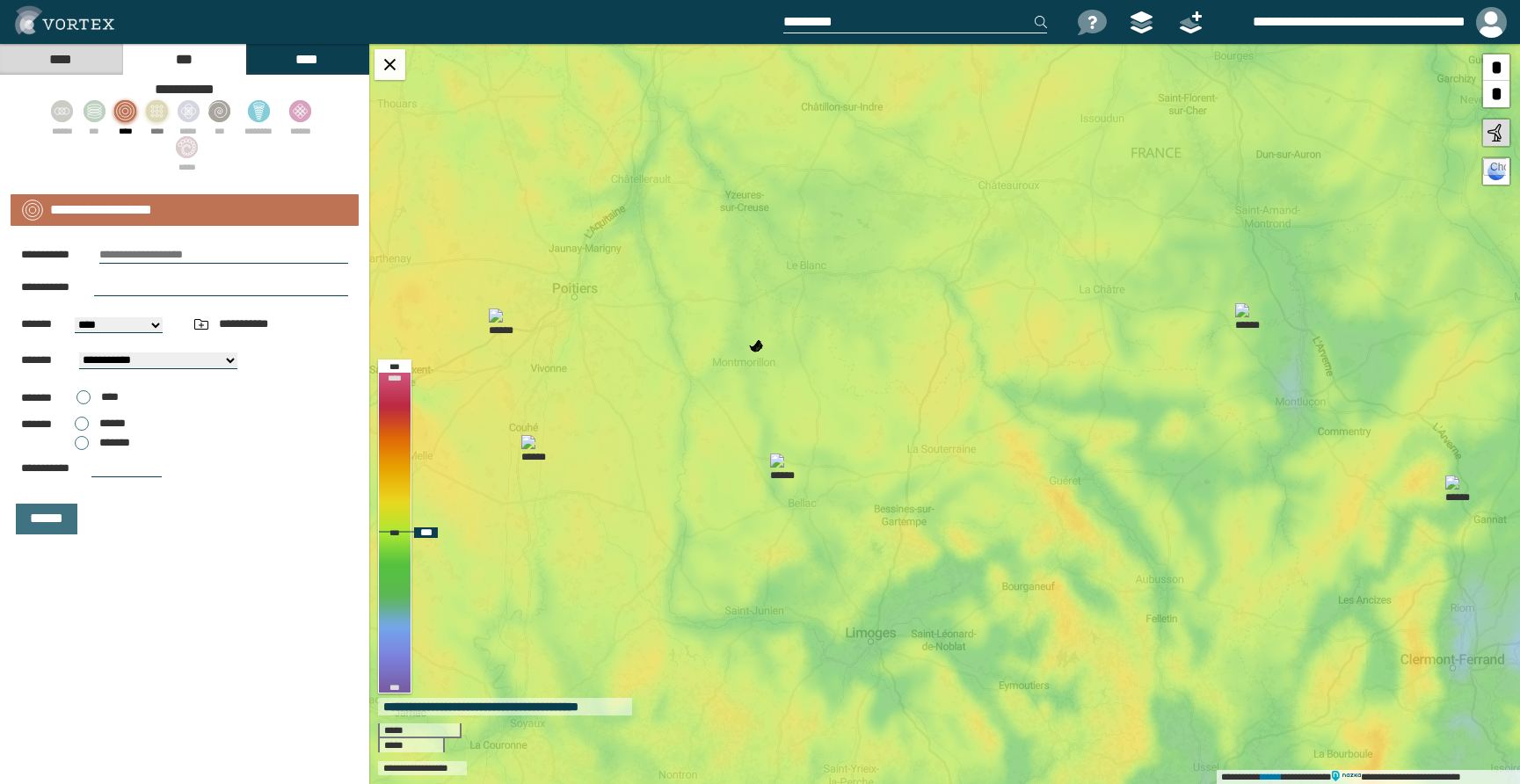 click on "**********" at bounding box center [944, 414] 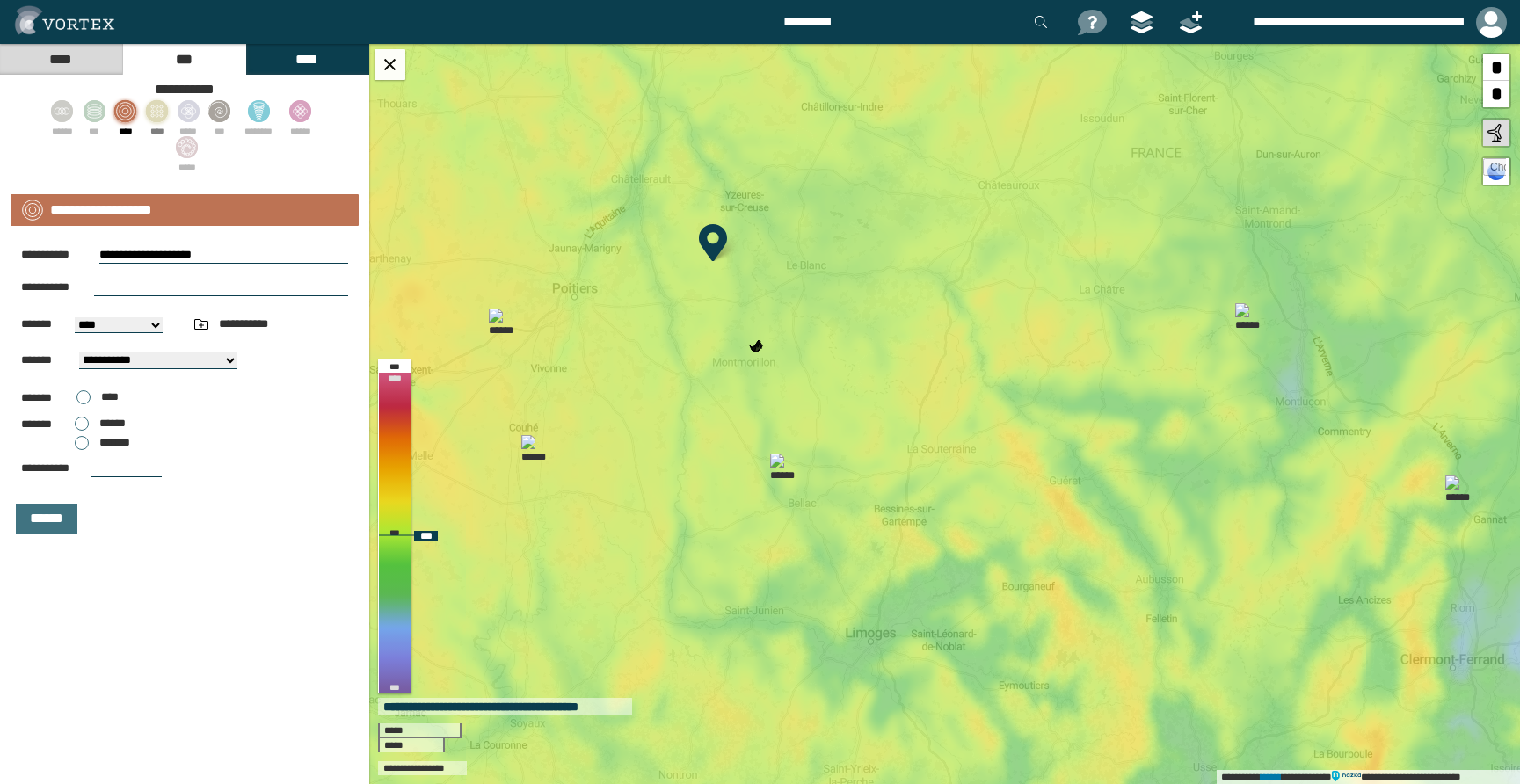 click on "**********" at bounding box center (944, 414) 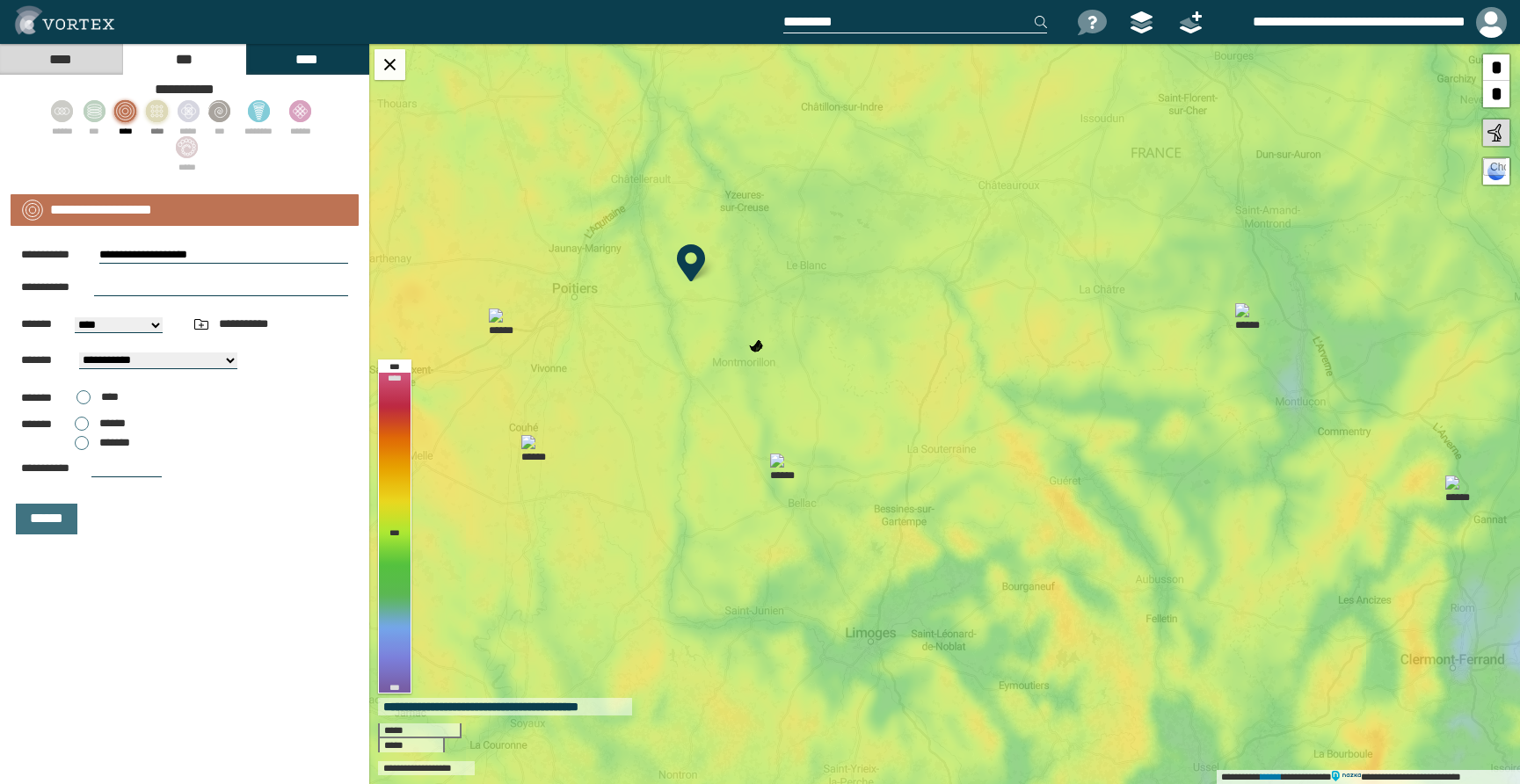click on "****" at bounding box center (61, 59) 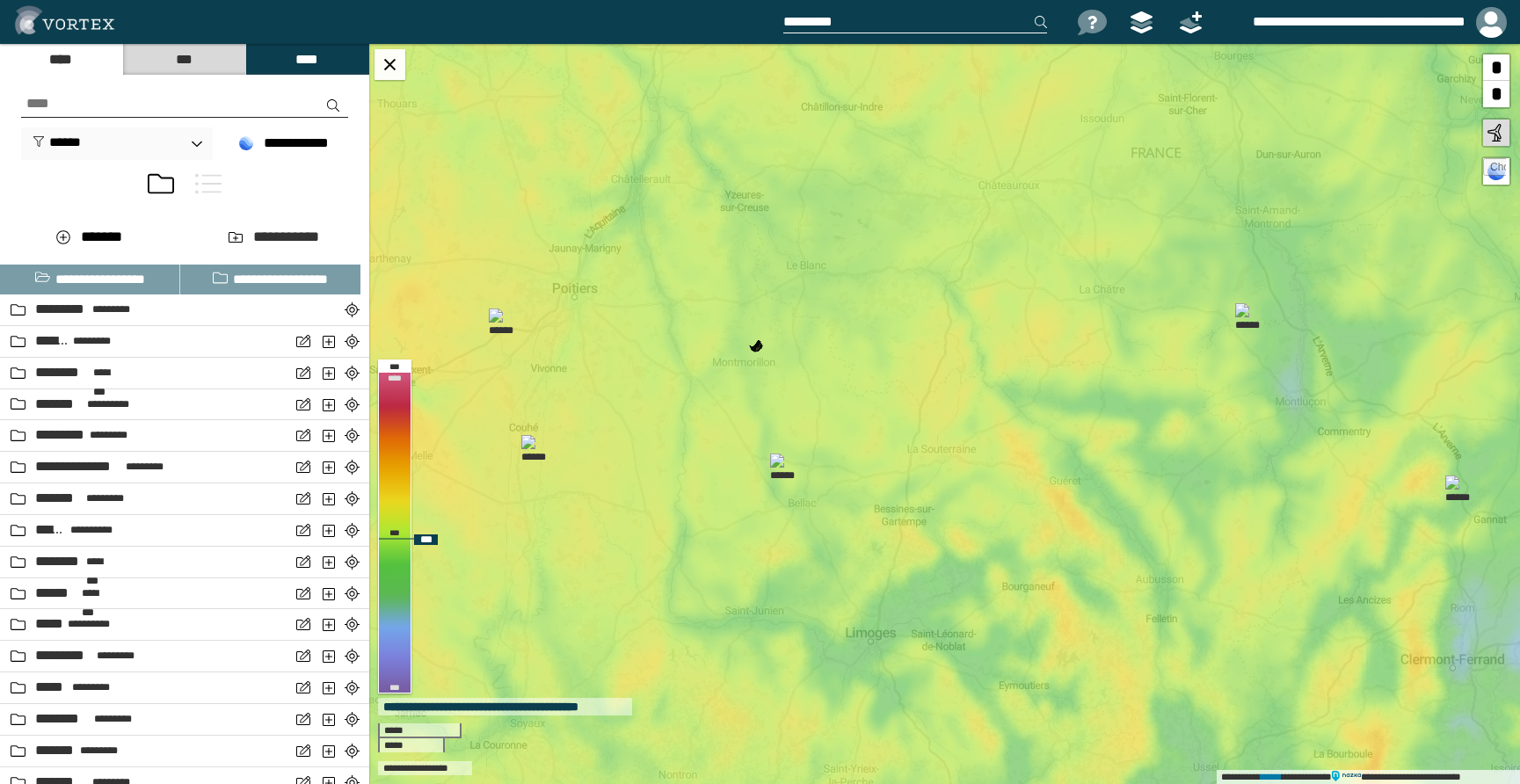 click on "**********" at bounding box center (944, 414) 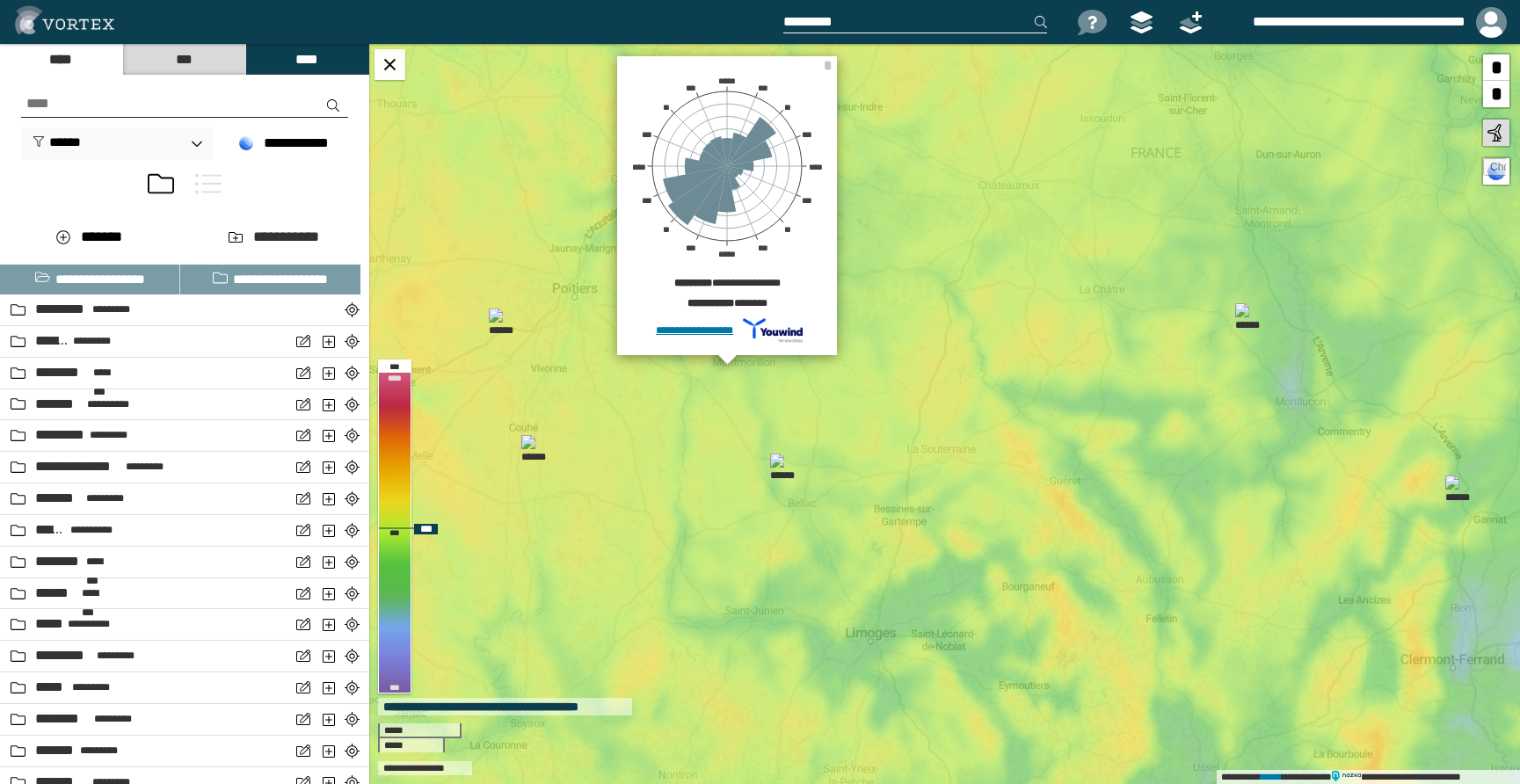 click on "[FIRST] [LAST]" at bounding box center (944, 414) 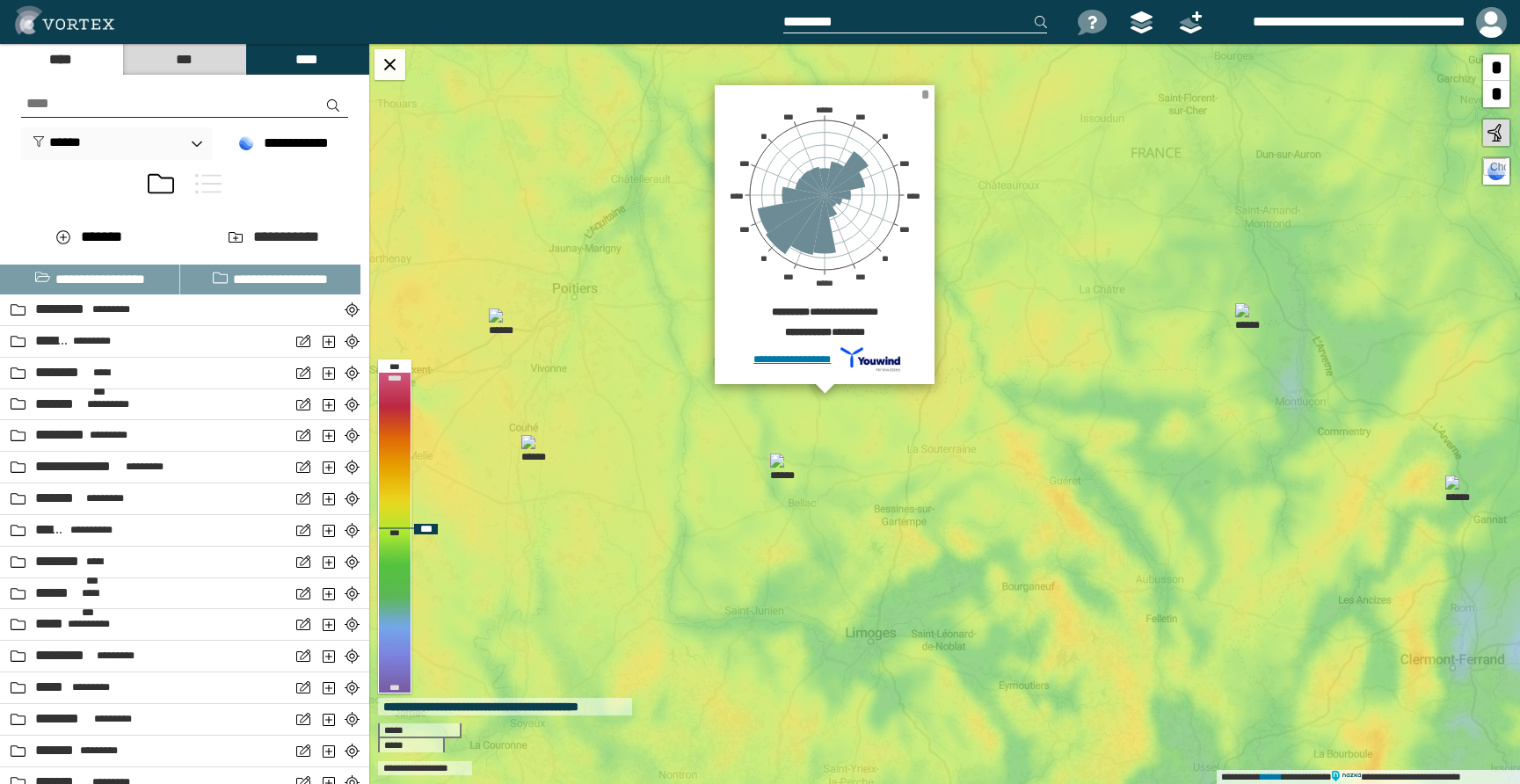 click on "*" at bounding box center (925, 94) 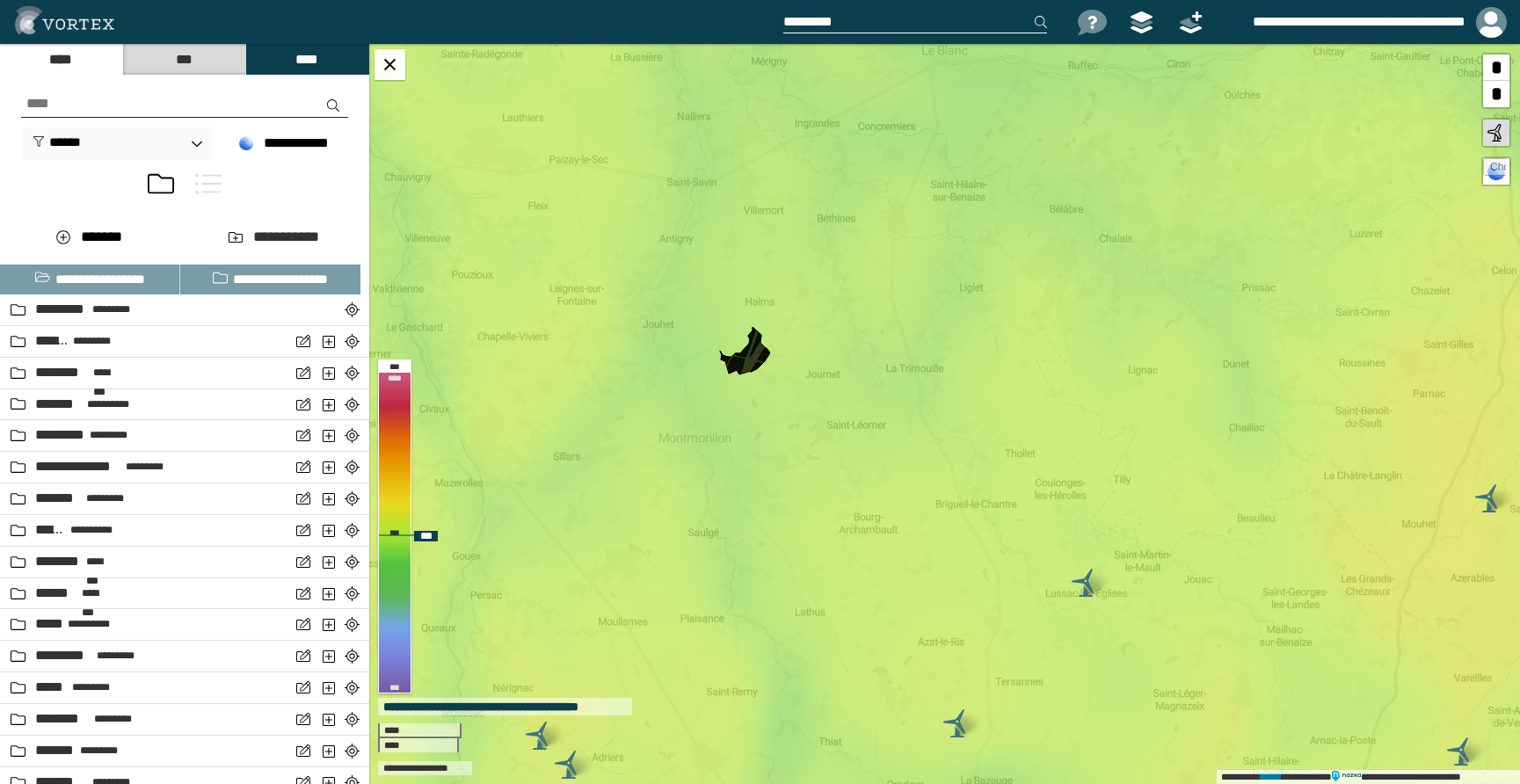 click on "**********" at bounding box center (944, 414) 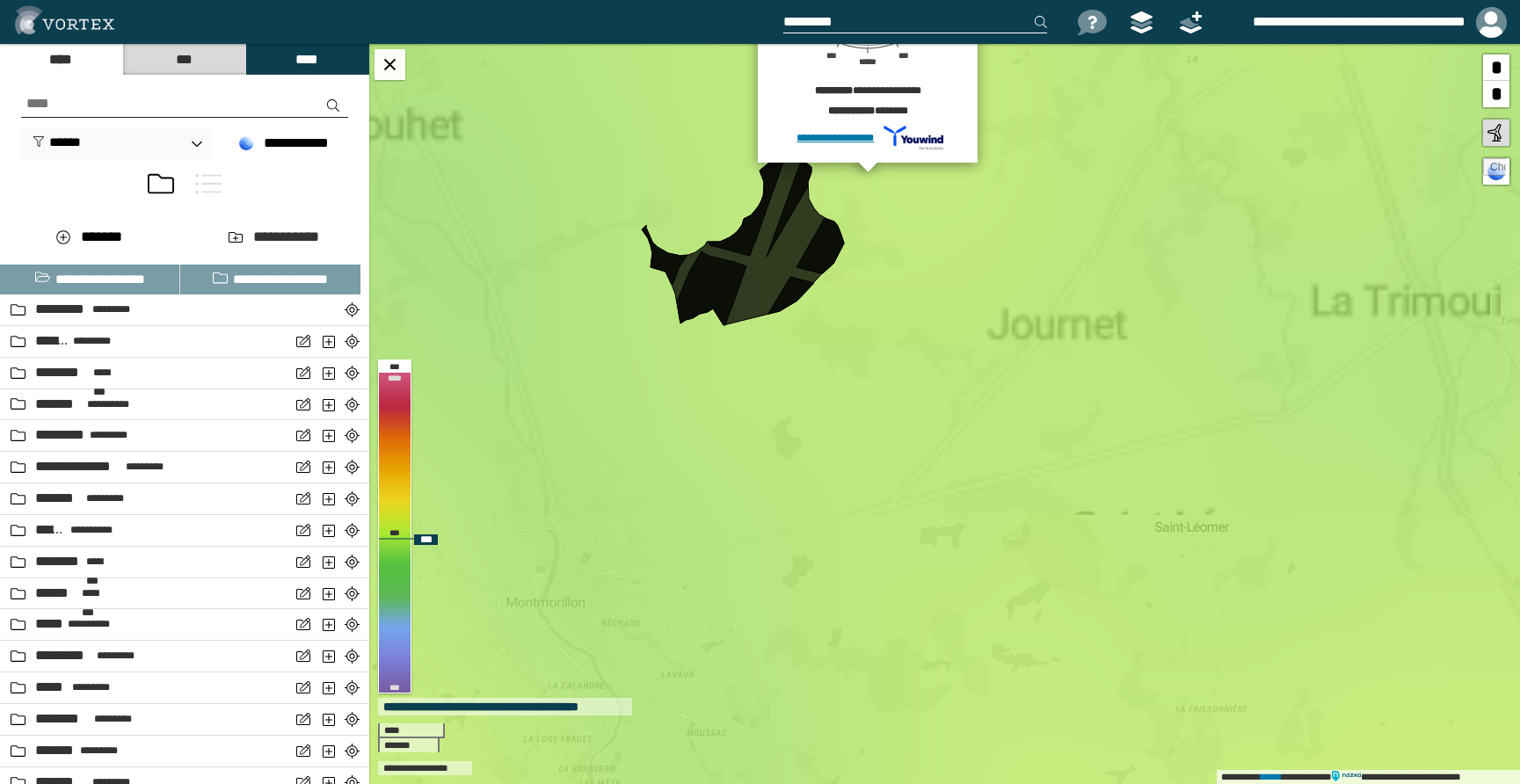 click on "**********" at bounding box center (944, 414) 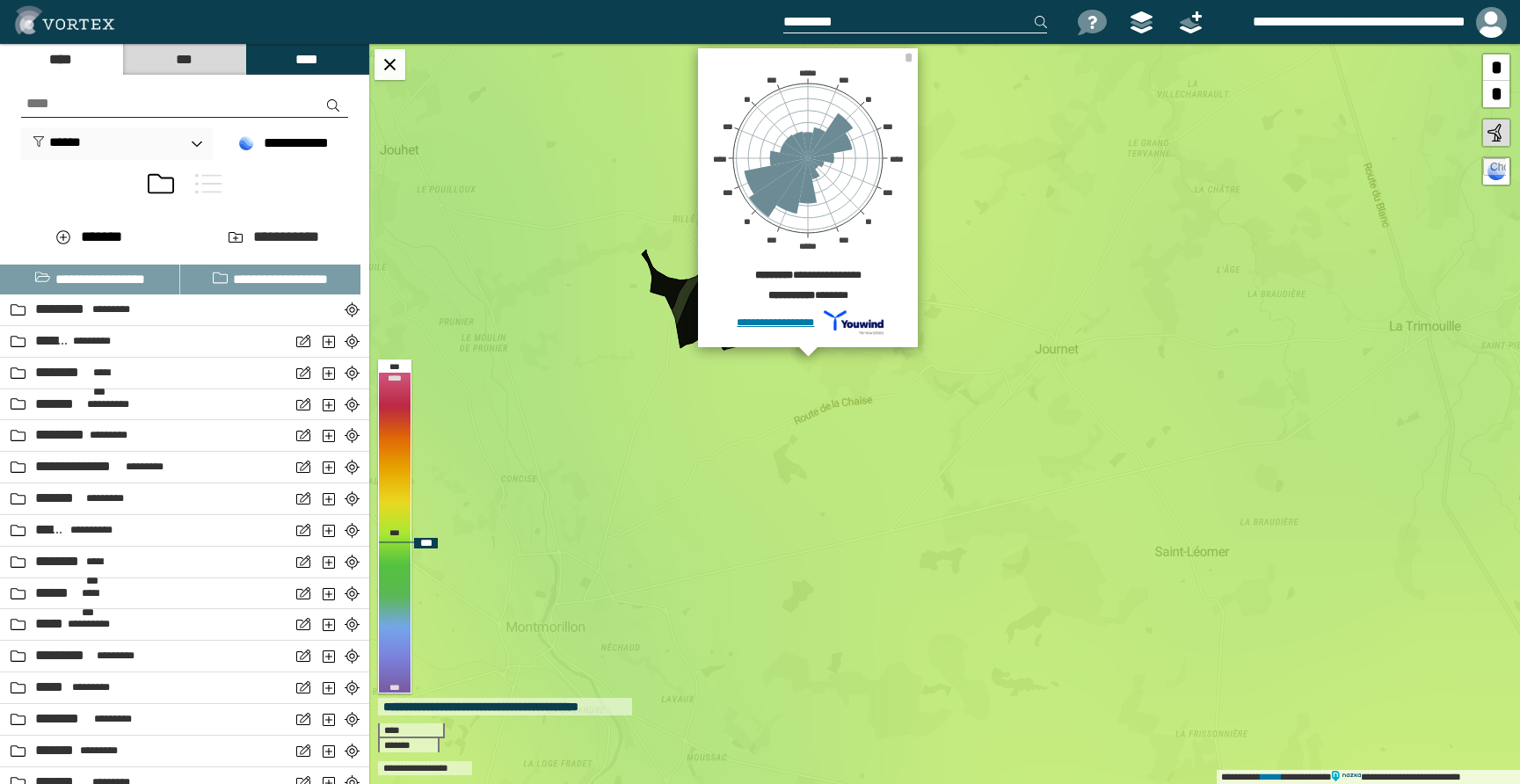 click on "**********" at bounding box center (944, 414) 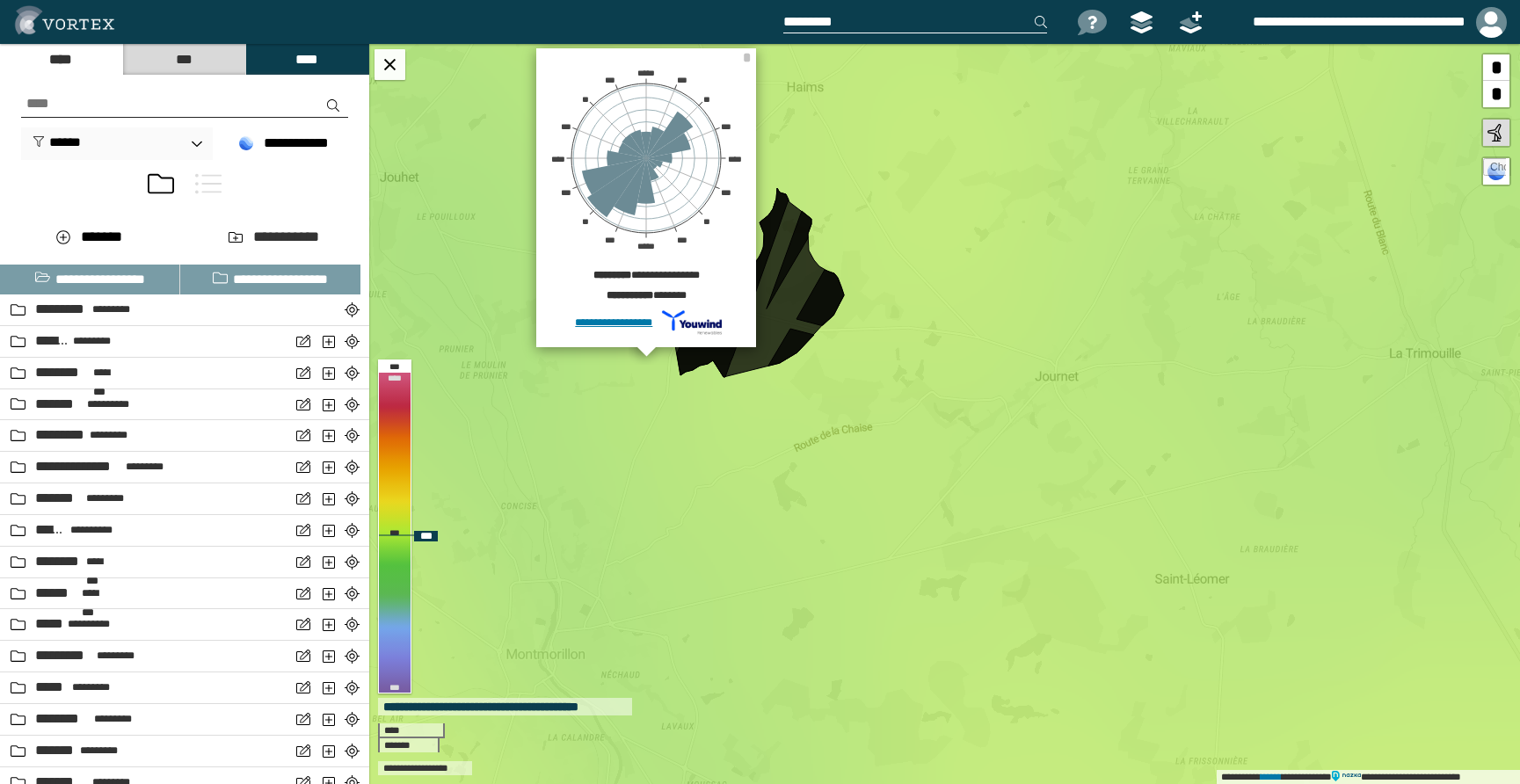 click on "**********" at bounding box center [944, 414] 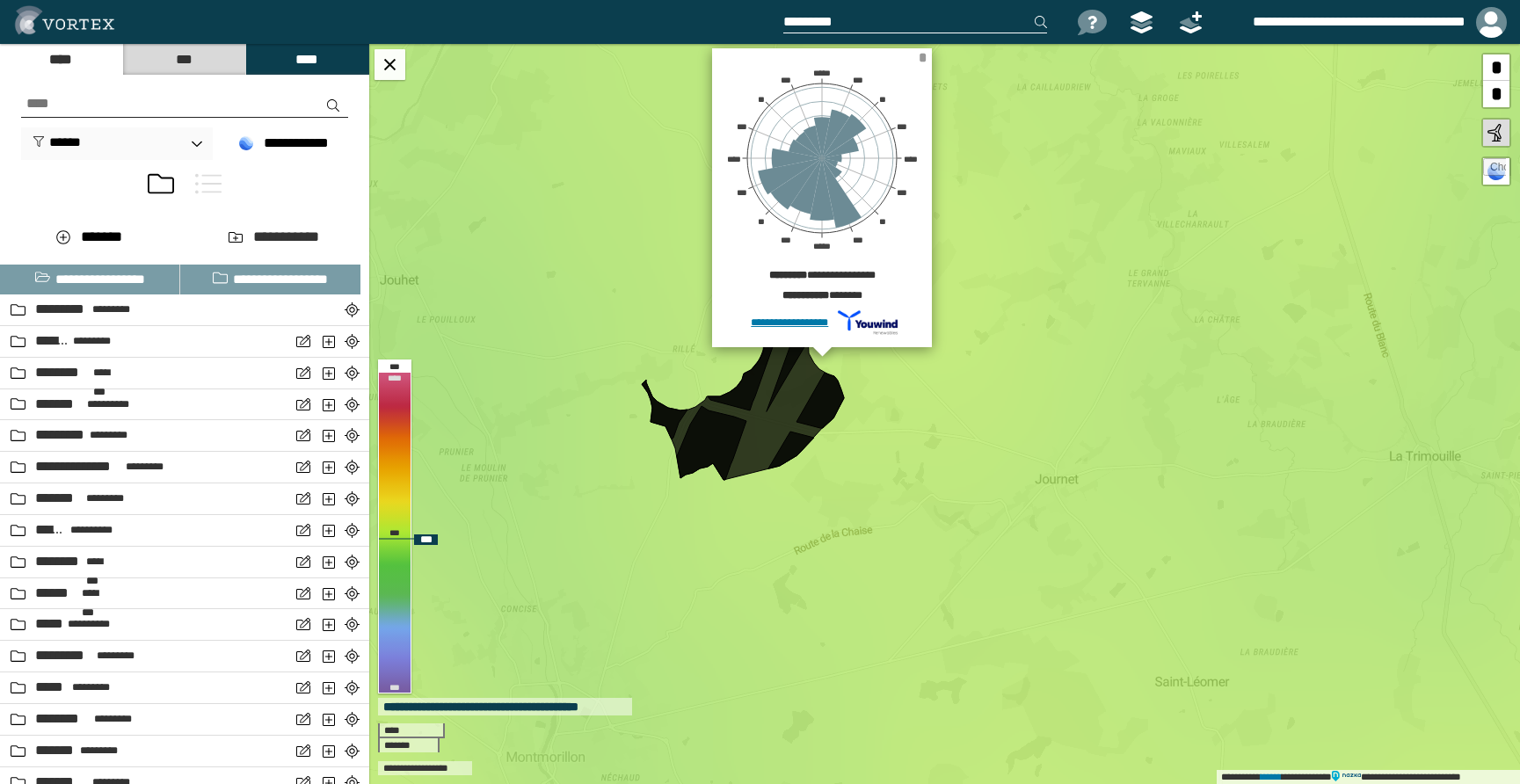 click on "*" at bounding box center [922, 57] 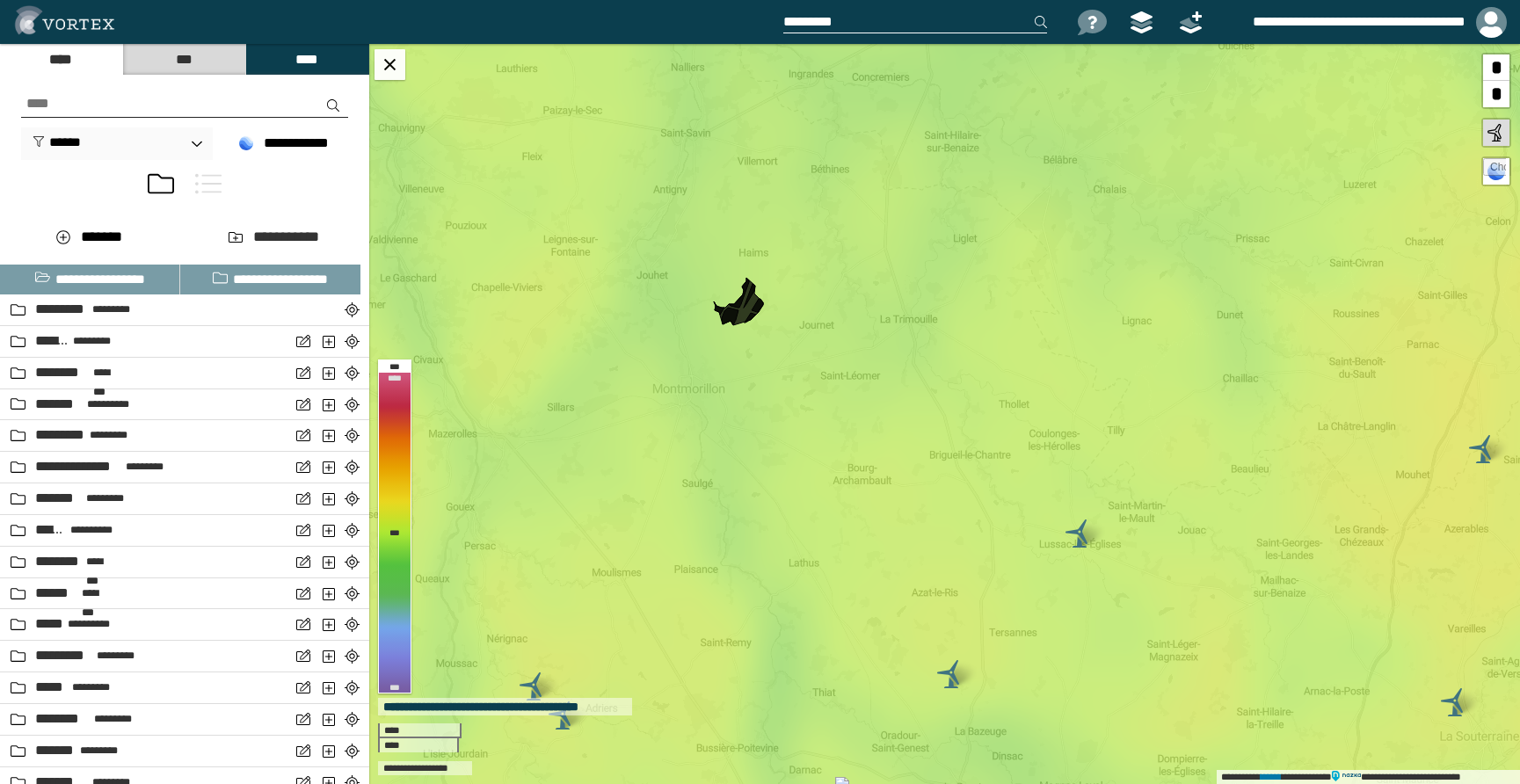 click on "***" at bounding box center (184, 59) 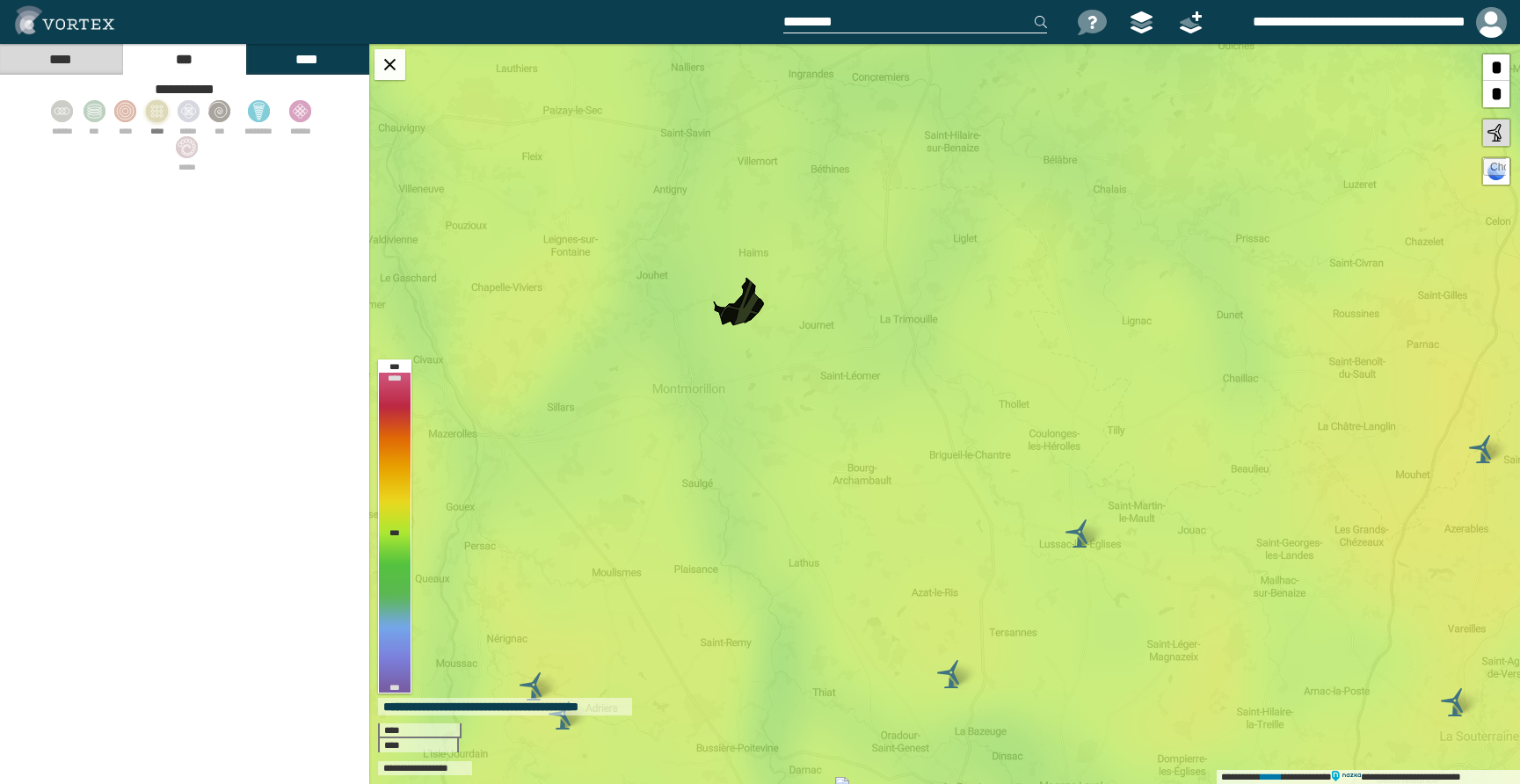 click at bounding box center (156, 111) 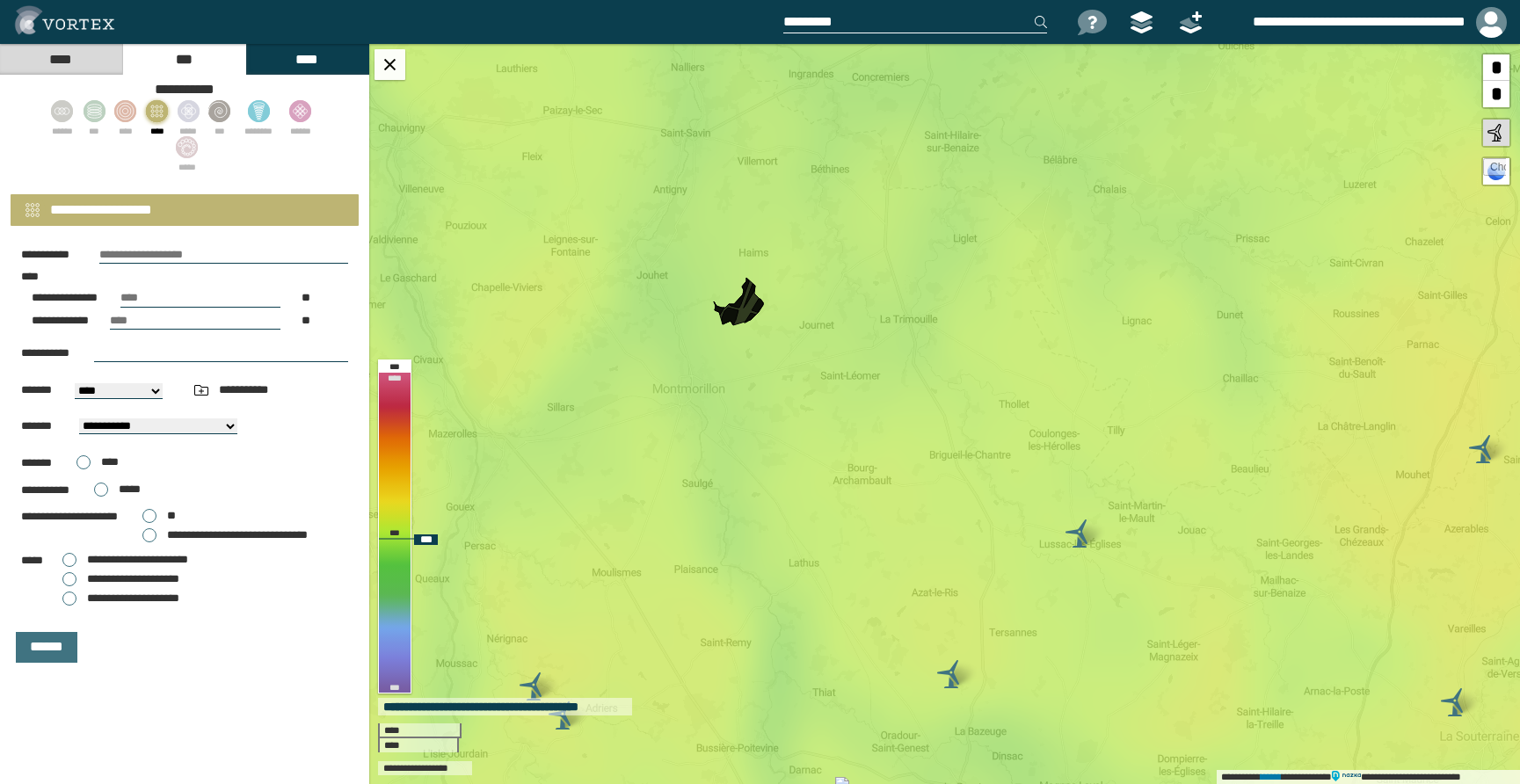 click on "**********" at bounding box center [944, 414] 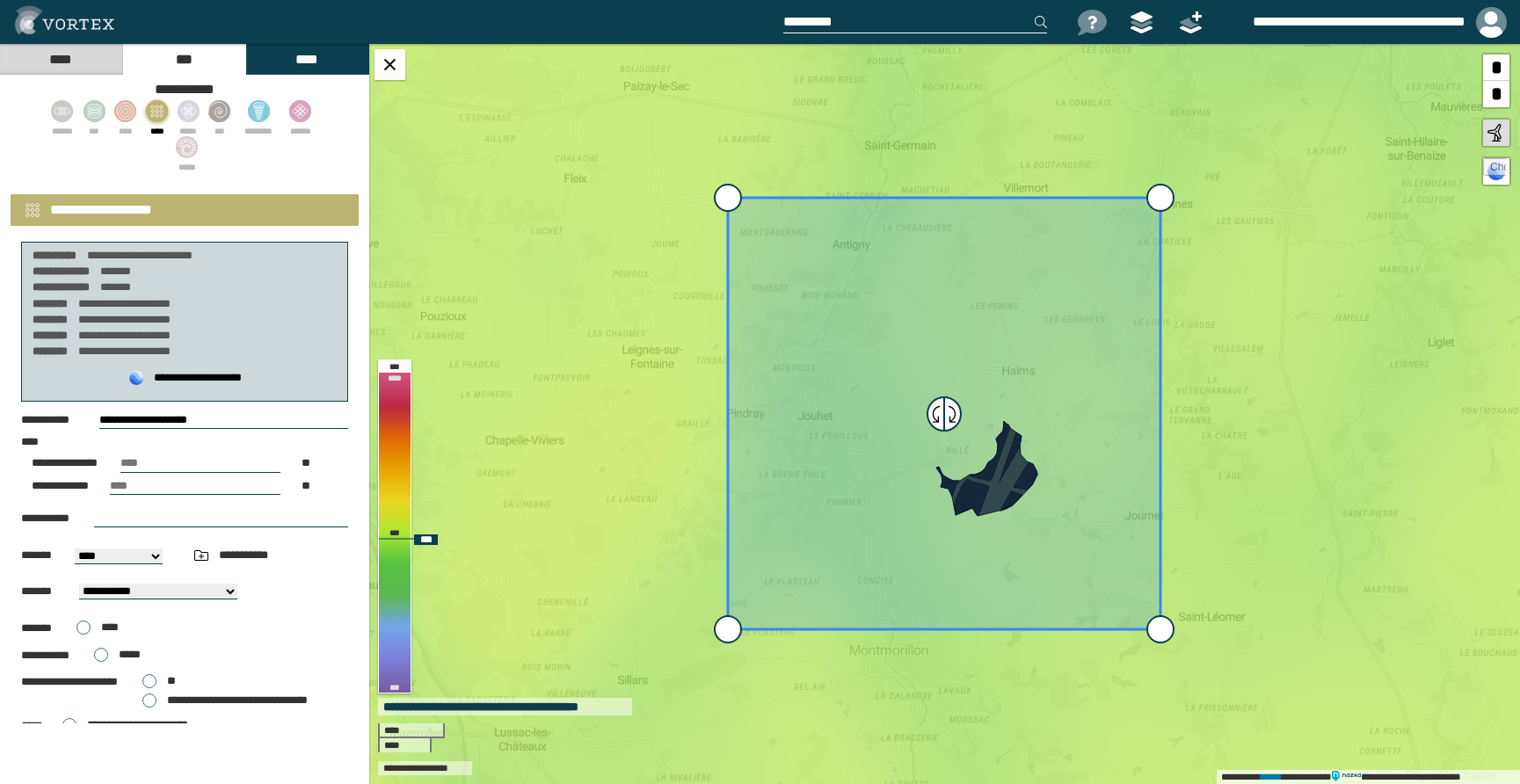 click at bounding box center [944, 413] 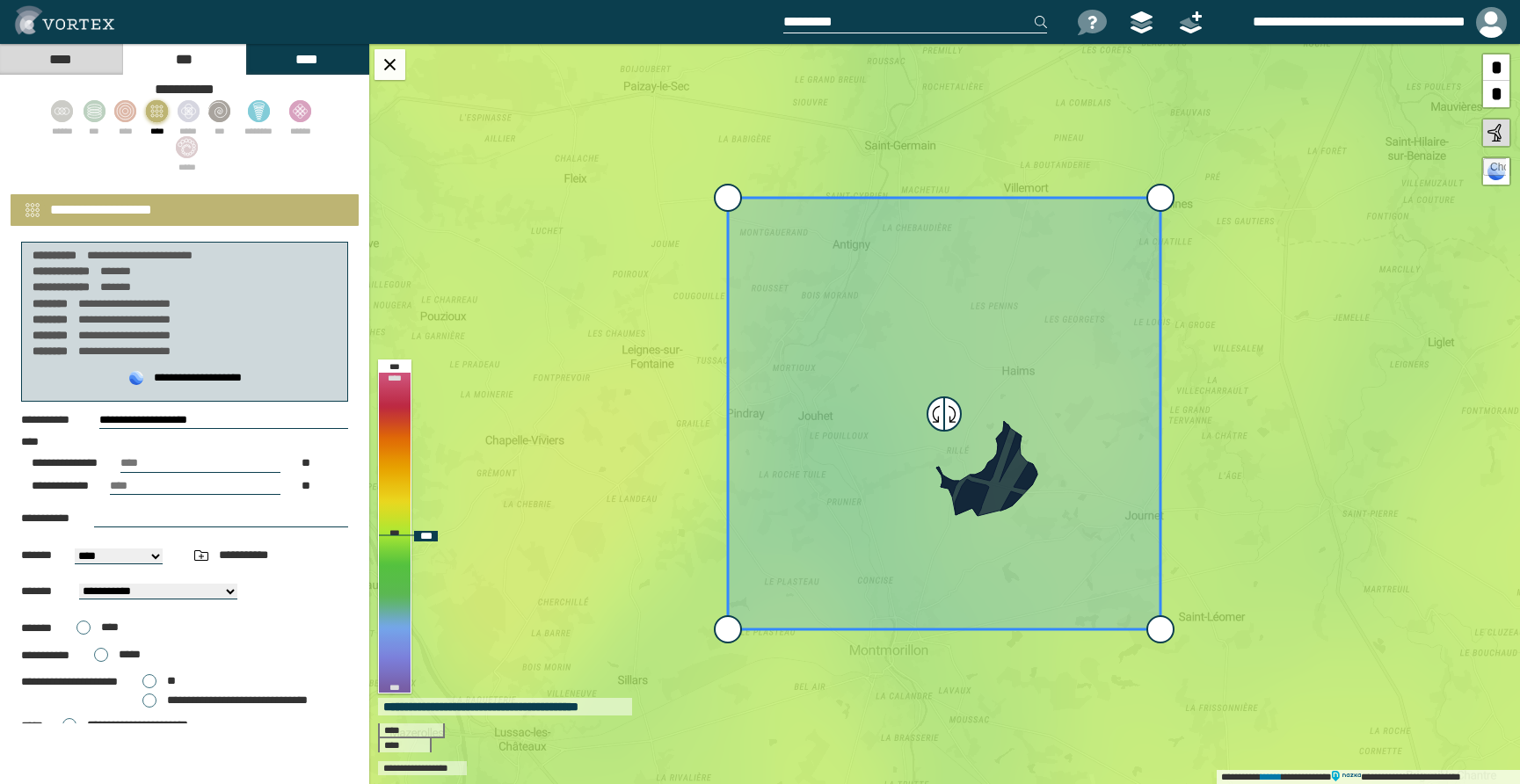 click on "**********" at bounding box center (944, 414) 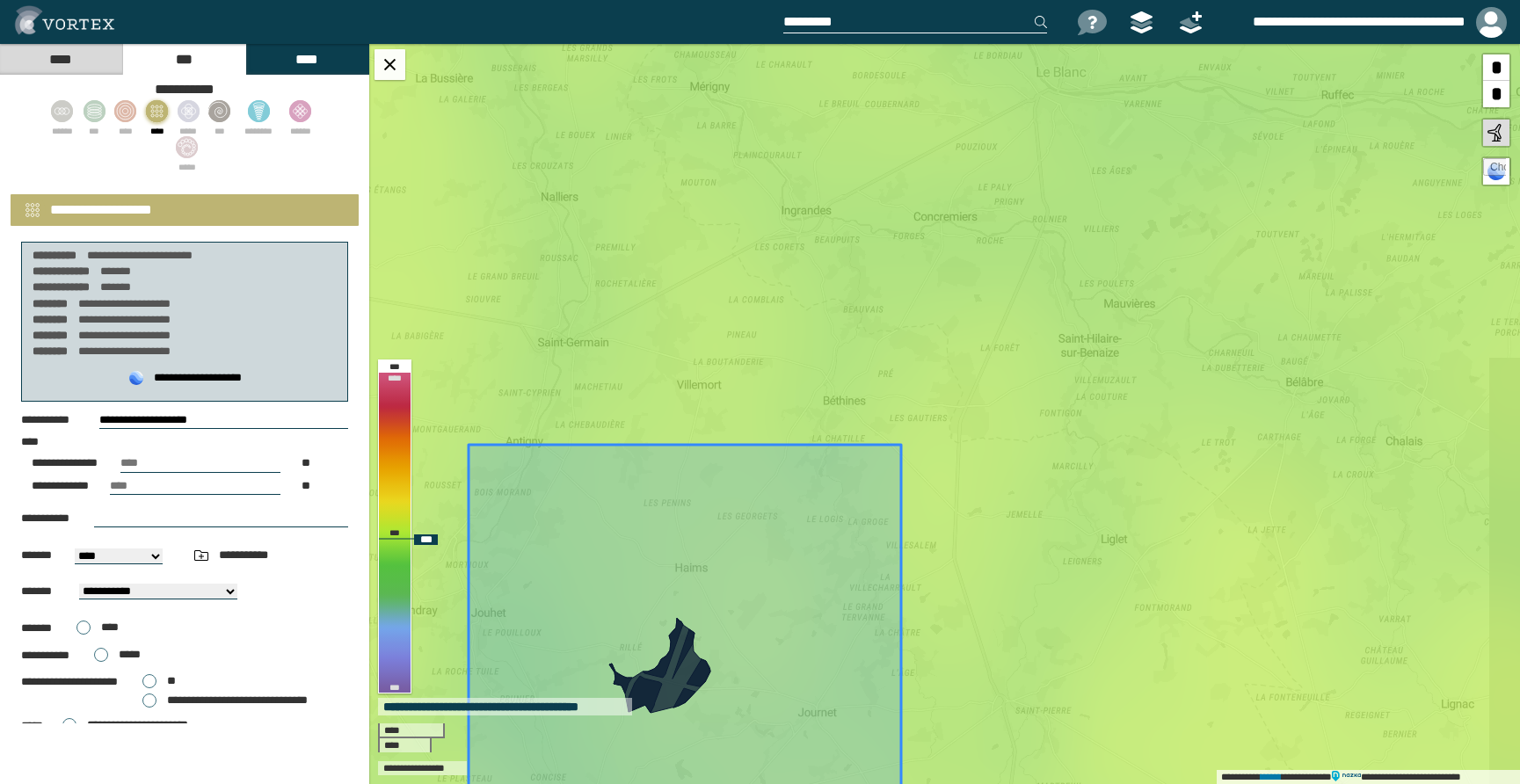 drag, startPoint x: 883, startPoint y: 343, endPoint x: 622, endPoint y: 590, distance: 359.34663 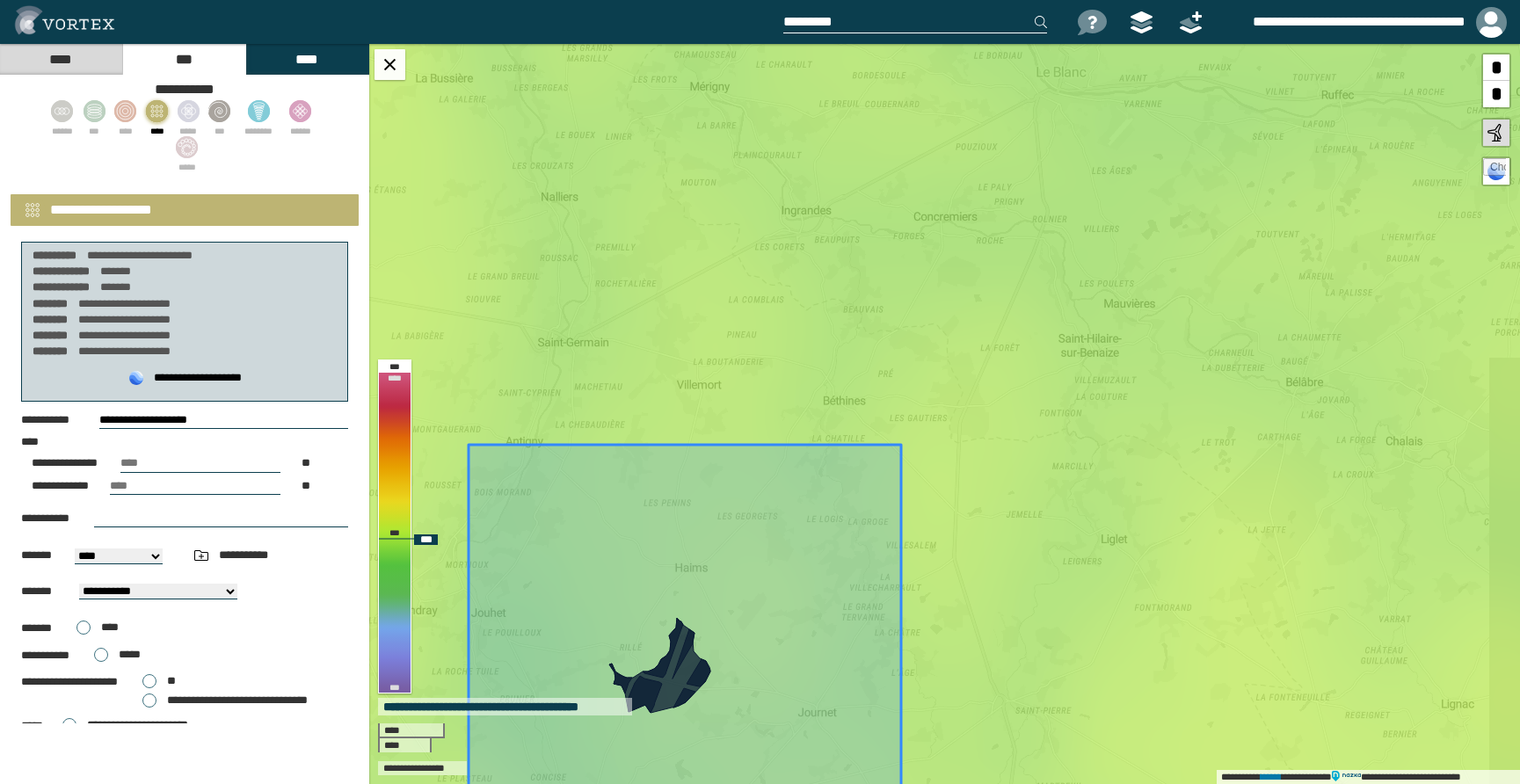 click at bounding box center (685, 661) 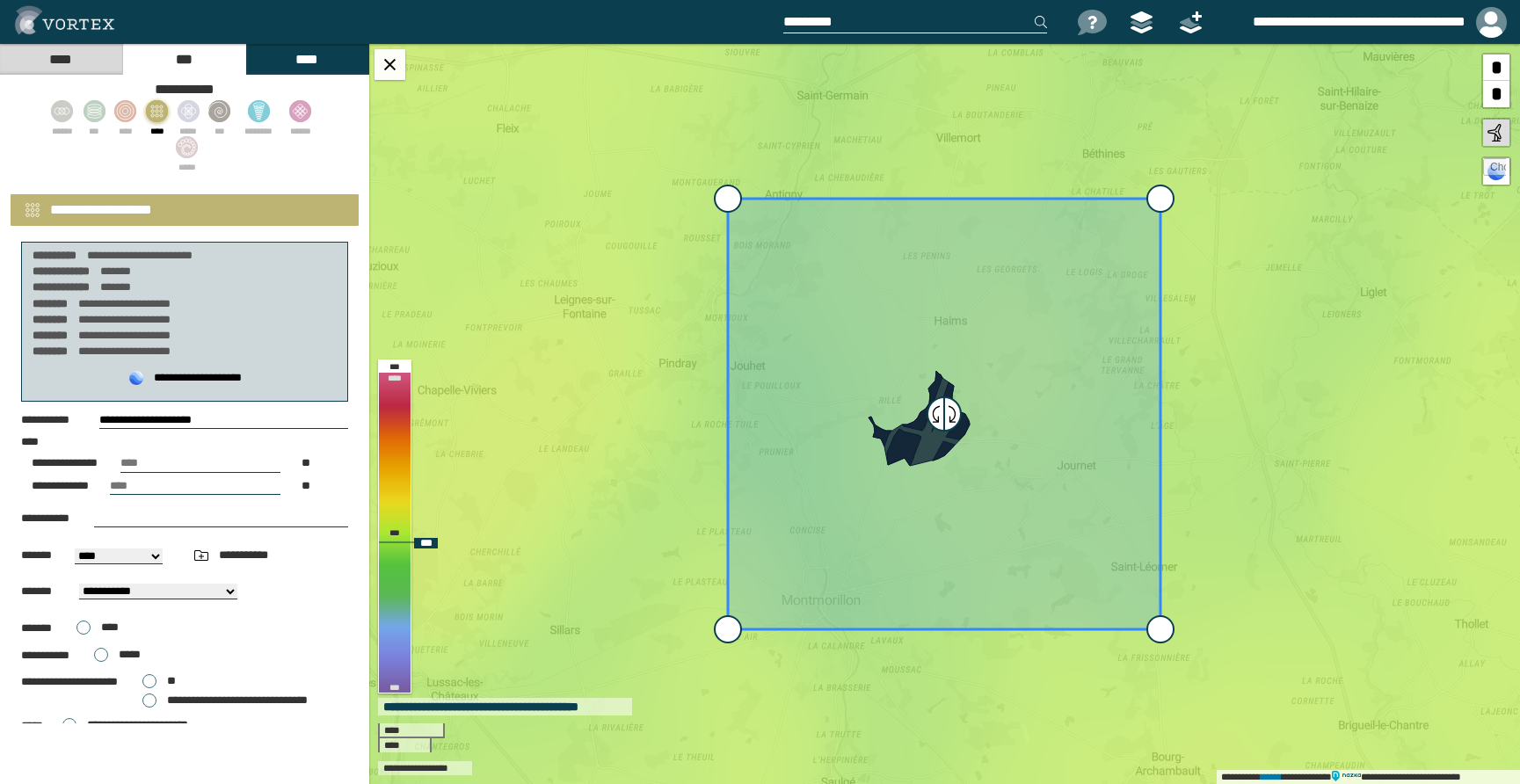 click on "**********" at bounding box center [944, 414] 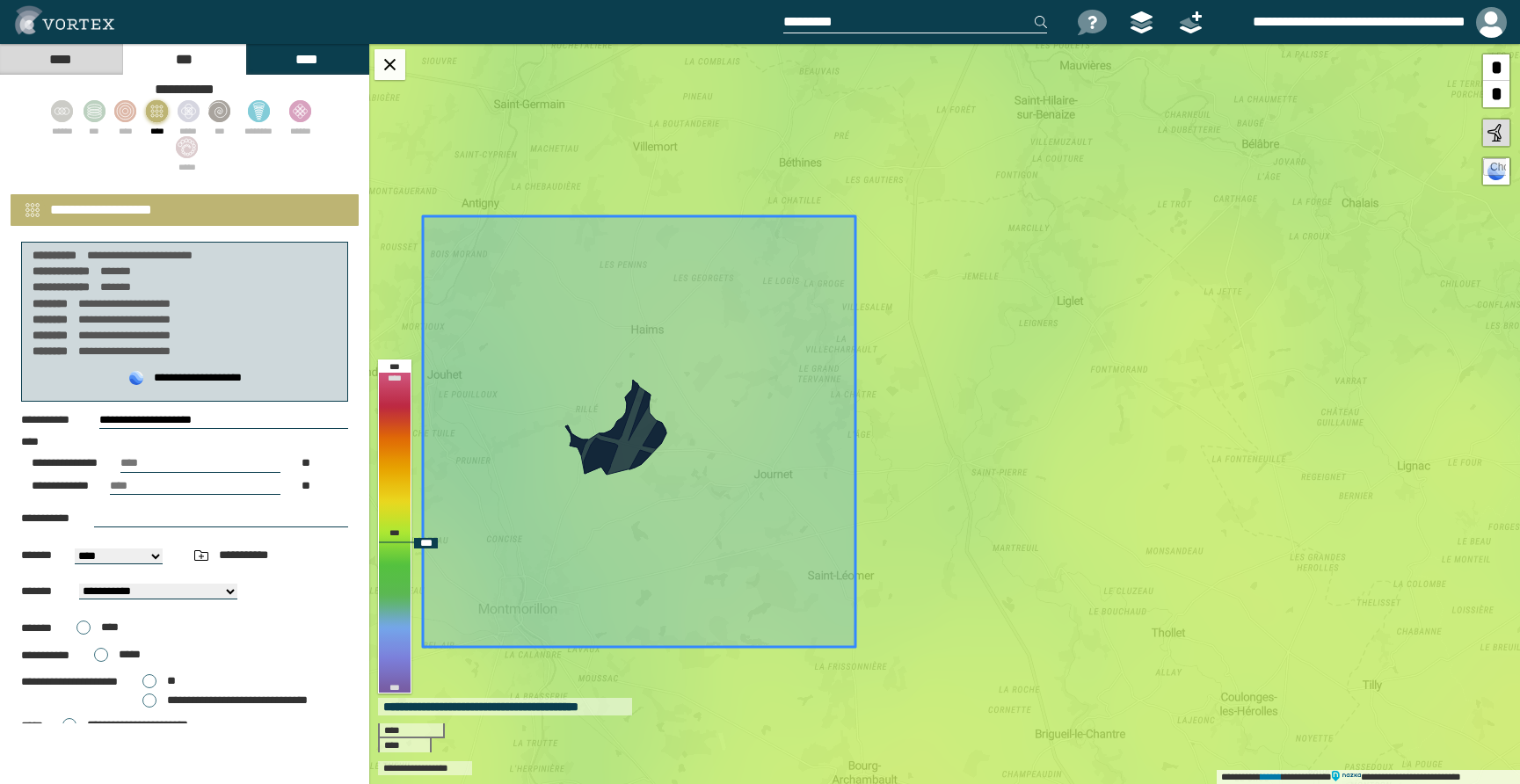 drag, startPoint x: 864, startPoint y: 422, endPoint x: 558, endPoint y: 439, distance: 306.47186 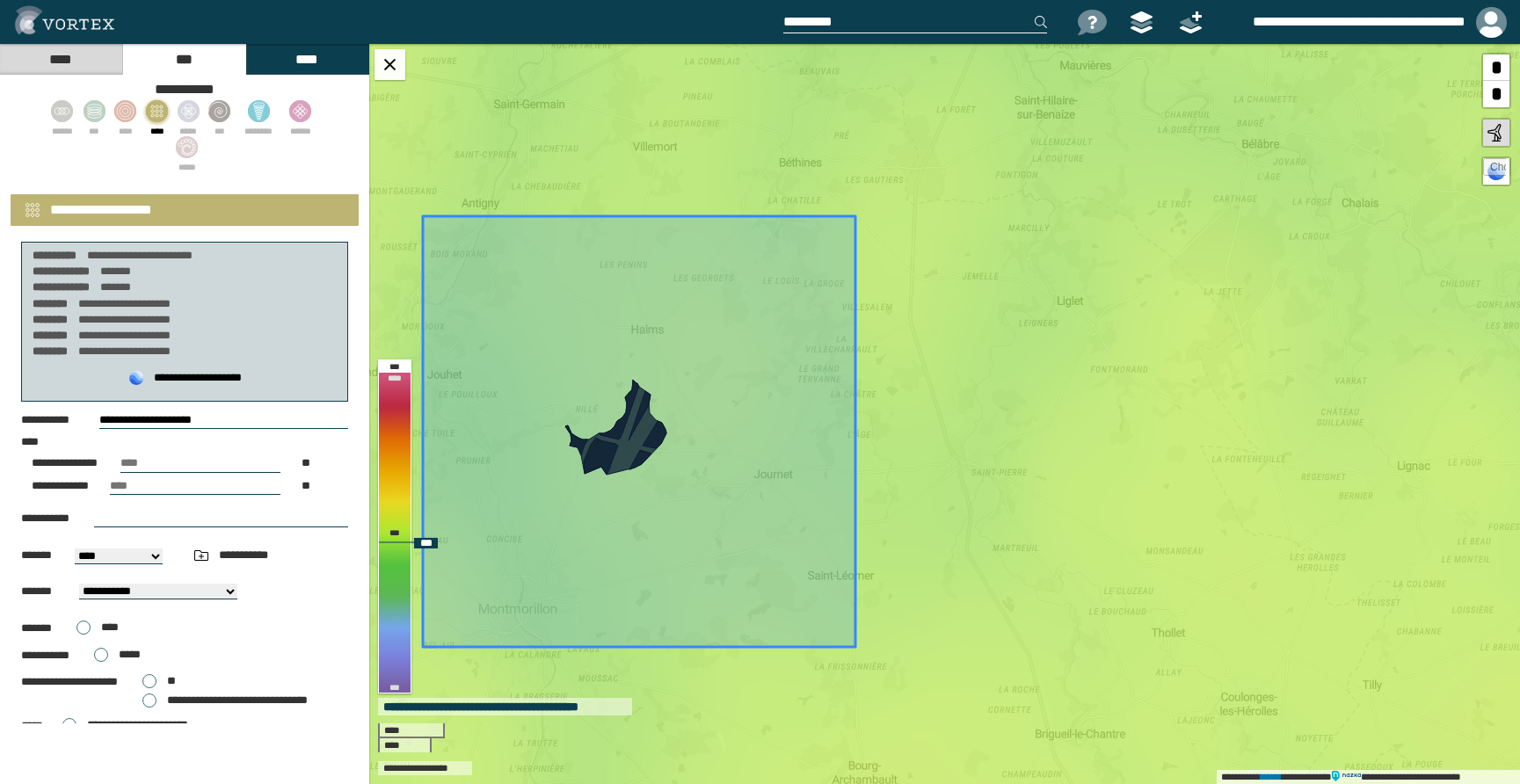 click at bounding box center [639, 432] 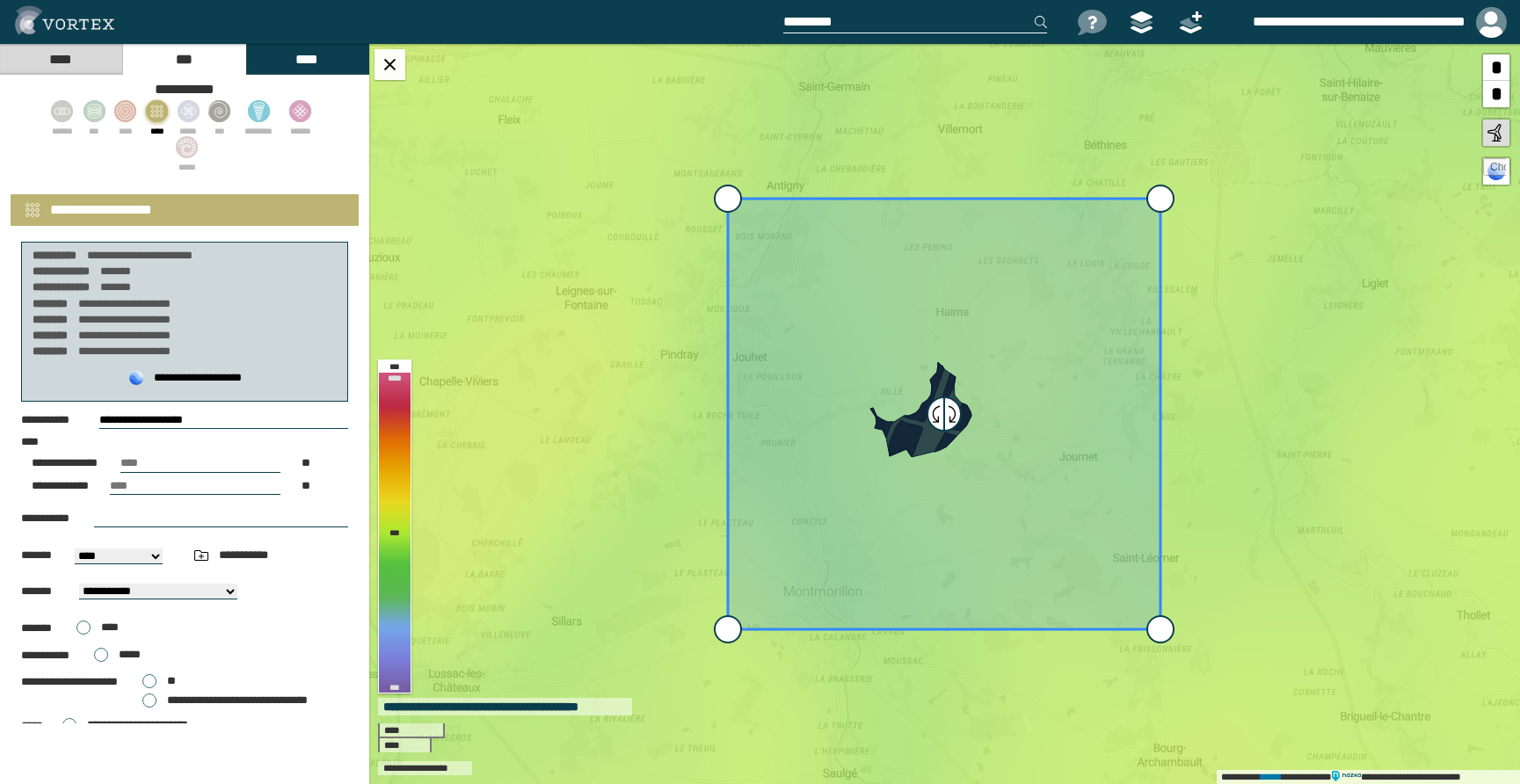 click on "[STREET] [CITY] [STATE] [ZIP]" at bounding box center (119, 556) 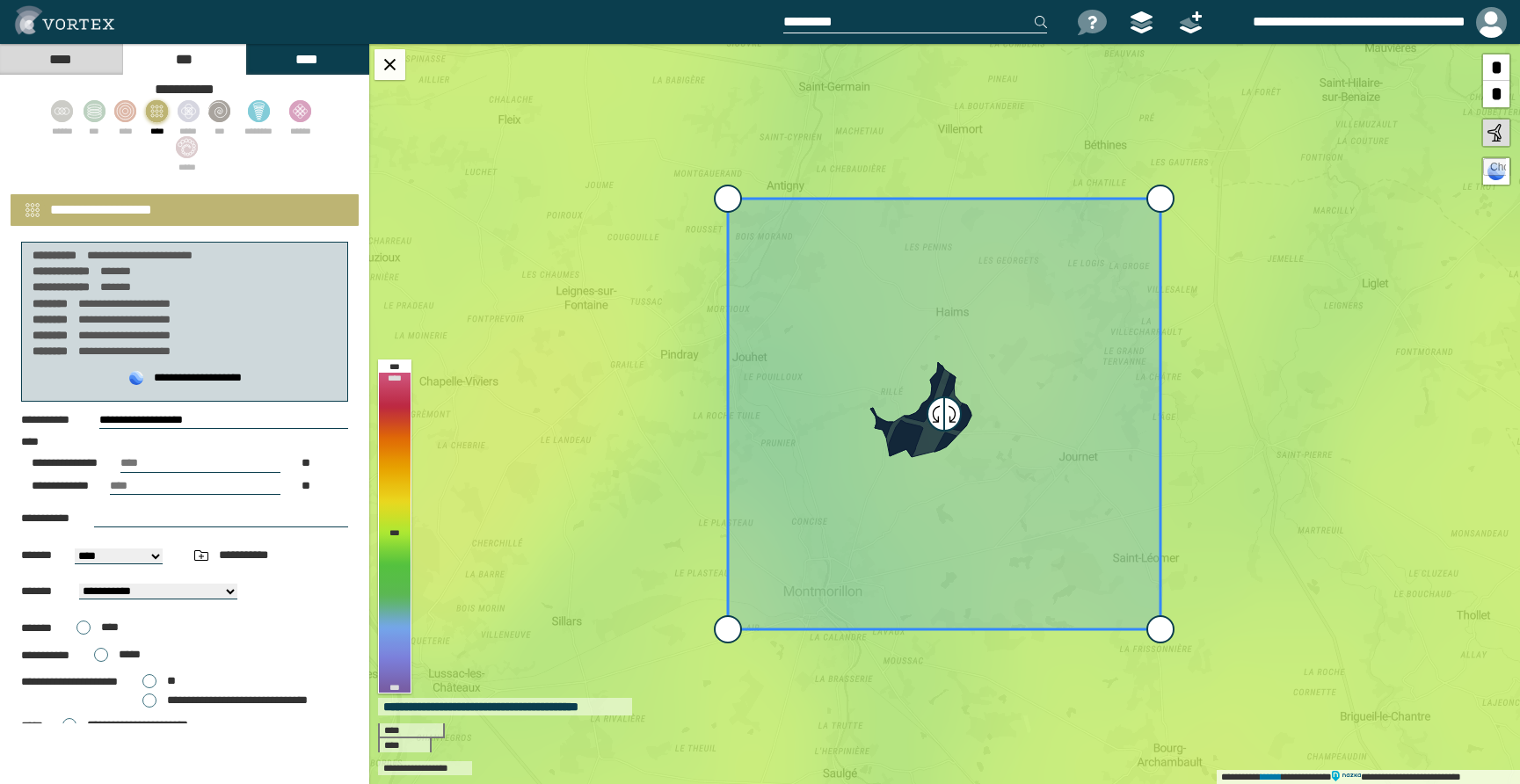 select on "***" 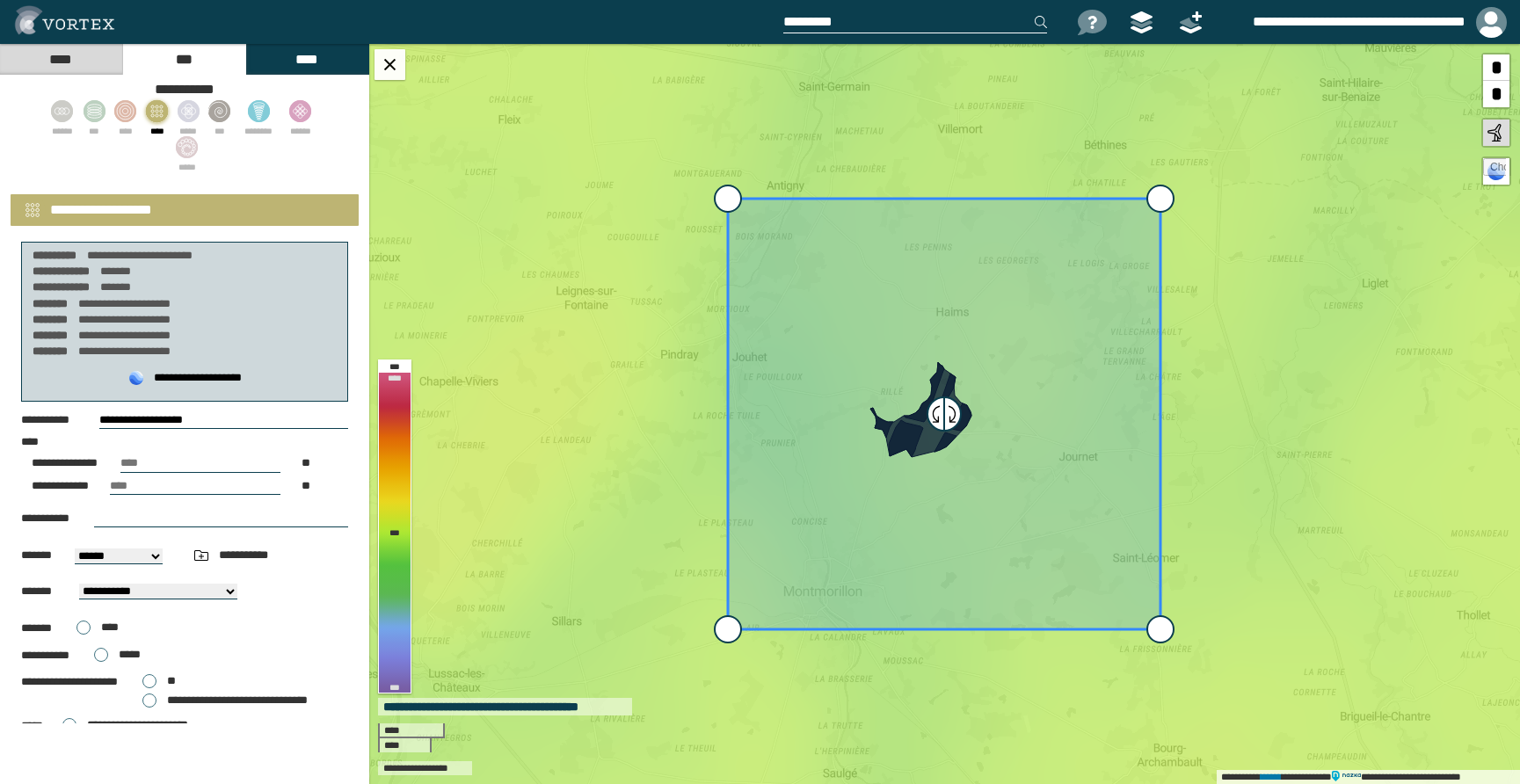 click on "[STREET] [CITY] [STATE] [ZIP]" at bounding box center (119, 556) 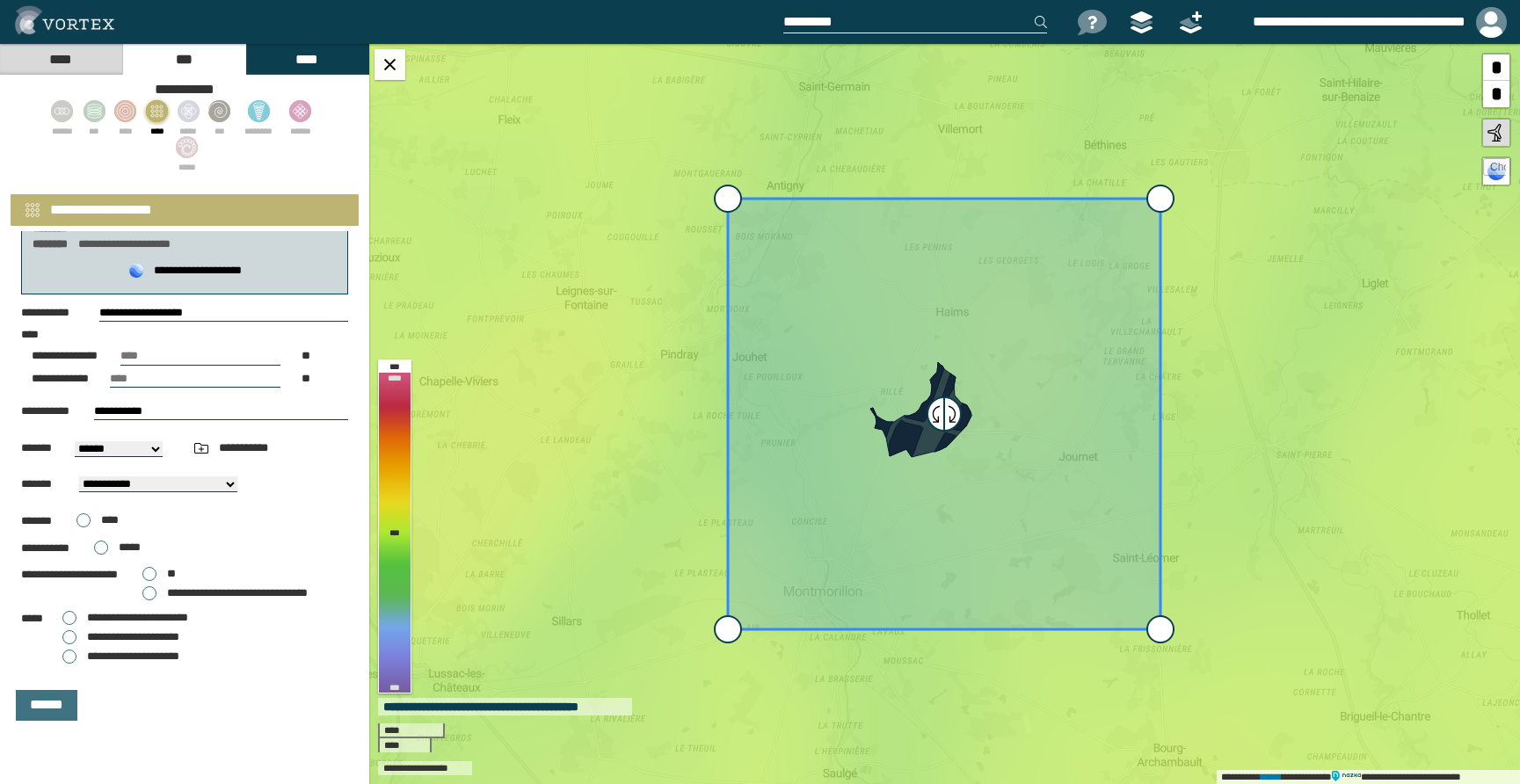 scroll, scrollTop: 110, scrollLeft: 0, axis: vertical 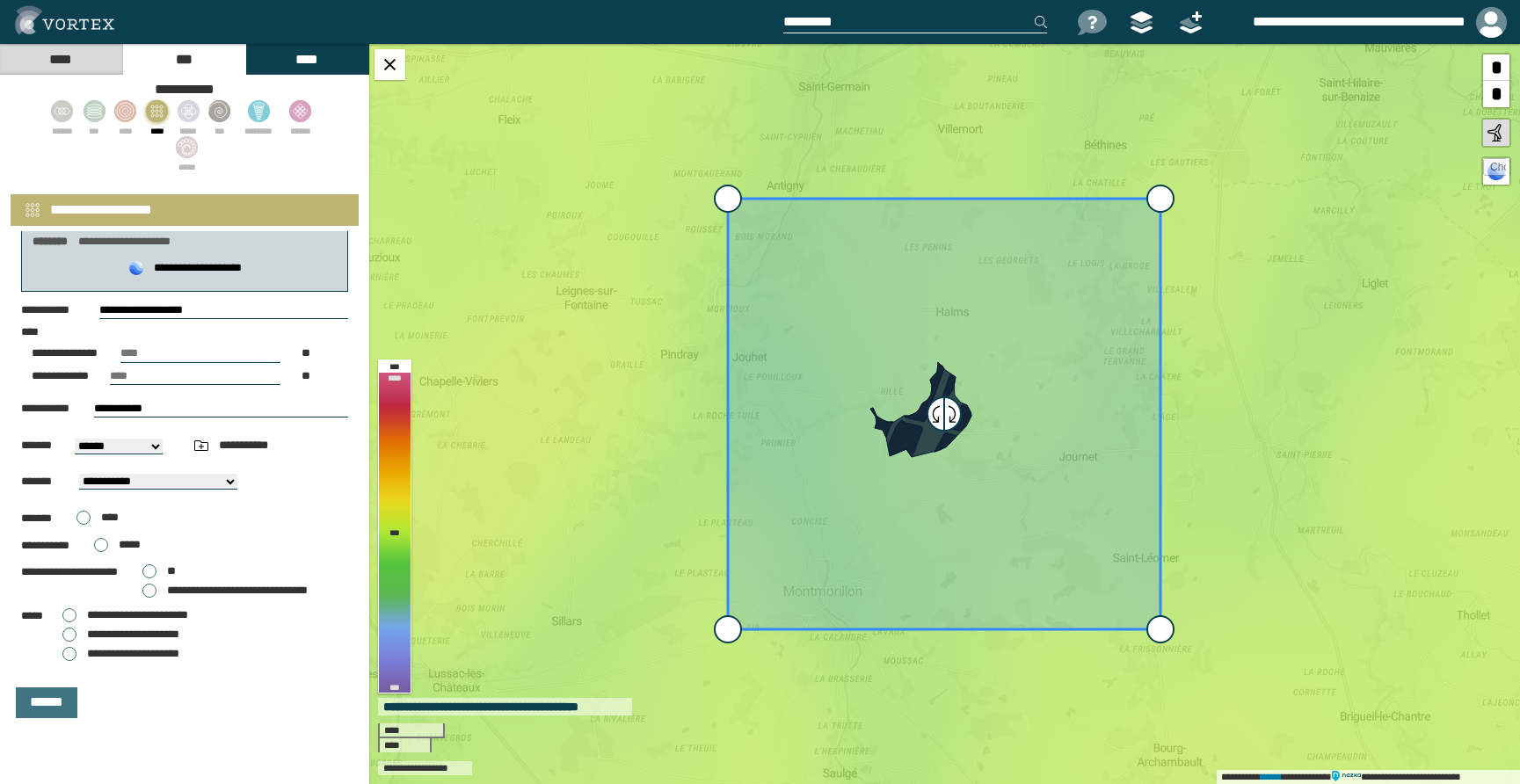 type on "**********" 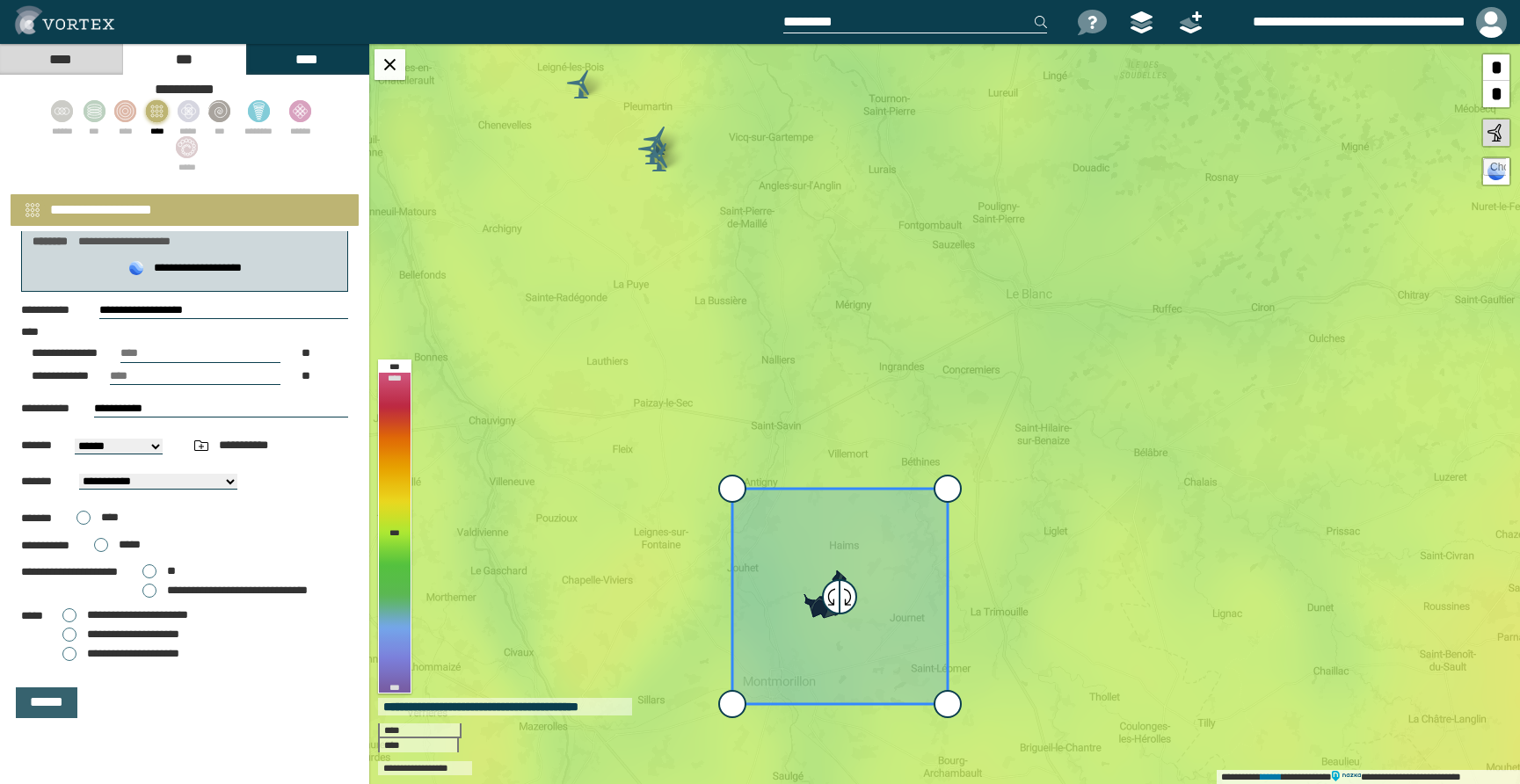 click on "******" at bounding box center (47, 702) 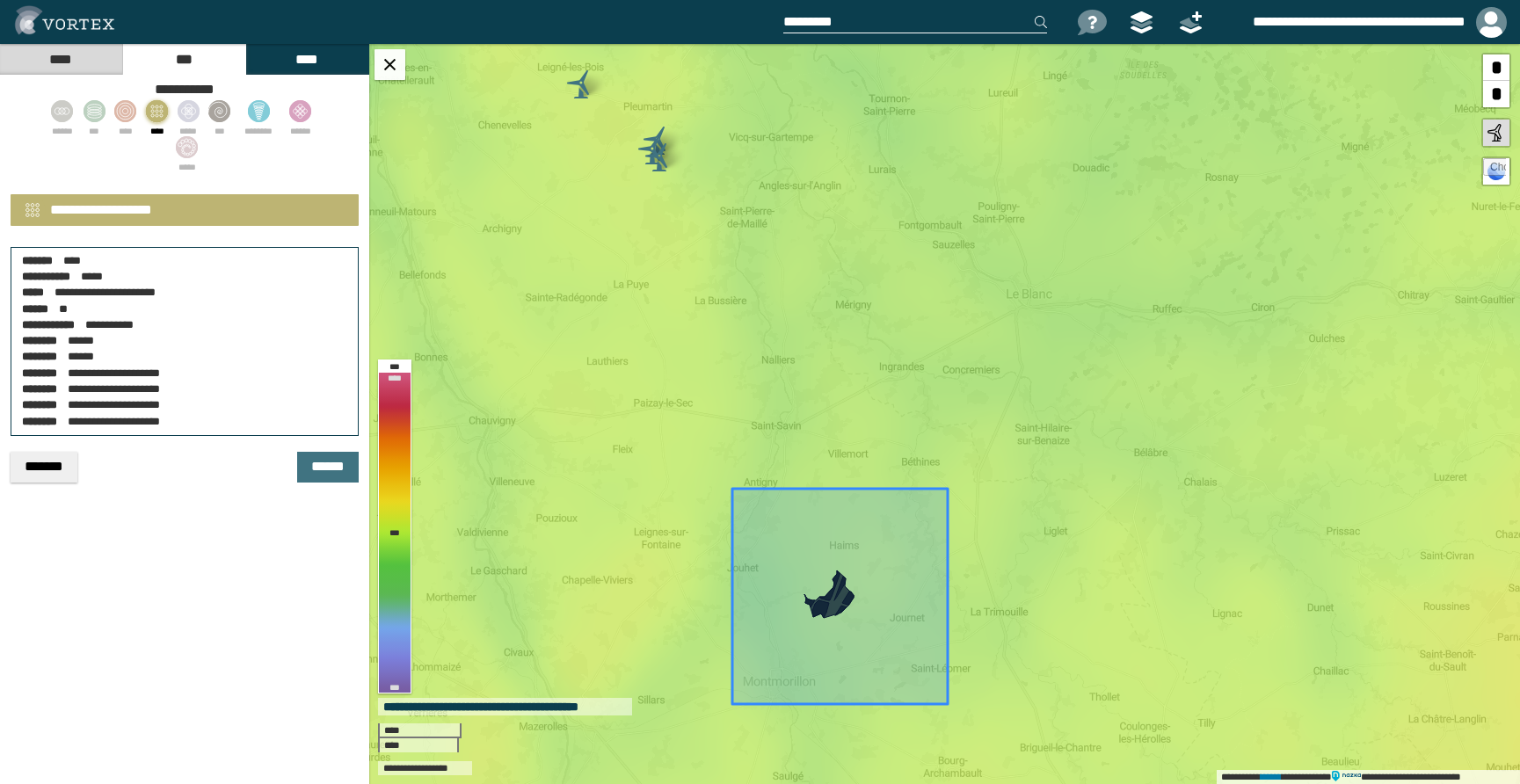 scroll, scrollTop: 0, scrollLeft: 0, axis: both 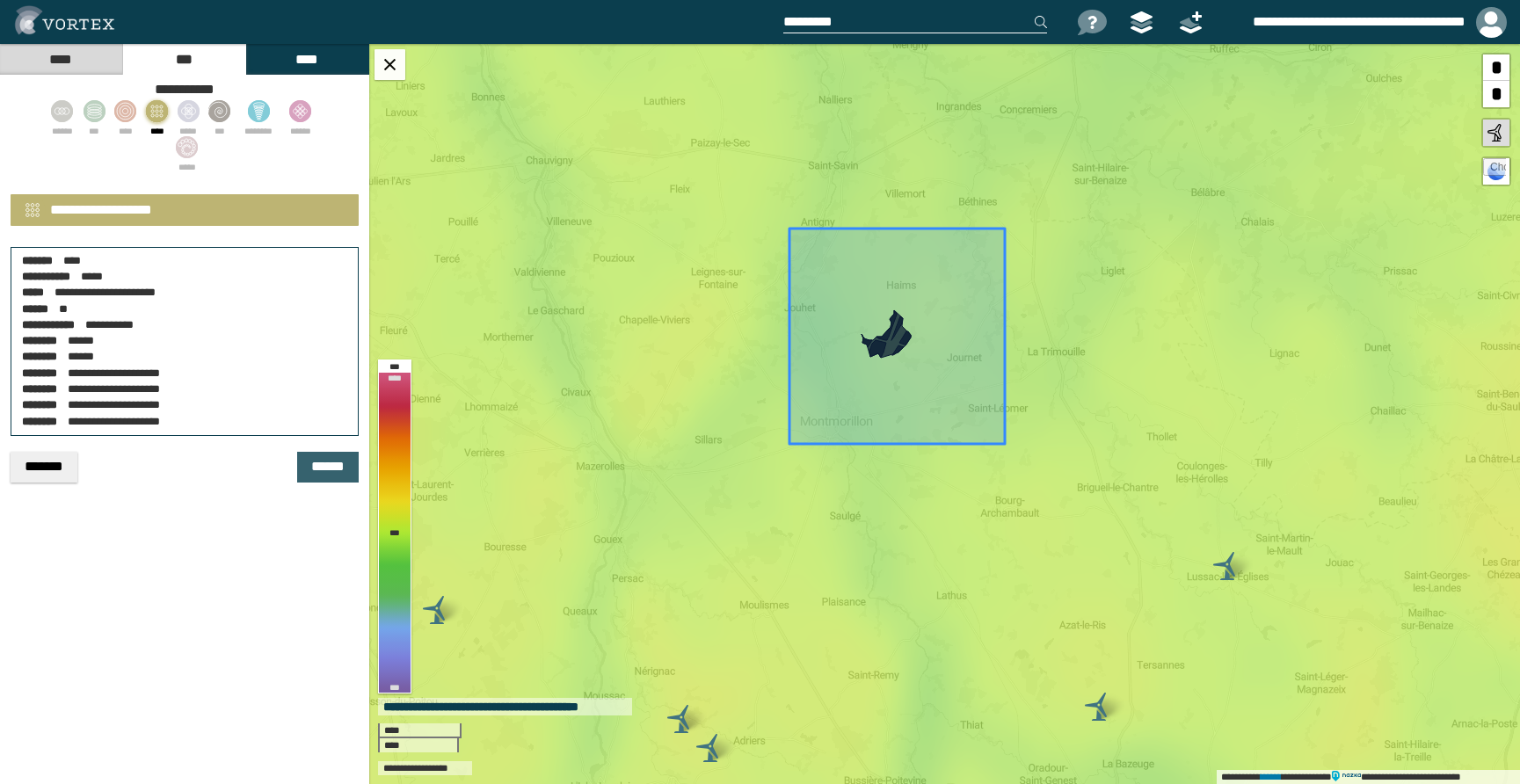click on "******" at bounding box center [328, 467] 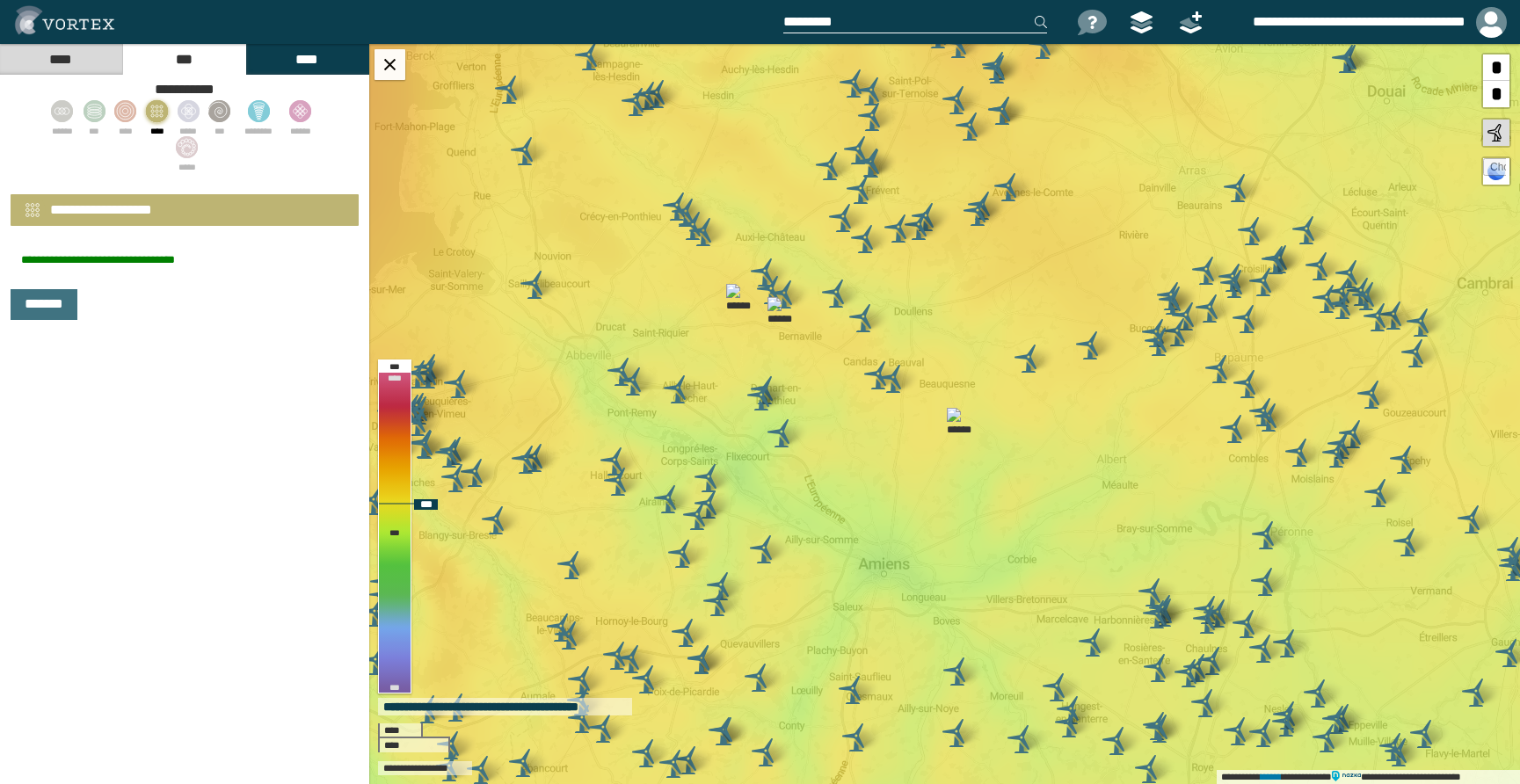 click at bounding box center (1495, 170) 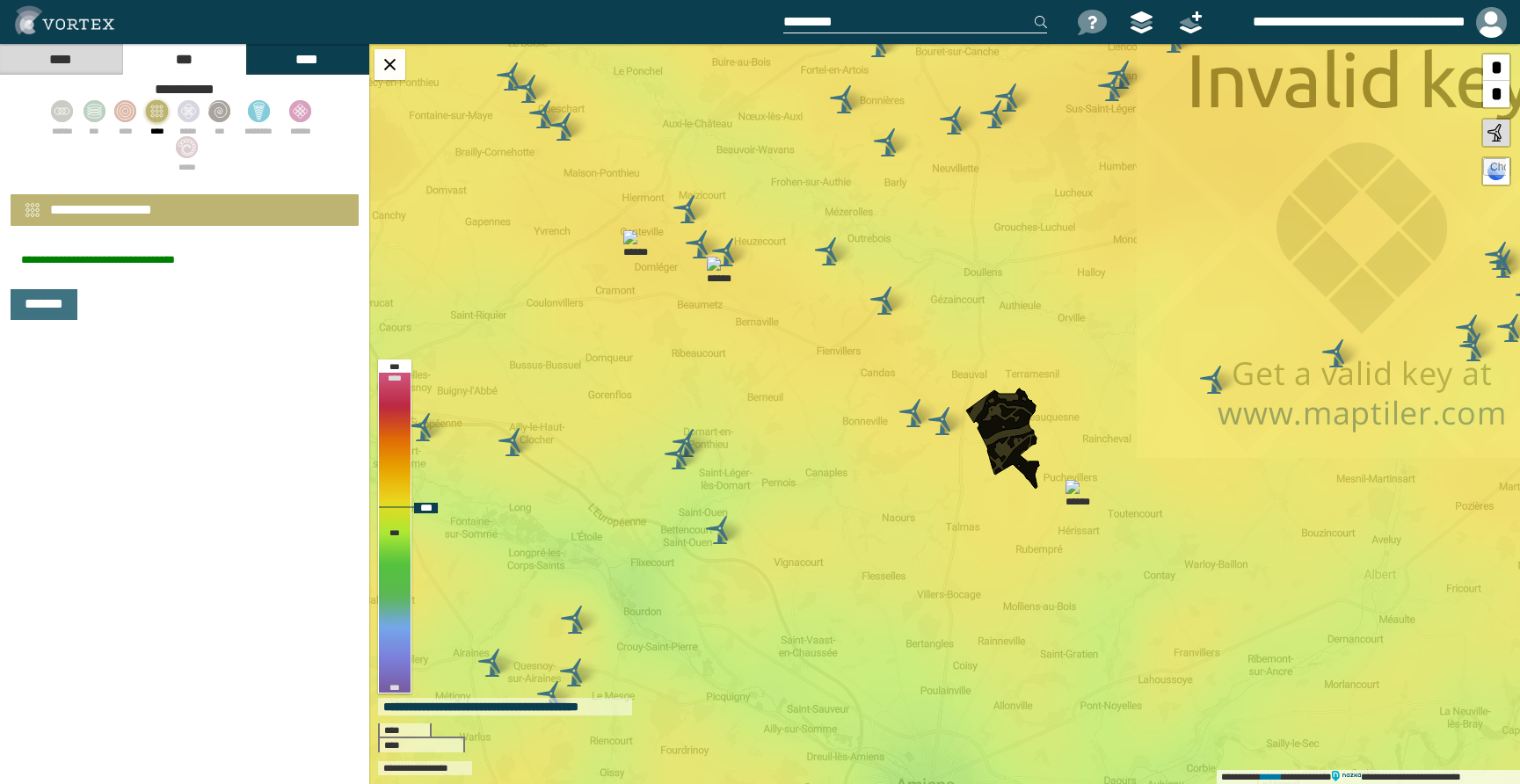 drag, startPoint x: 1002, startPoint y: 342, endPoint x: 1043, endPoint y: 319, distance: 47.01064 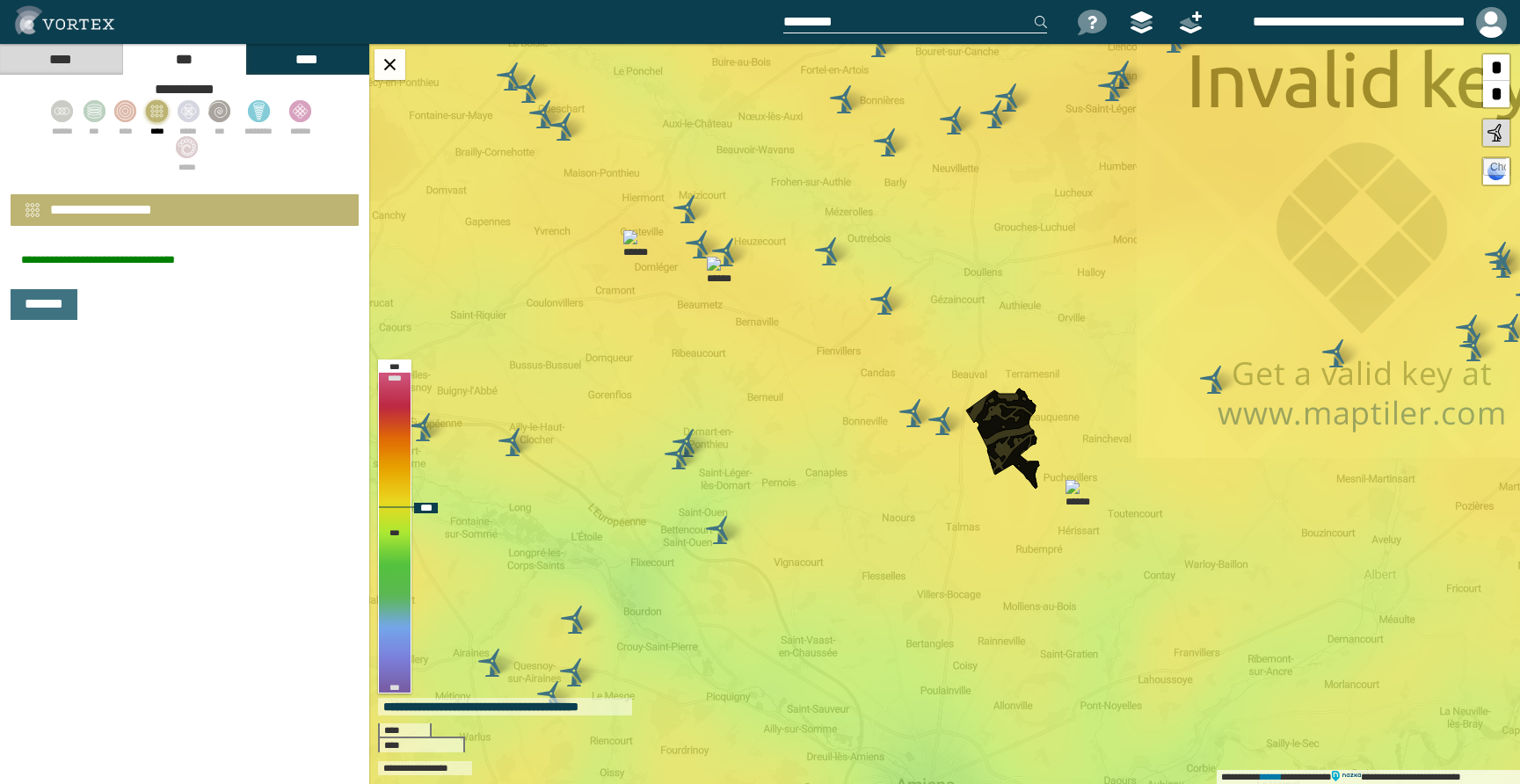 click on "**********" at bounding box center (944, 414) 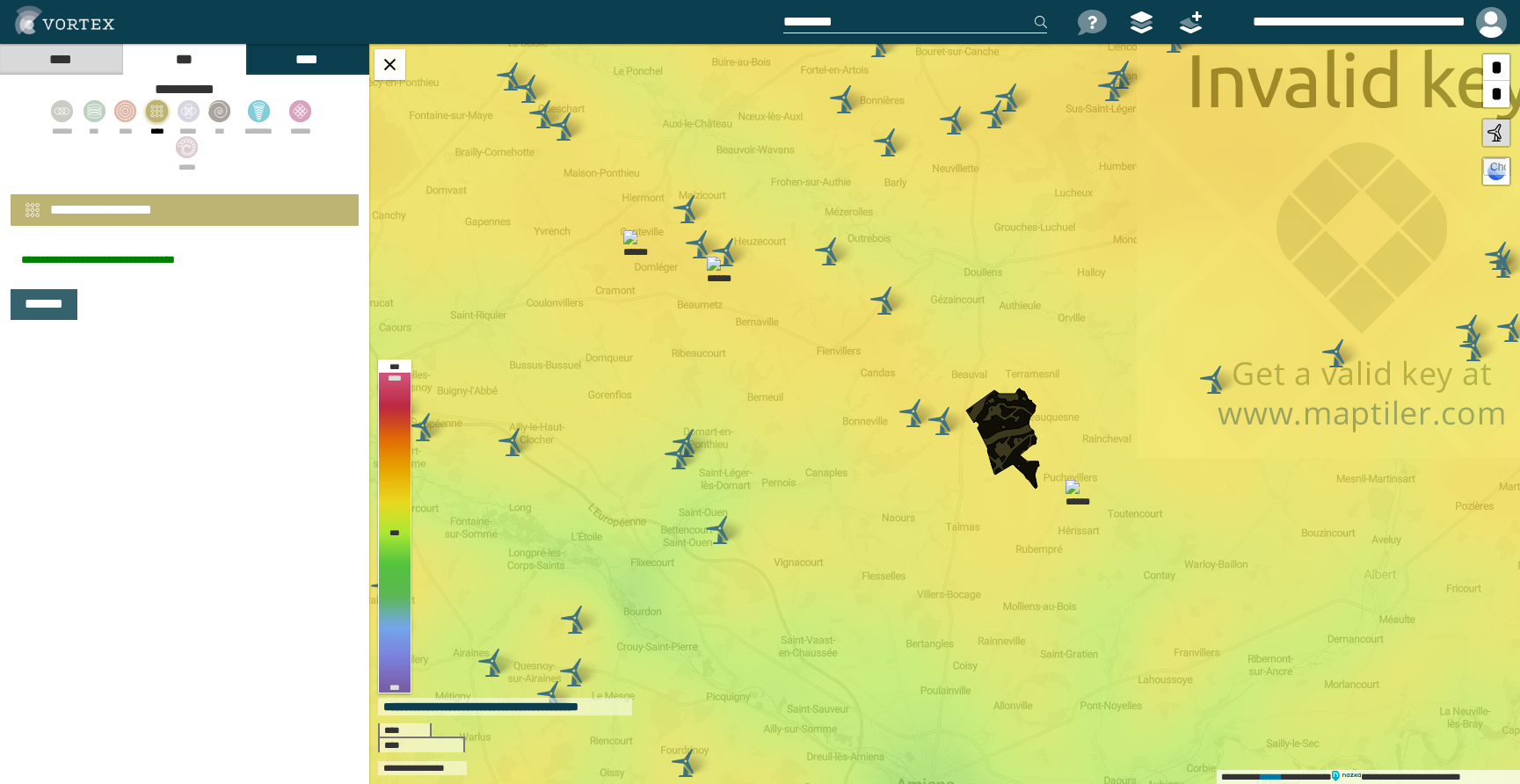 click on "*******" at bounding box center (44, 304) 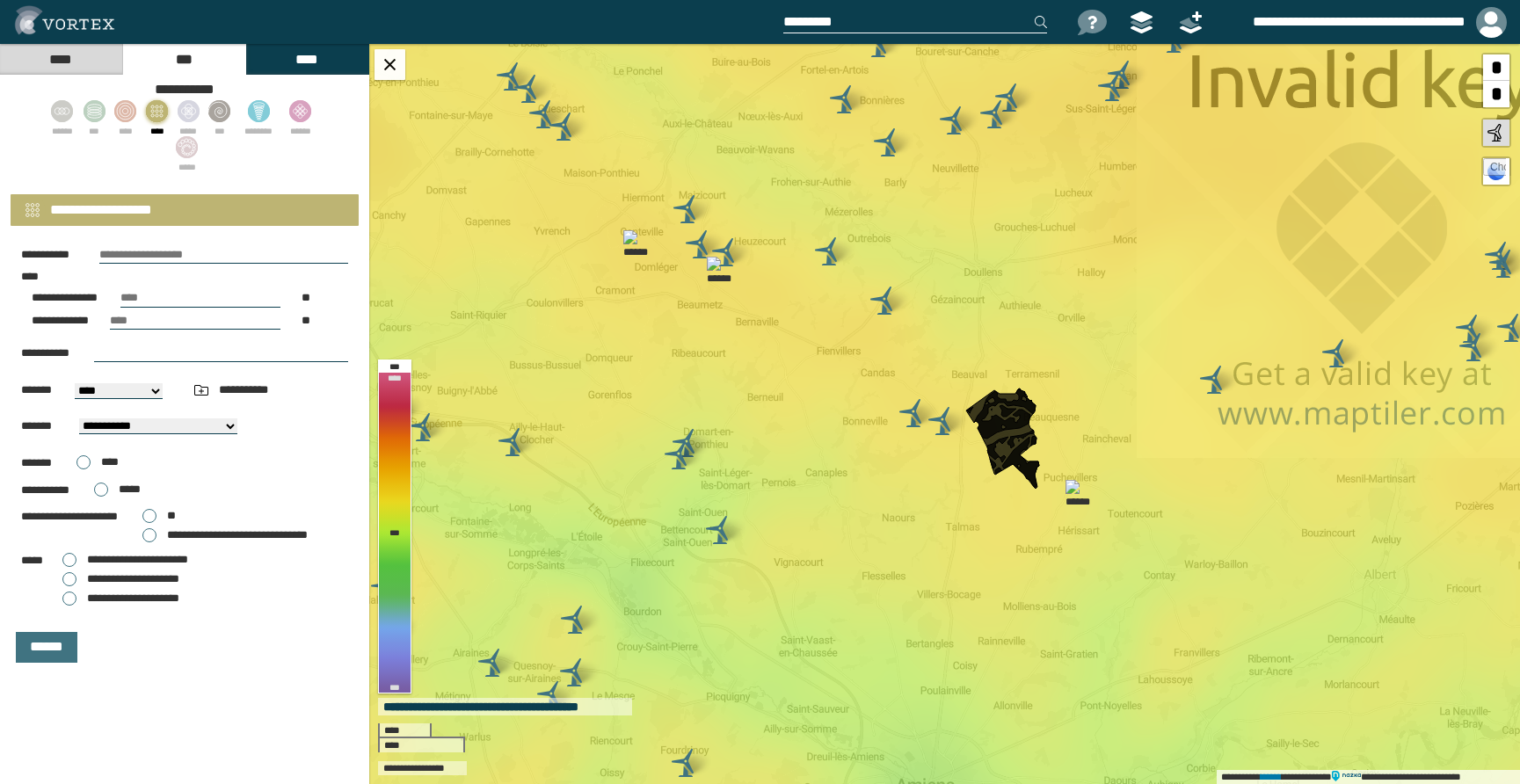 click at bounding box center [156, 111] 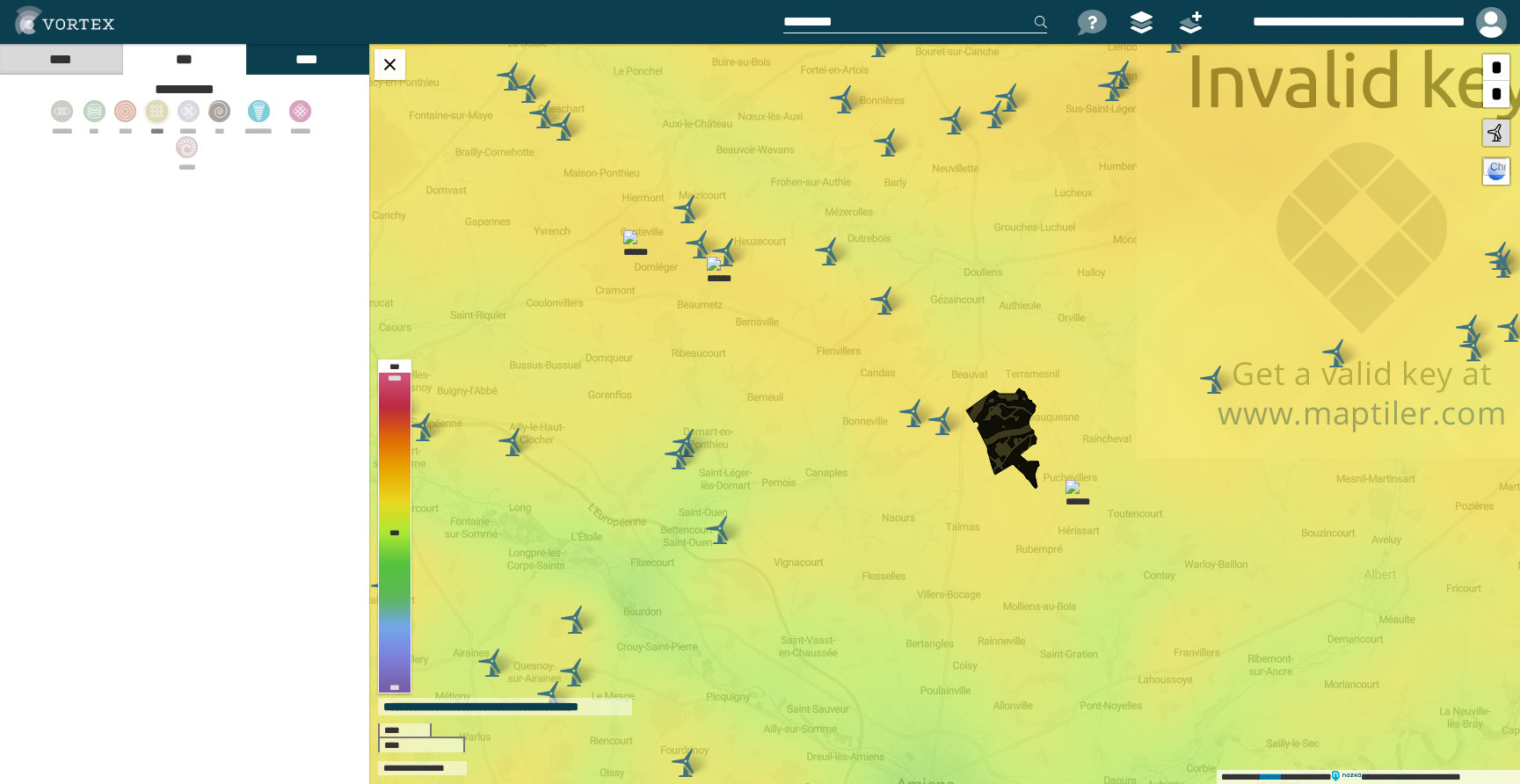 click at bounding box center [156, 111] 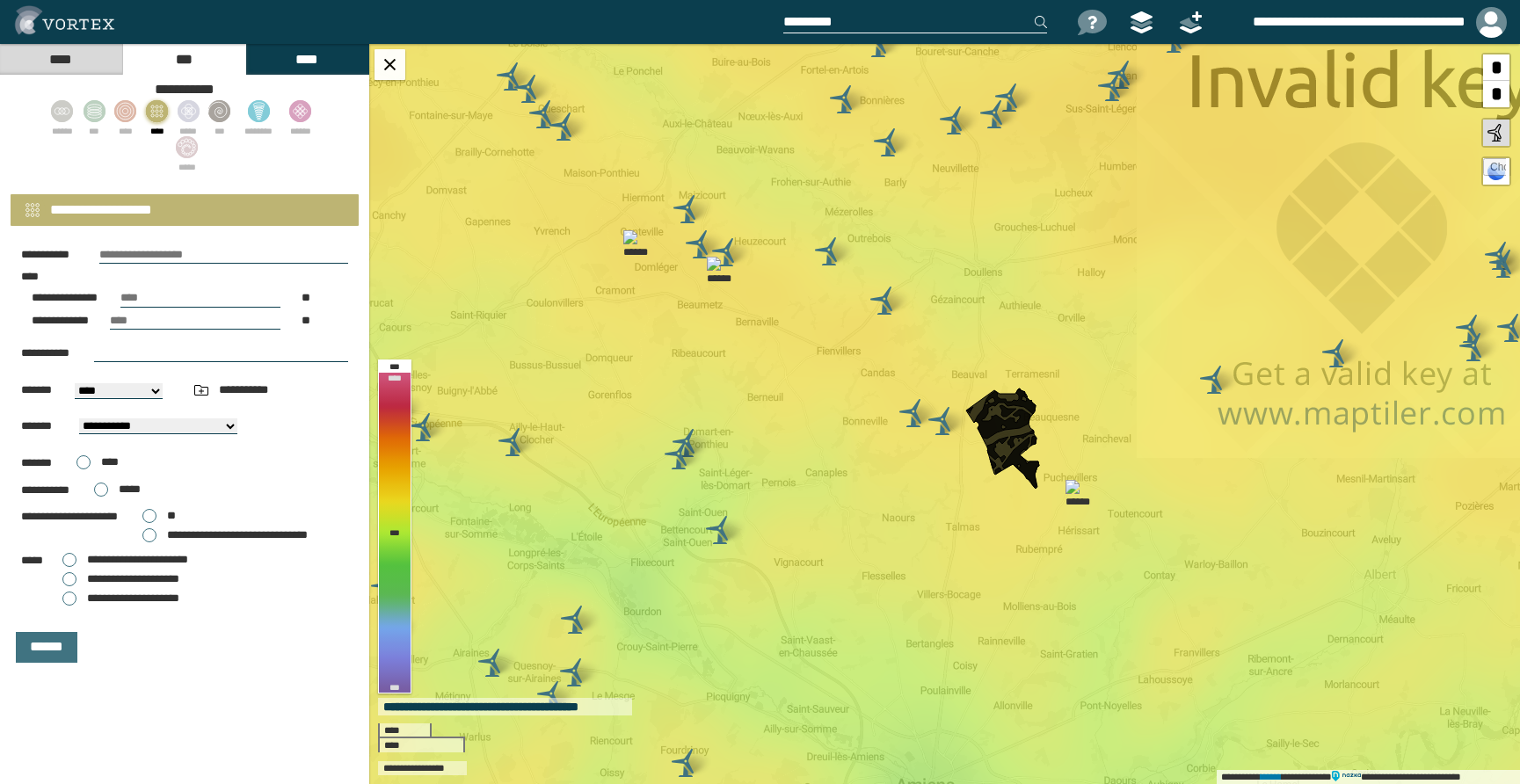click on "**********" at bounding box center [120, 579] 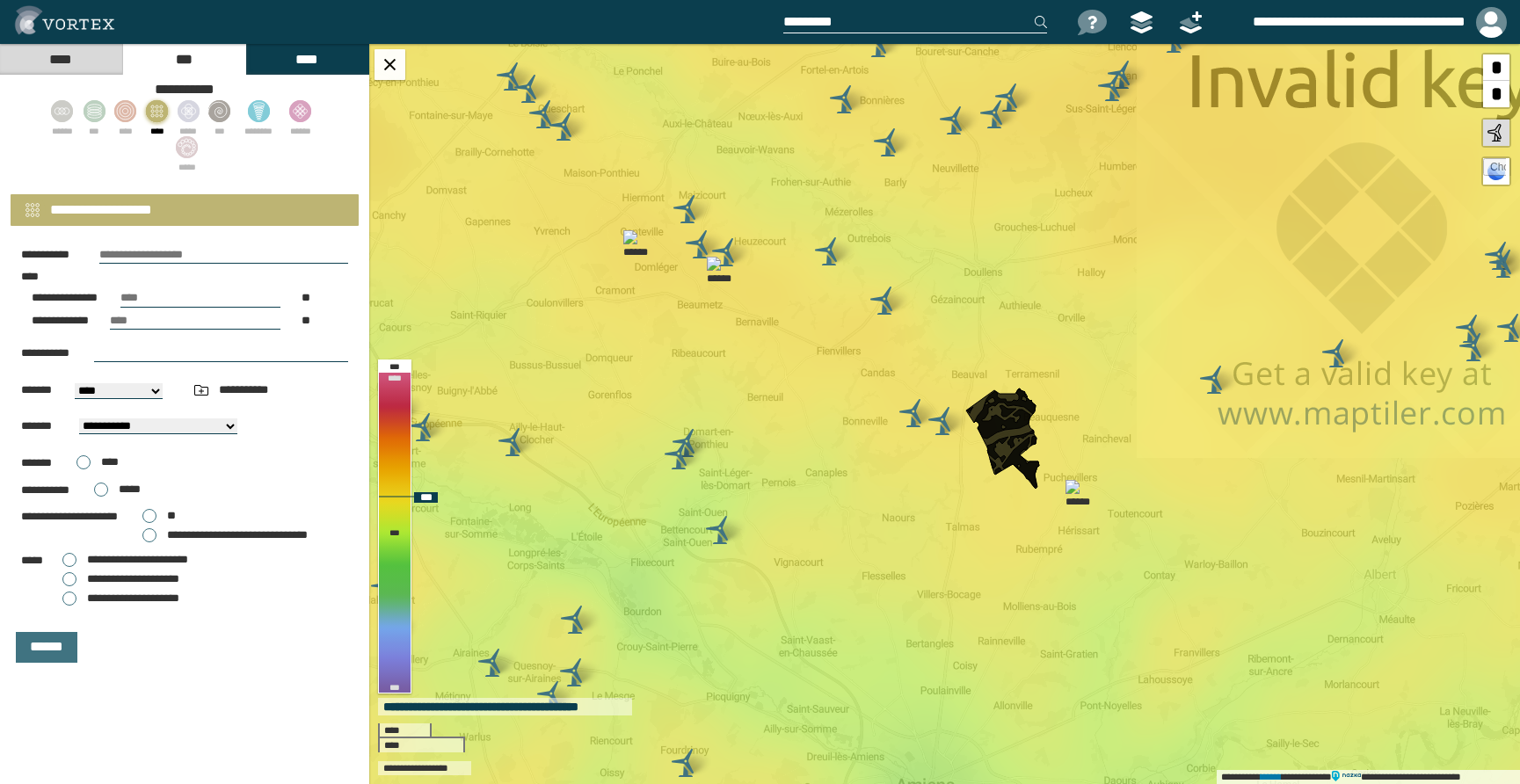 click on "**********" at bounding box center (944, 414) 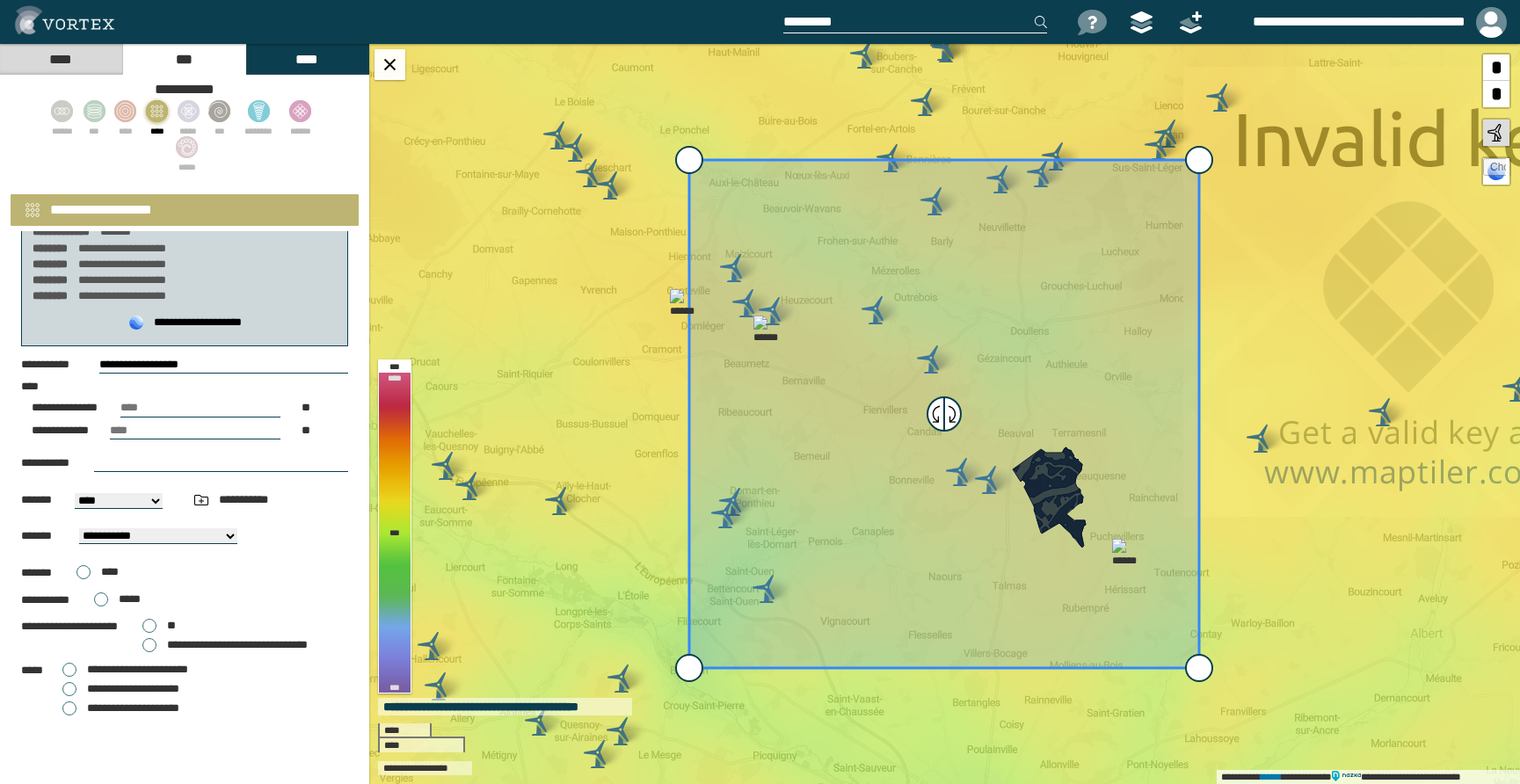 scroll, scrollTop: 110, scrollLeft: 0, axis: vertical 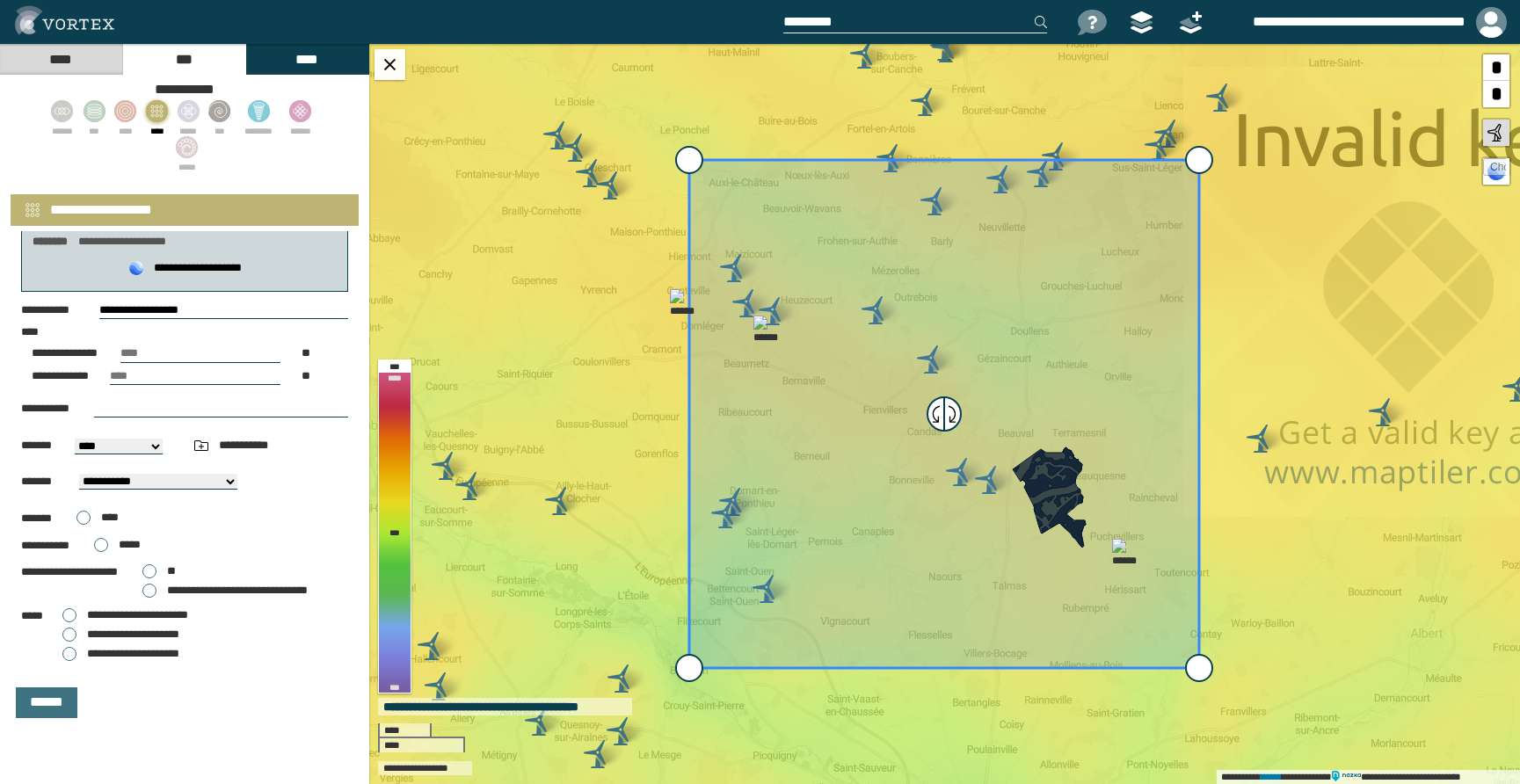 click on "**********" at bounding box center (137, 614) 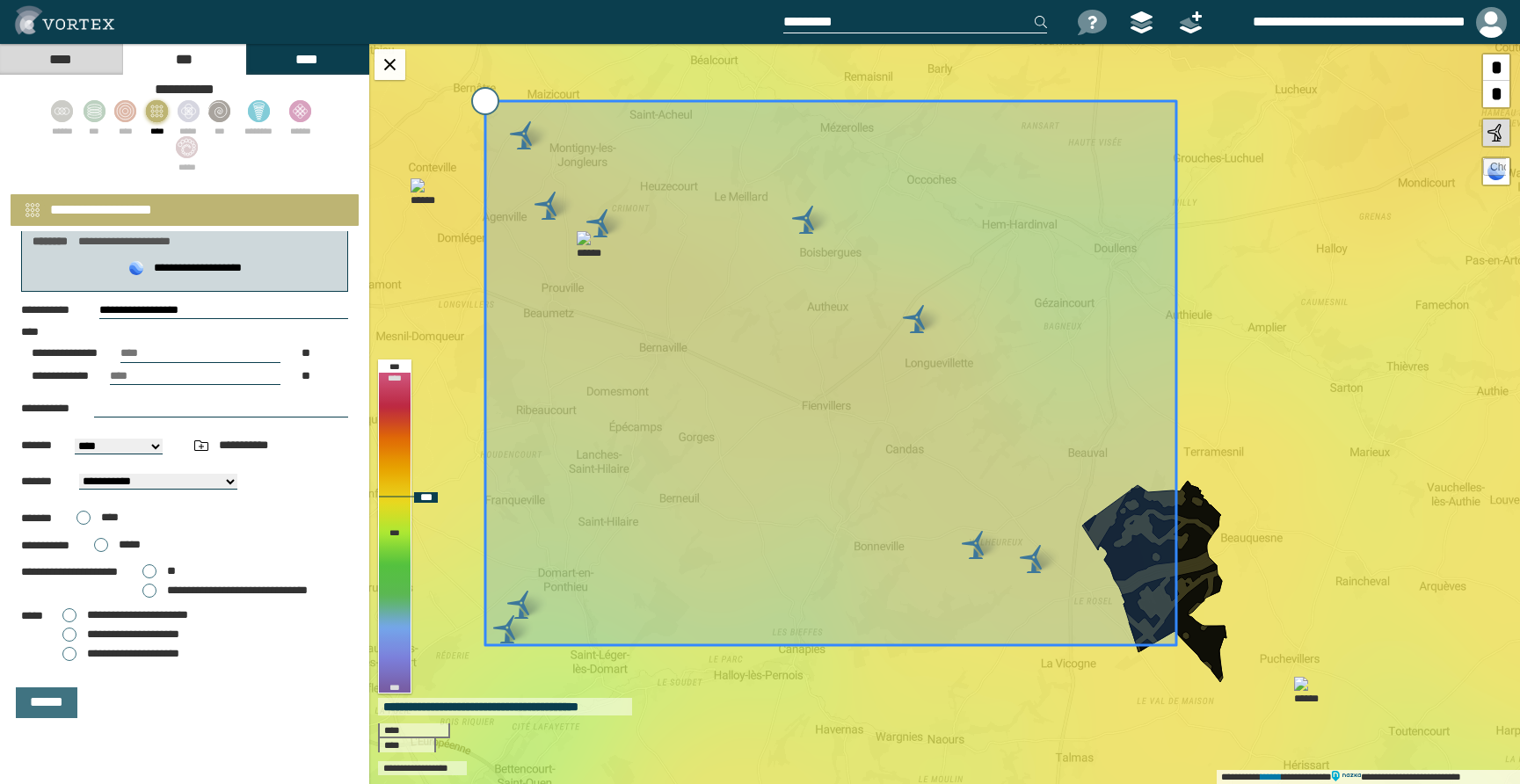 drag, startPoint x: 713, startPoint y: 176, endPoint x: 485, endPoint y: 94, distance: 242.29734 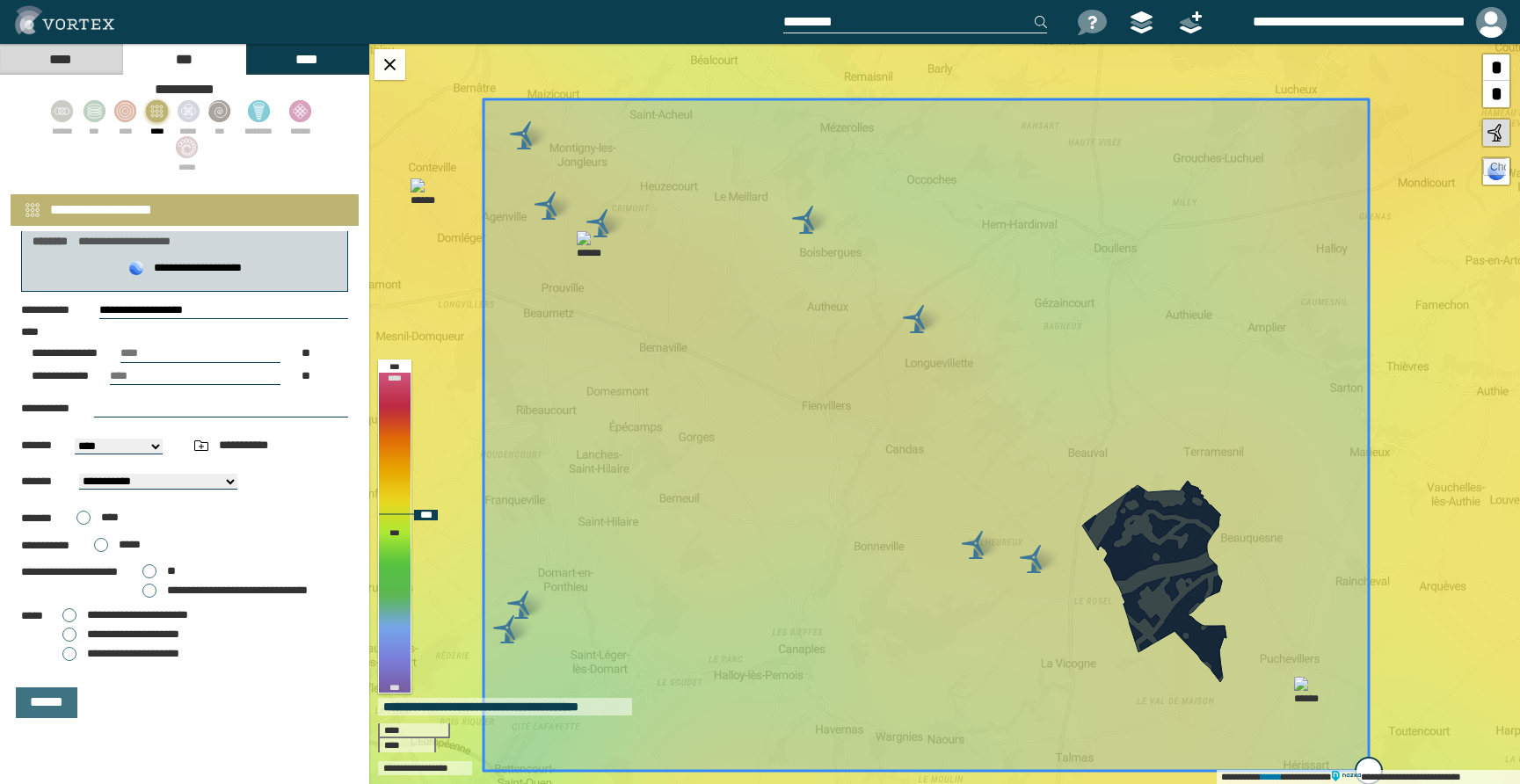 drag, startPoint x: 1173, startPoint y: 645, endPoint x: 1365, endPoint y: 771, distance: 229.65191 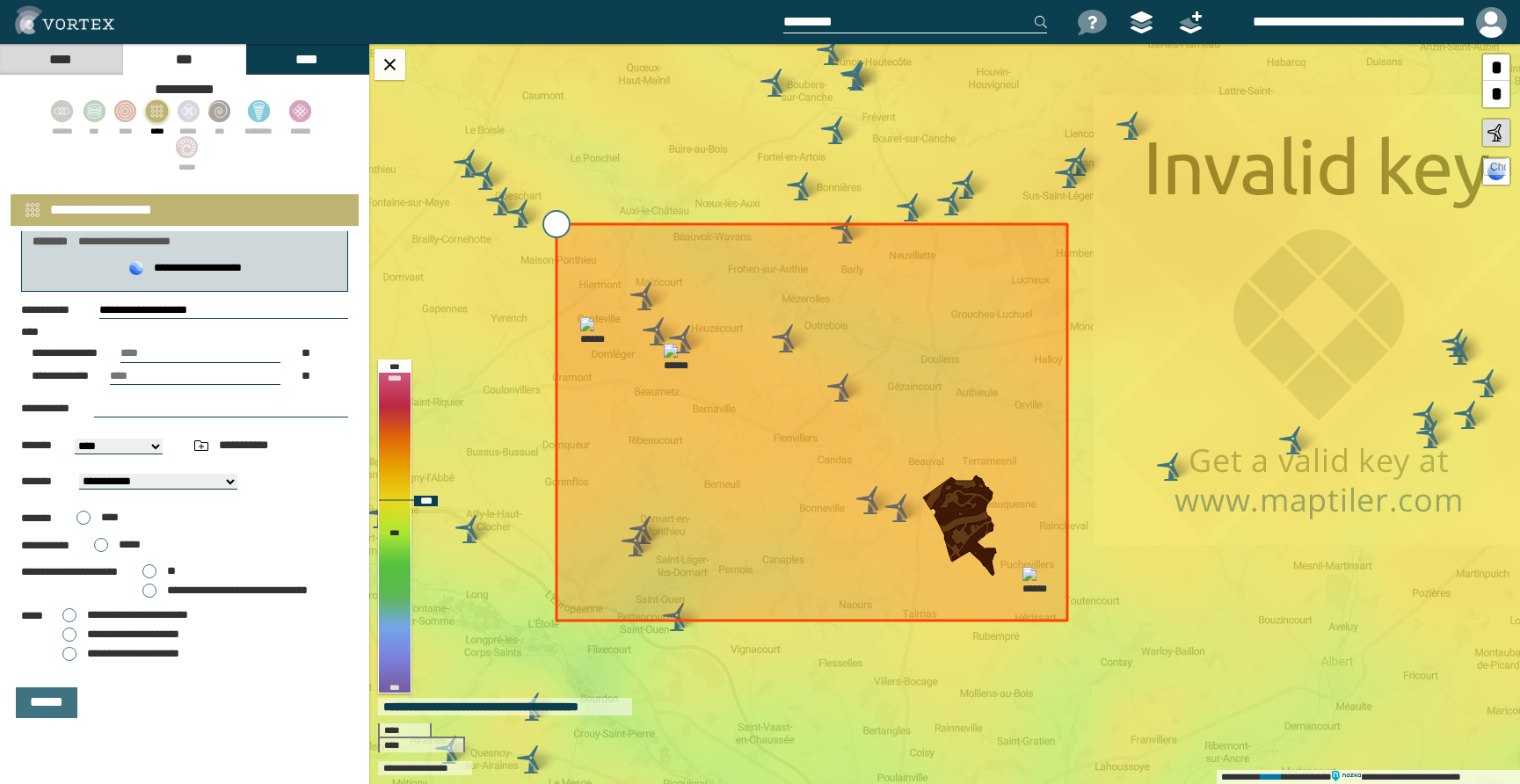 drag, startPoint x: 628, startPoint y: 285, endPoint x: 560, endPoint y: 224, distance: 91.350972 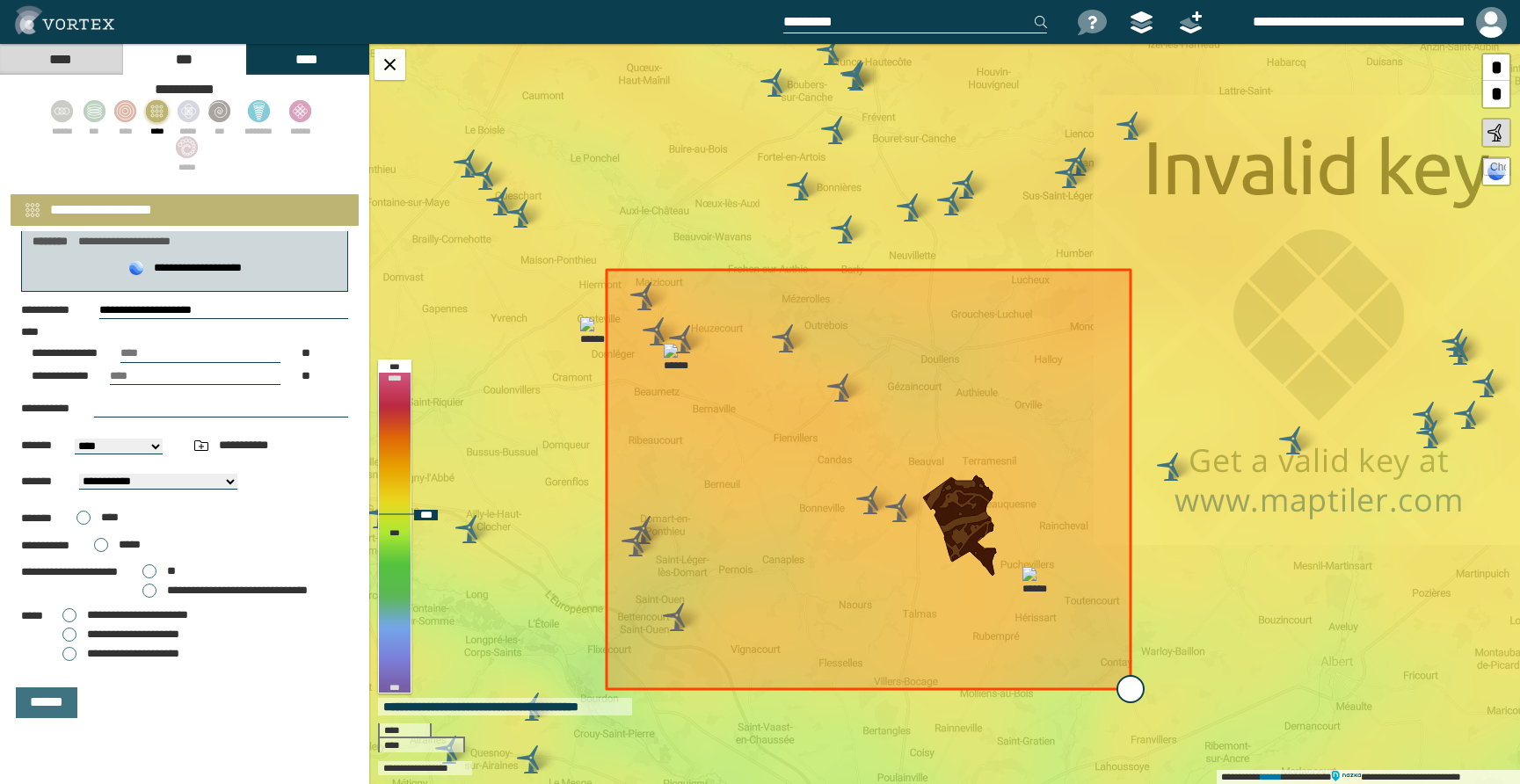 drag, startPoint x: 1061, startPoint y: 621, endPoint x: 1047, endPoint y: 654, distance: 35.846897 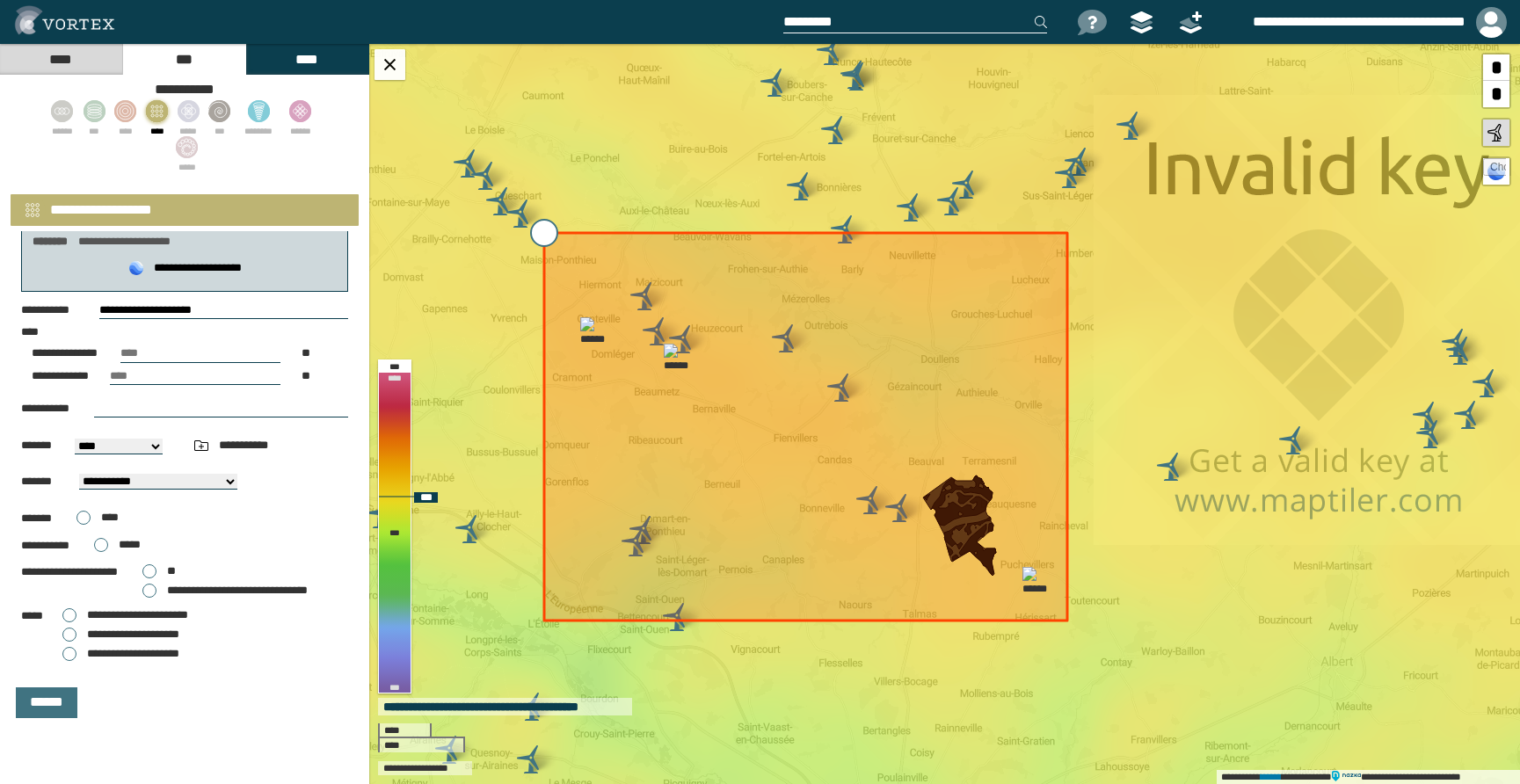drag, startPoint x: 611, startPoint y: 271, endPoint x: 546, endPoint y: 232, distance: 75.80237 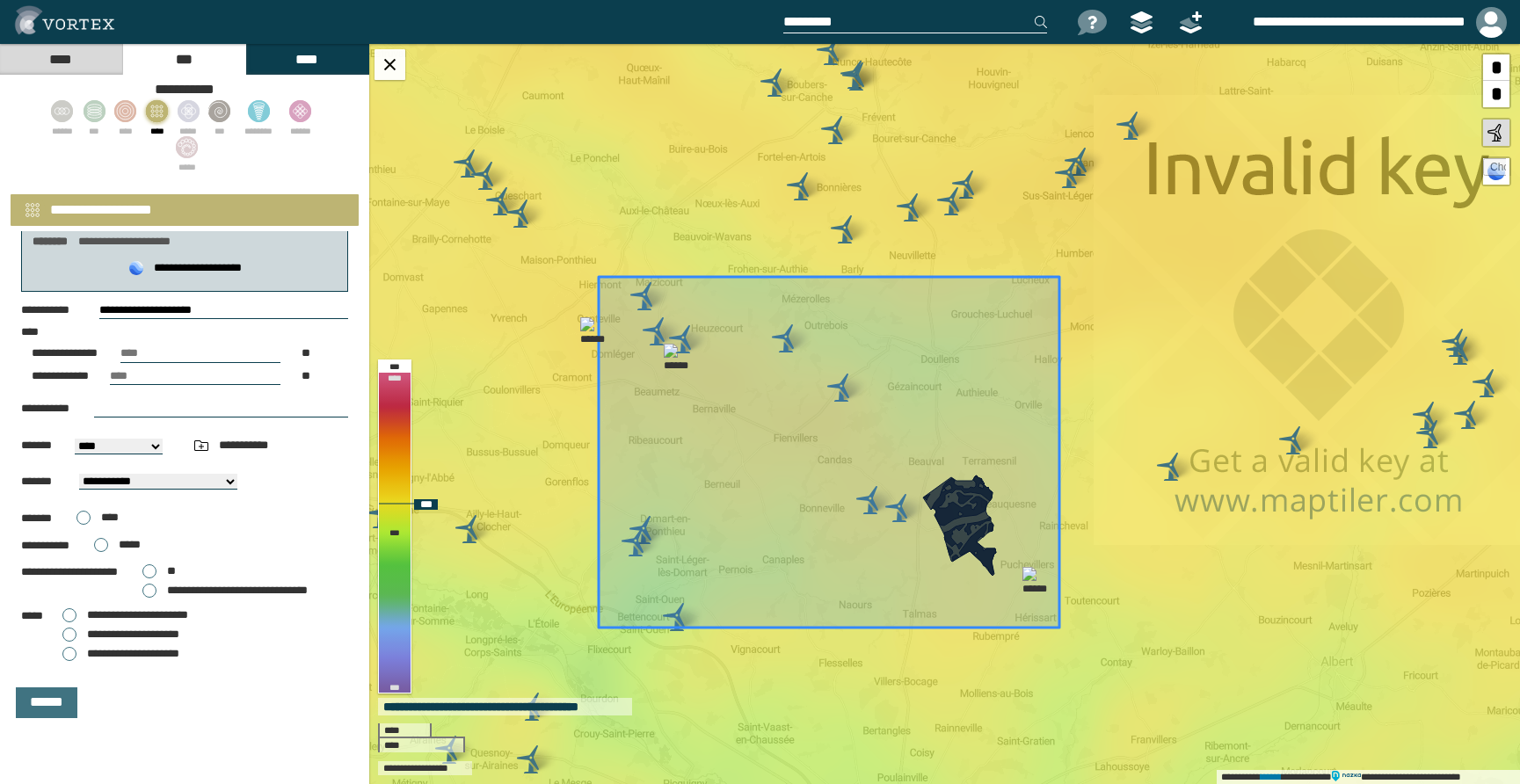 drag, startPoint x: 803, startPoint y: 496, endPoint x: 795, endPoint y: 503, distance: 10.6301458 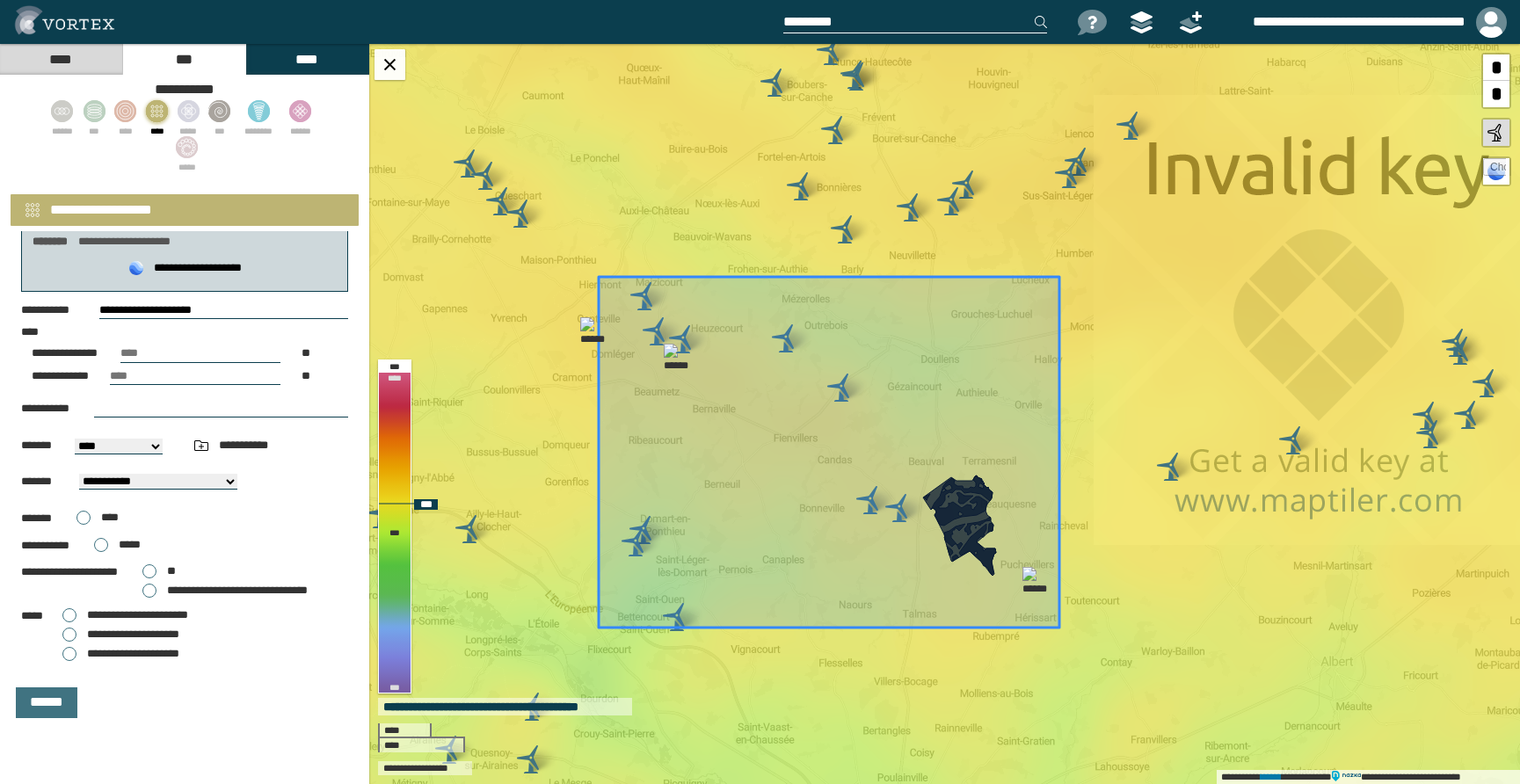 click at bounding box center [829, 452] 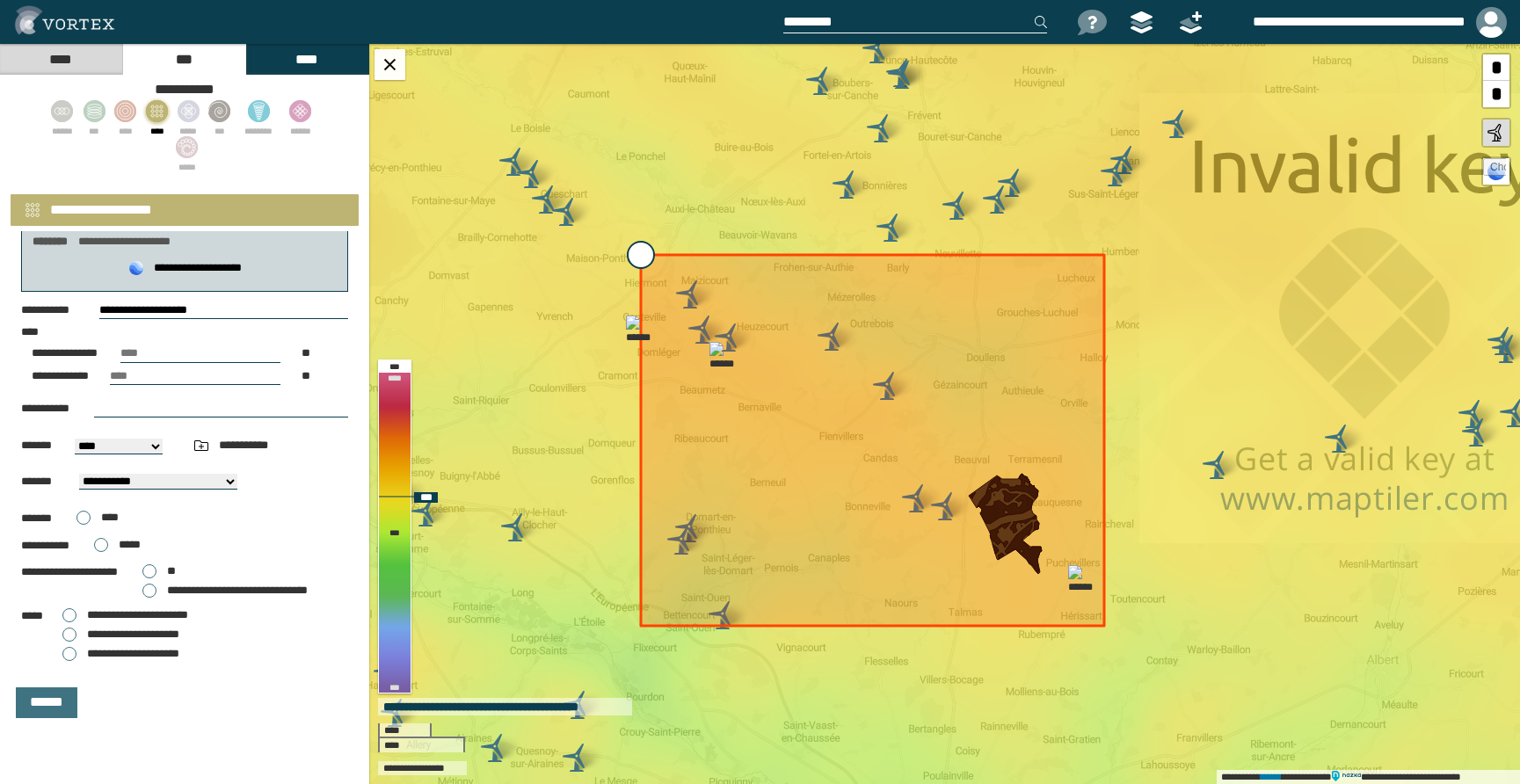 drag, startPoint x: 645, startPoint y: 274, endPoint x: 640, endPoint y: 250, distance: 24.515301 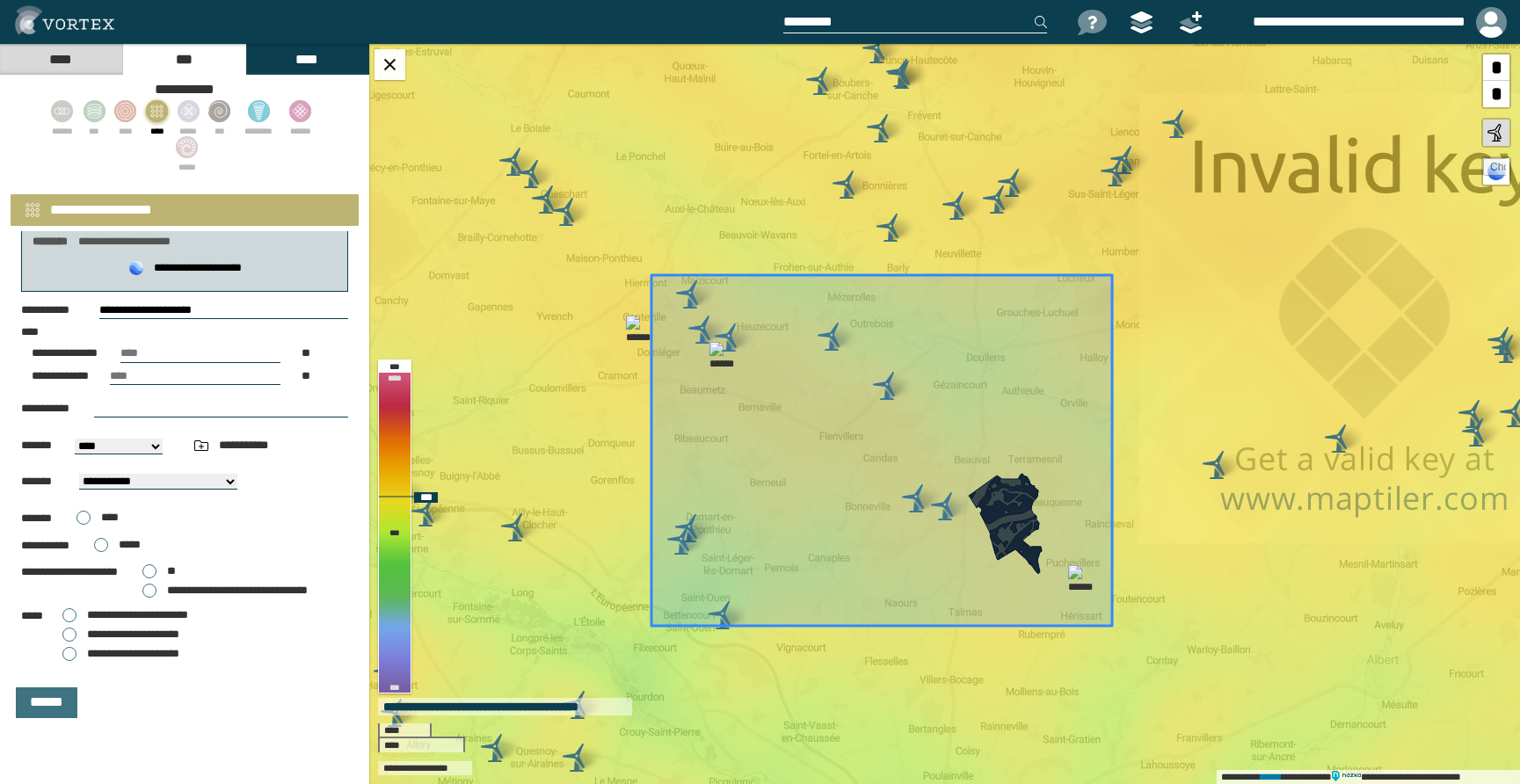 click at bounding box center [882, 450] 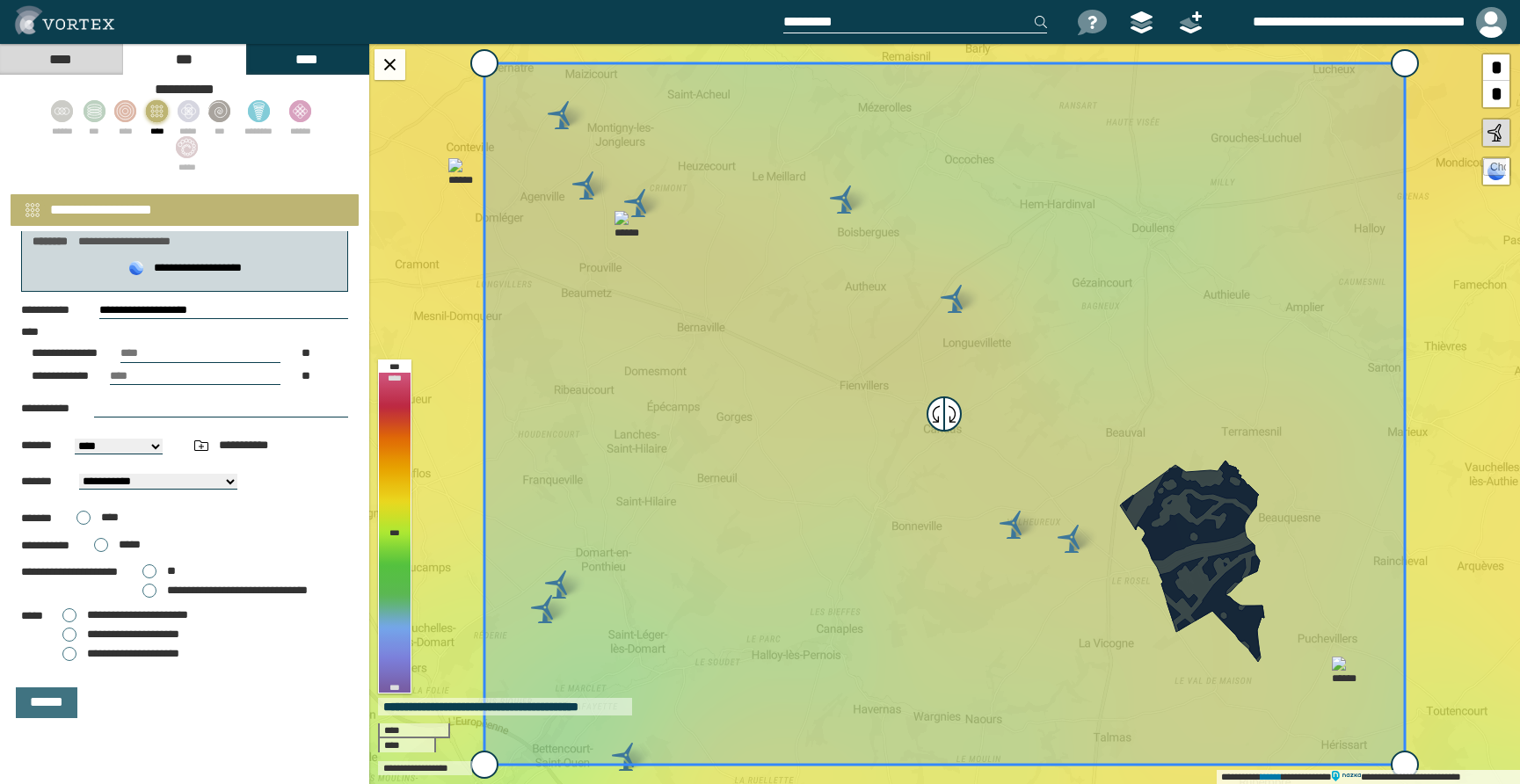 click on "[STREET] [CITY] [STATE] [ZIP]" at bounding box center (119, 446) 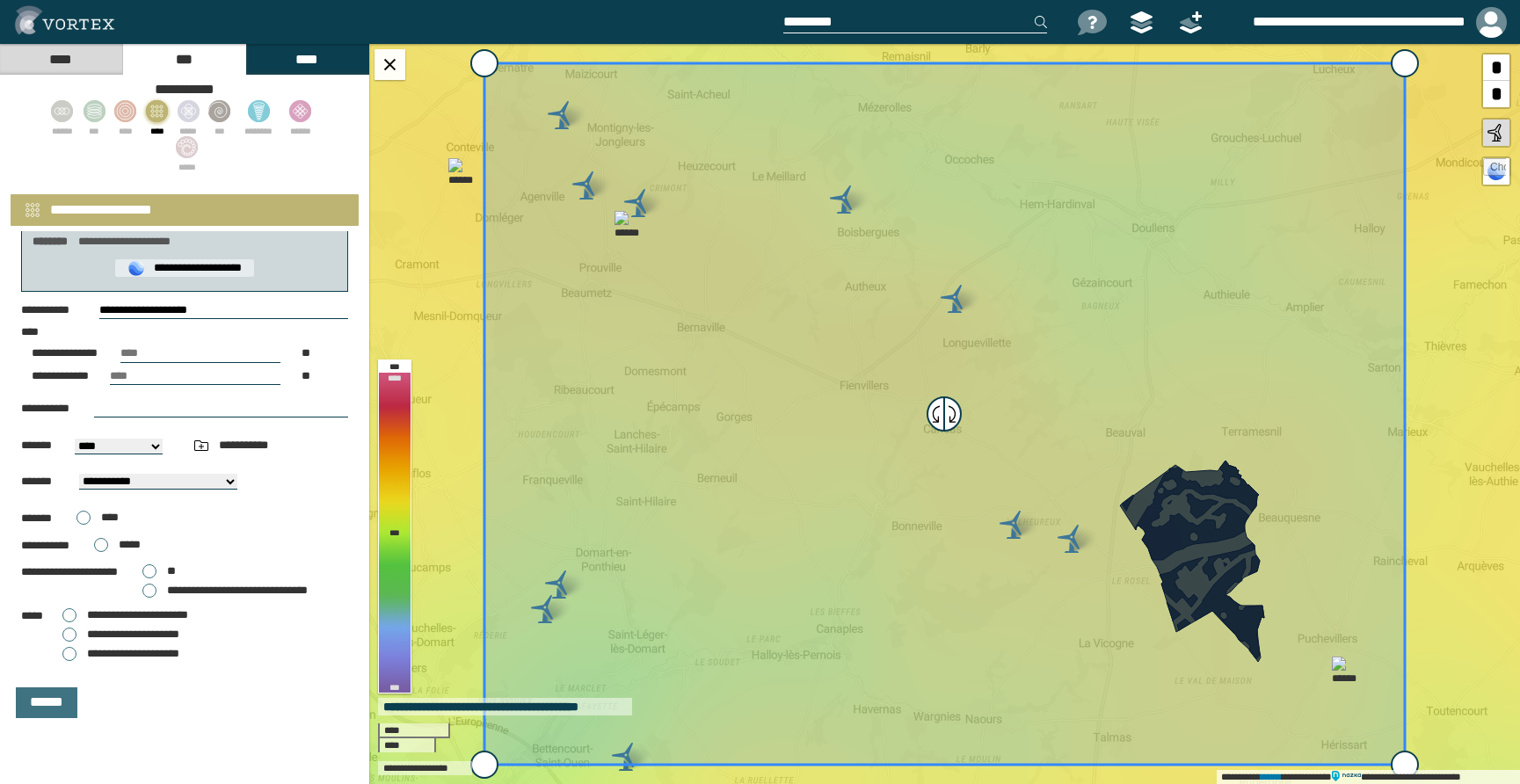 select on "***" 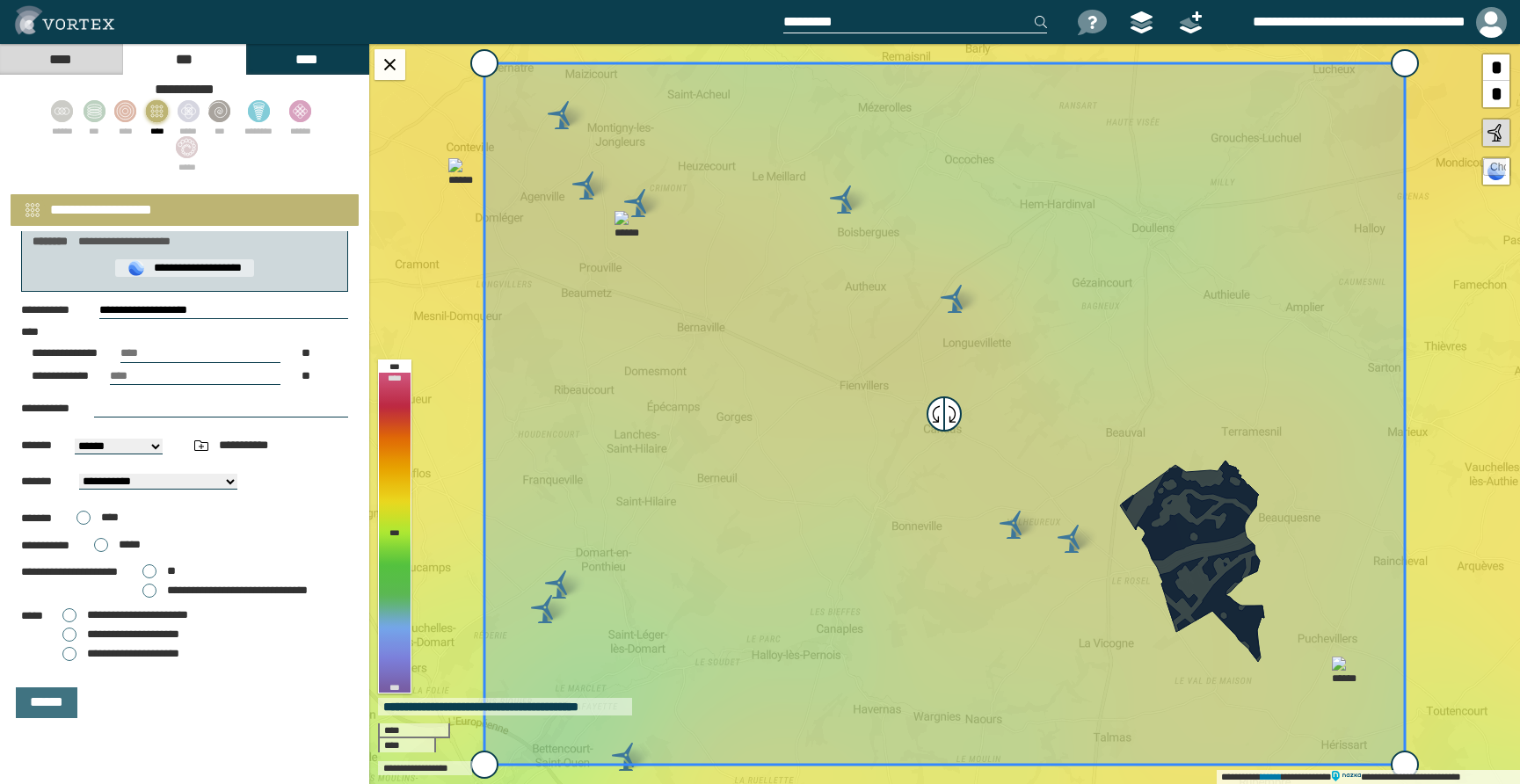 click on "[STREET] [CITY] [STATE] [ZIP]" at bounding box center (119, 446) 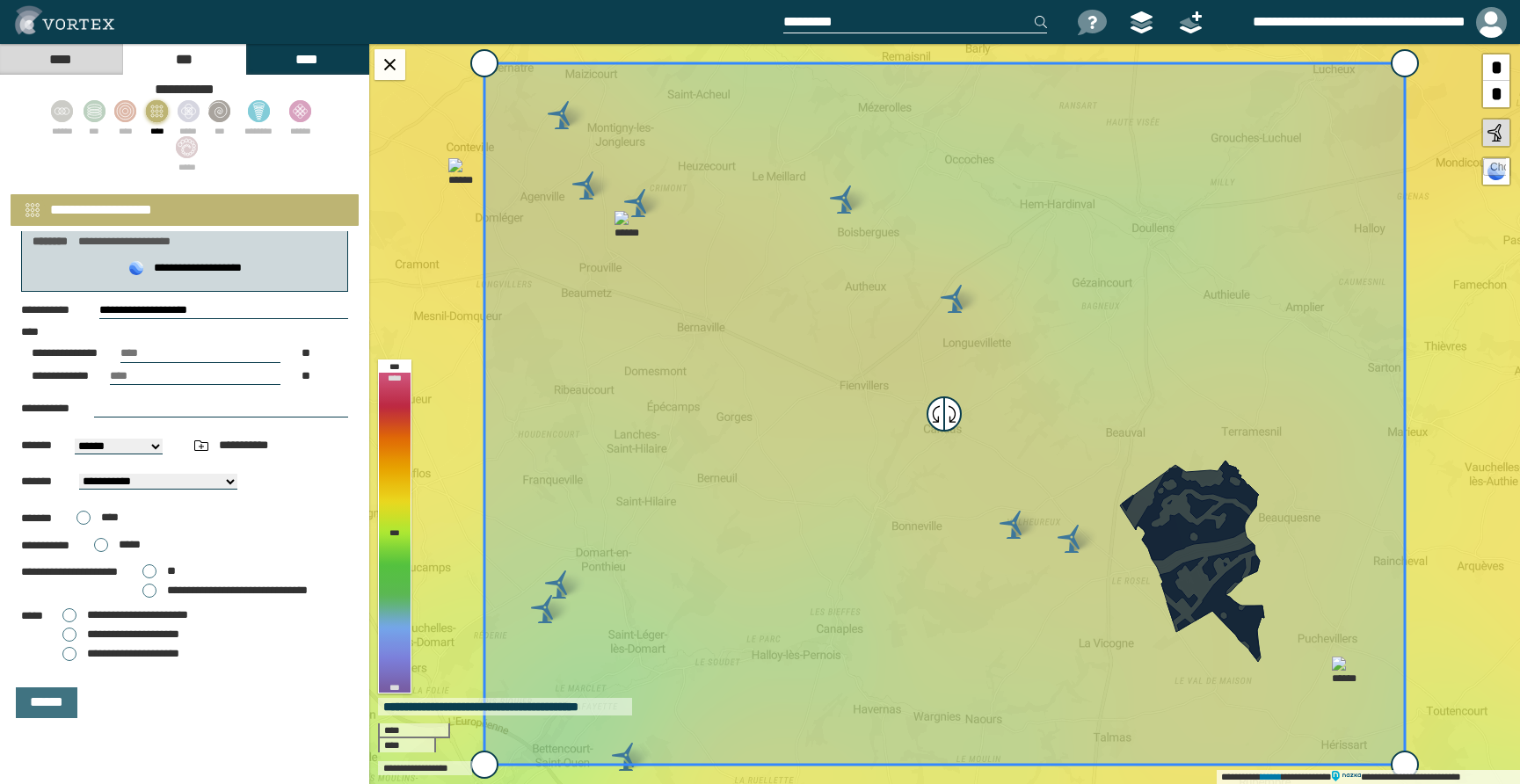 click at bounding box center (221, 409) 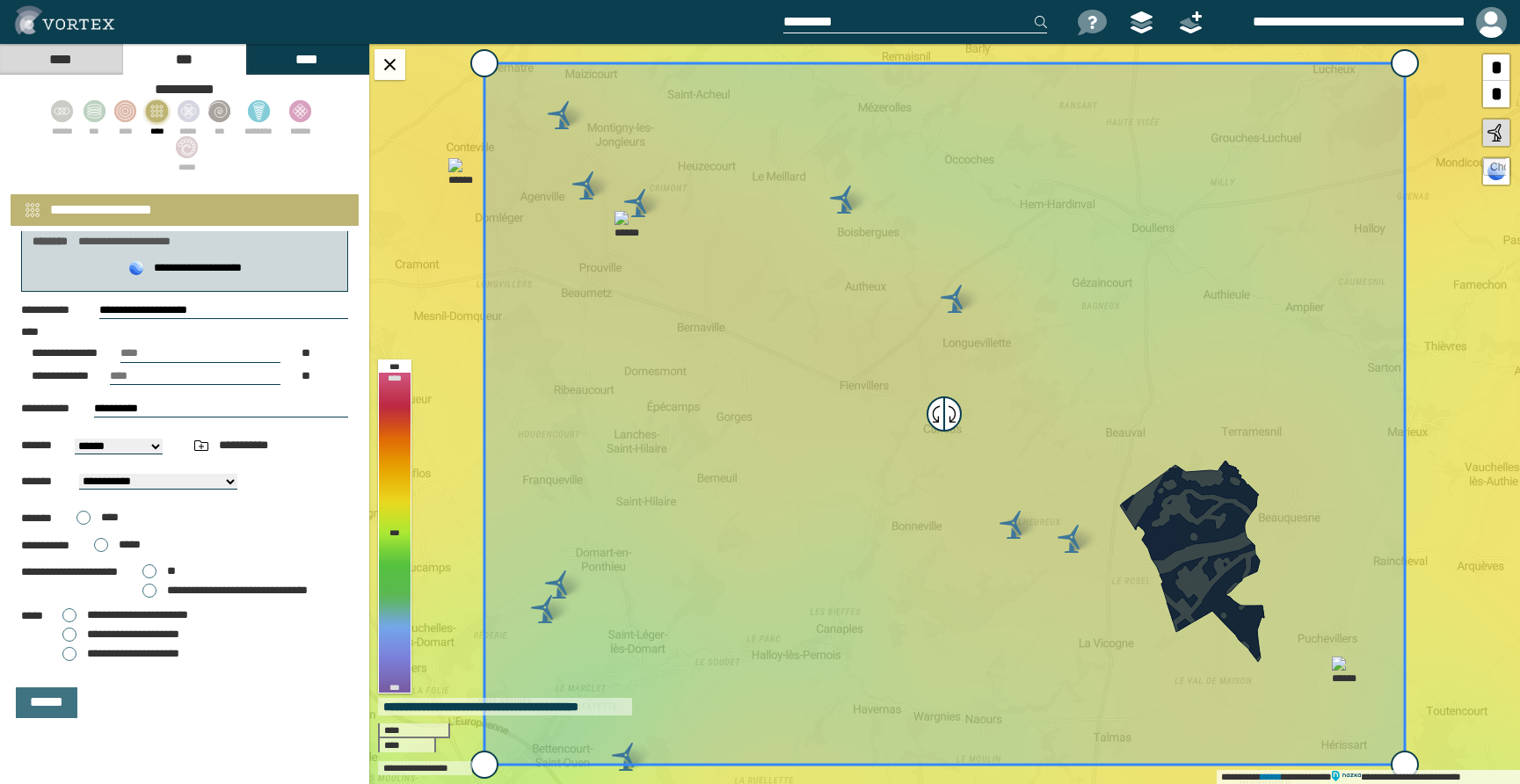 type on "**********" 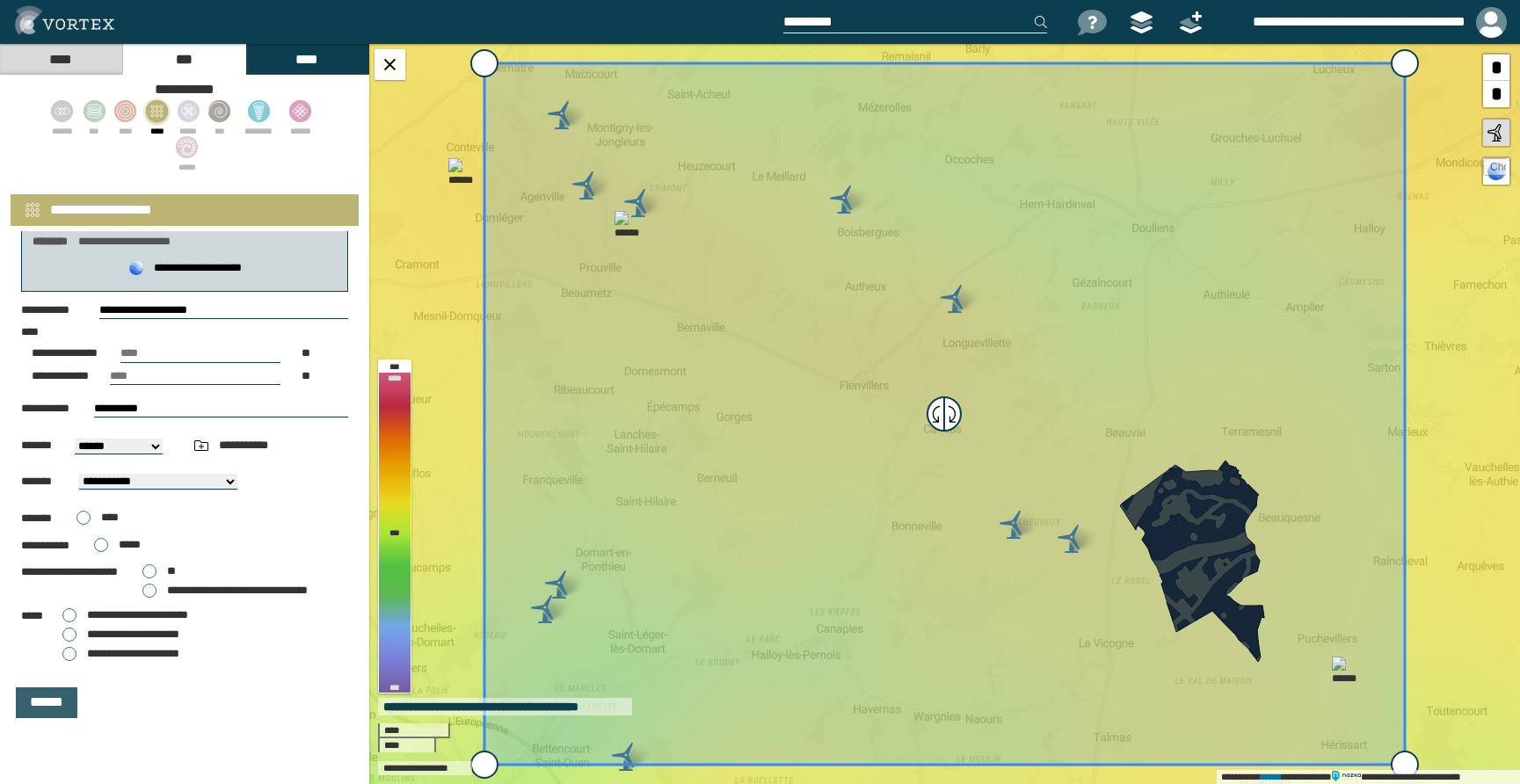 click on "******" at bounding box center [47, 702] 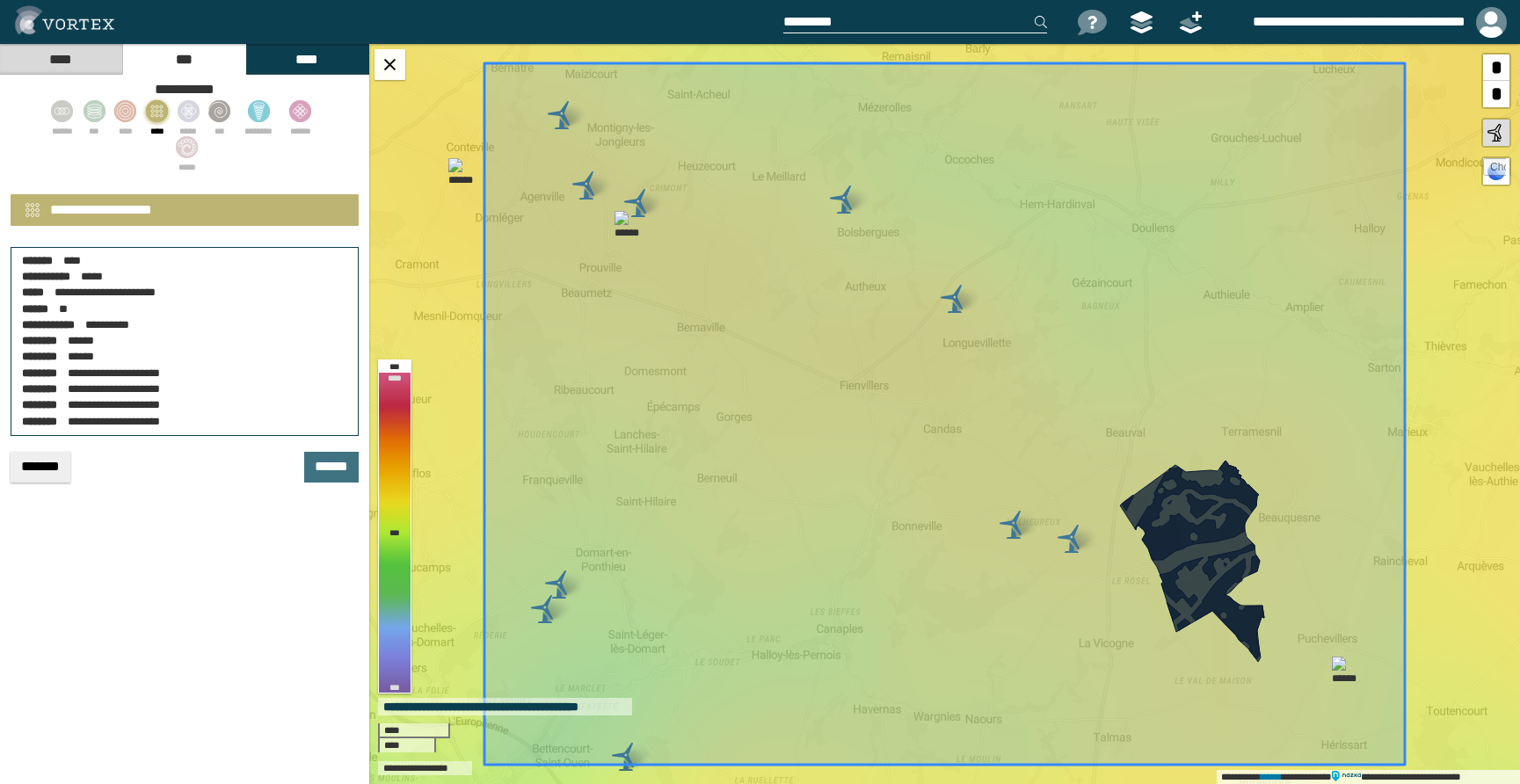 scroll, scrollTop: 0, scrollLeft: 0, axis: both 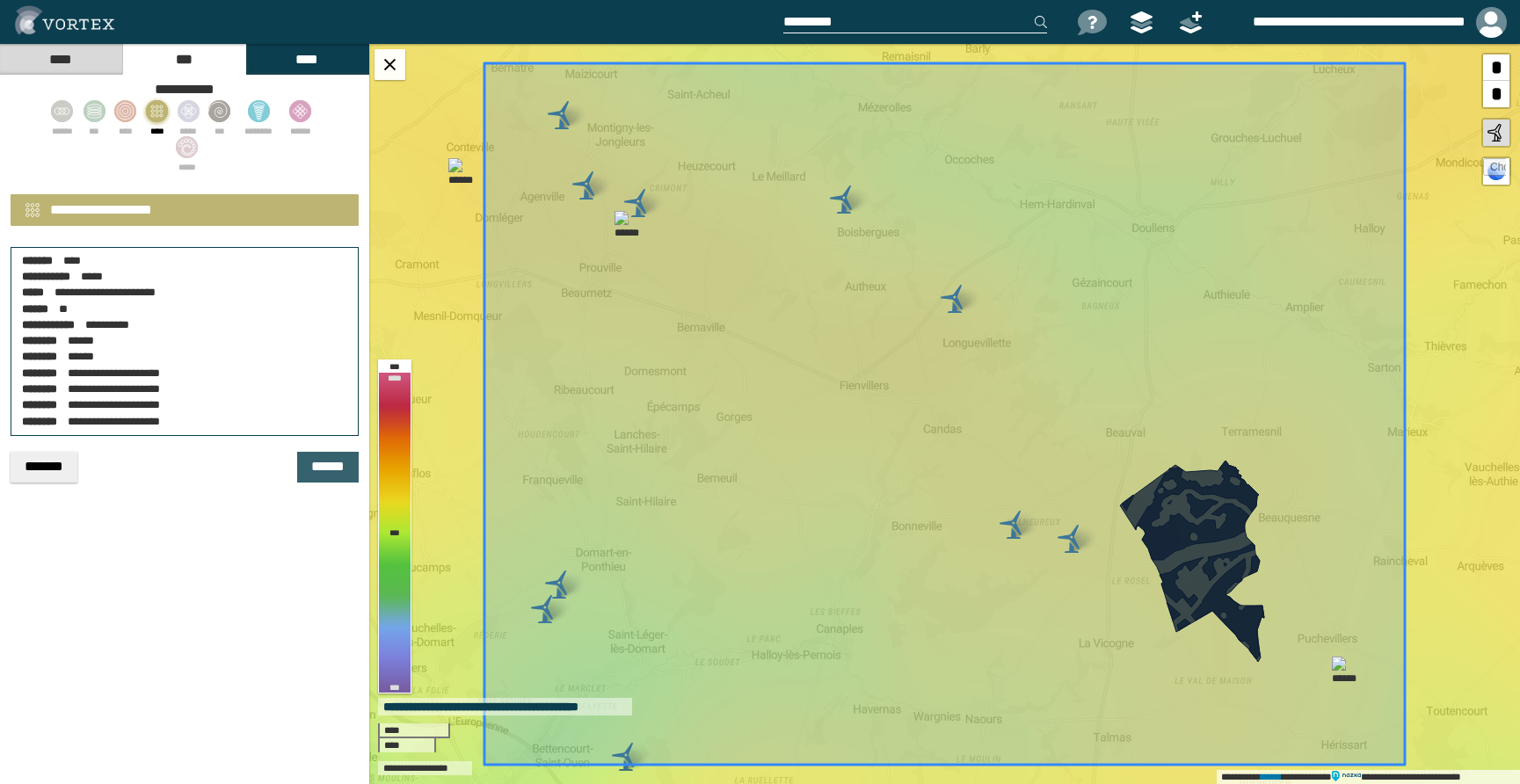 click on "******" at bounding box center [328, 467] 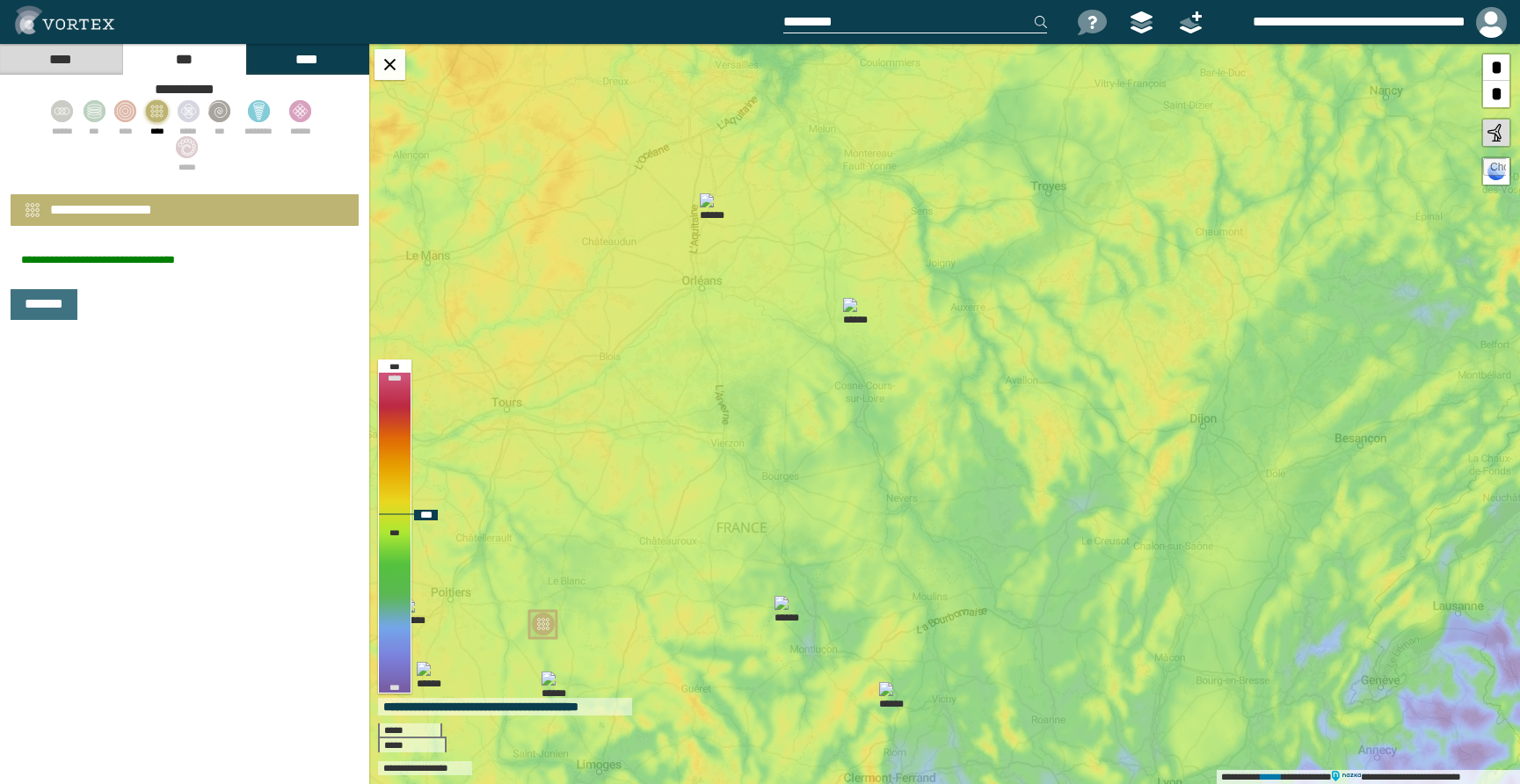 drag, startPoint x: 925, startPoint y: 690, endPoint x: 894, endPoint y: 599, distance: 96.13532 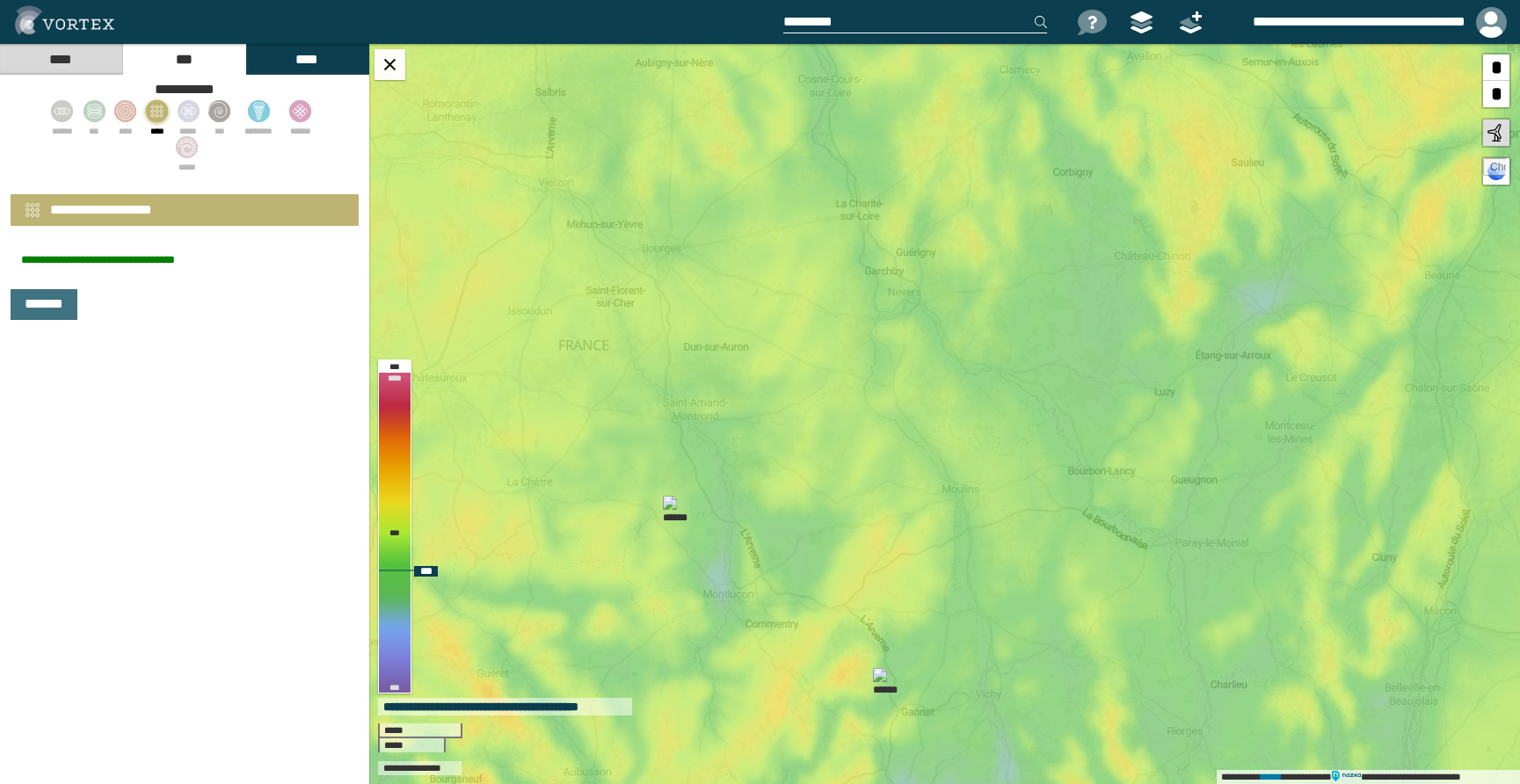 click at bounding box center (1495, 170) 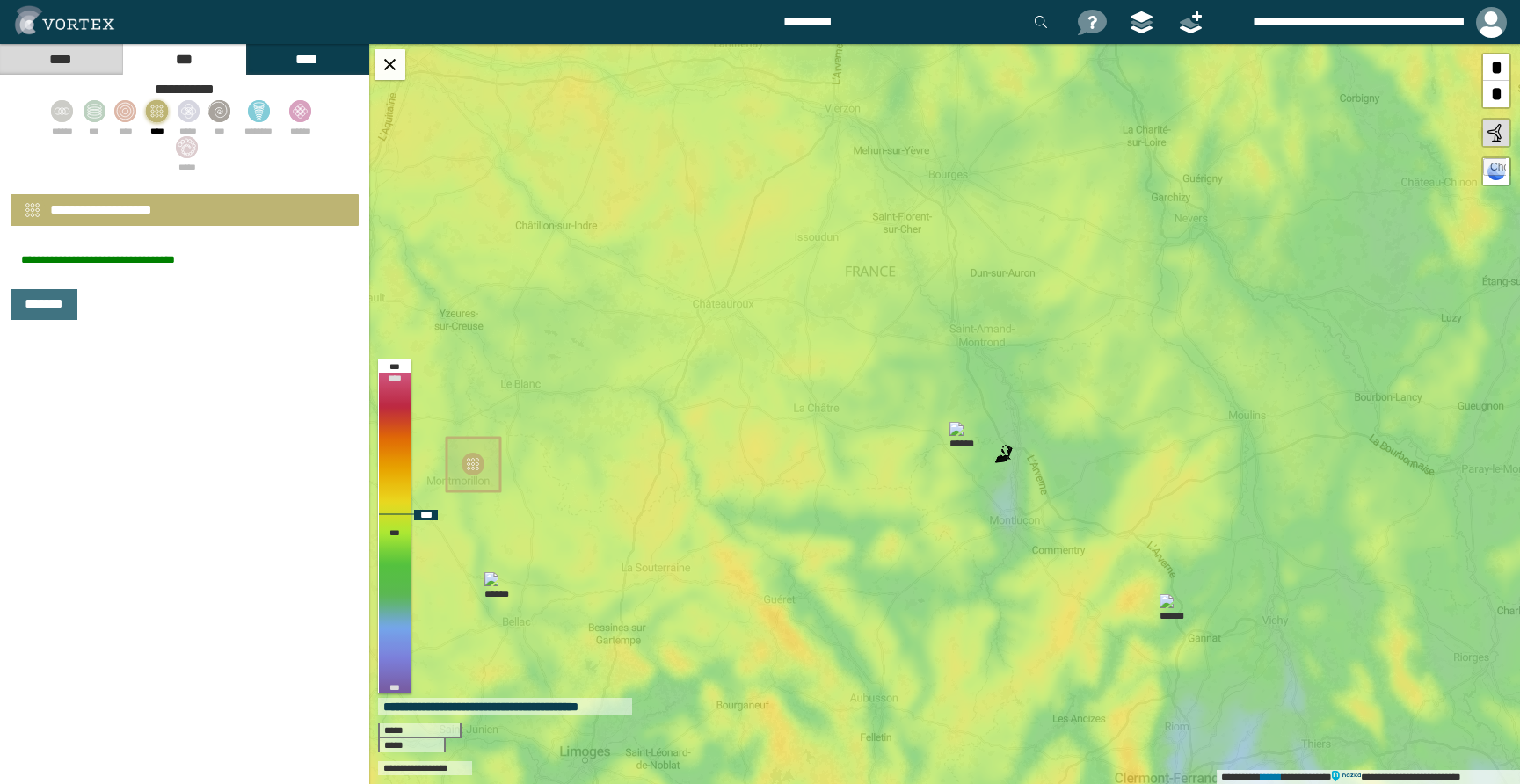 drag, startPoint x: 1251, startPoint y: 546, endPoint x: 1148, endPoint y: 490, distance: 117.23907 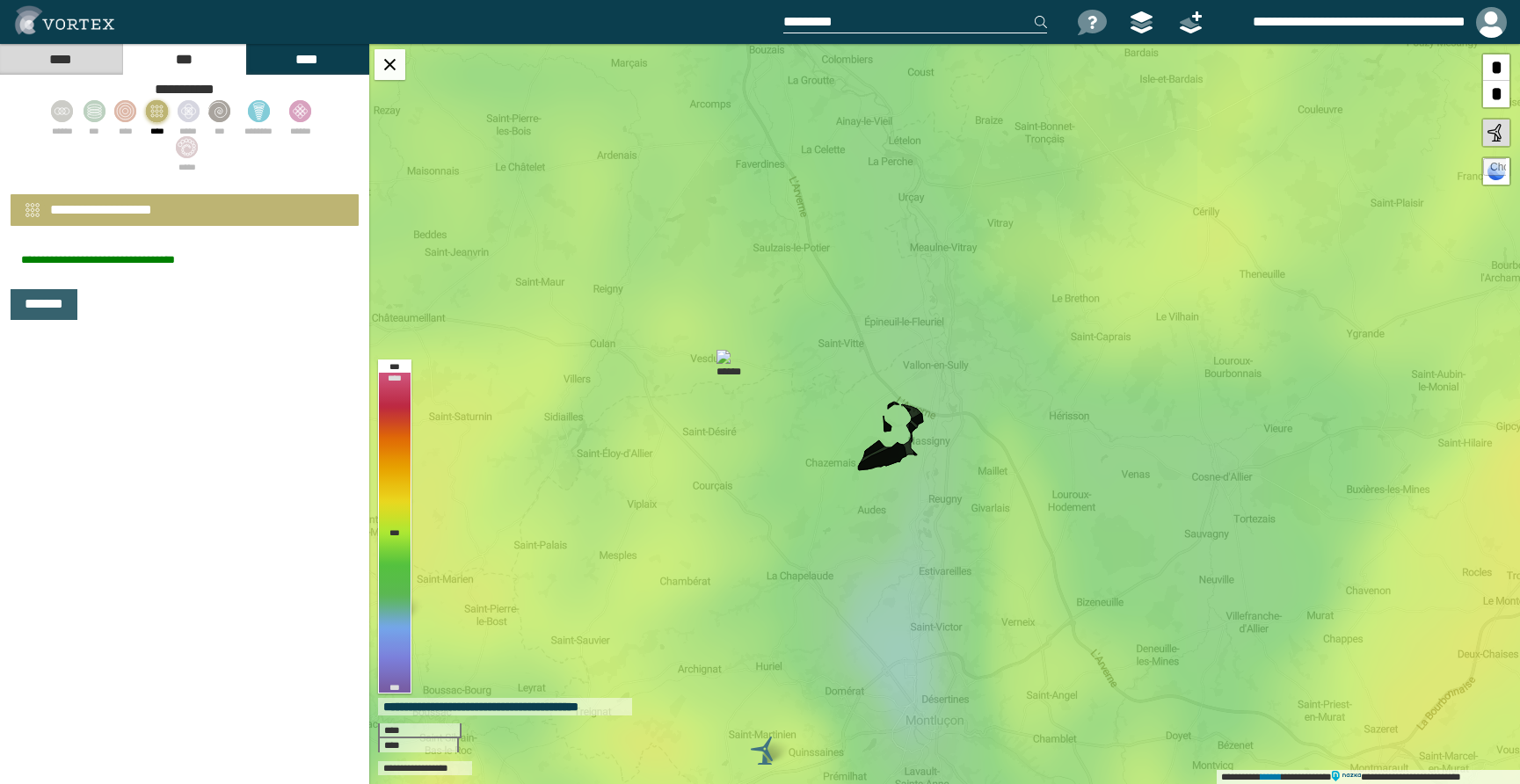 click on "*******" at bounding box center [44, 304] 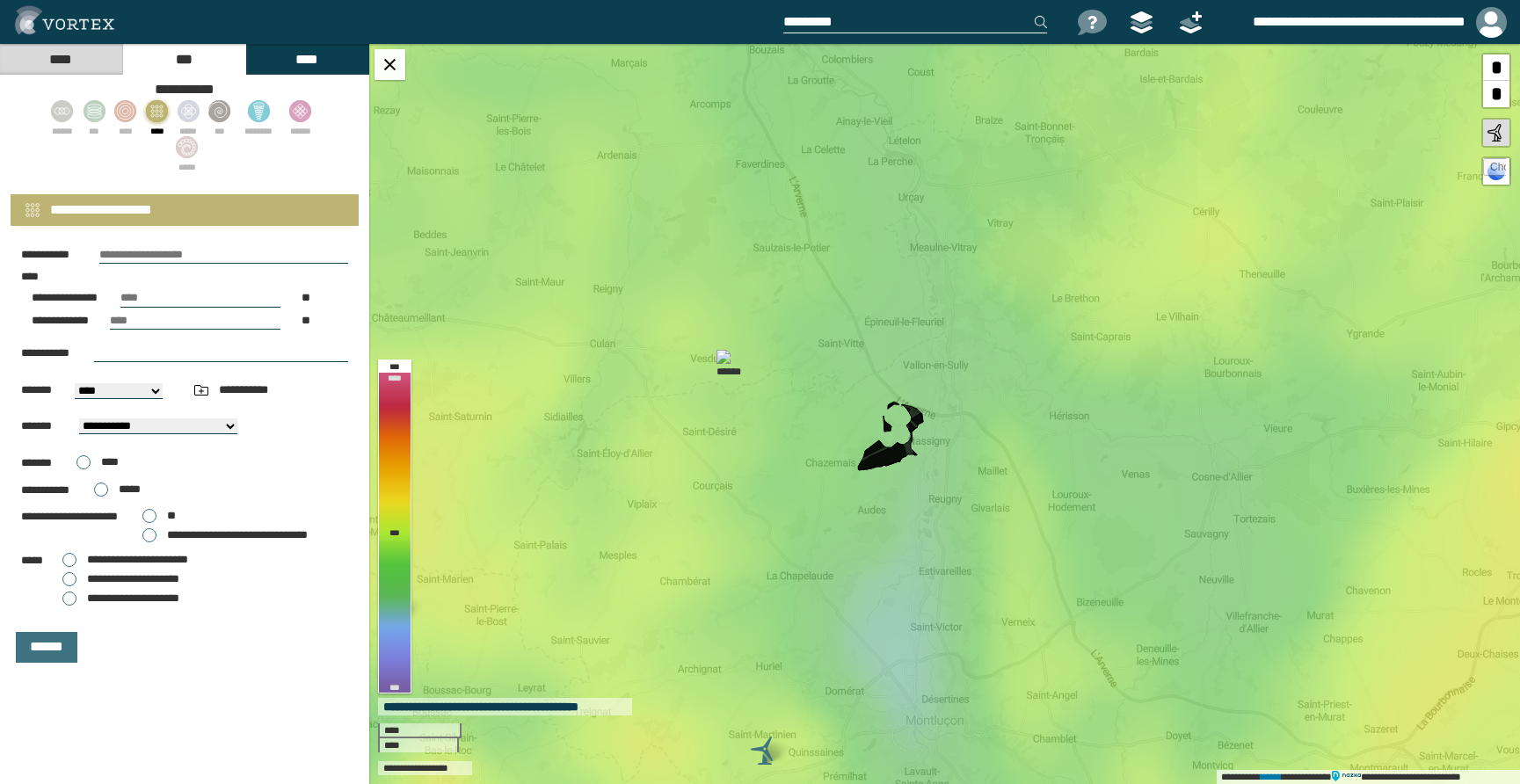 click at bounding box center (156, 111) 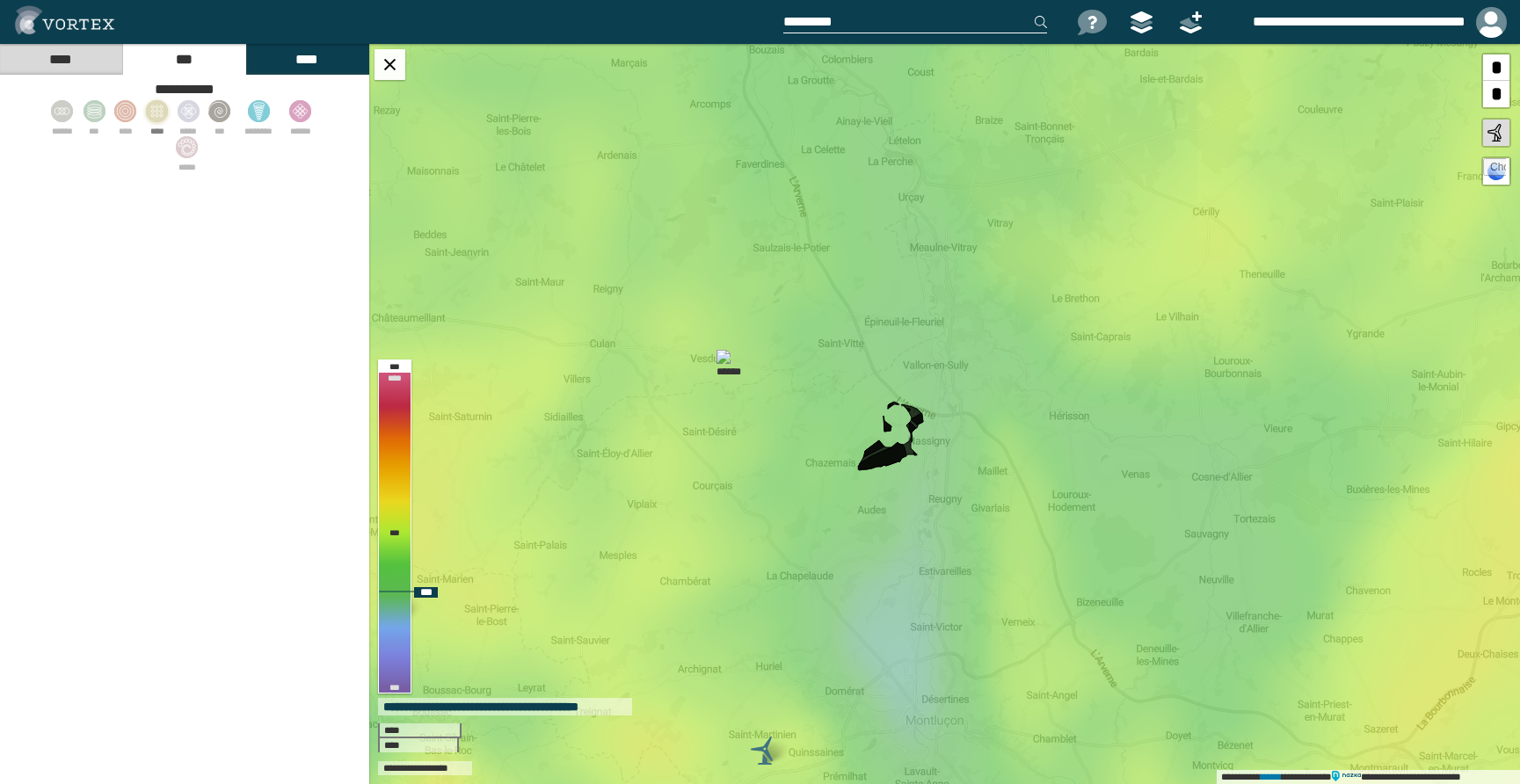 click on "**********" at bounding box center [944, 414] 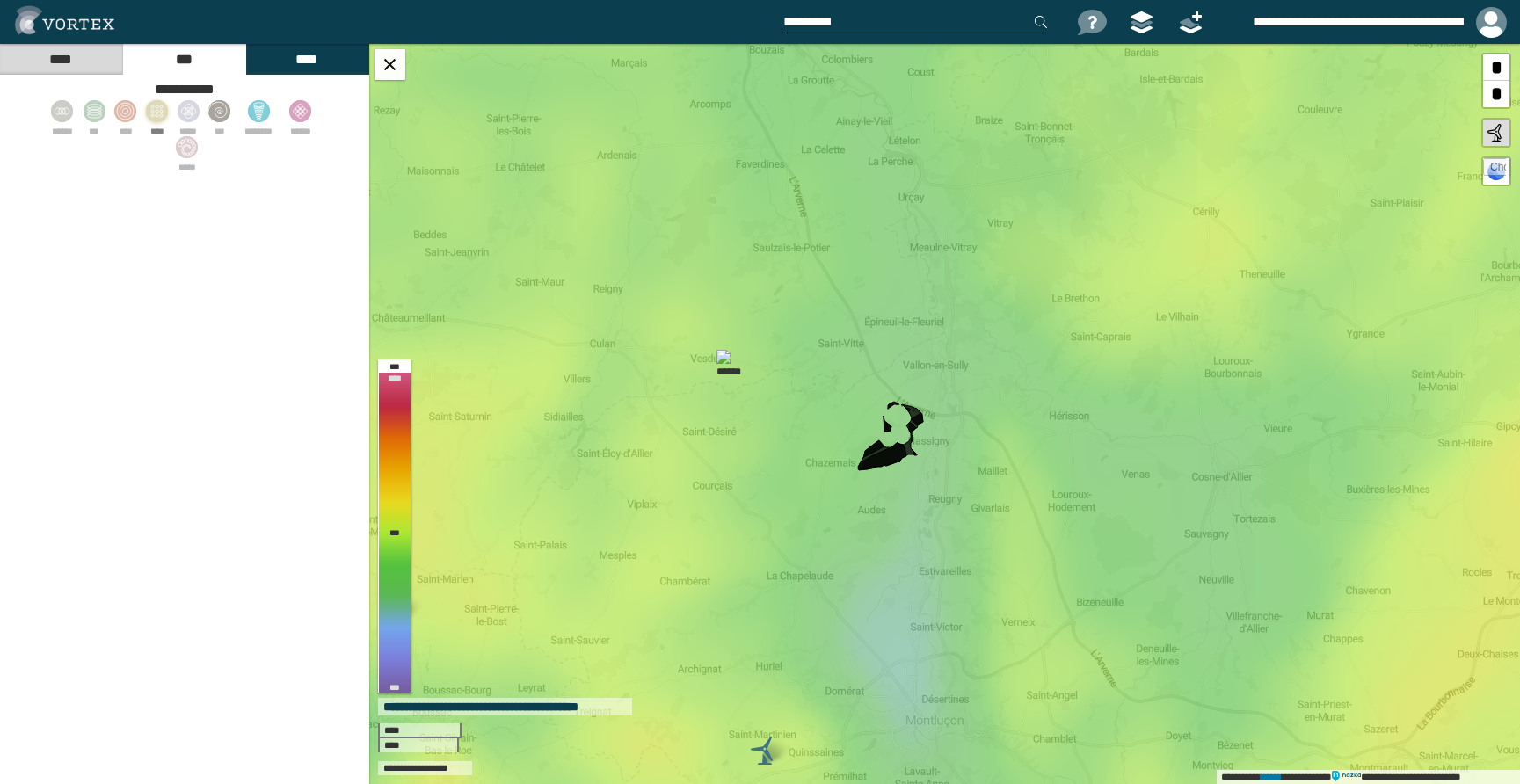 click at bounding box center [156, 111] 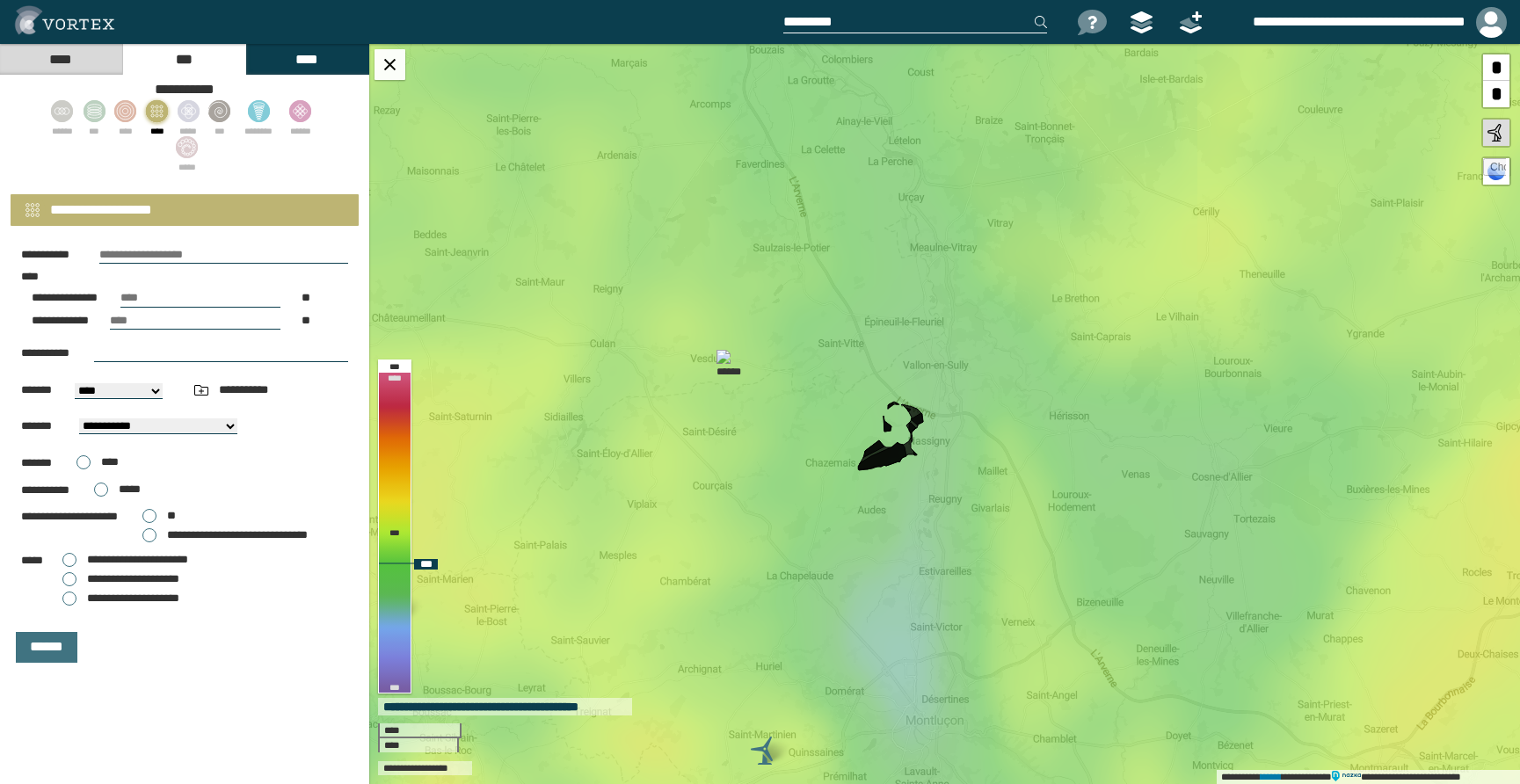 click on "**********" at bounding box center (944, 414) 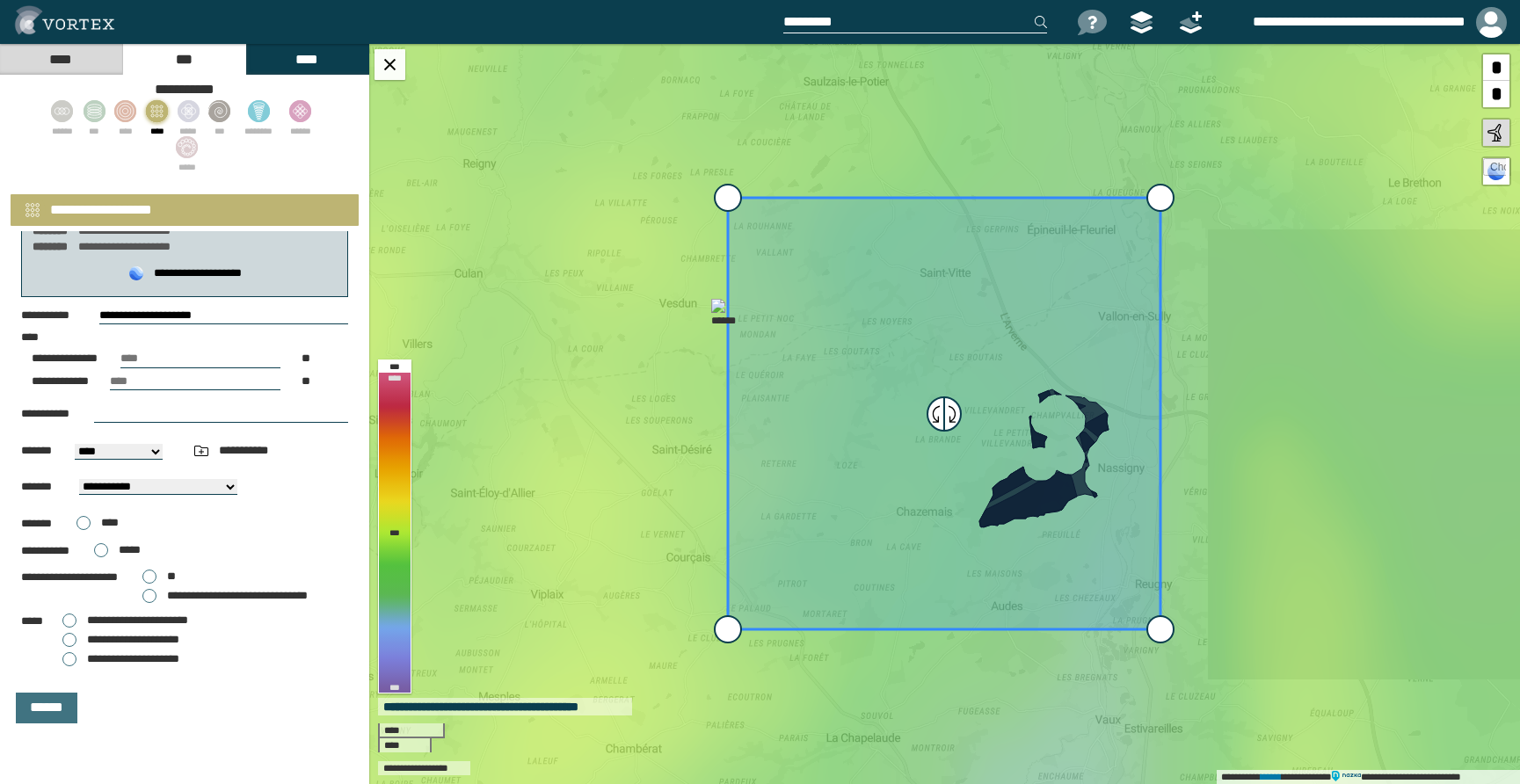scroll, scrollTop: 110, scrollLeft: 0, axis: vertical 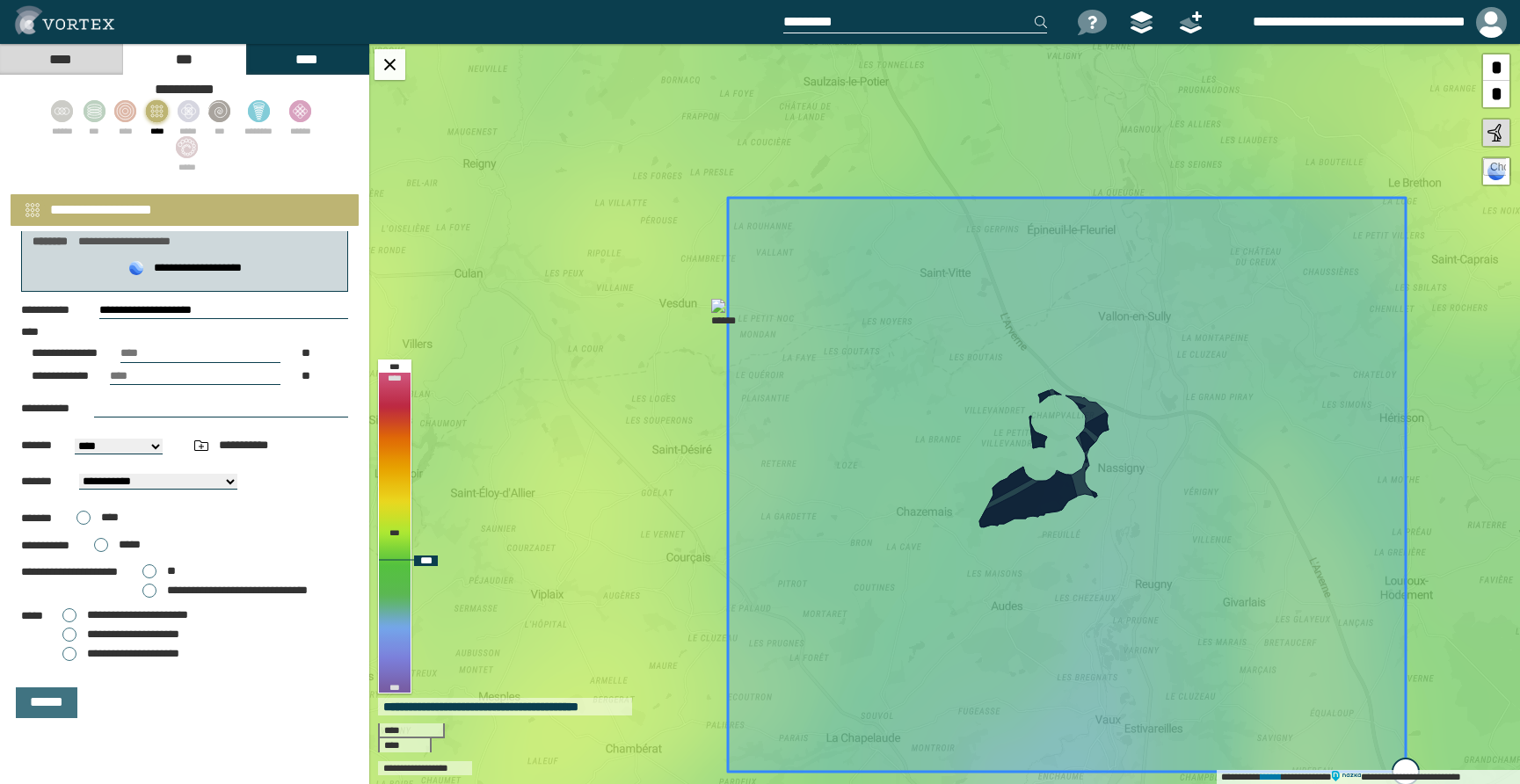 drag, startPoint x: 1167, startPoint y: 624, endPoint x: 1014, endPoint y: 555, distance: 167.8392 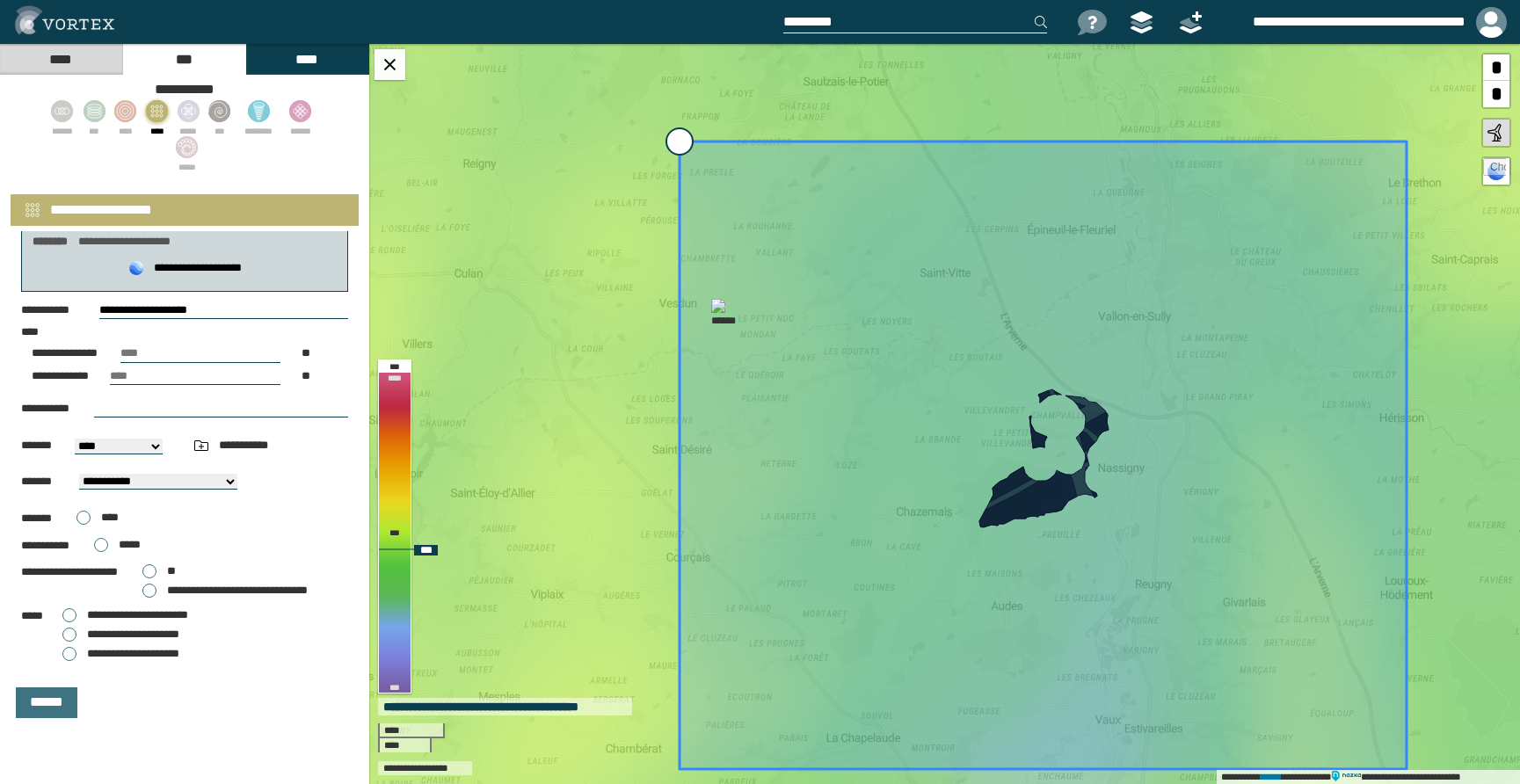 drag, startPoint x: 719, startPoint y: 195, endPoint x: 1040, endPoint y: 389, distance: 375.06933 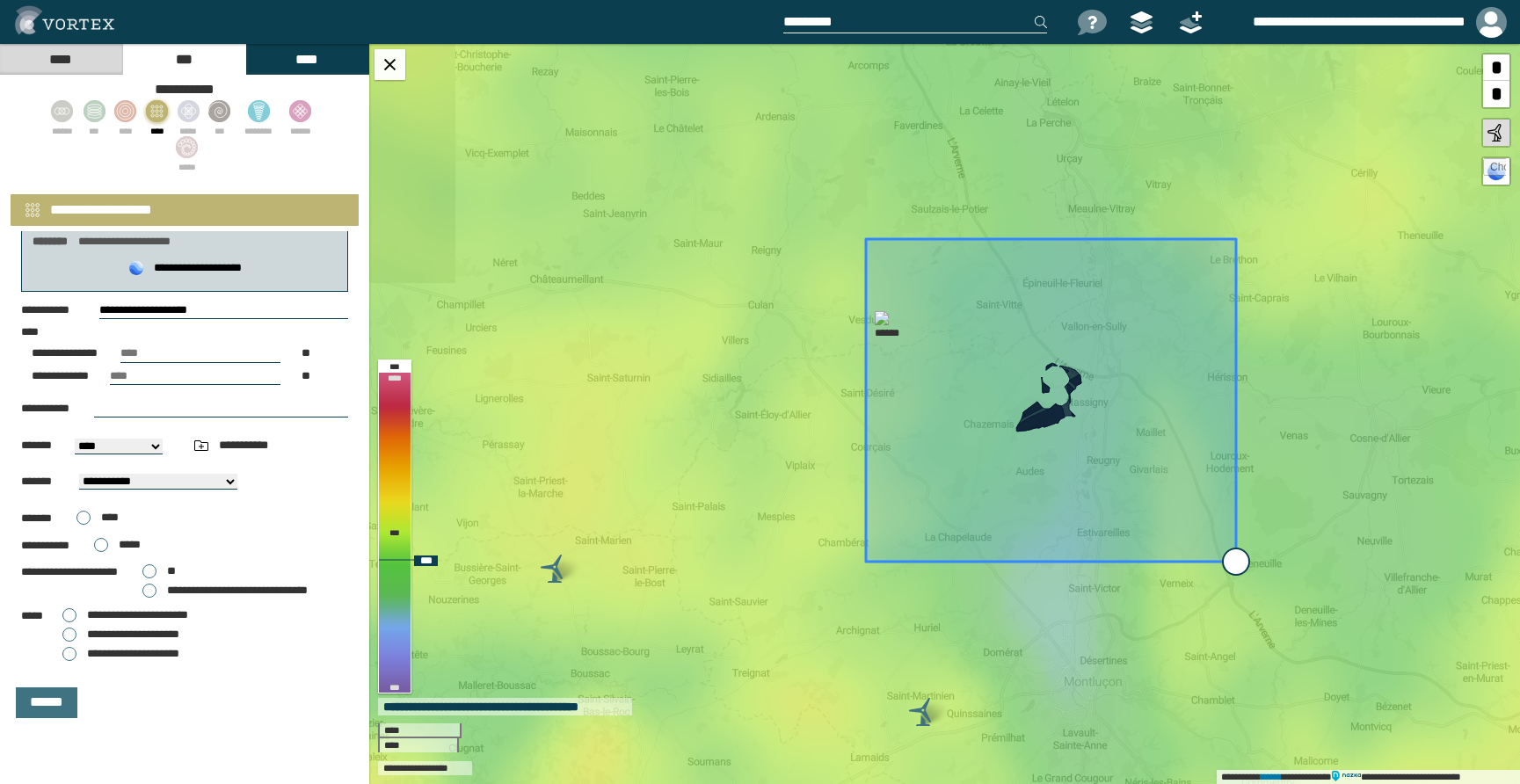 drag, startPoint x: 1228, startPoint y: 554, endPoint x: 1262, endPoint y: 593, distance: 51.739733 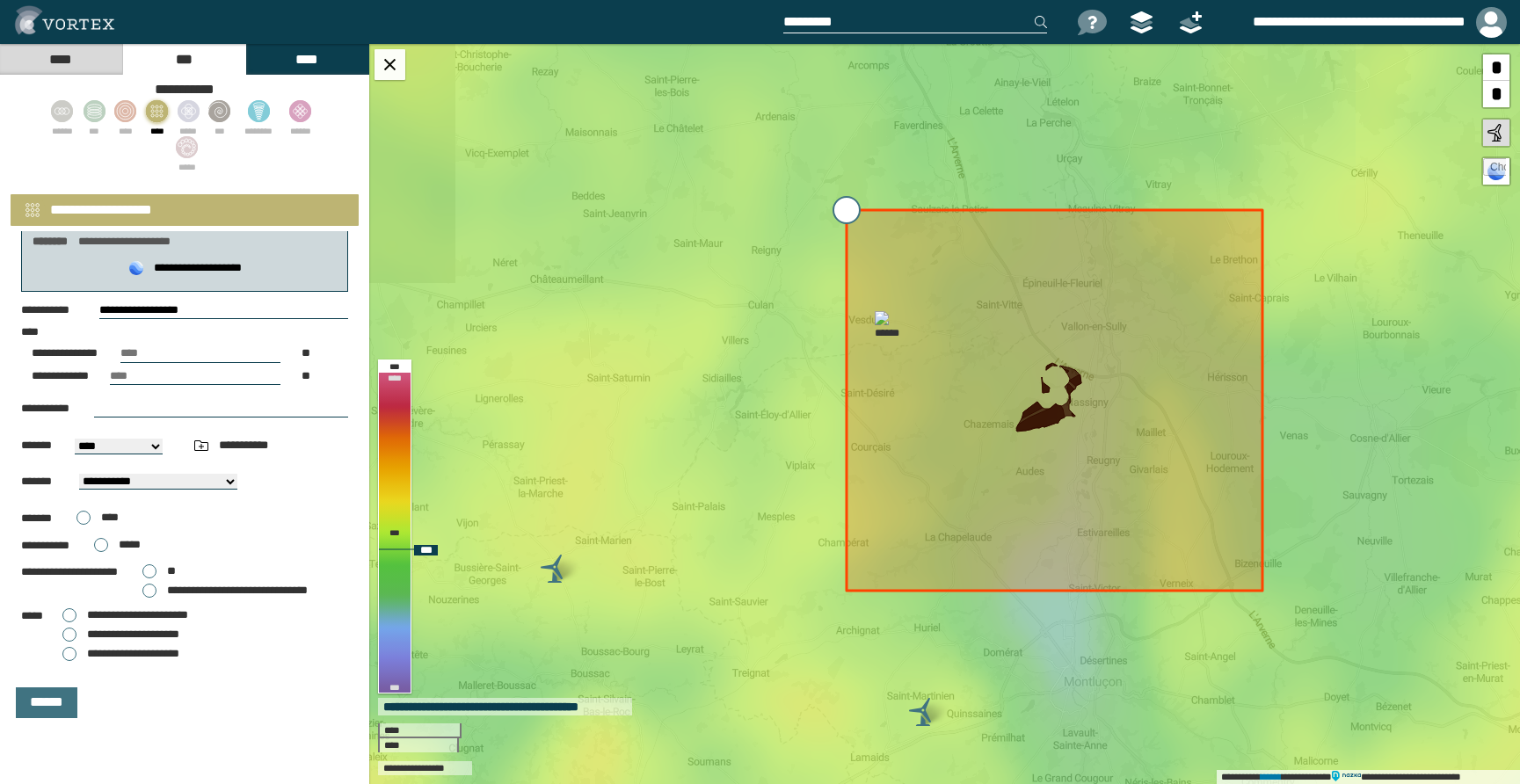drag, startPoint x: 862, startPoint y: 240, endPoint x: 841, endPoint y: 216, distance: 31.890437 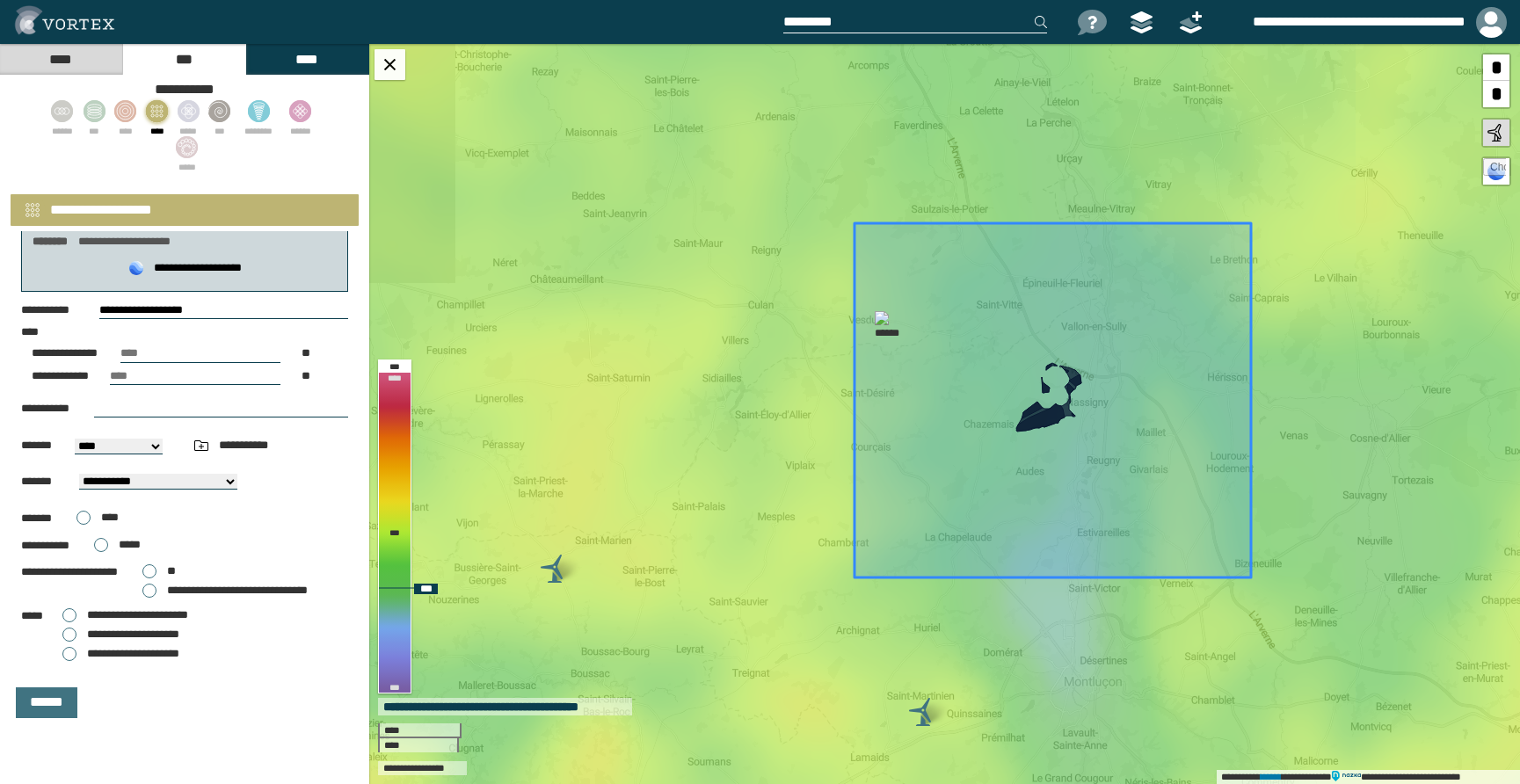 drag, startPoint x: 1084, startPoint y: 321, endPoint x: 1073, endPoint y: 308, distance: 17.029386 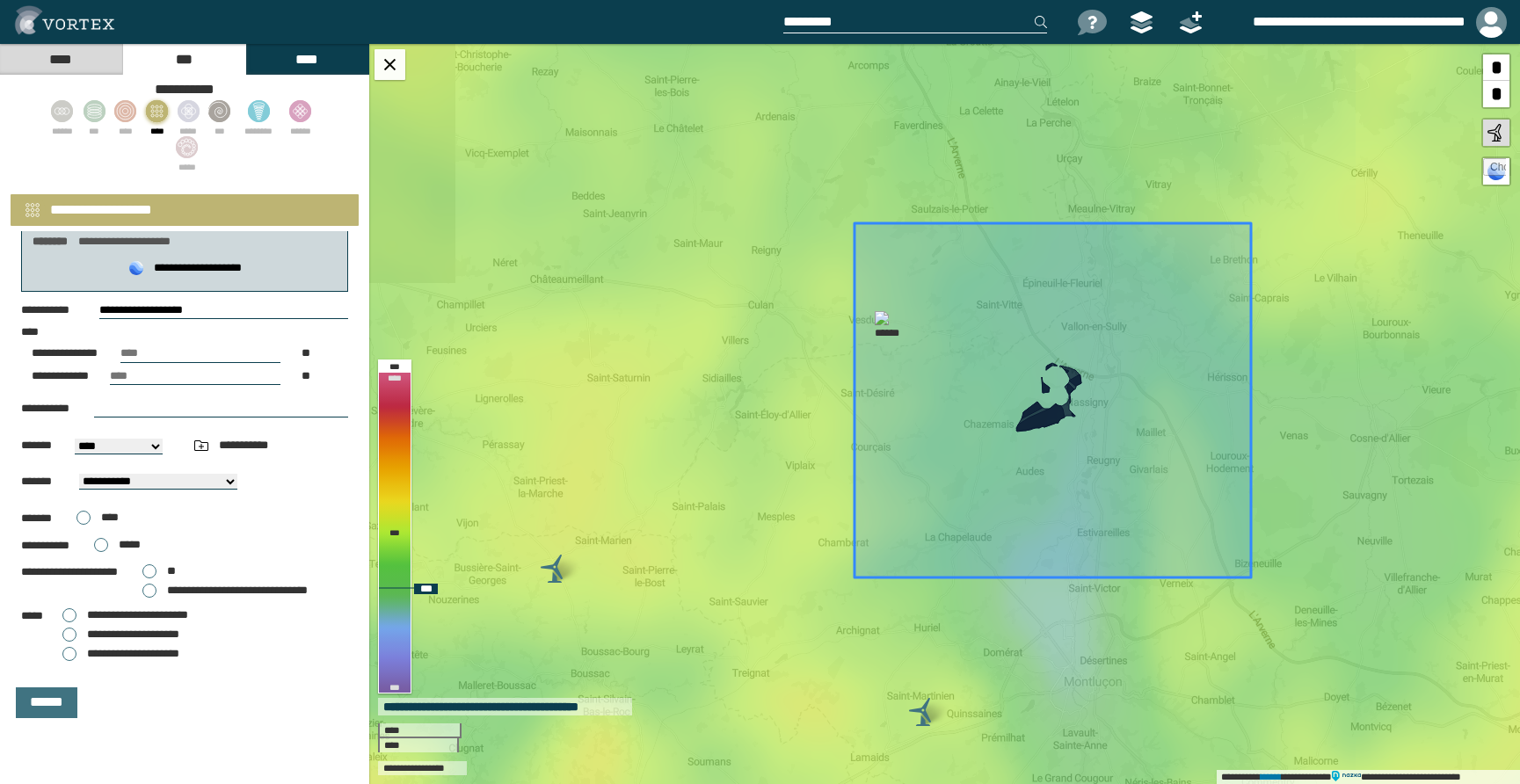click at bounding box center [1052, 400] 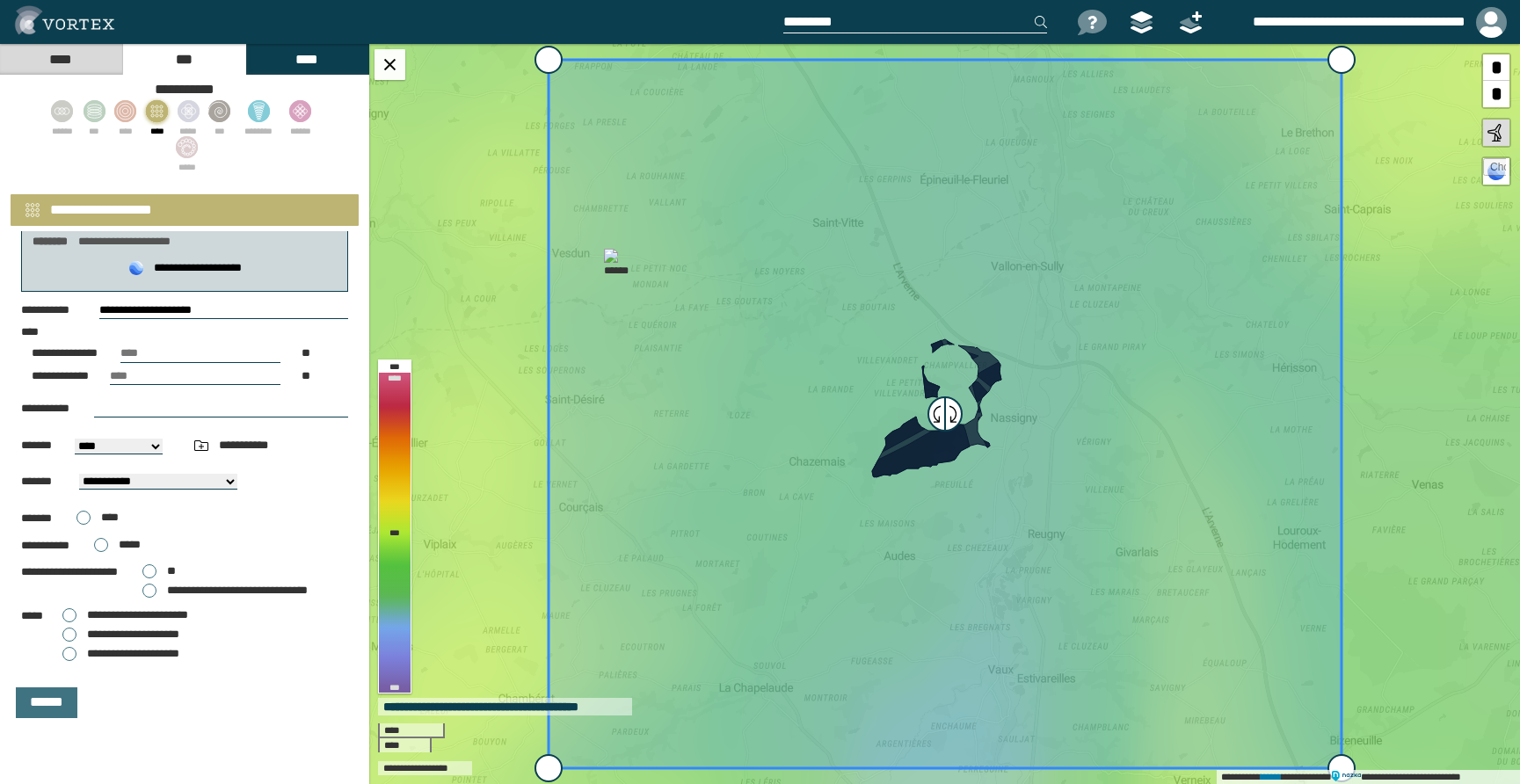 click at bounding box center (221, 409) 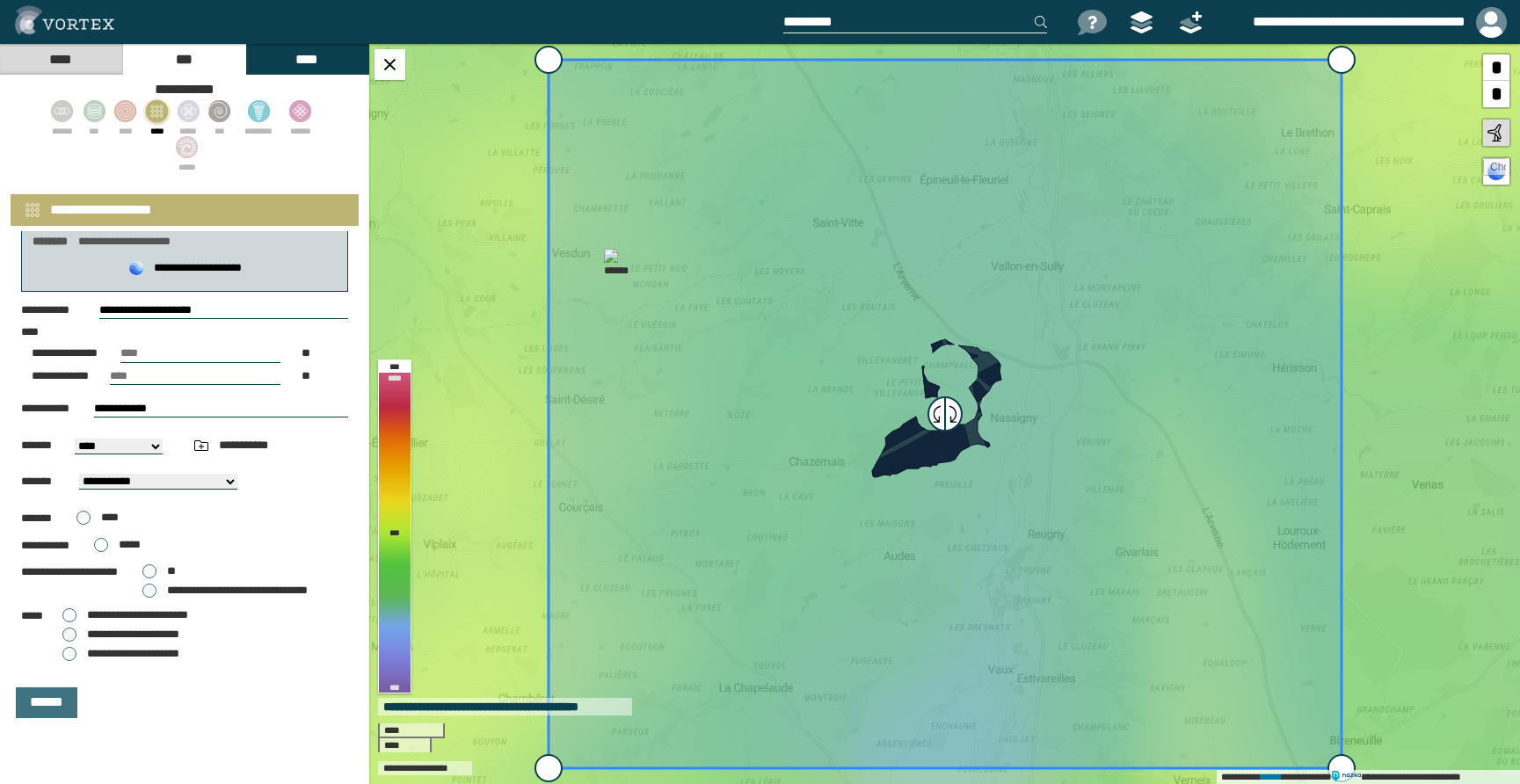 type on "**********" 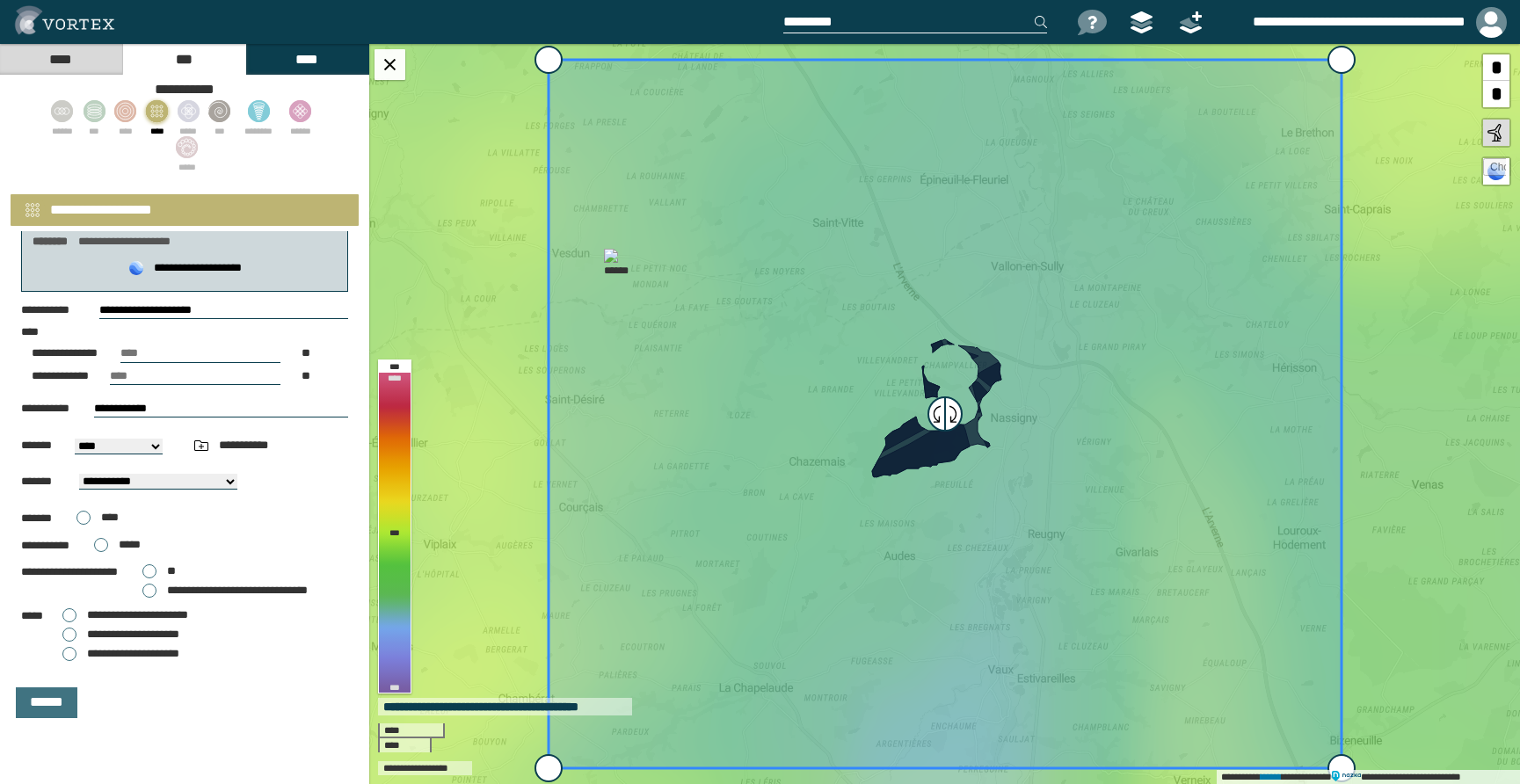 select on "***" 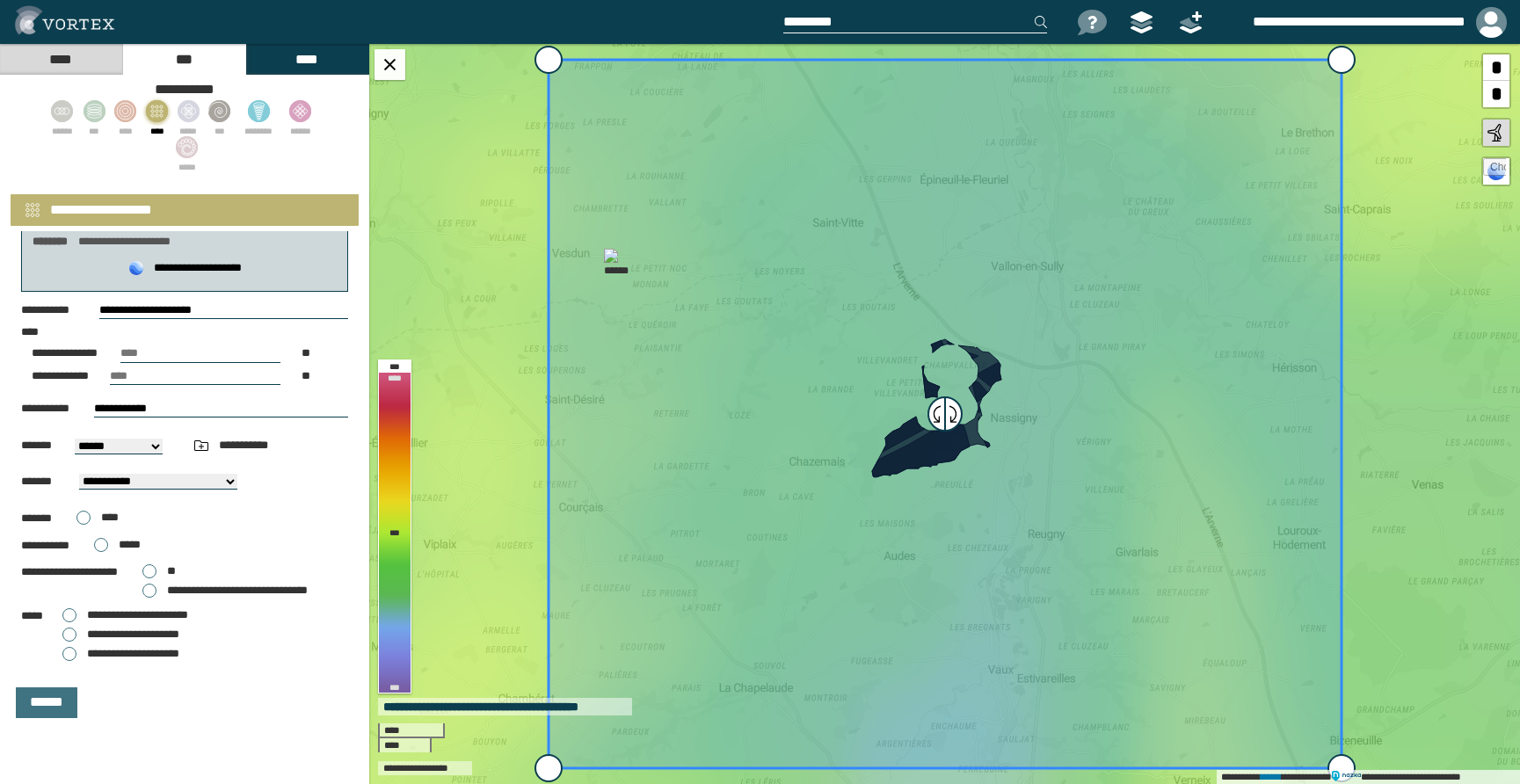 click on "[STREET] [CITY] [STATE] [ZIP]" at bounding box center [119, 446] 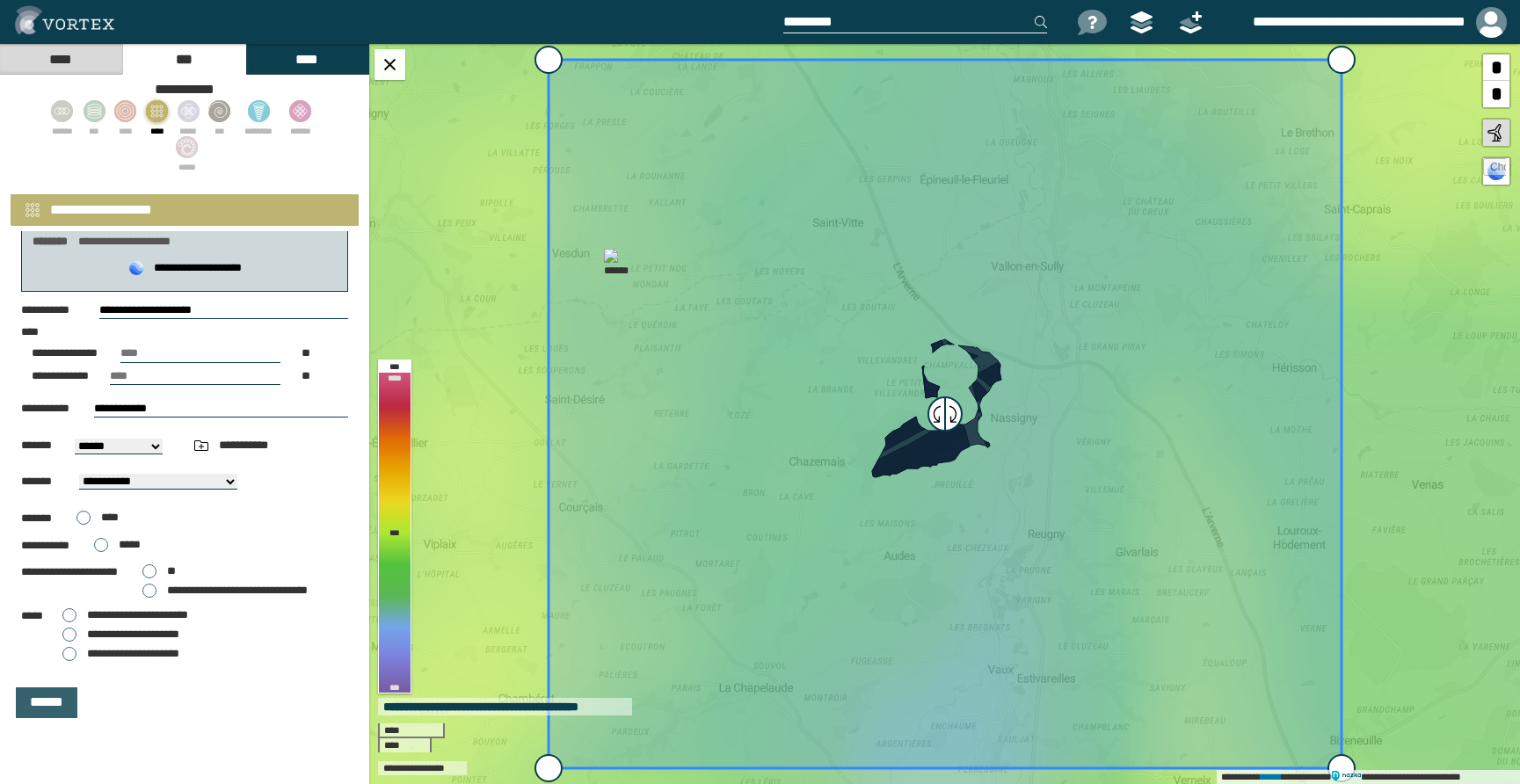 click on "******" at bounding box center [47, 702] 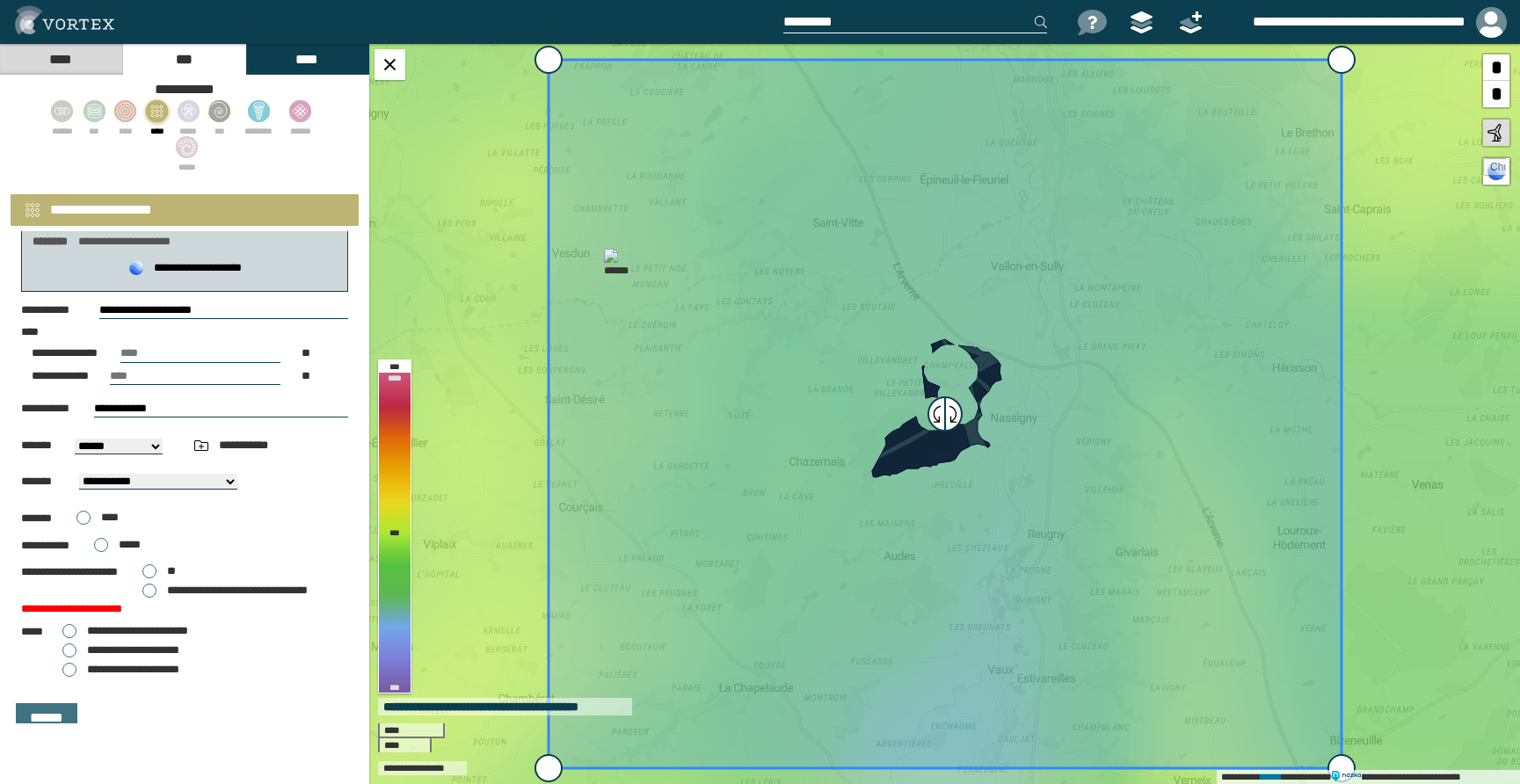 drag, startPoint x: 160, startPoint y: 570, endPoint x: 159, endPoint y: 580, distance: 10.049876 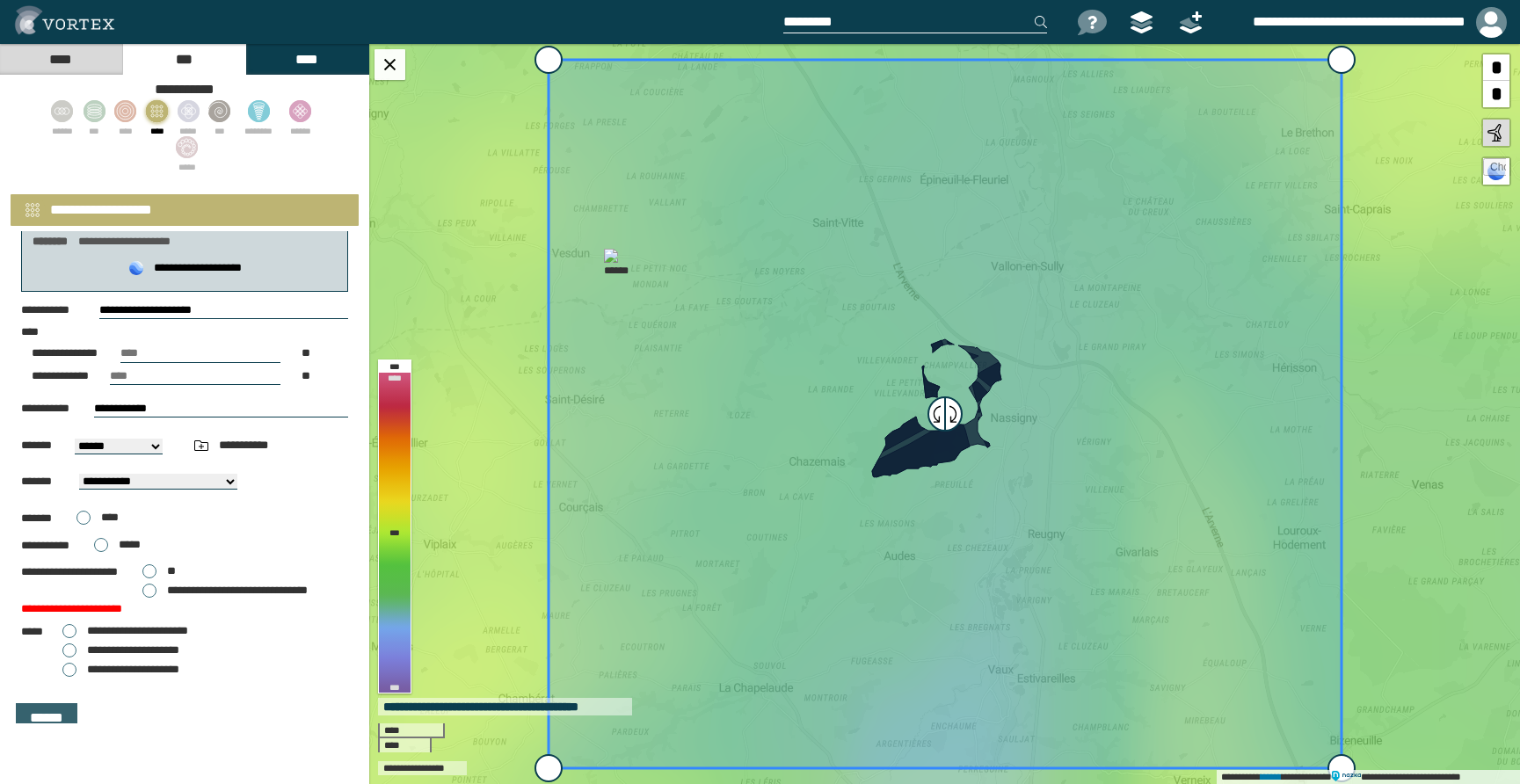 click on "******" at bounding box center [47, 718] 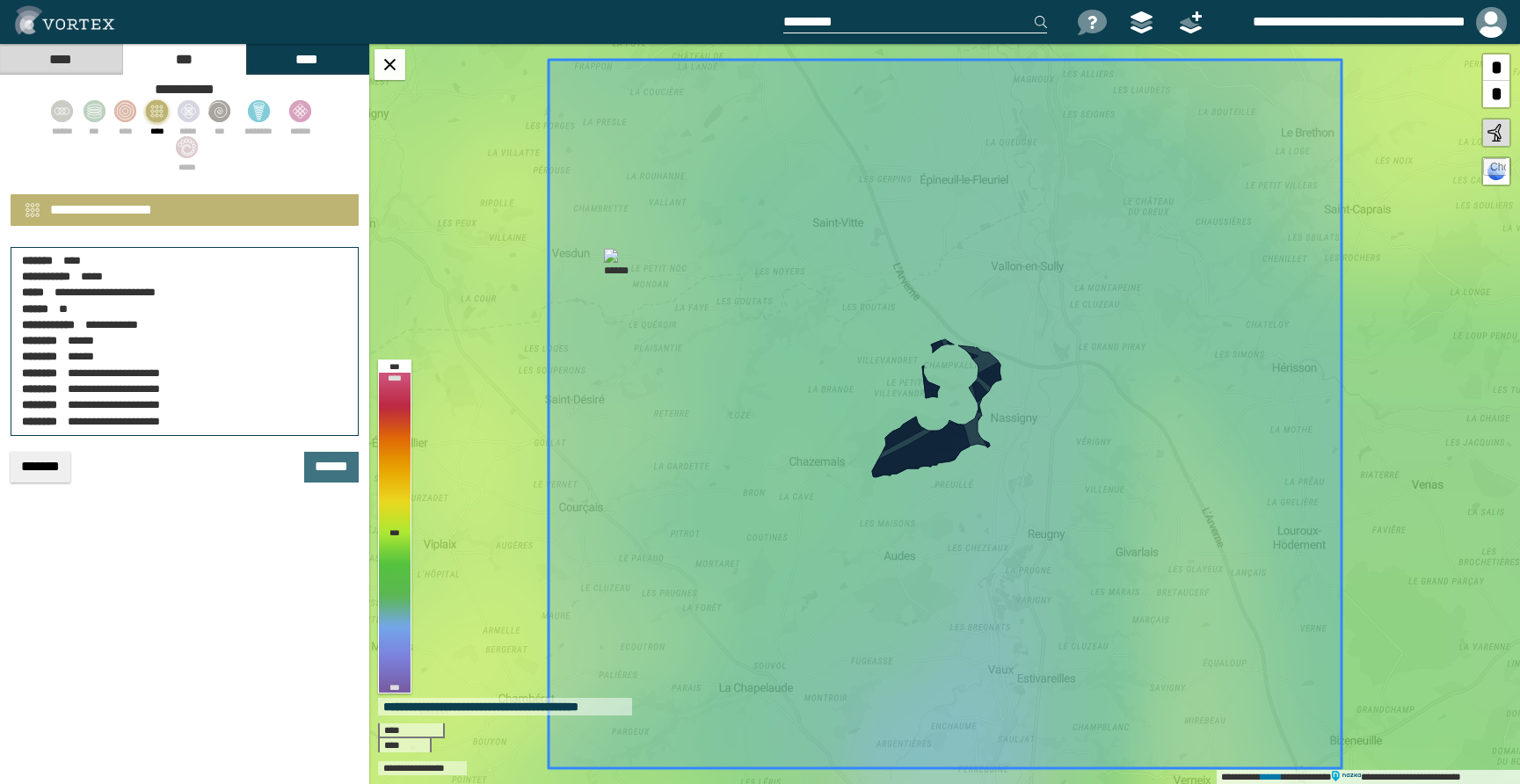 scroll, scrollTop: 0, scrollLeft: 0, axis: both 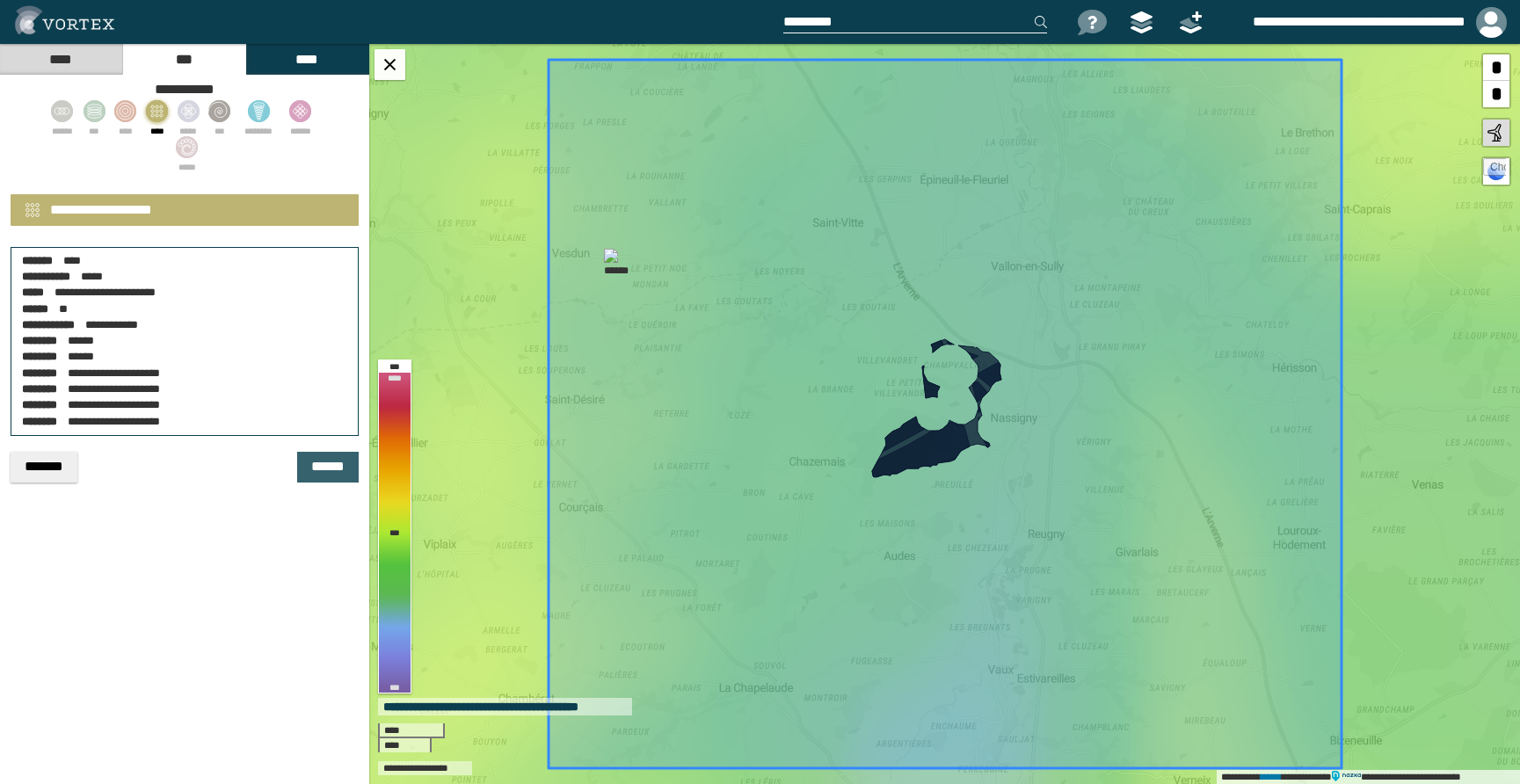 click on "******" at bounding box center (328, 467) 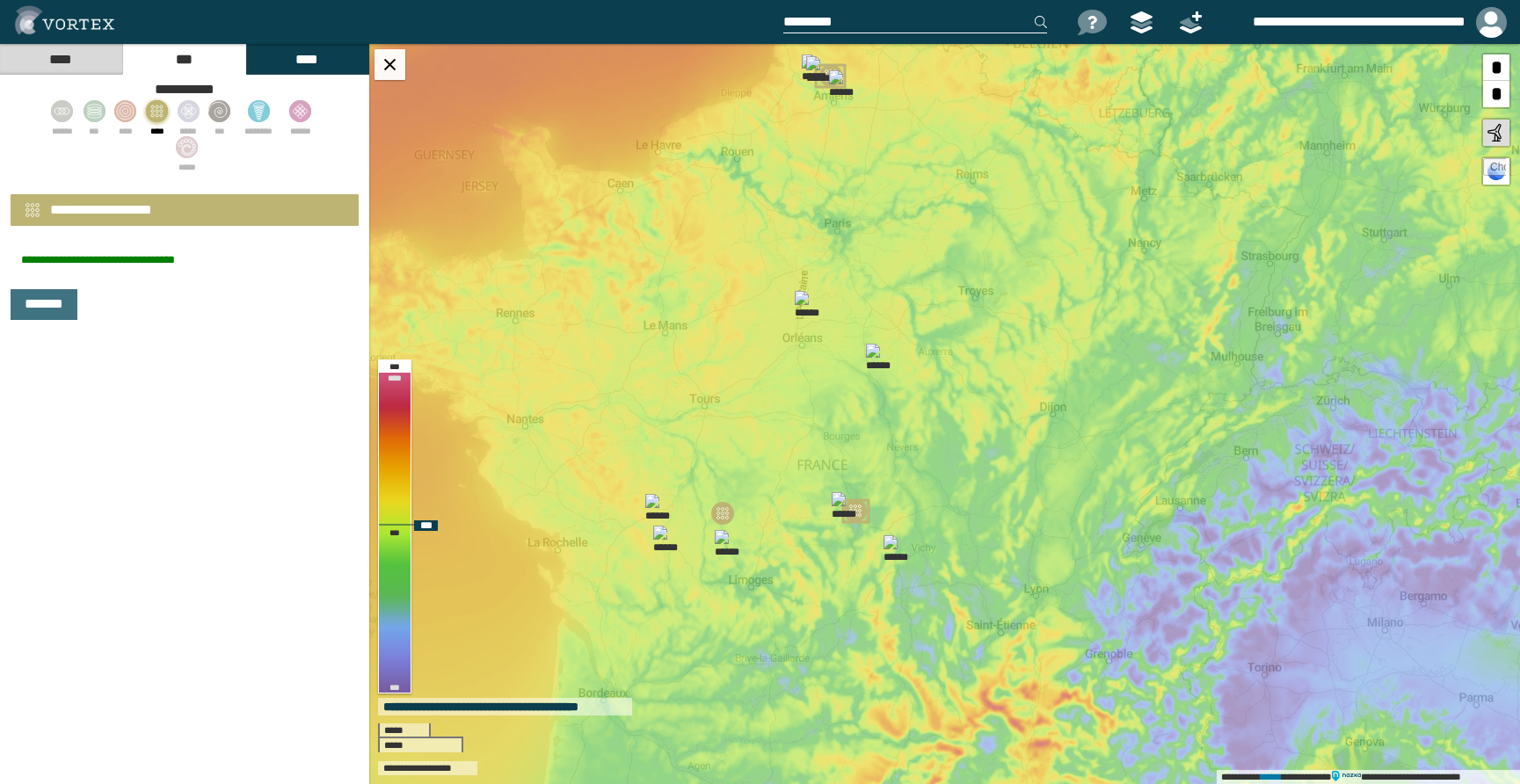 click at bounding box center (1495, 170) 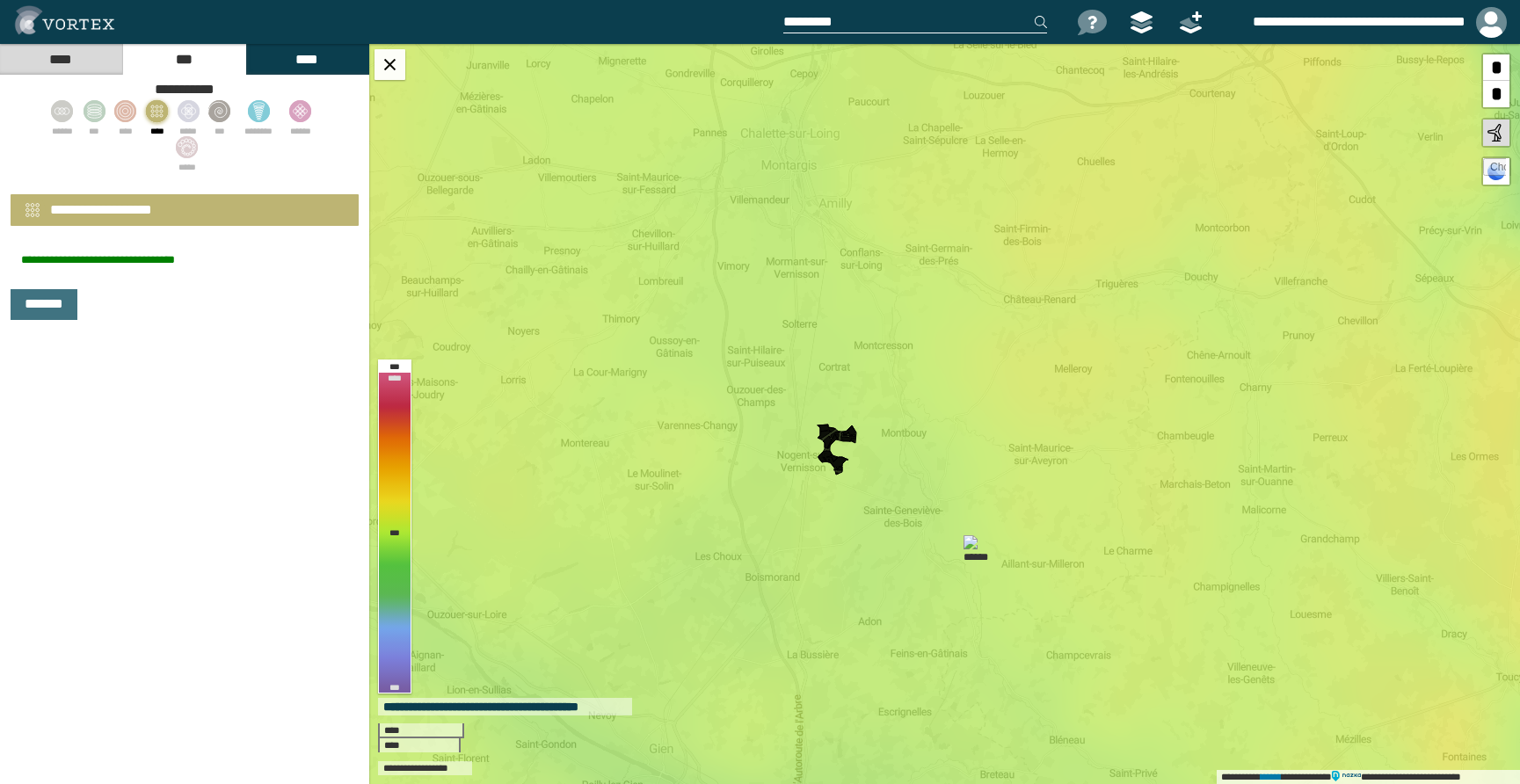 click on "**********" at bounding box center (101, 209) 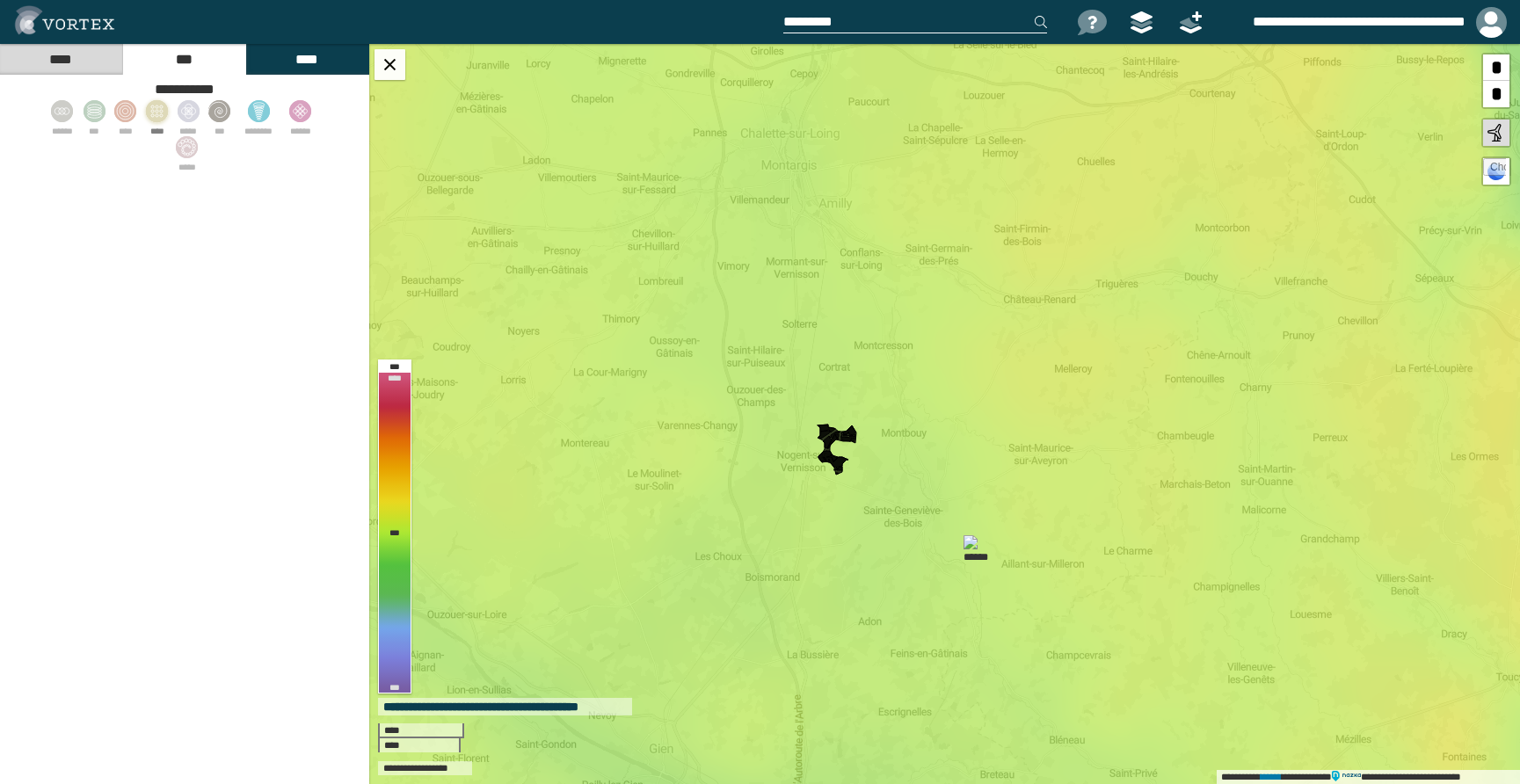click at bounding box center (156, 111) 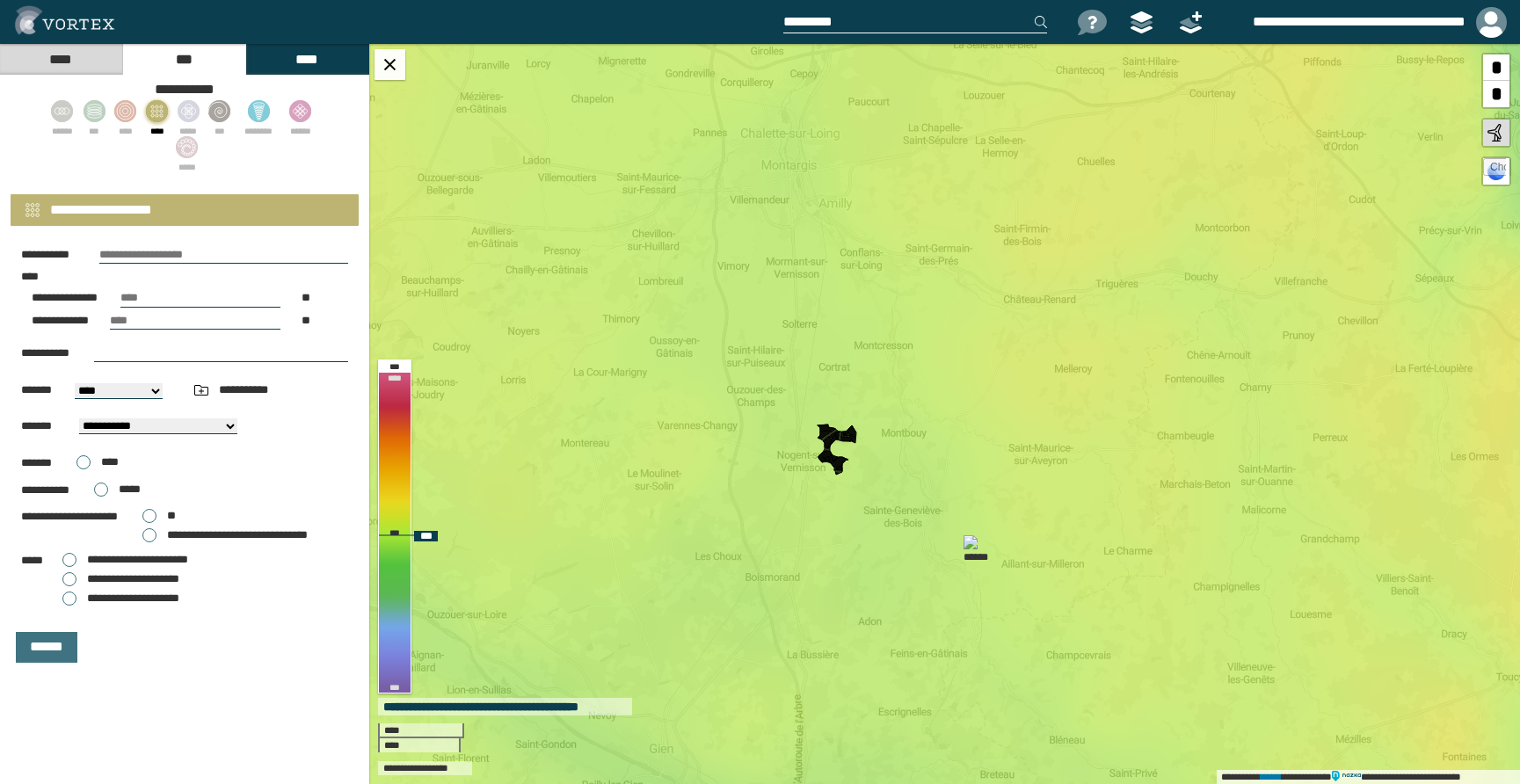 click on "**********" at bounding box center [944, 414] 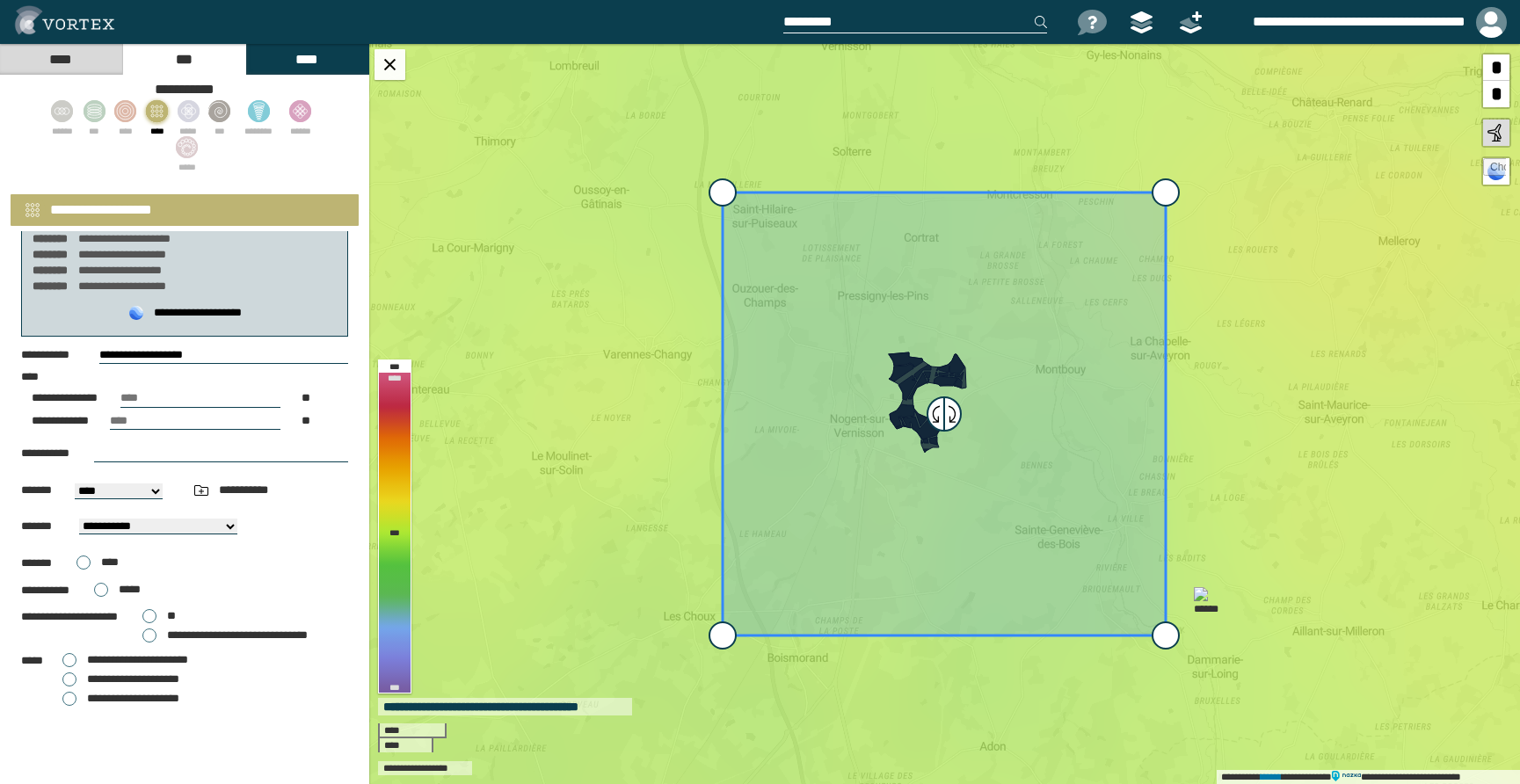 scroll, scrollTop: 22, scrollLeft: 0, axis: vertical 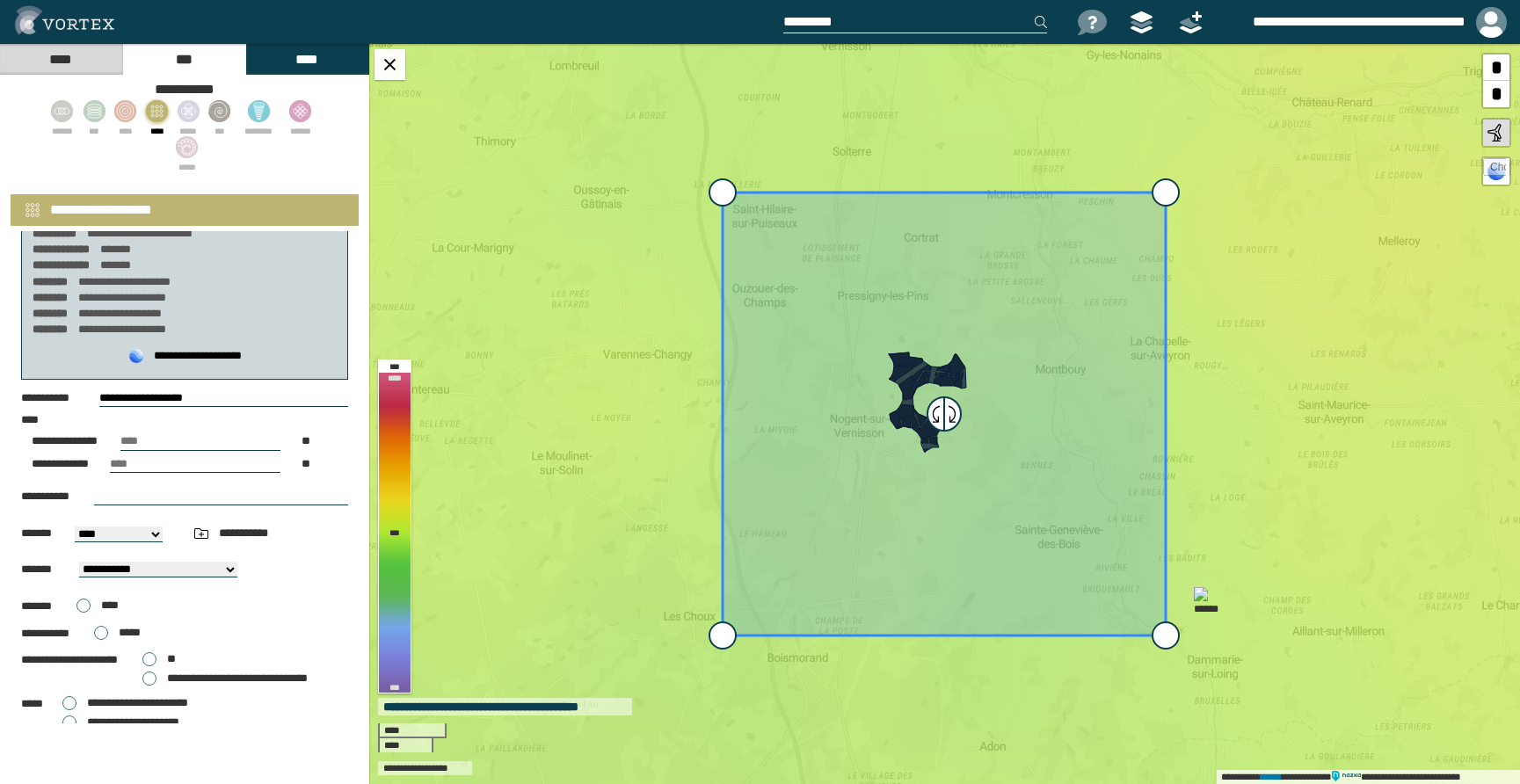 click on "[STREET] [CITY] [STATE] [ZIP]" at bounding box center [119, 534] 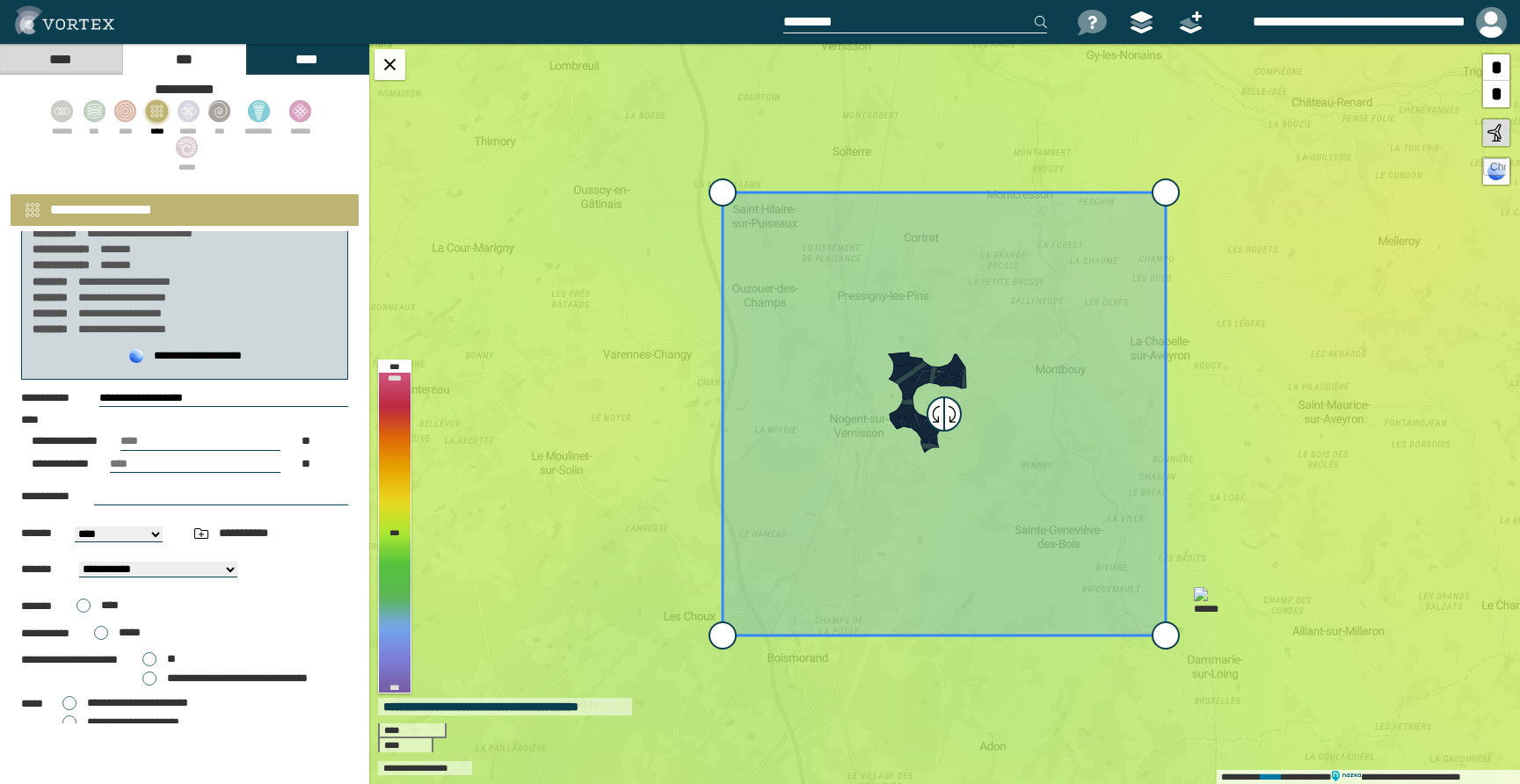 select on "***" 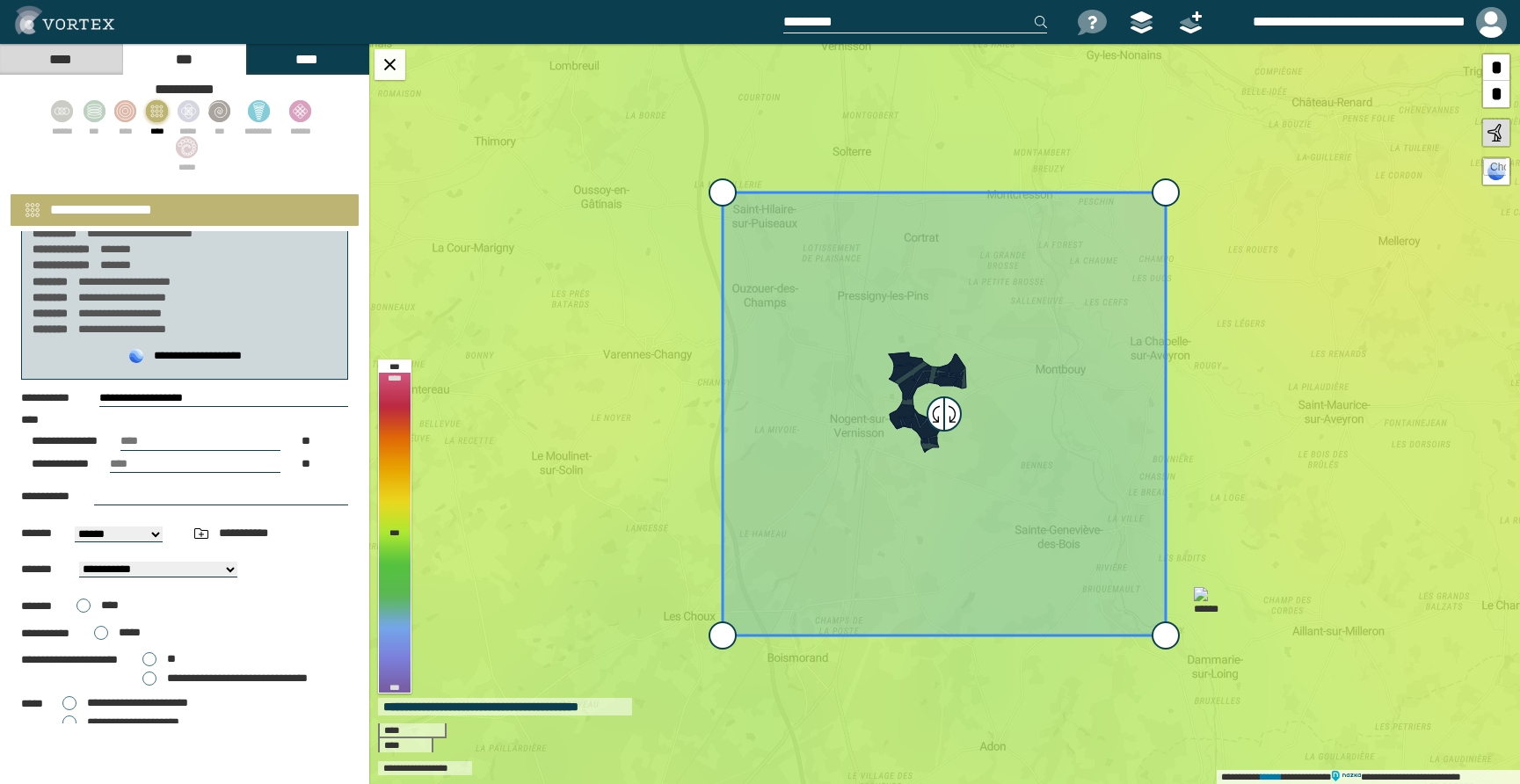 click on "[STREET] [CITY] [STATE] [ZIP]" at bounding box center (119, 534) 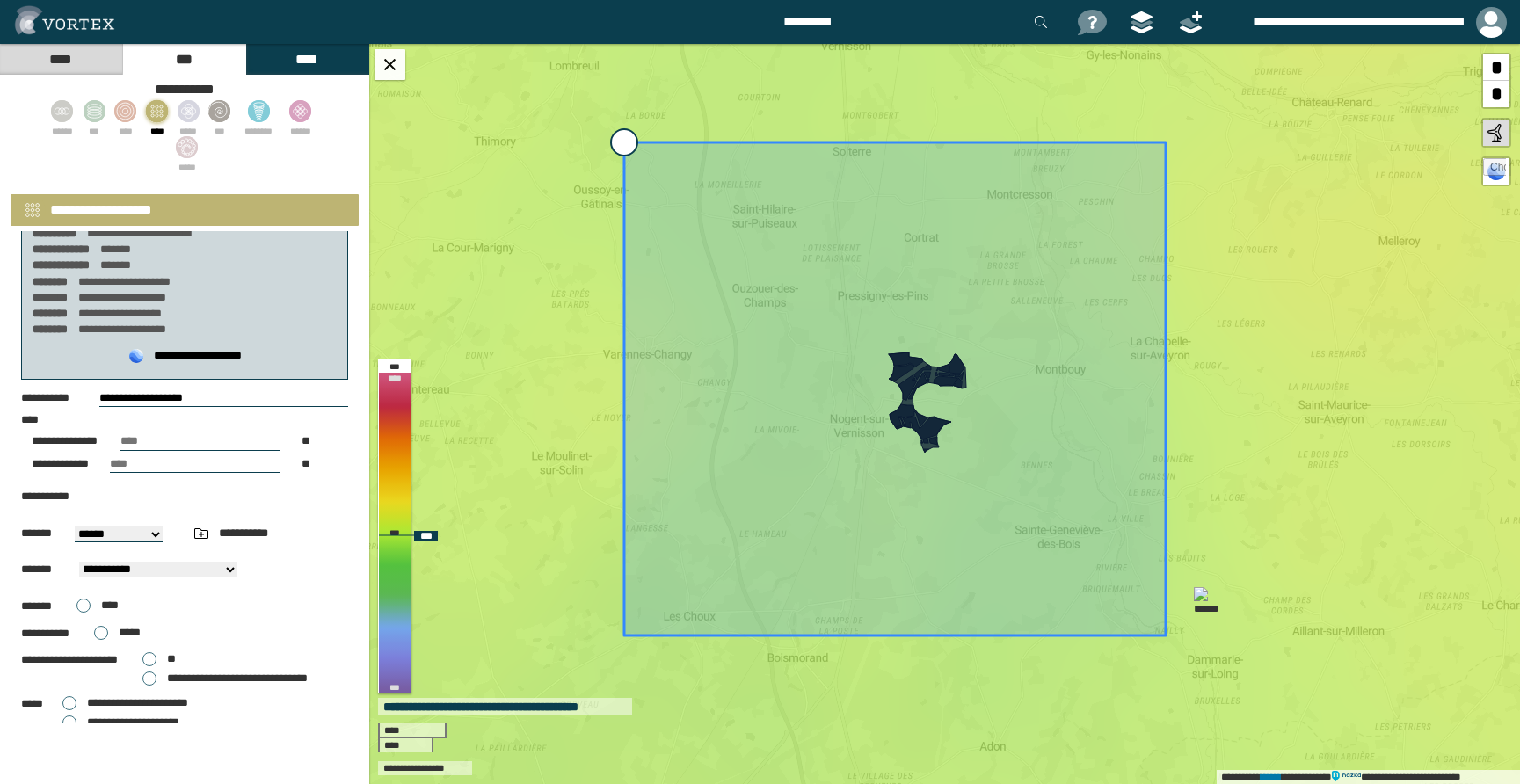 drag, startPoint x: 716, startPoint y: 192, endPoint x: 614, endPoint y: 137, distance: 115.88356 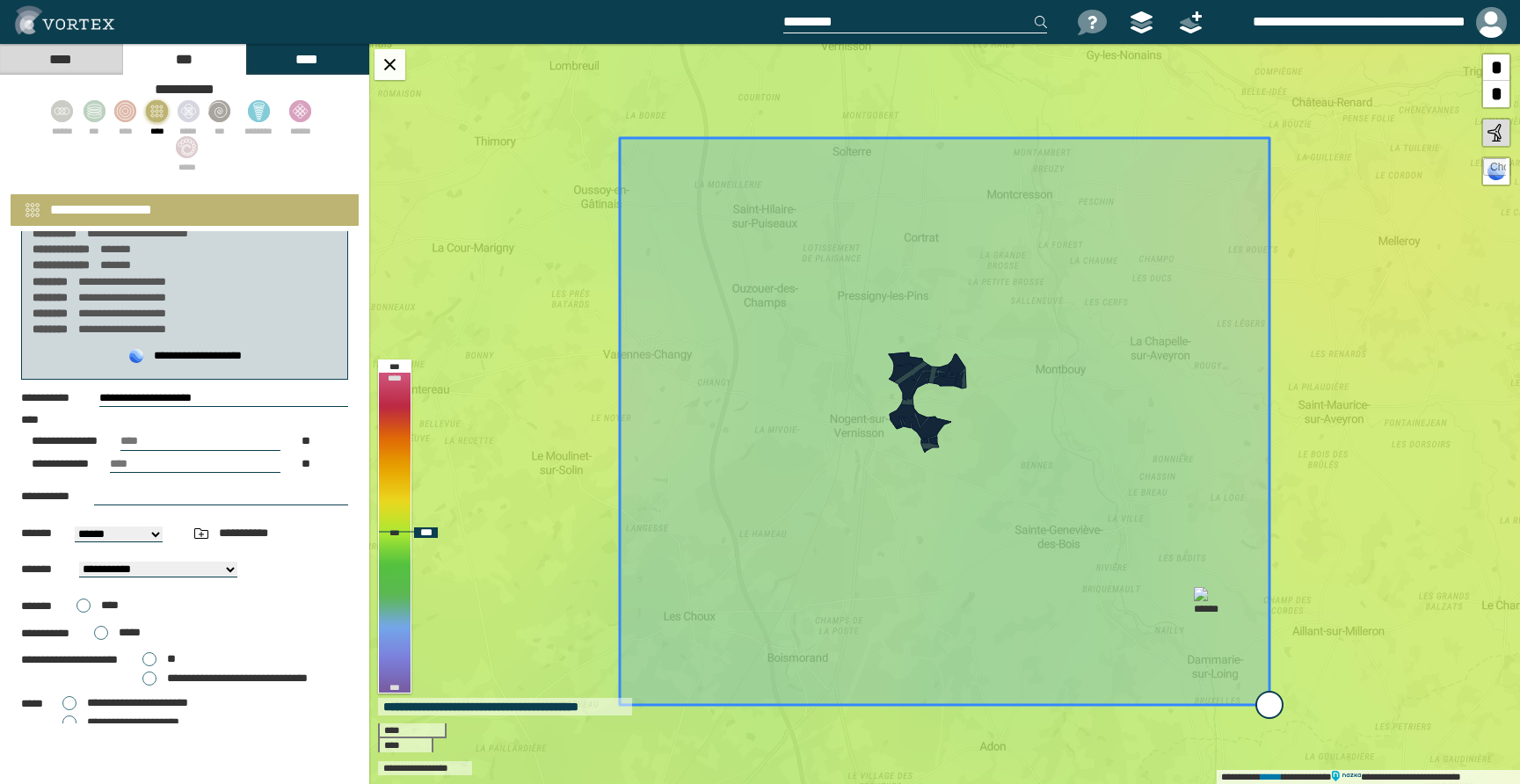 drag, startPoint x: 1168, startPoint y: 638, endPoint x: 1263, endPoint y: 712, distance: 120.4201 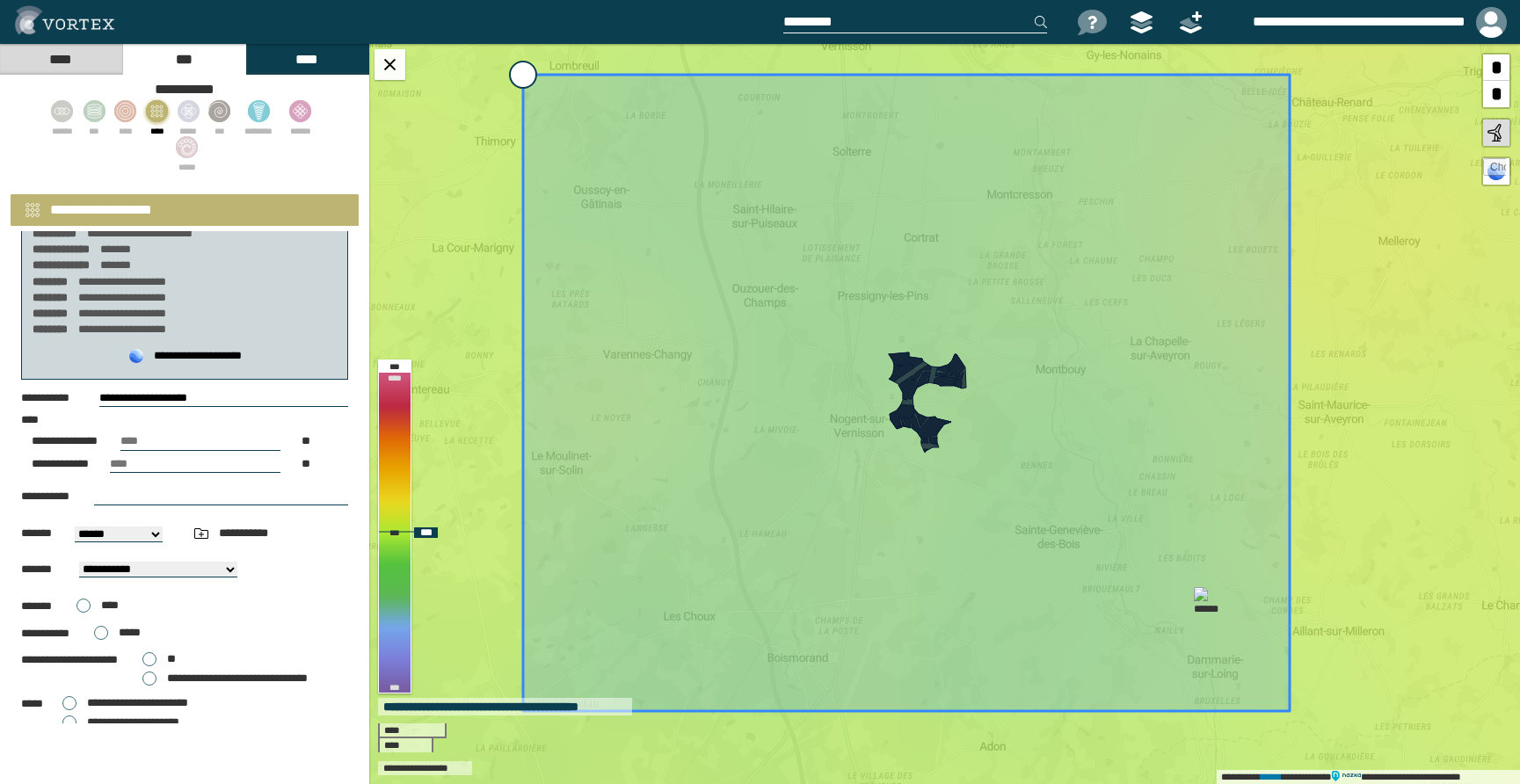 drag, startPoint x: 608, startPoint y: 134, endPoint x: 794, endPoint y: 364, distance: 295.79723 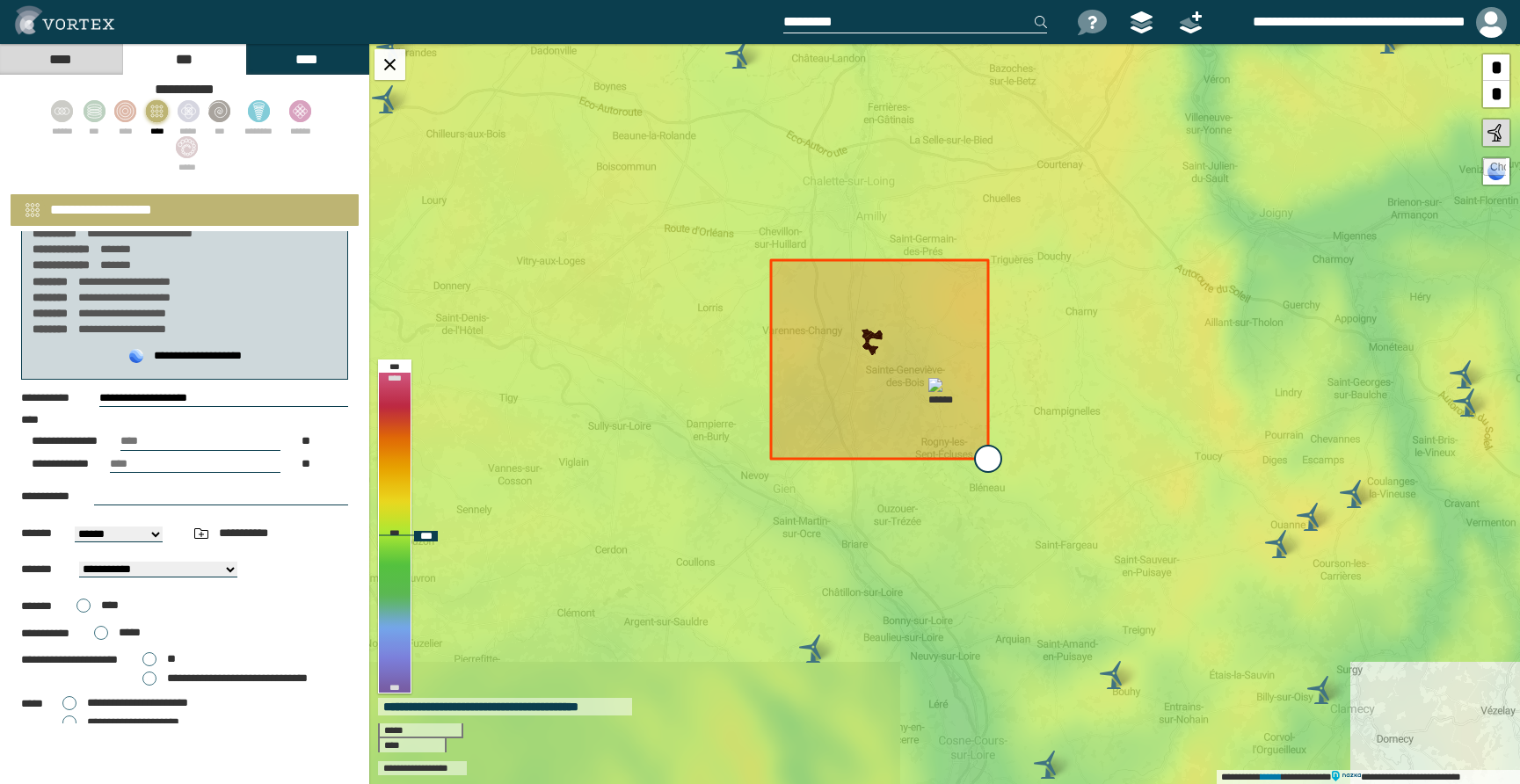 drag, startPoint x: 963, startPoint y: 417, endPoint x: 984, endPoint y: 475, distance: 61.6847 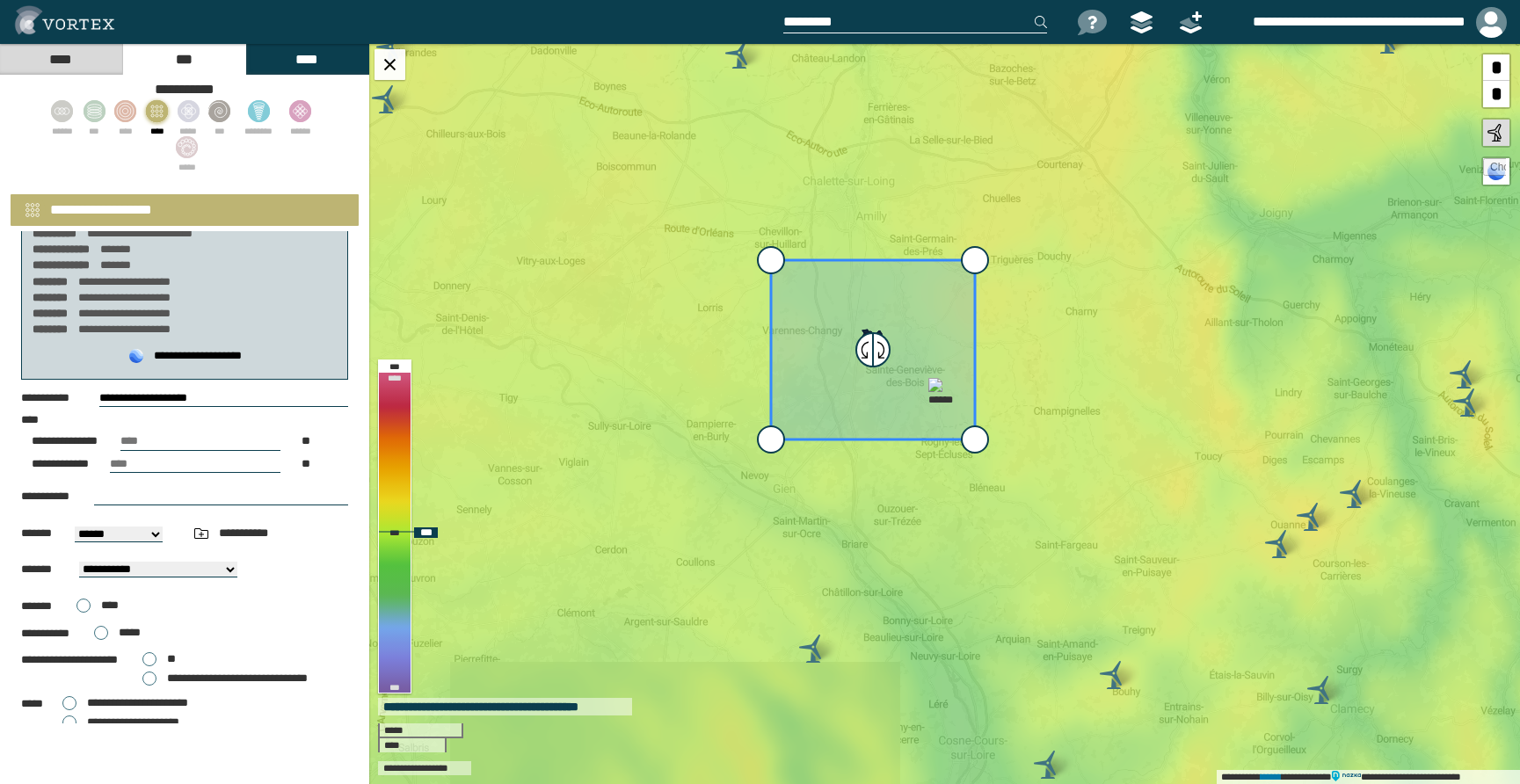 drag, startPoint x: 762, startPoint y: 258, endPoint x: 740, endPoint y: 232, distance: 34.058773 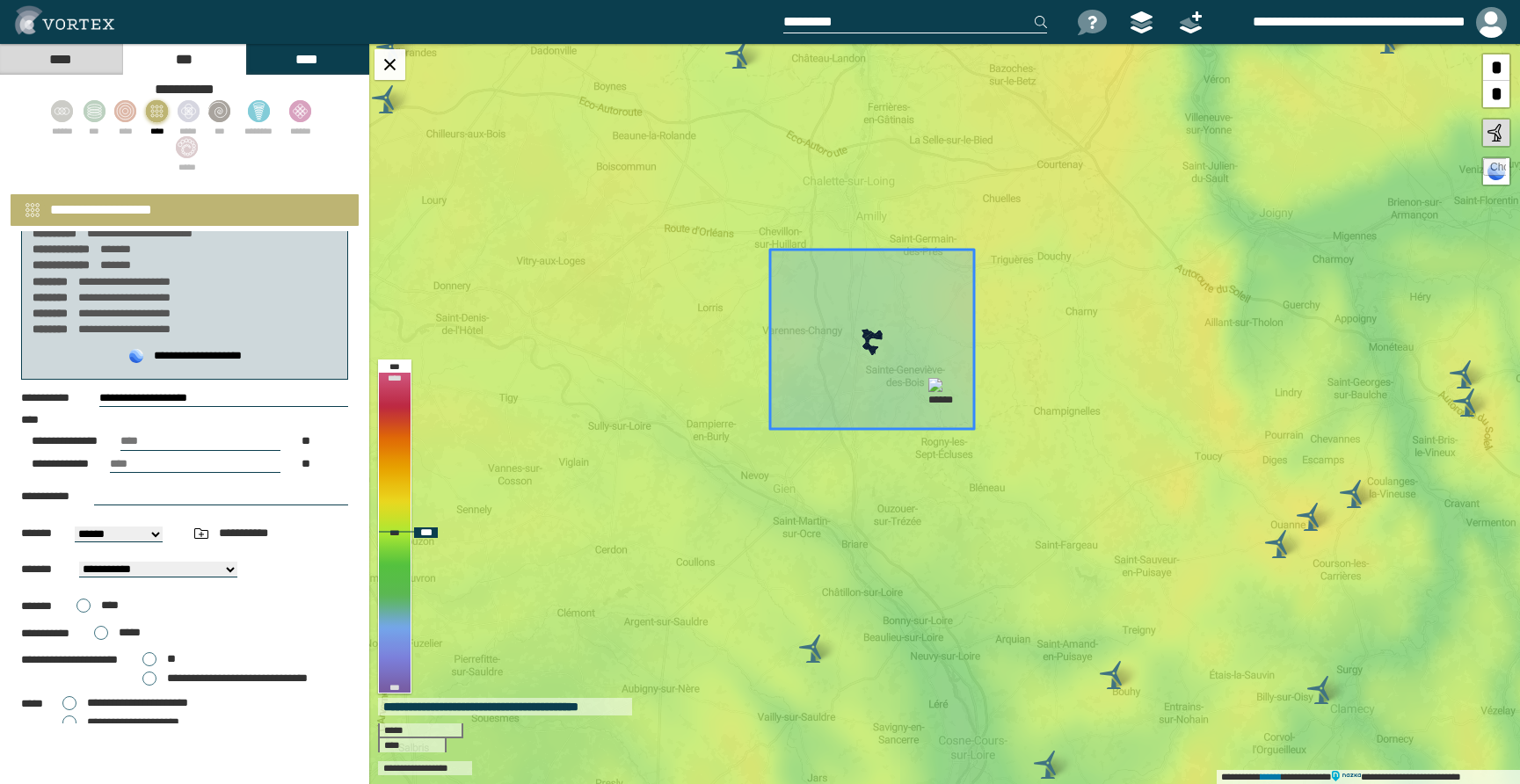 drag, startPoint x: 906, startPoint y: 316, endPoint x: 905, endPoint y: 306, distance: 10.0498756 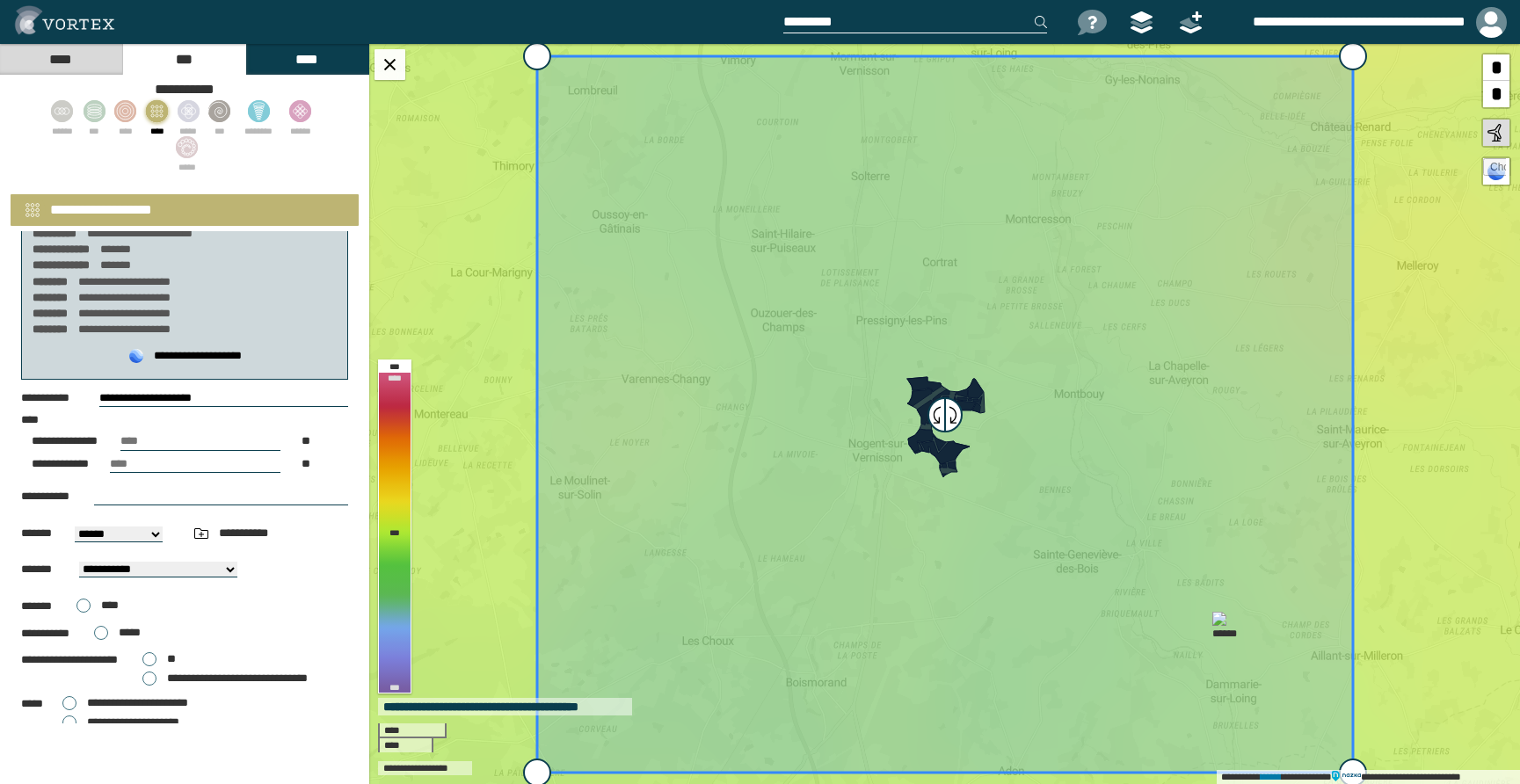 click at bounding box center [221, 497] 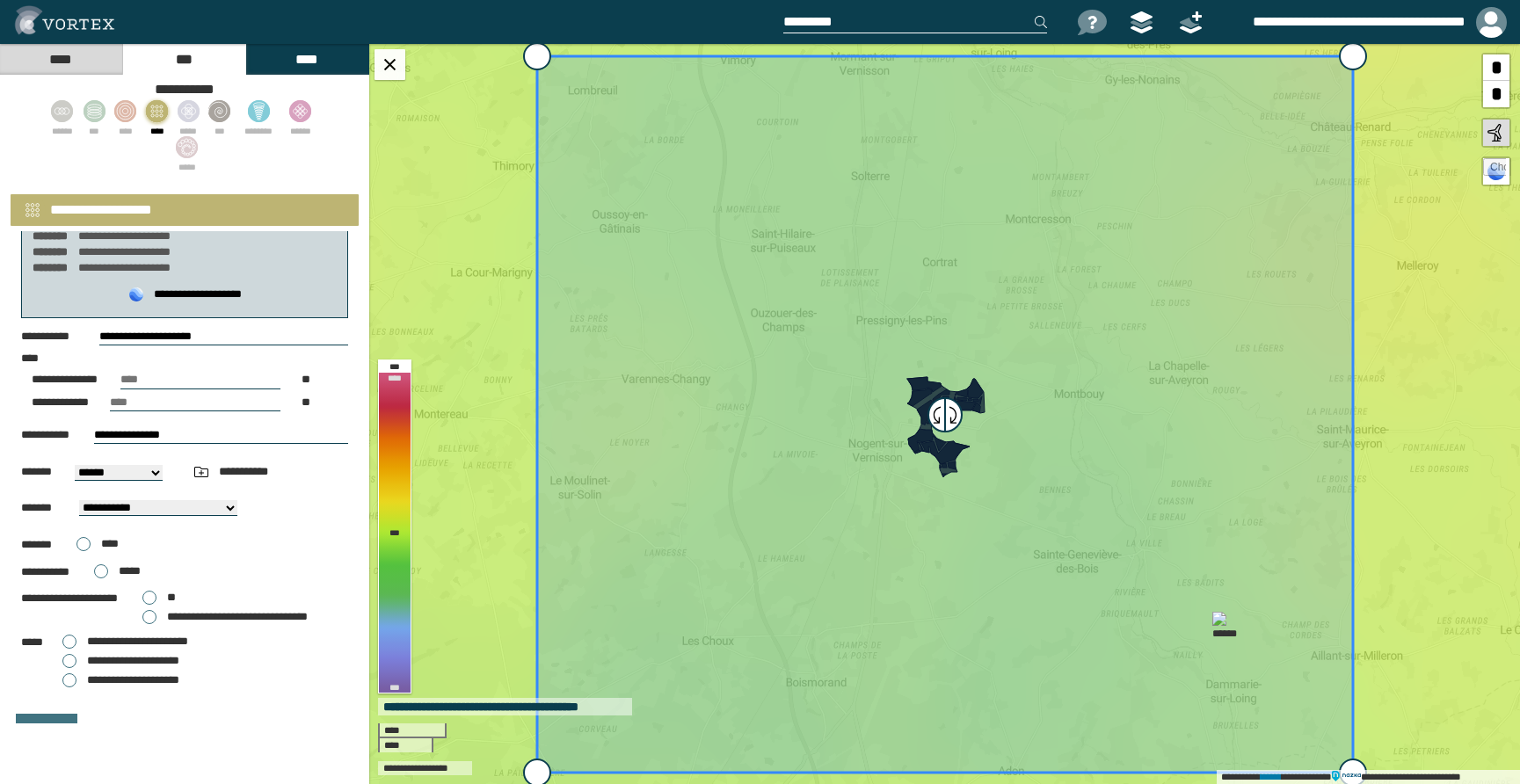 scroll, scrollTop: 110, scrollLeft: 0, axis: vertical 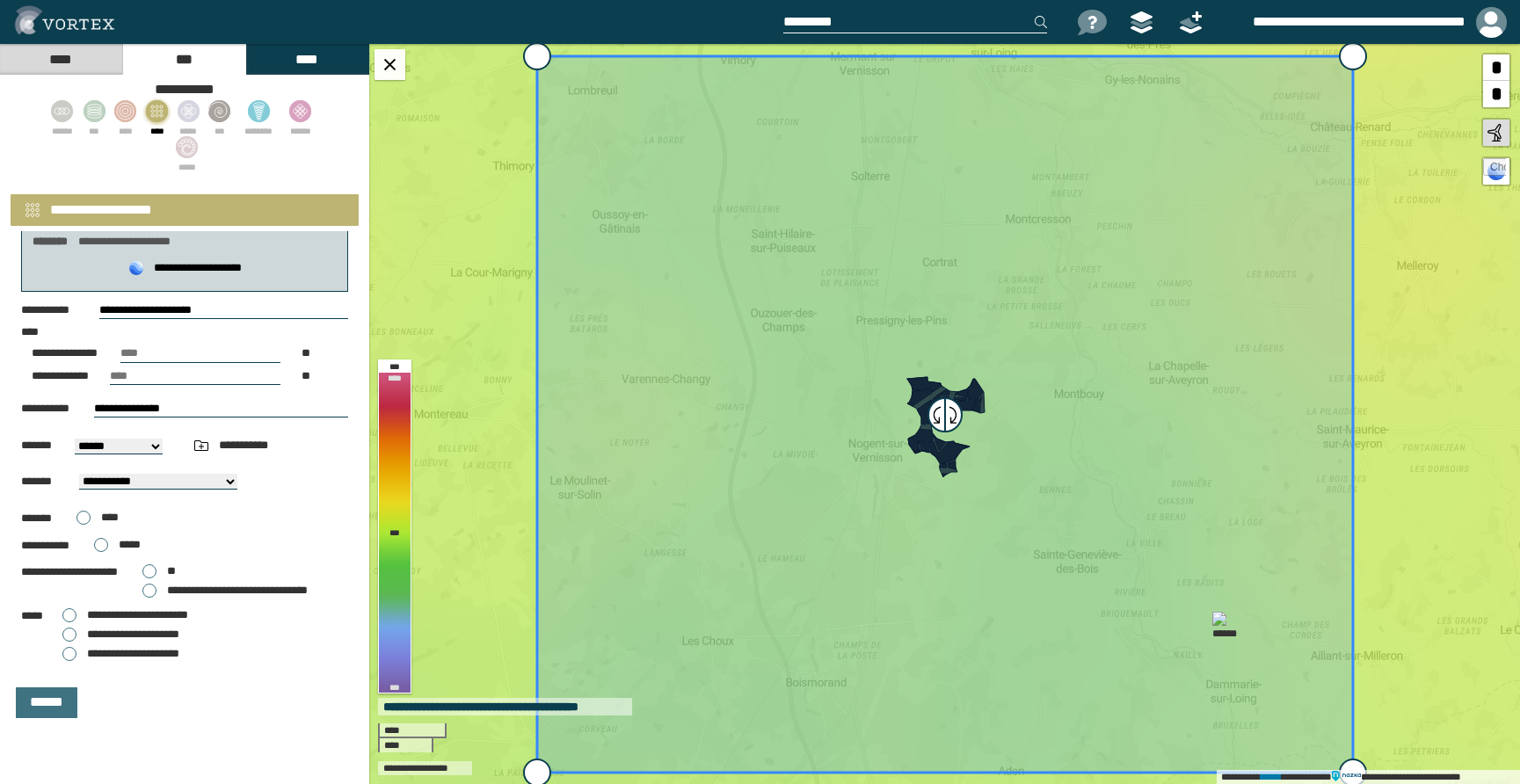 type on "**********" 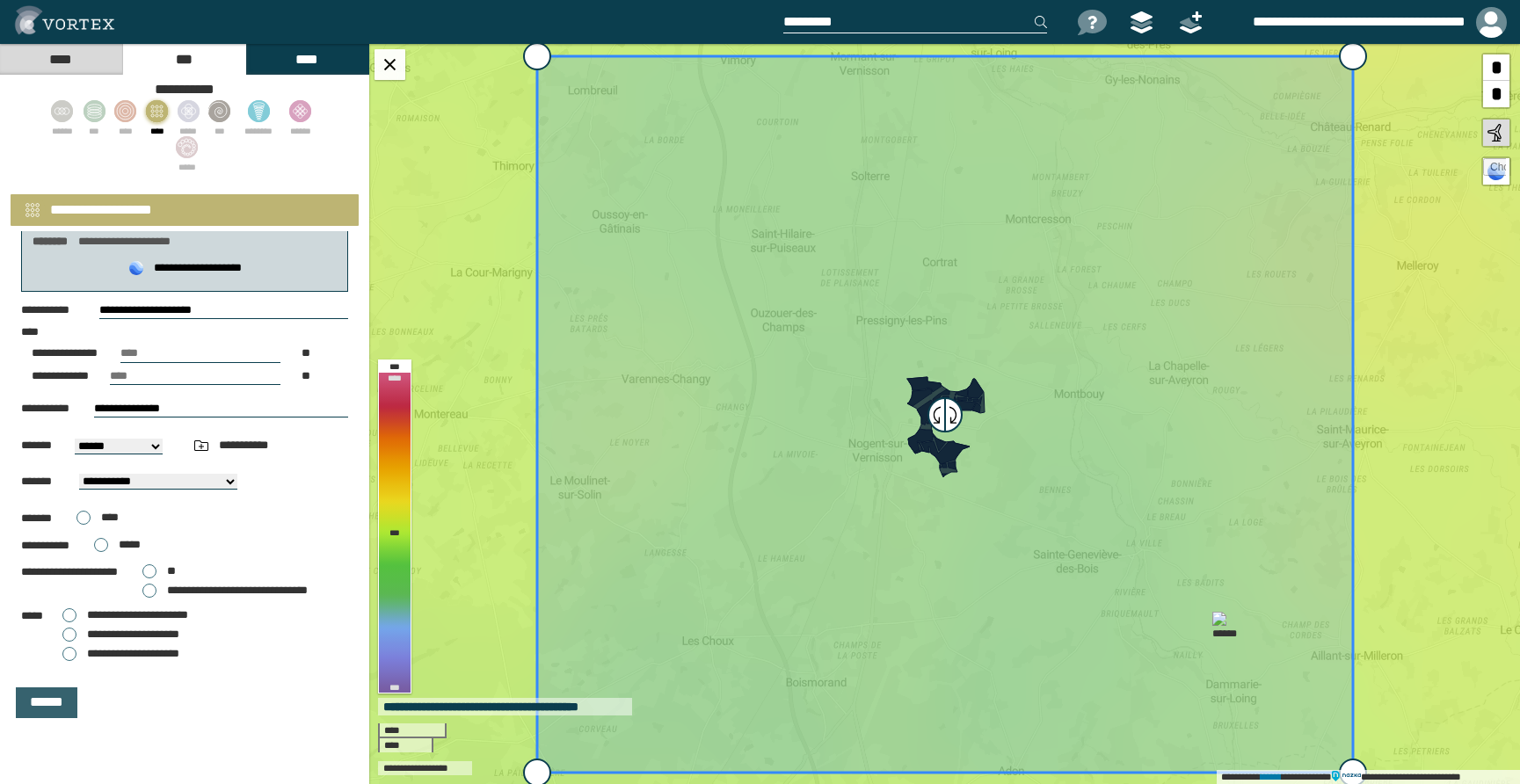 click on "******" at bounding box center (47, 702) 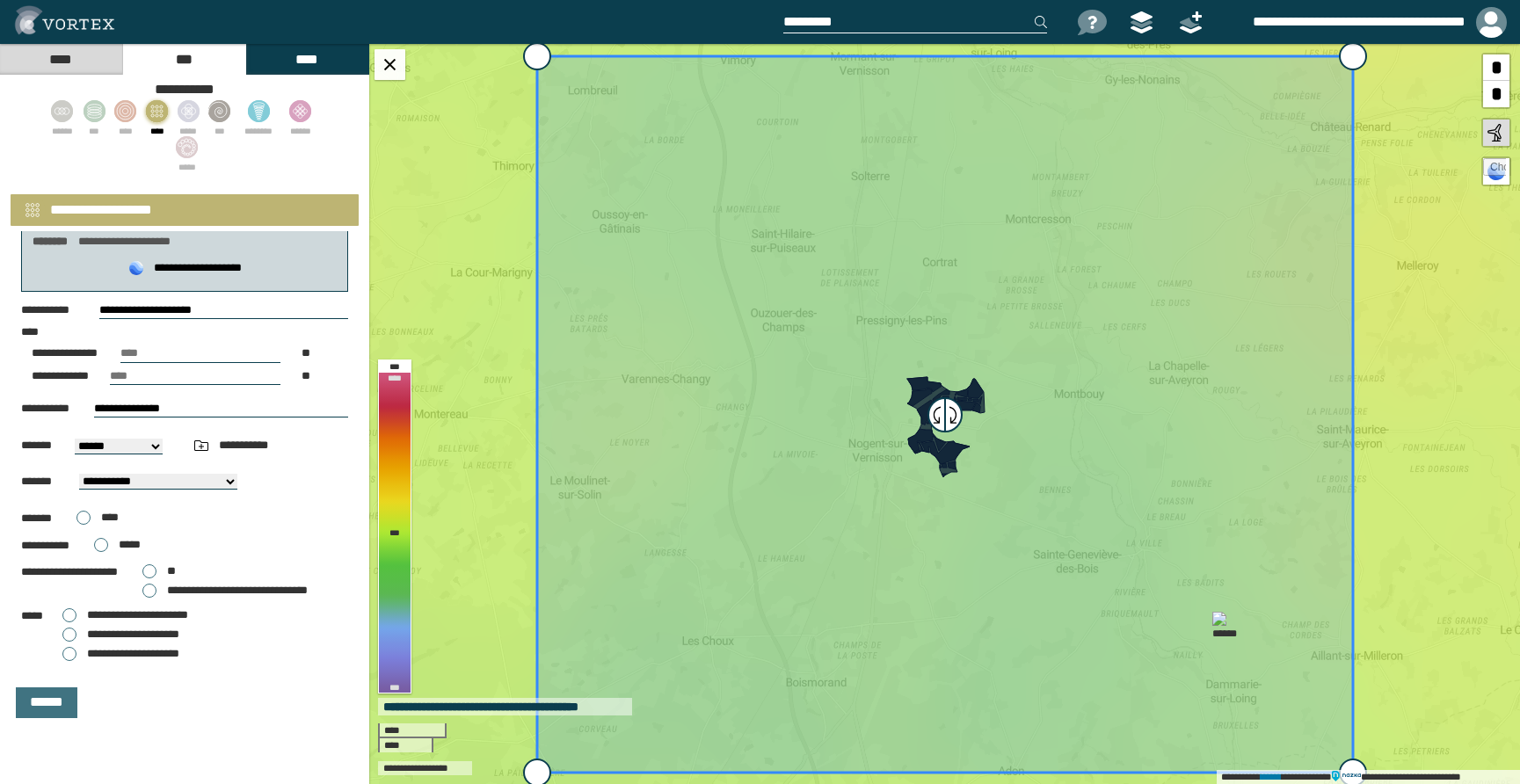 scroll, scrollTop: 0, scrollLeft: 0, axis: both 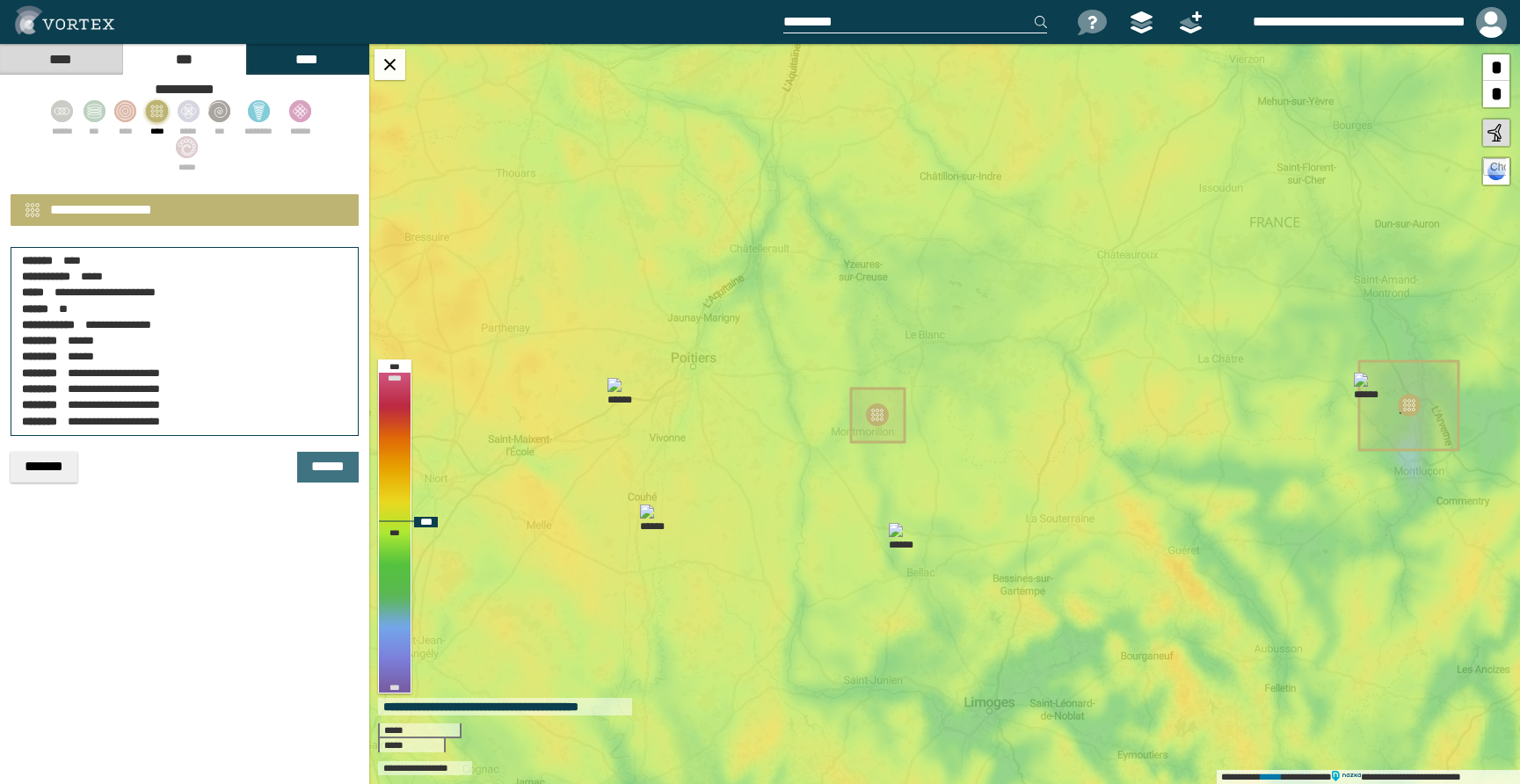 drag, startPoint x: 710, startPoint y: 596, endPoint x: 722, endPoint y: 497, distance: 99.72462 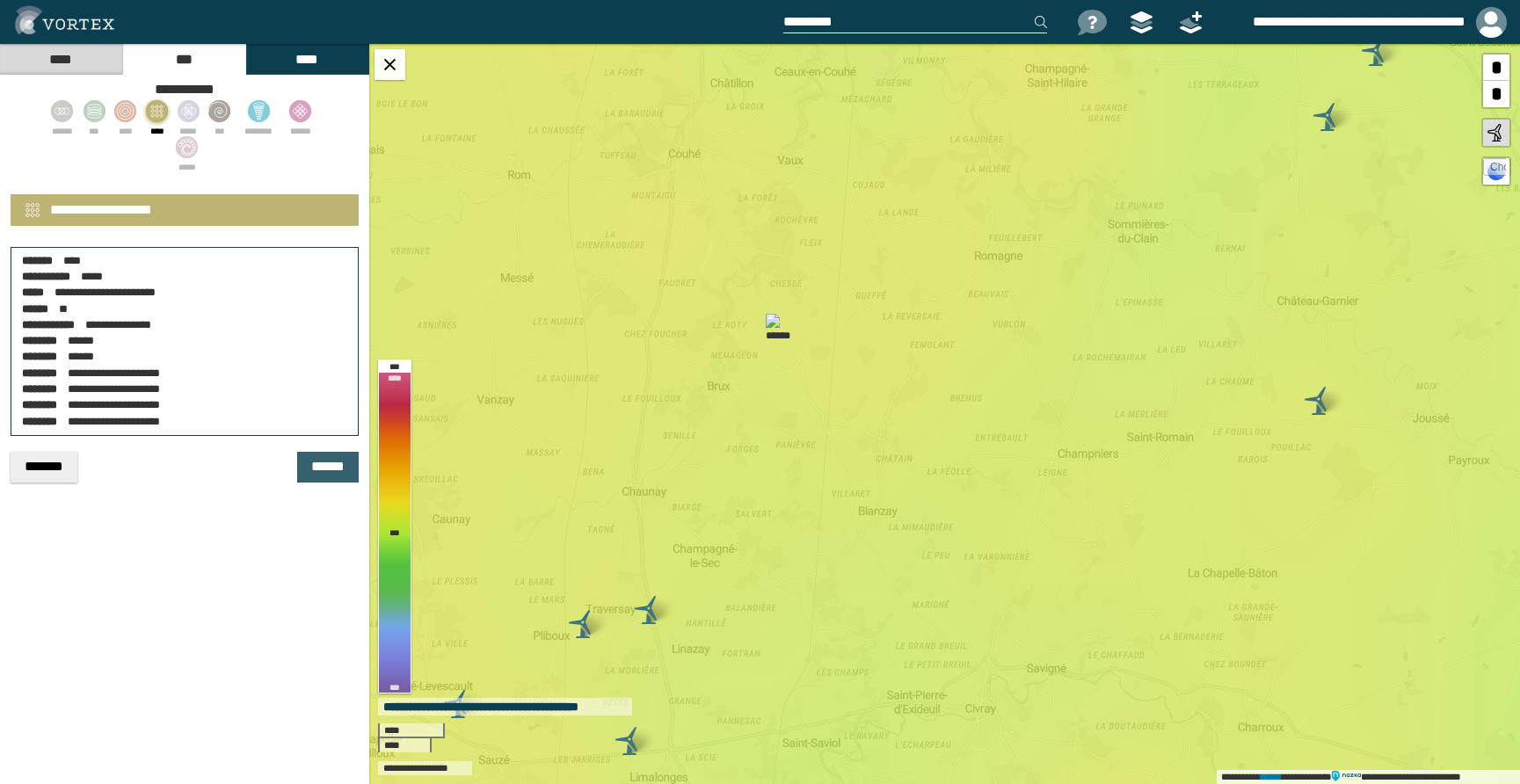 click on "******" at bounding box center (328, 467) 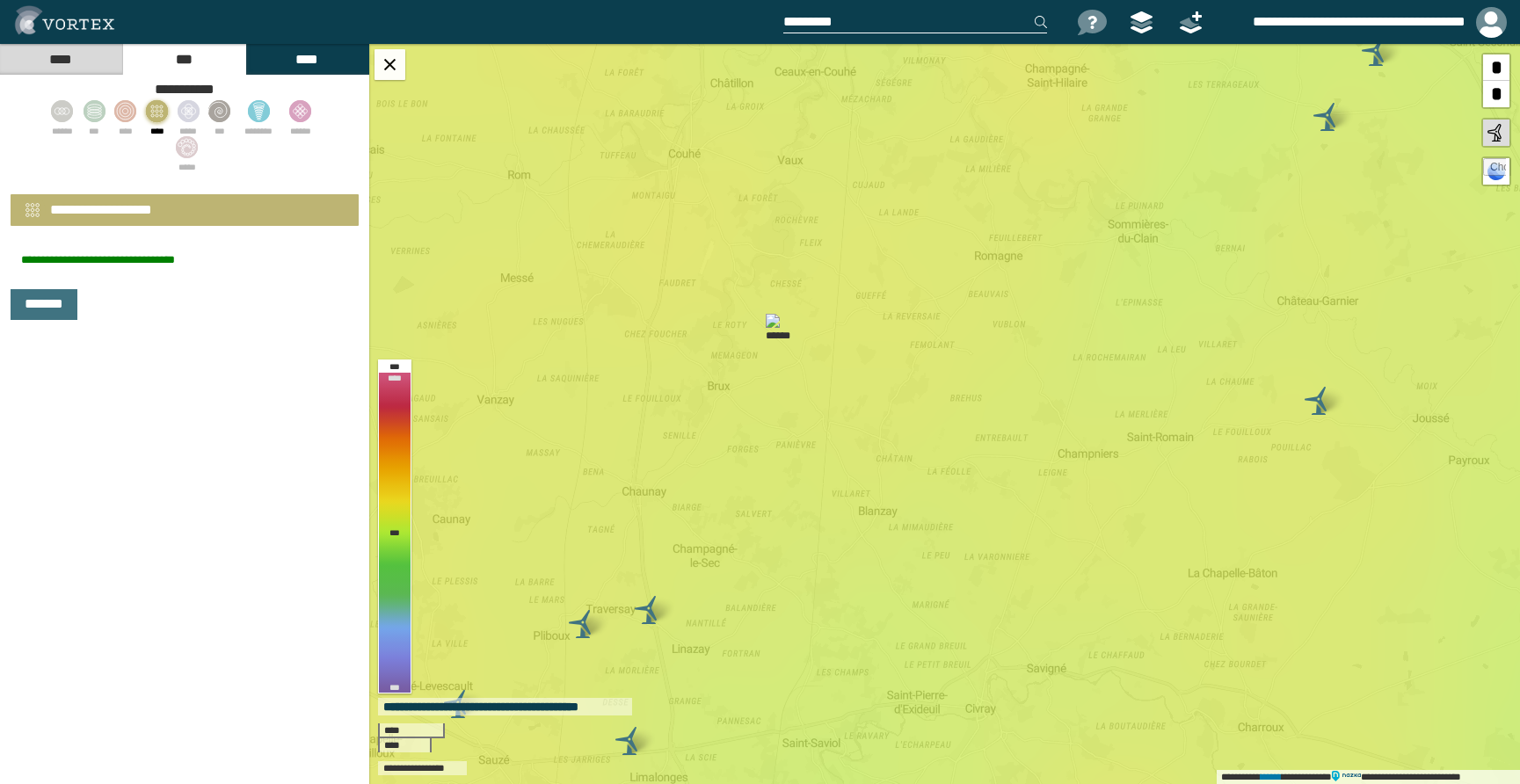 click on "**********" at bounding box center (101, 209) 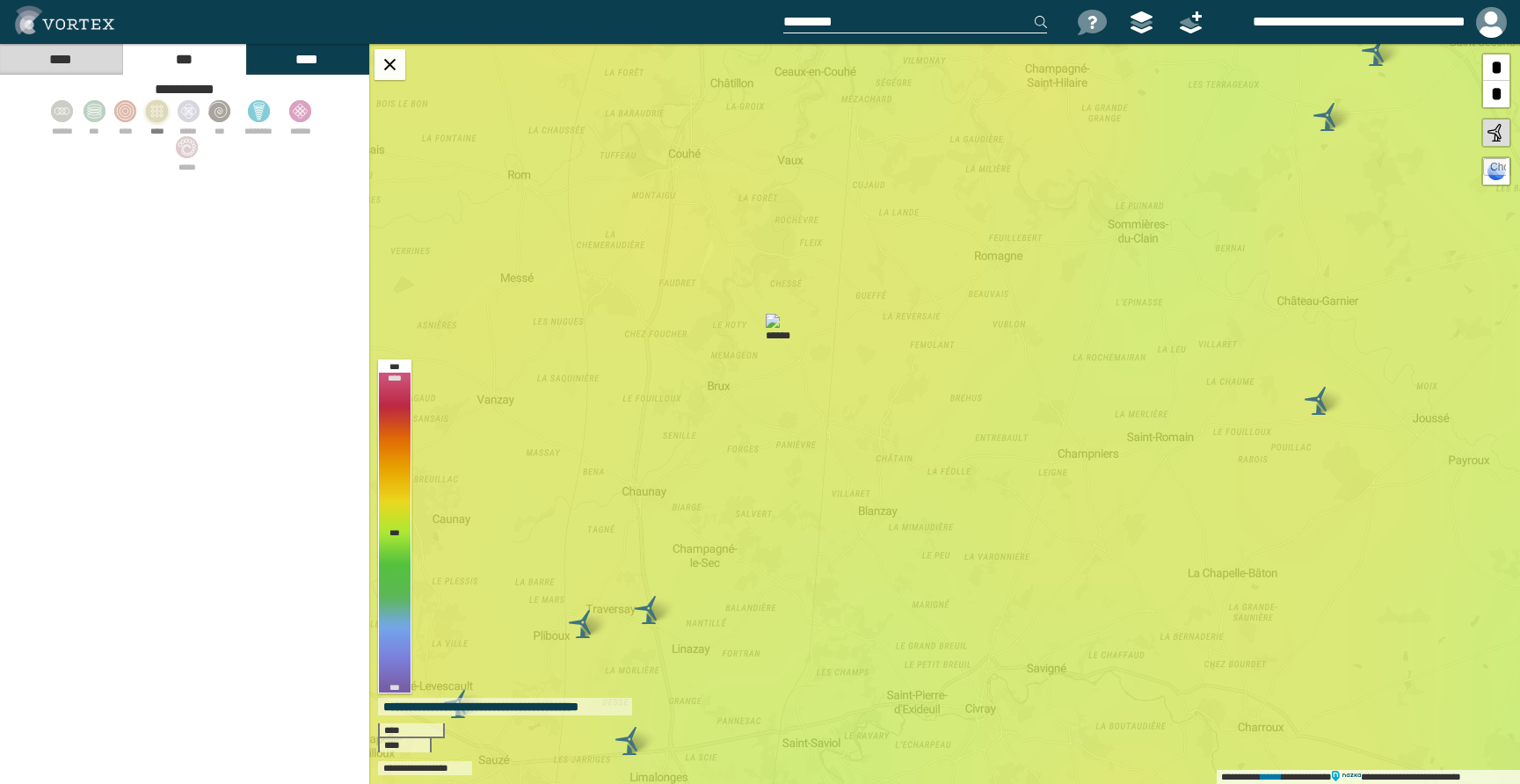 click at bounding box center (156, 111) 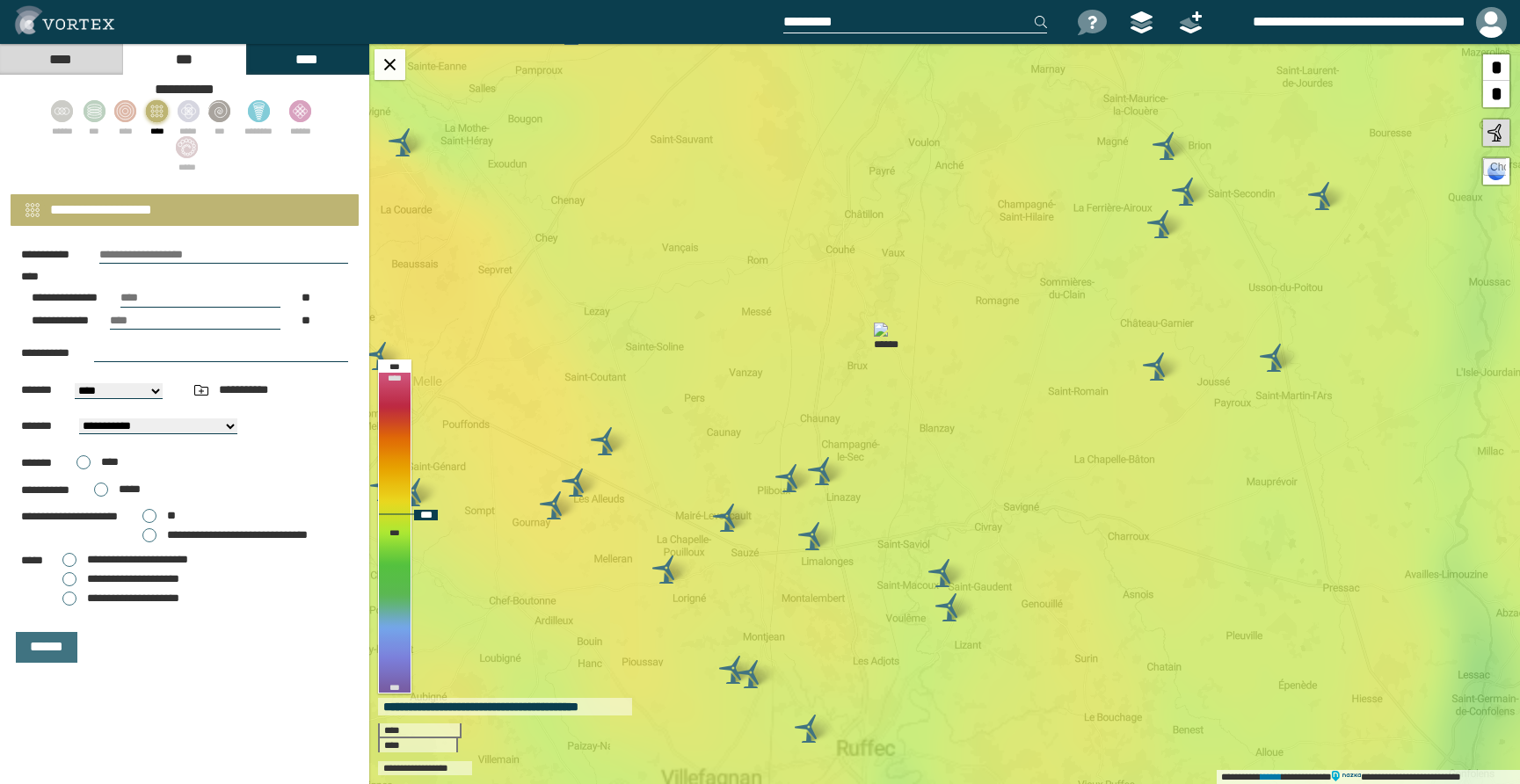 click on "**********" at bounding box center [944, 414] 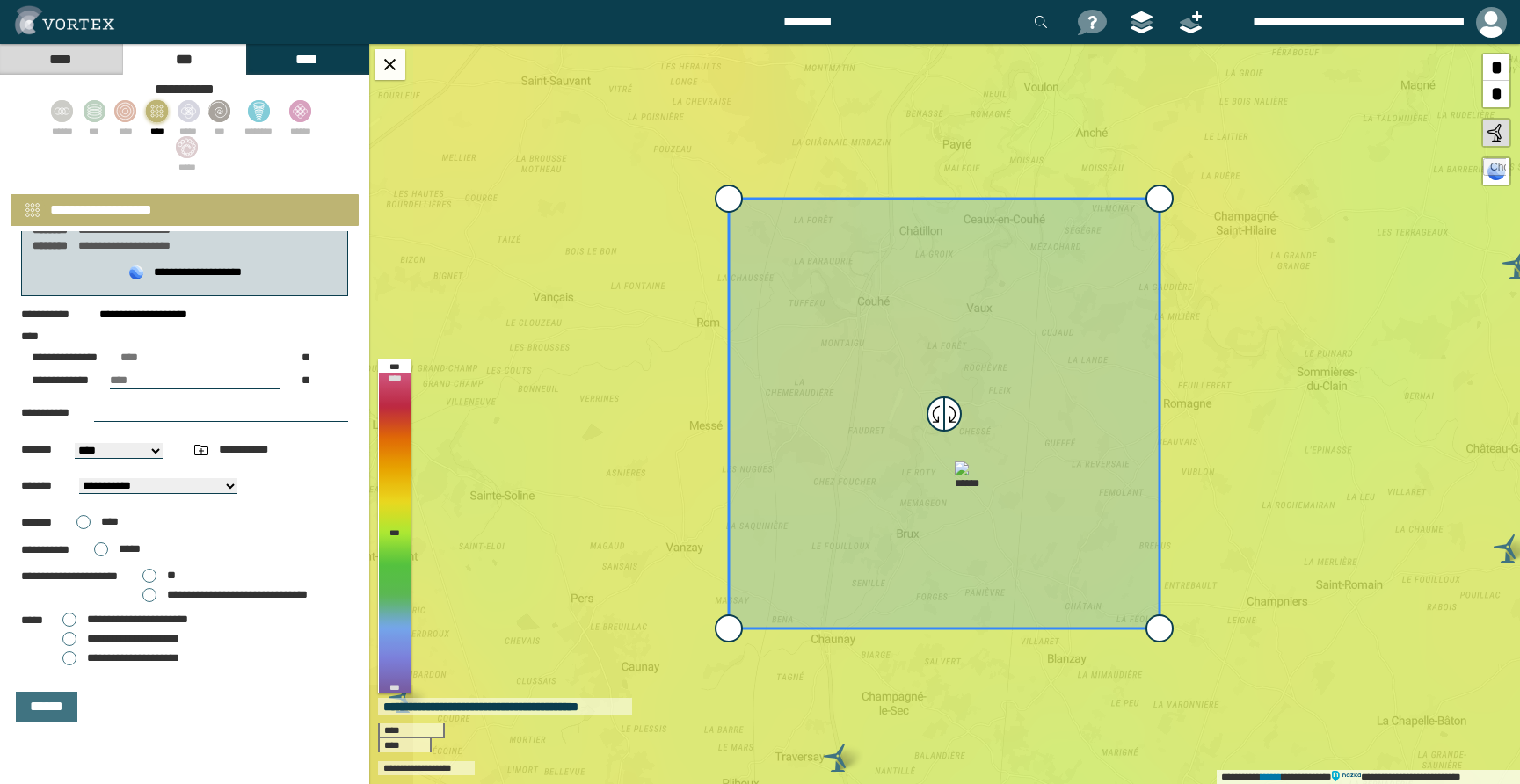 scroll, scrollTop: 110, scrollLeft: 0, axis: vertical 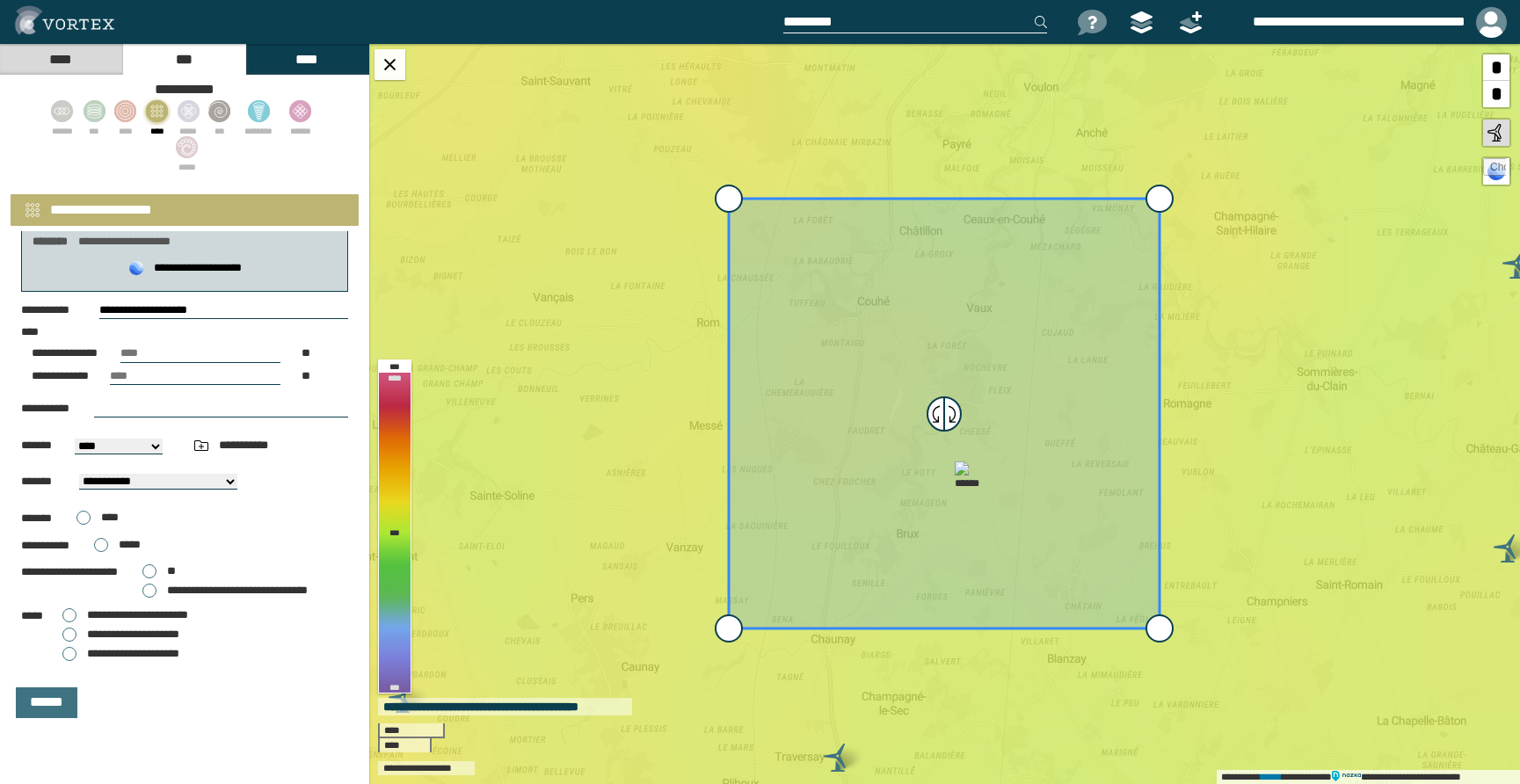 click on "**" at bounding box center [159, 571] 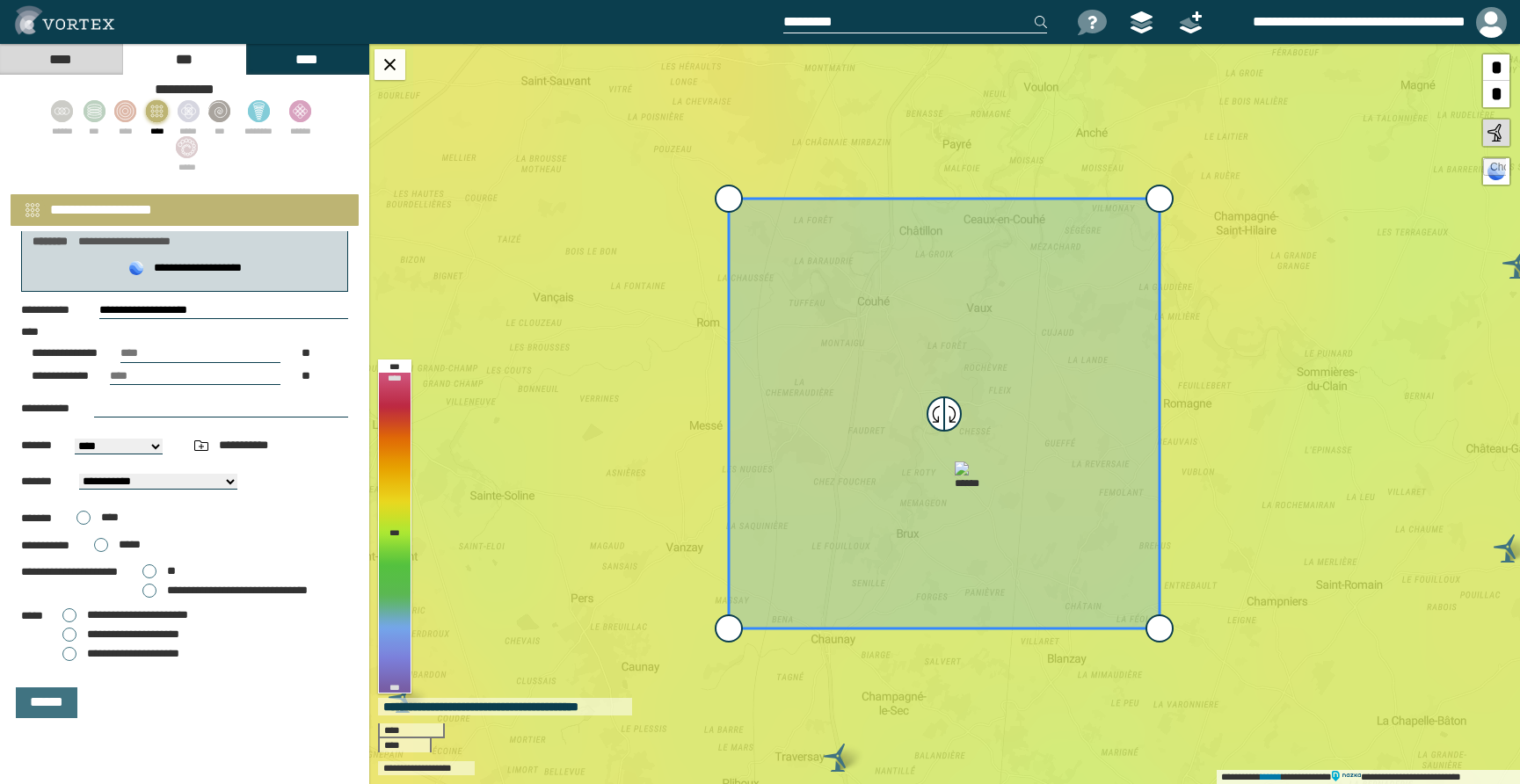 select on "***" 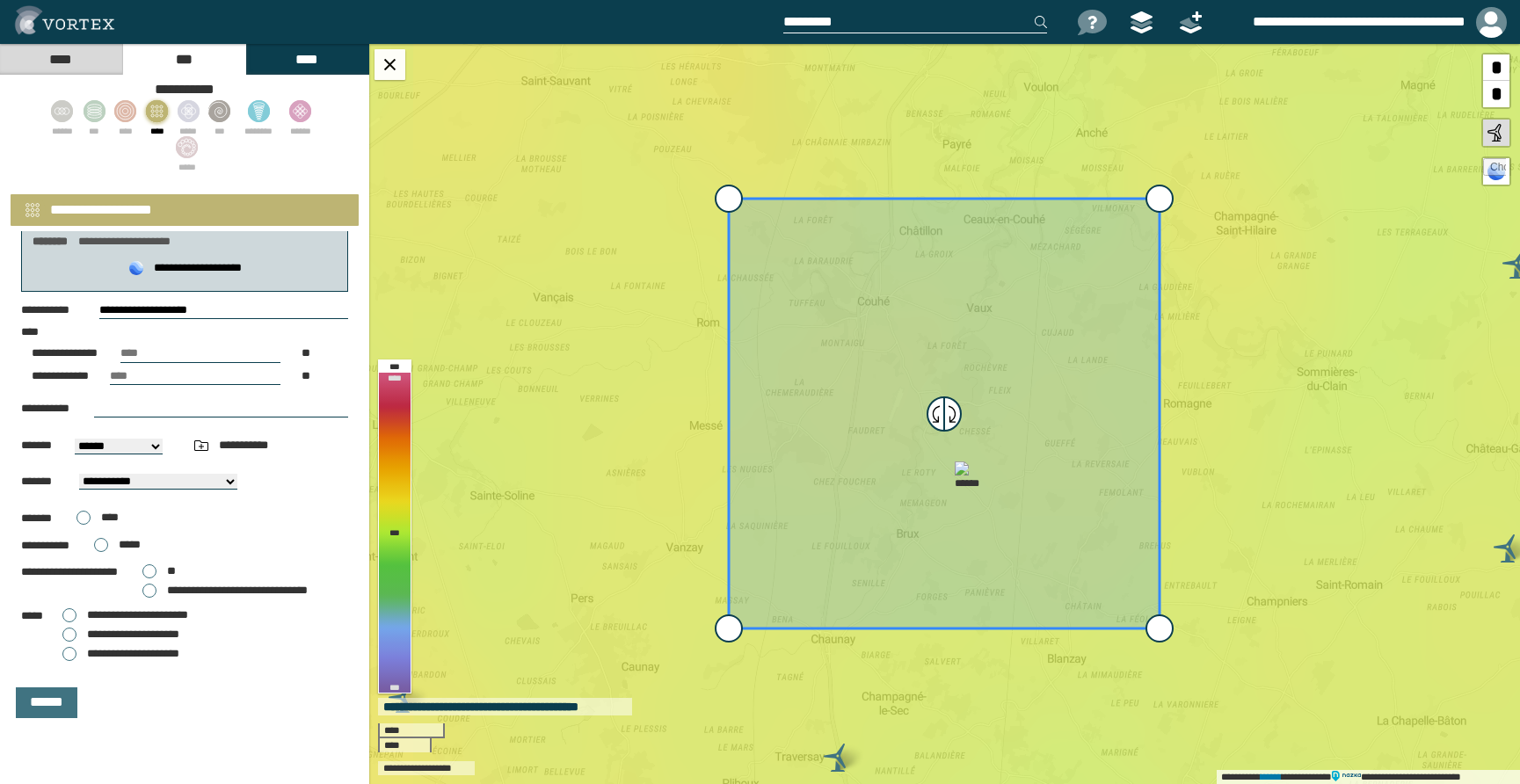 click on "[STREET] [CITY] [STATE] [ZIP]" at bounding box center (119, 446) 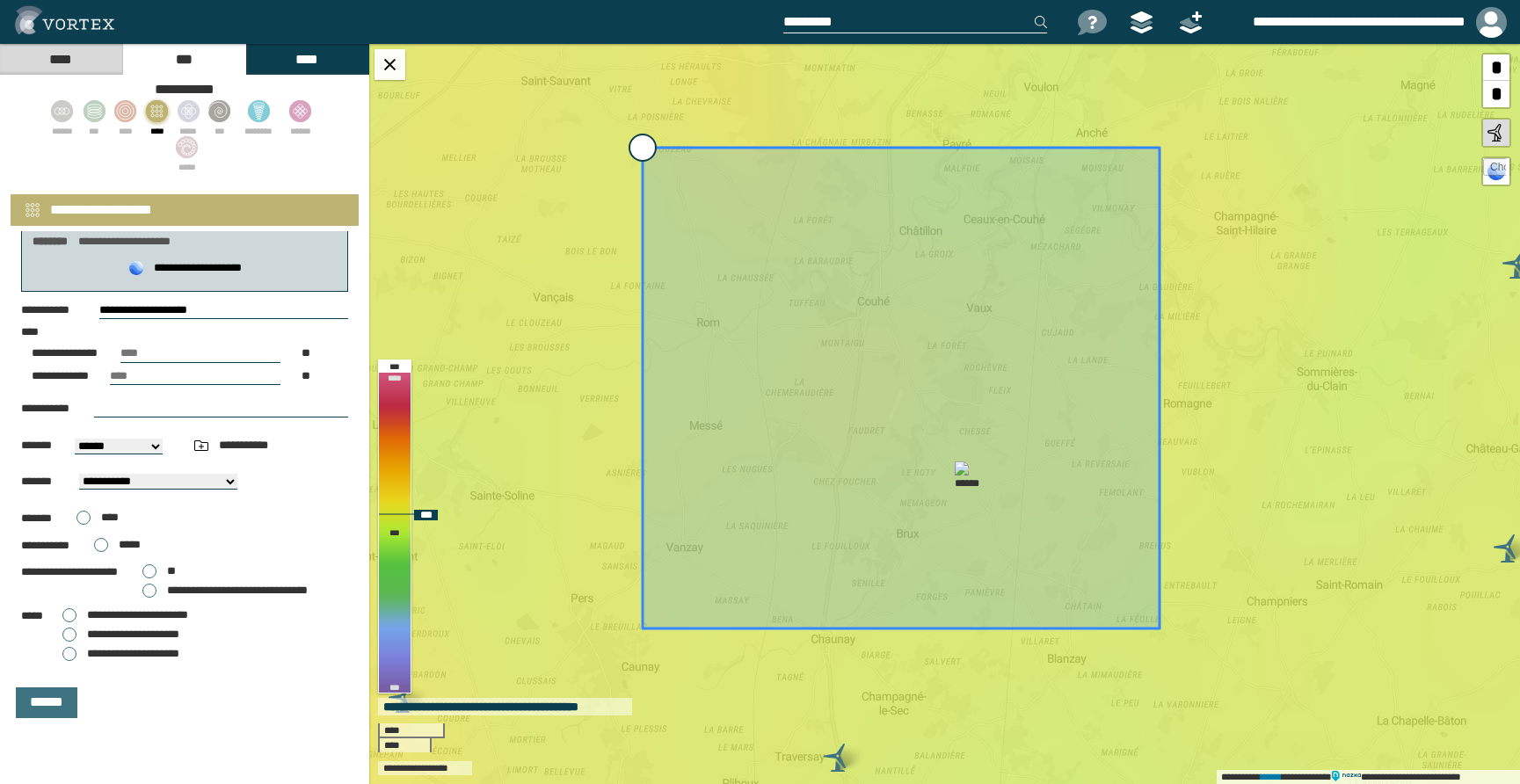 drag, startPoint x: 731, startPoint y: 201, endPoint x: 593, endPoint y: 127, distance: 156.58863 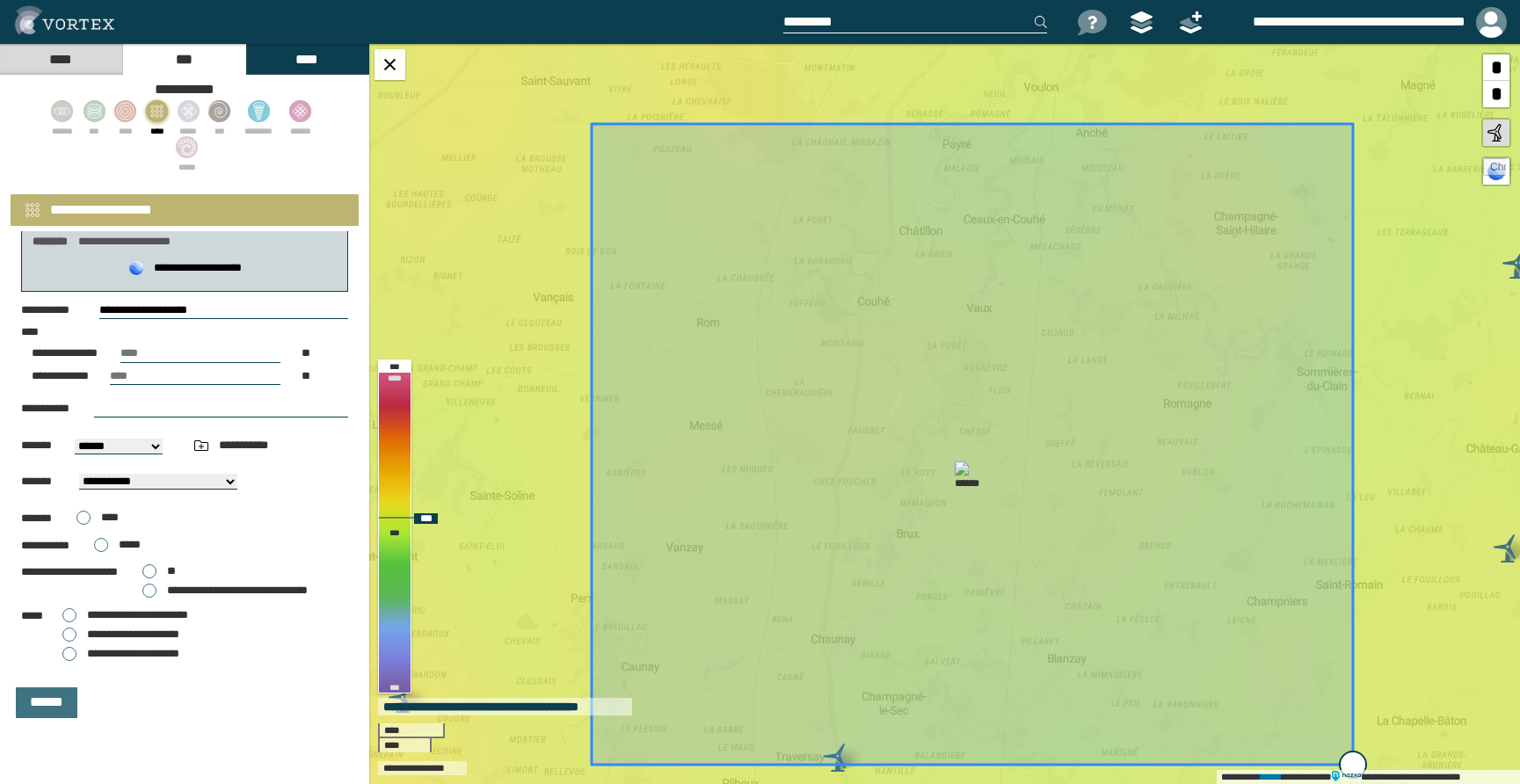drag, startPoint x: 1161, startPoint y: 634, endPoint x: 1356, endPoint y: 772, distance: 238.8912 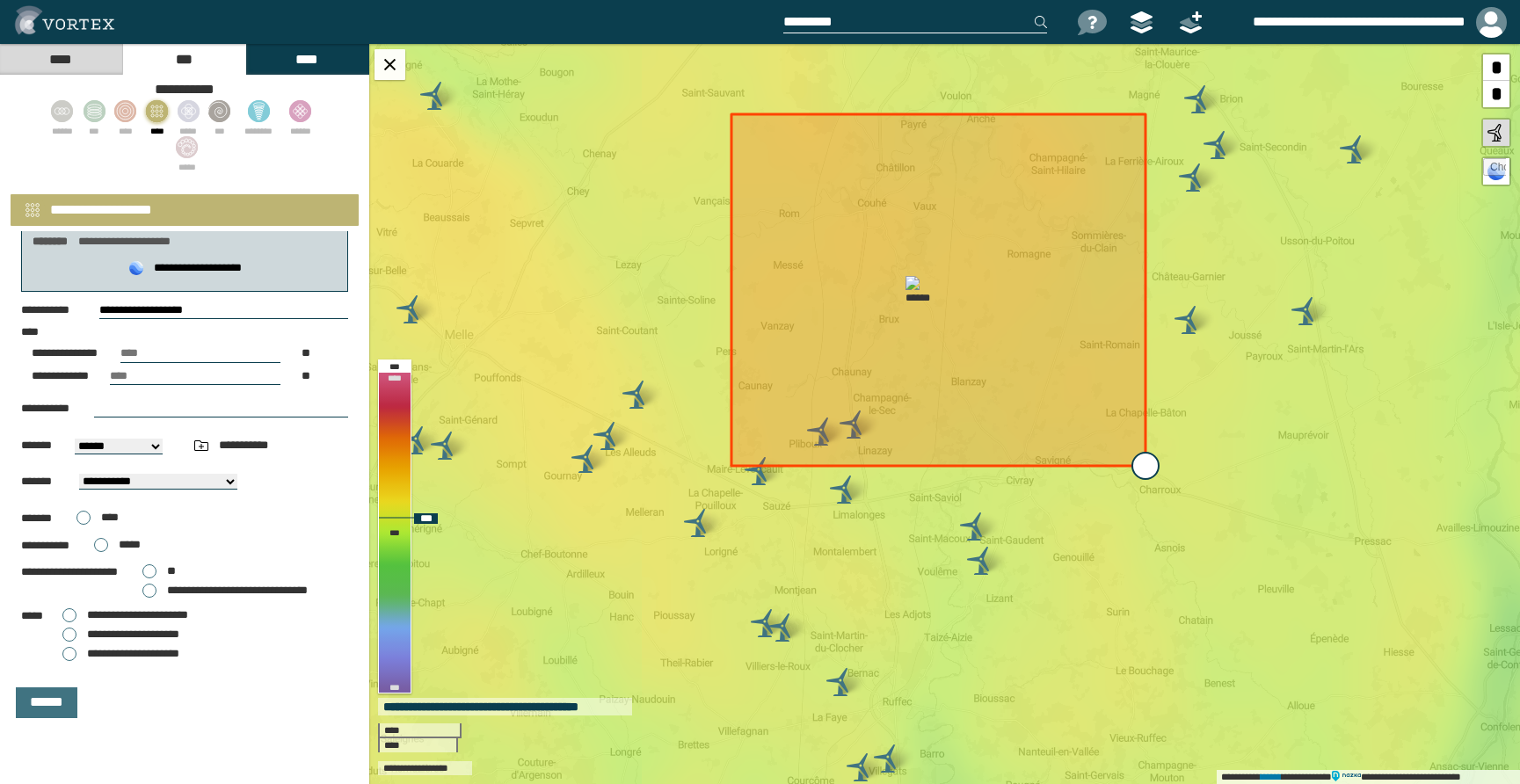 drag, startPoint x: 1115, startPoint y: 431, endPoint x: 1152, endPoint y: 469, distance: 53.037722 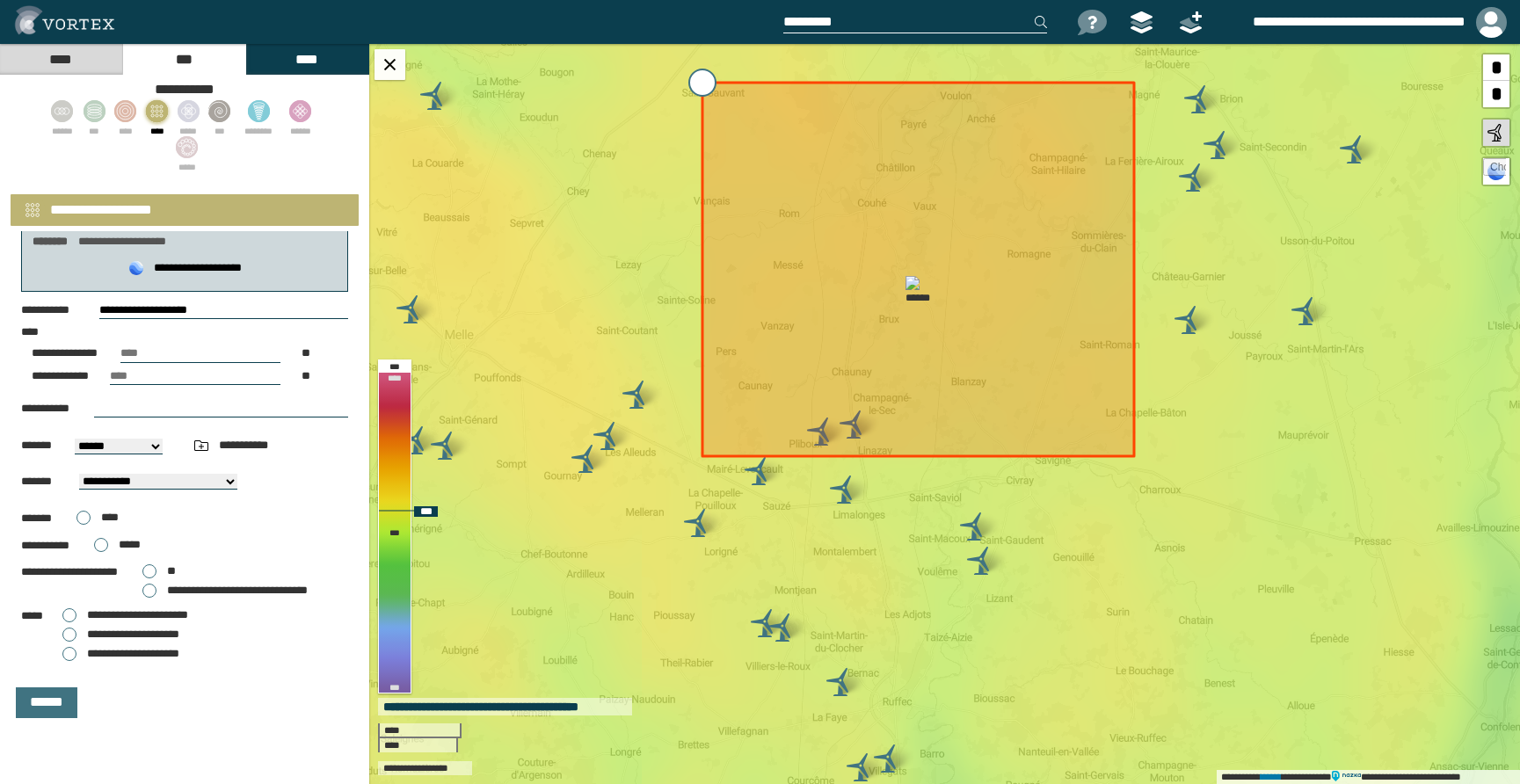 drag, startPoint x: 738, startPoint y: 115, endPoint x: 709, endPoint y: 83, distance: 43.18565 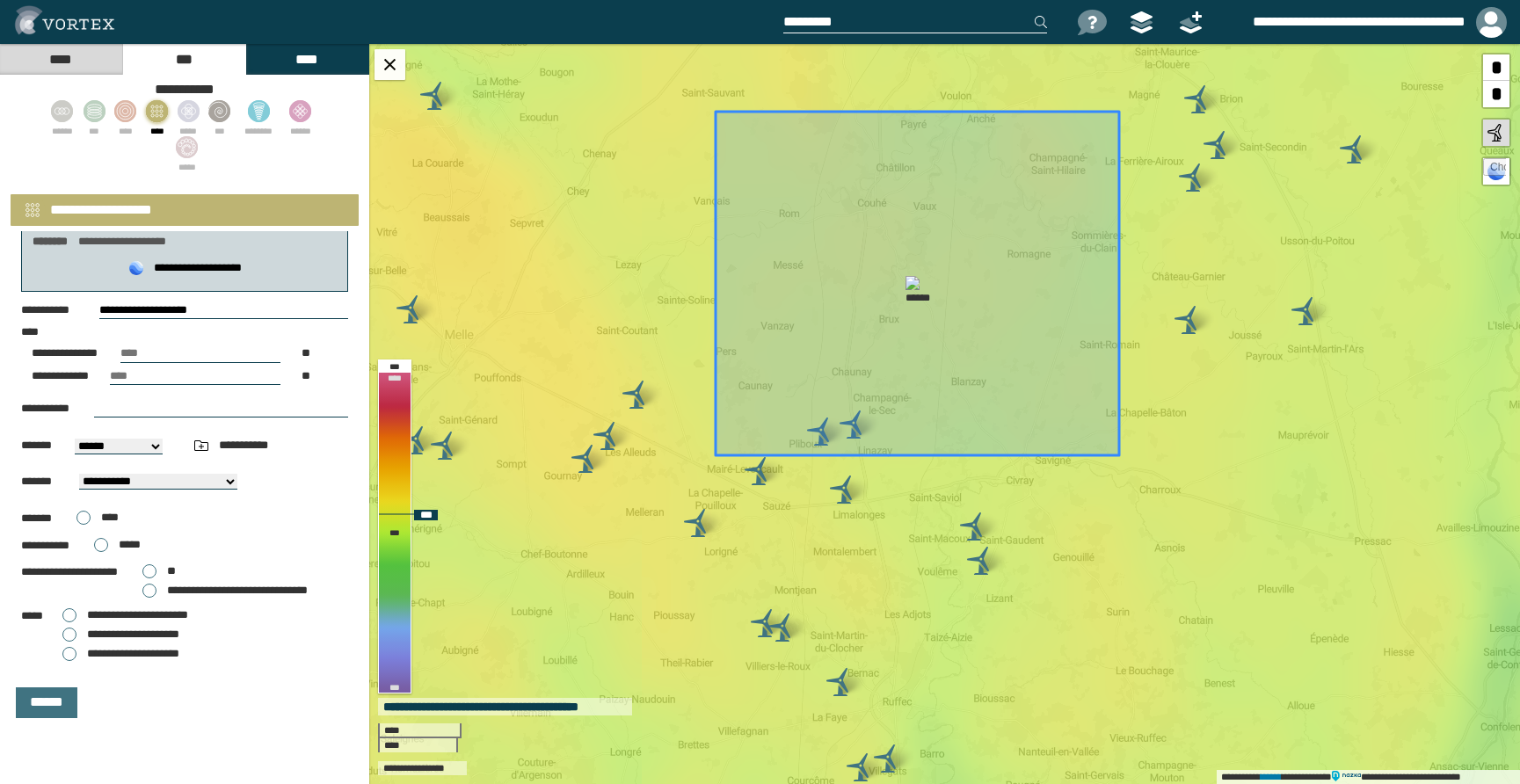 drag, startPoint x: 1014, startPoint y: 285, endPoint x: 999, endPoint y: 284, distance: 15.033296 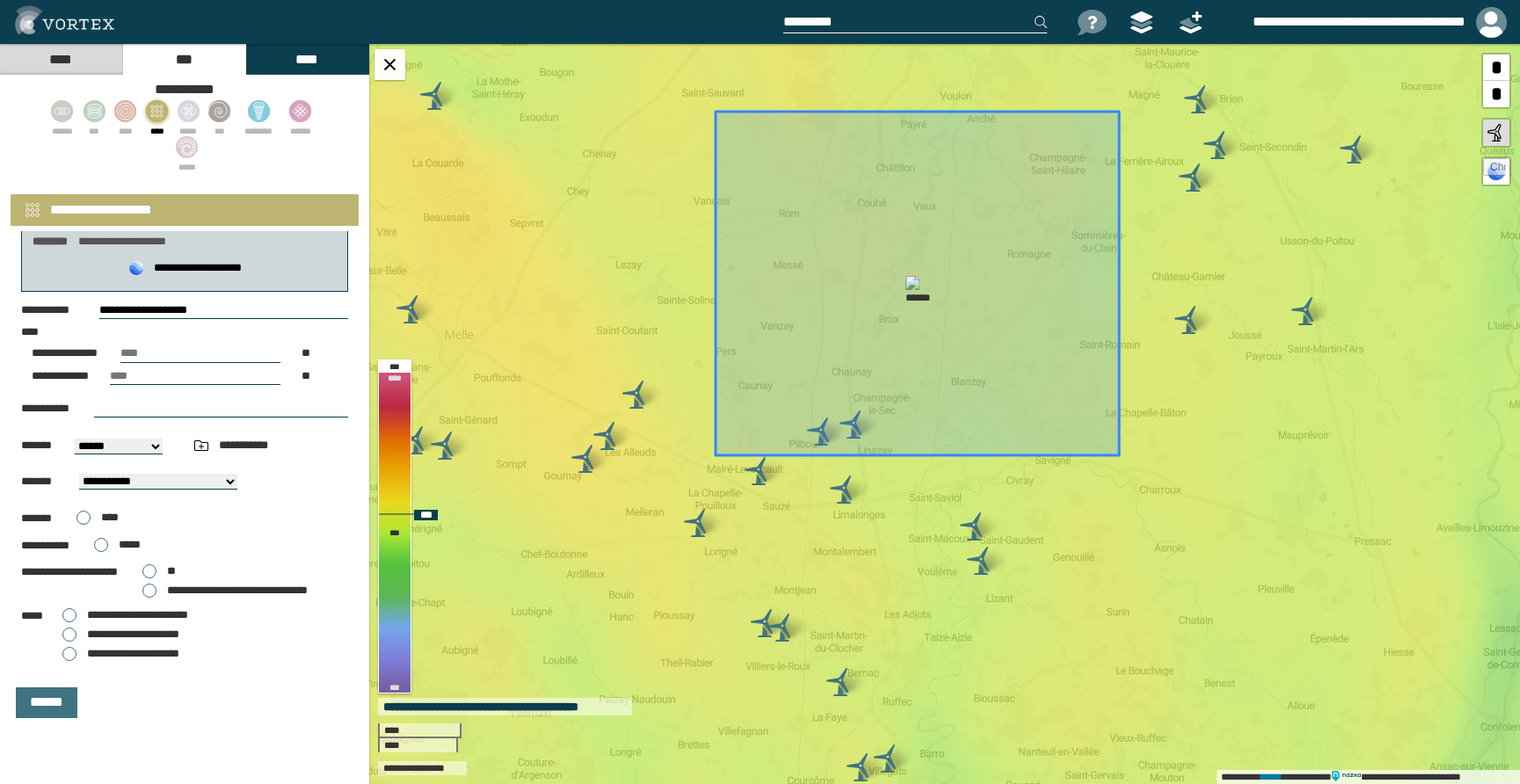 click at bounding box center [917, 283] 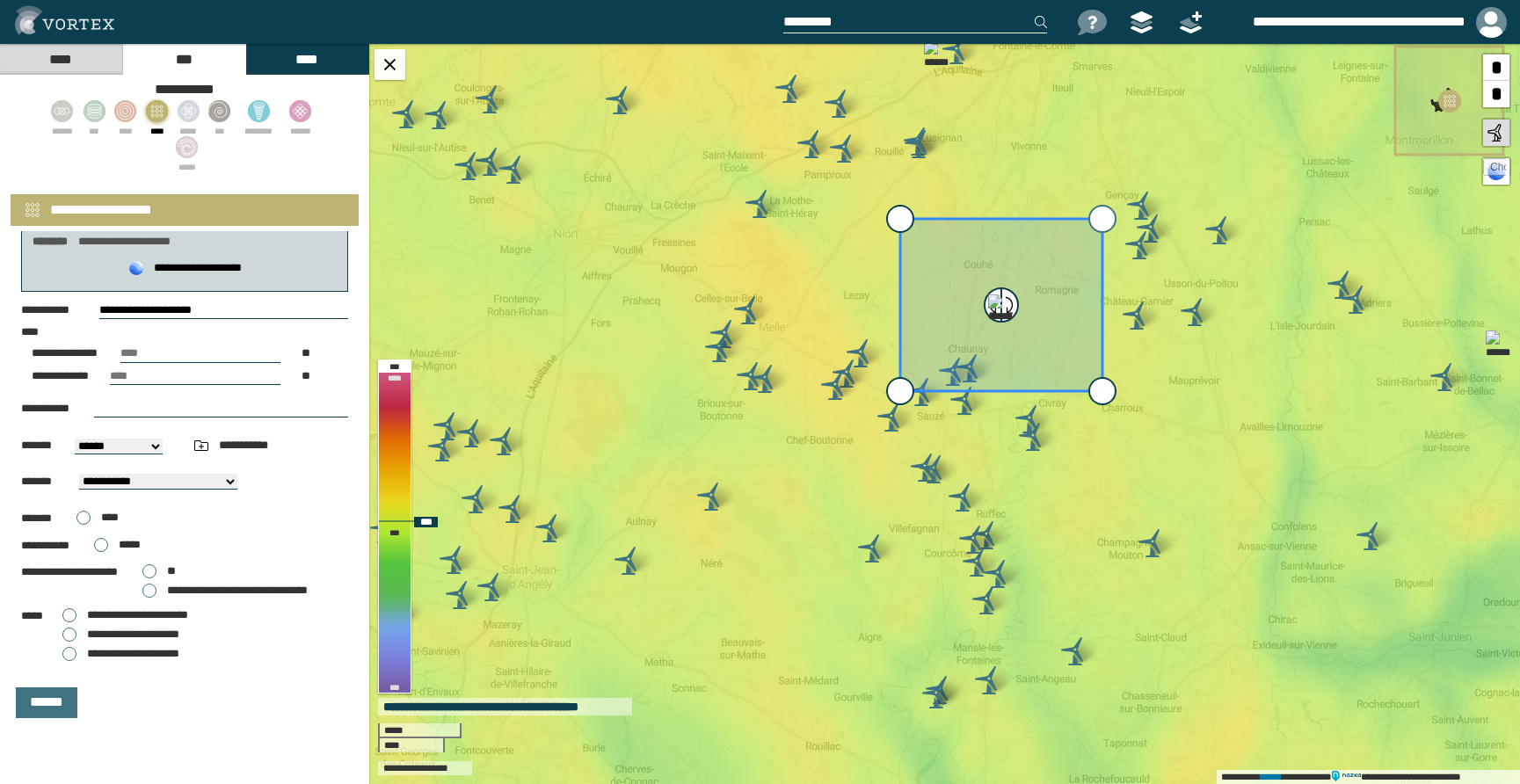 drag, startPoint x: 1103, startPoint y: 216, endPoint x: 1123, endPoint y: 200, distance: 25.612497 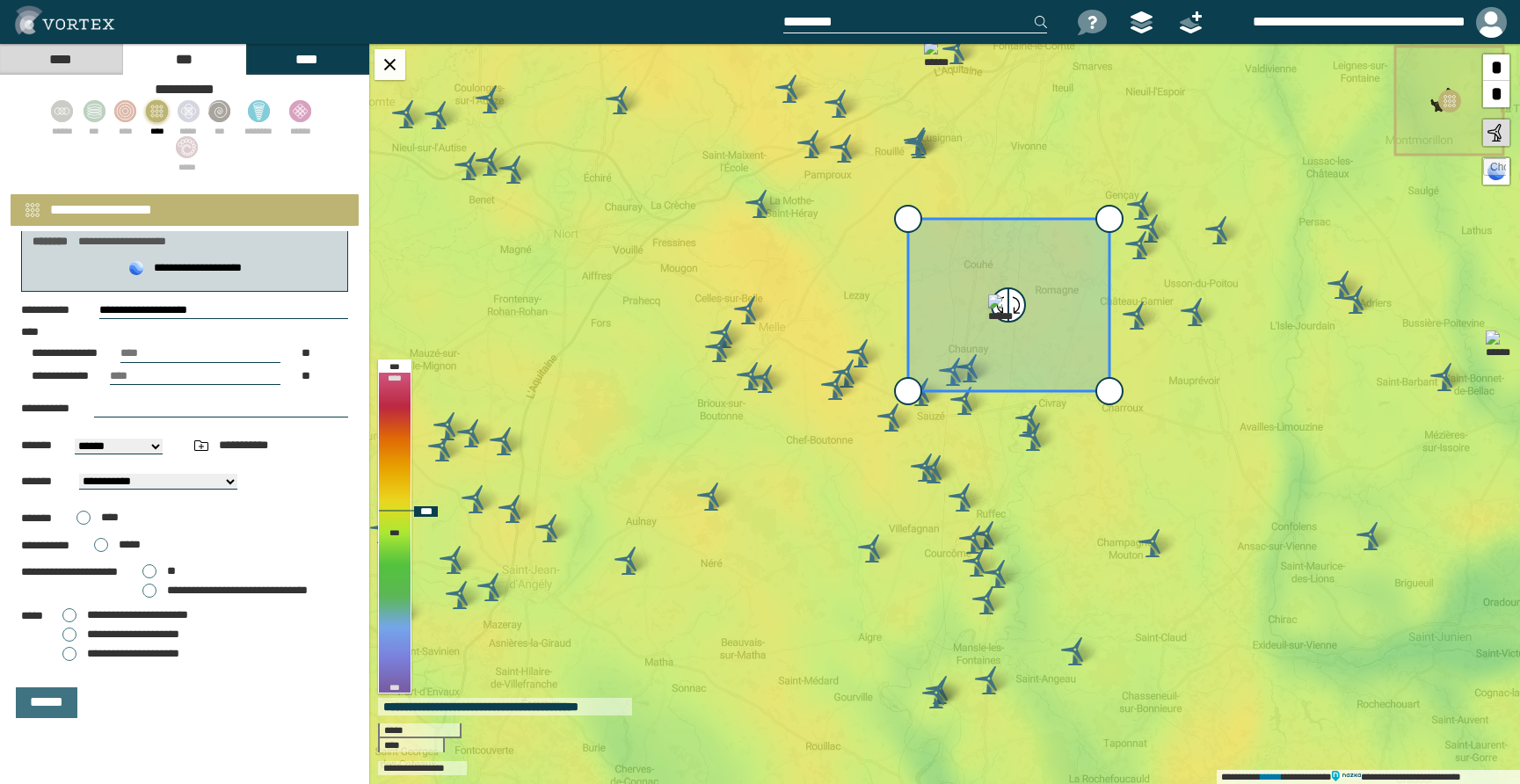 drag, startPoint x: 903, startPoint y: 219, endPoint x: 879, endPoint y: 192, distance: 36.12478 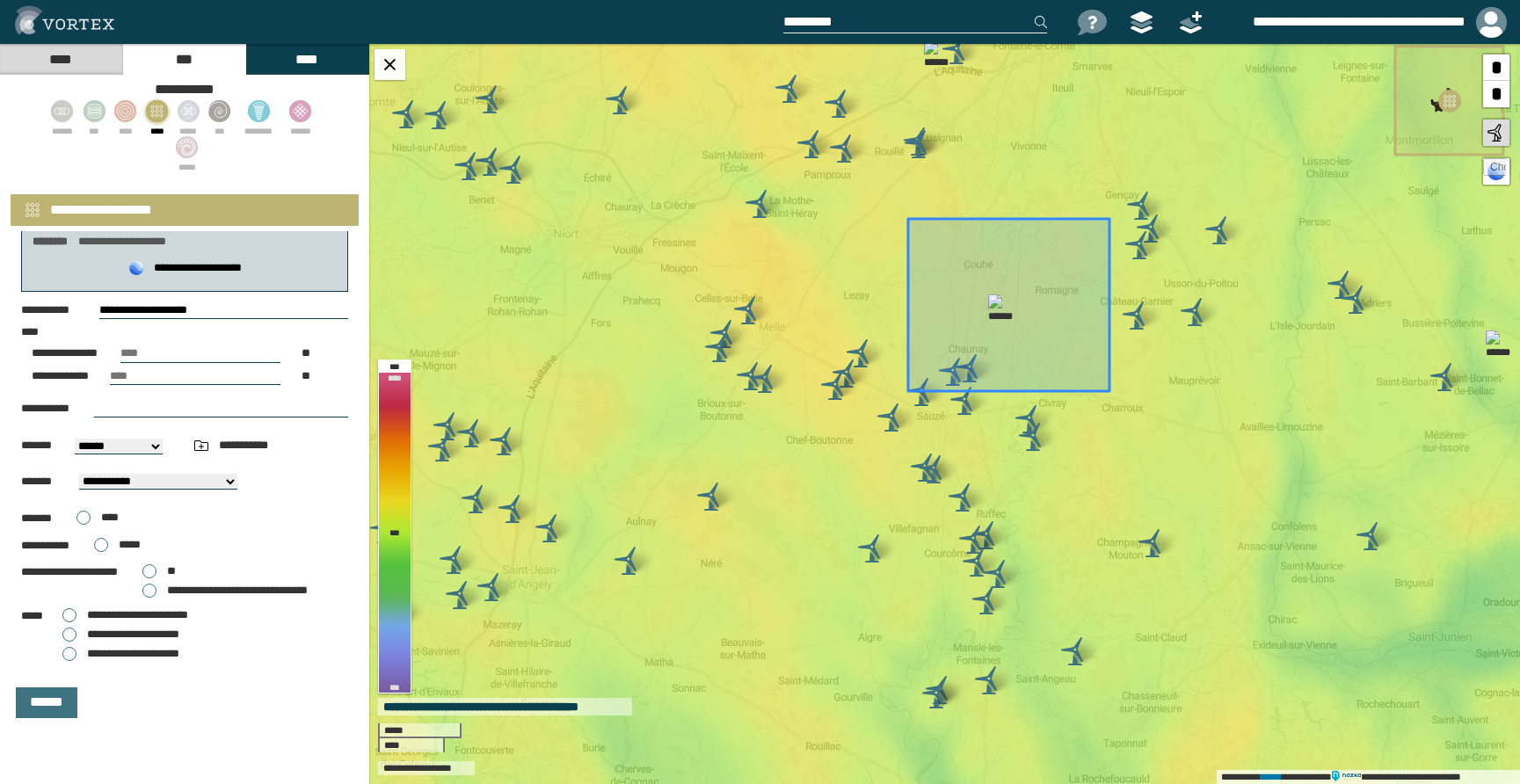 click at bounding box center [221, 409] 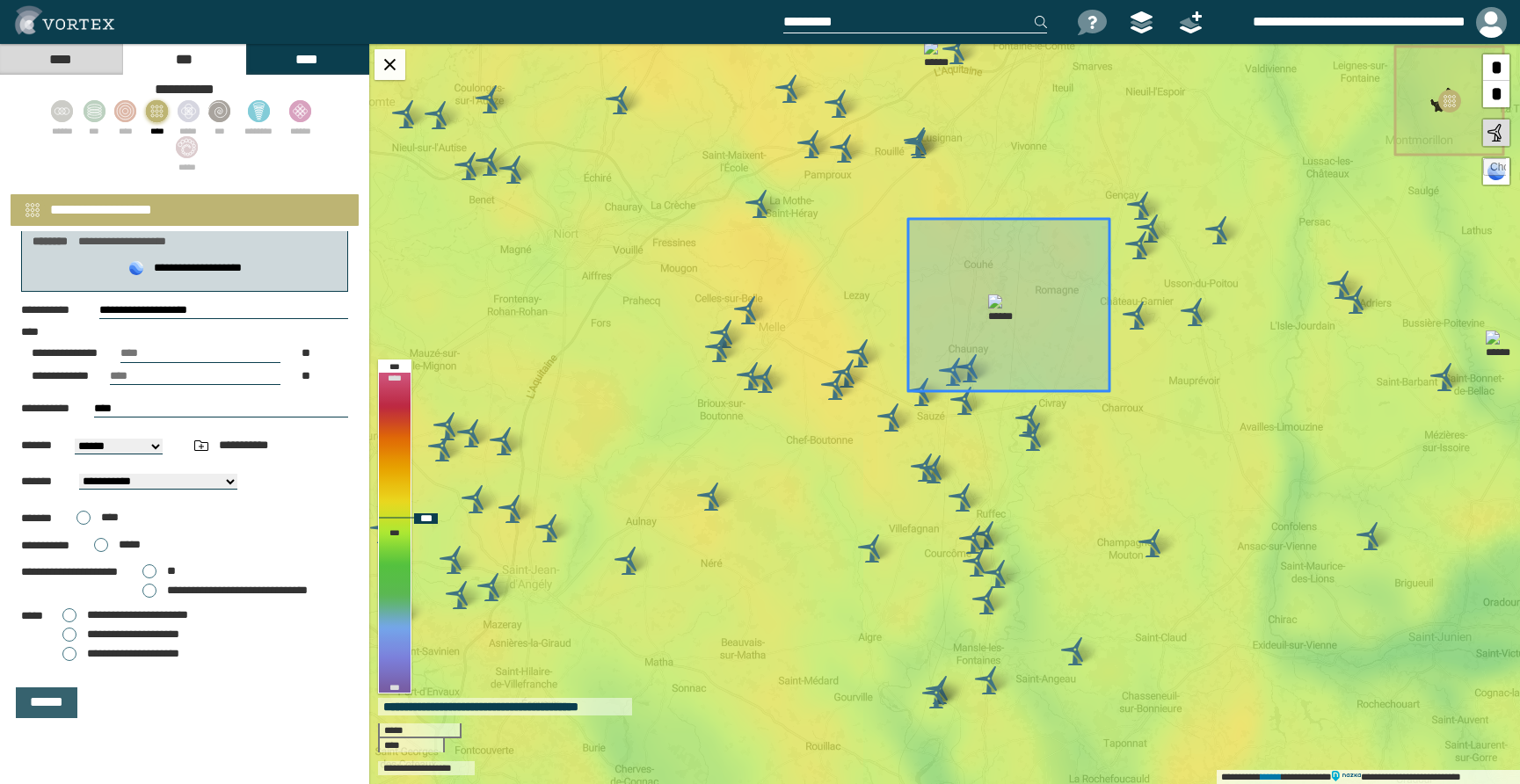 type on "****" 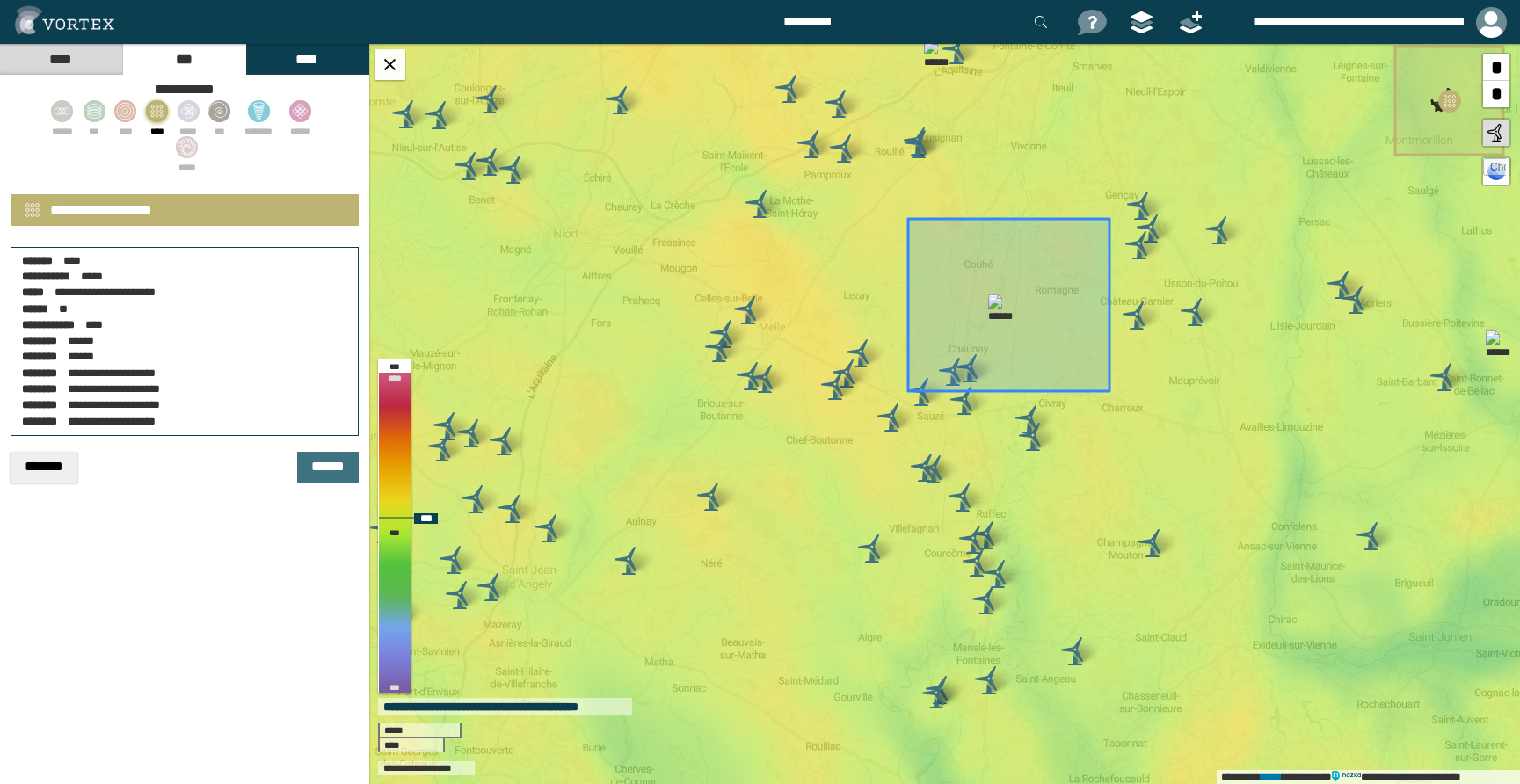 scroll, scrollTop: 0, scrollLeft: 0, axis: both 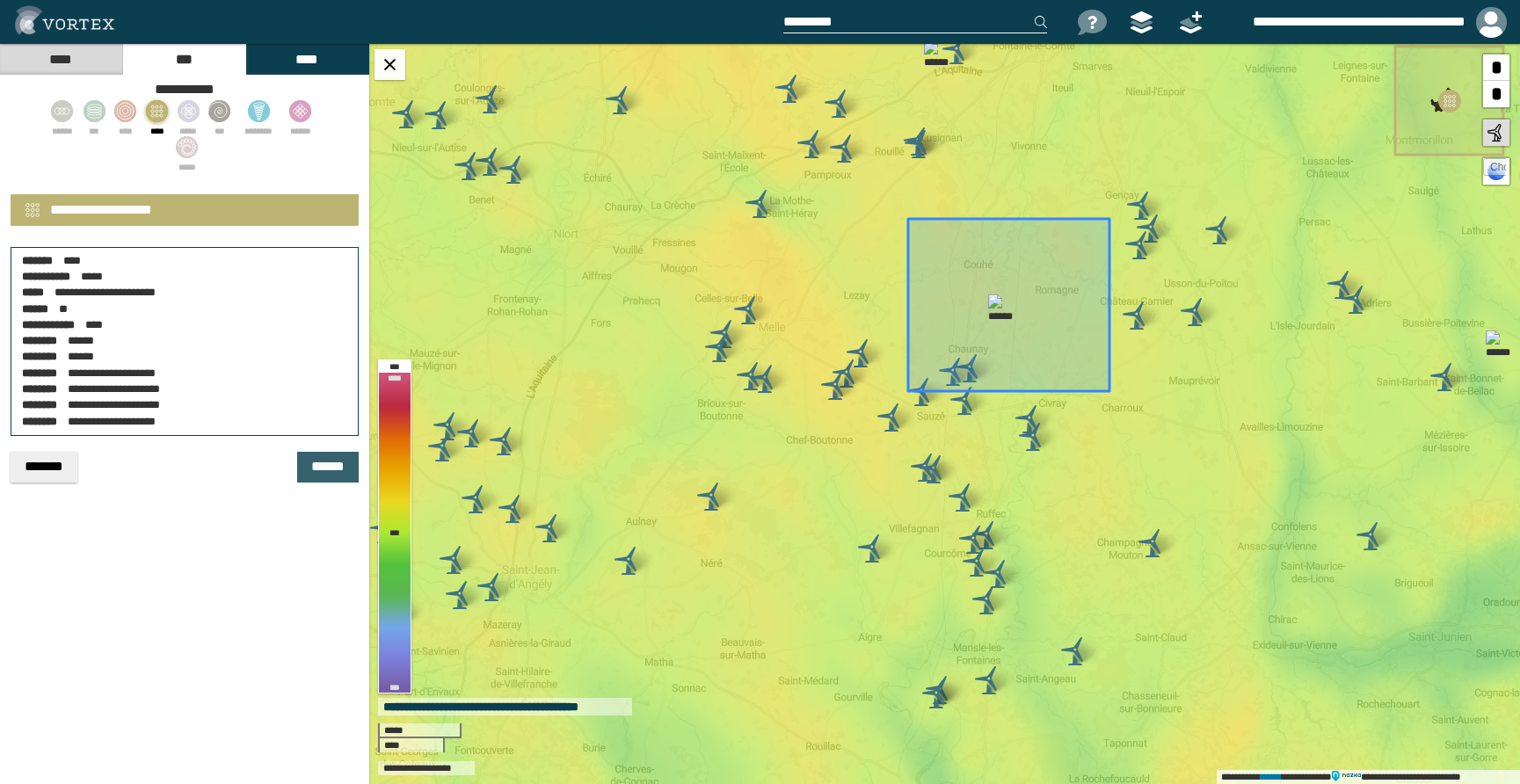click on "******" at bounding box center (328, 467) 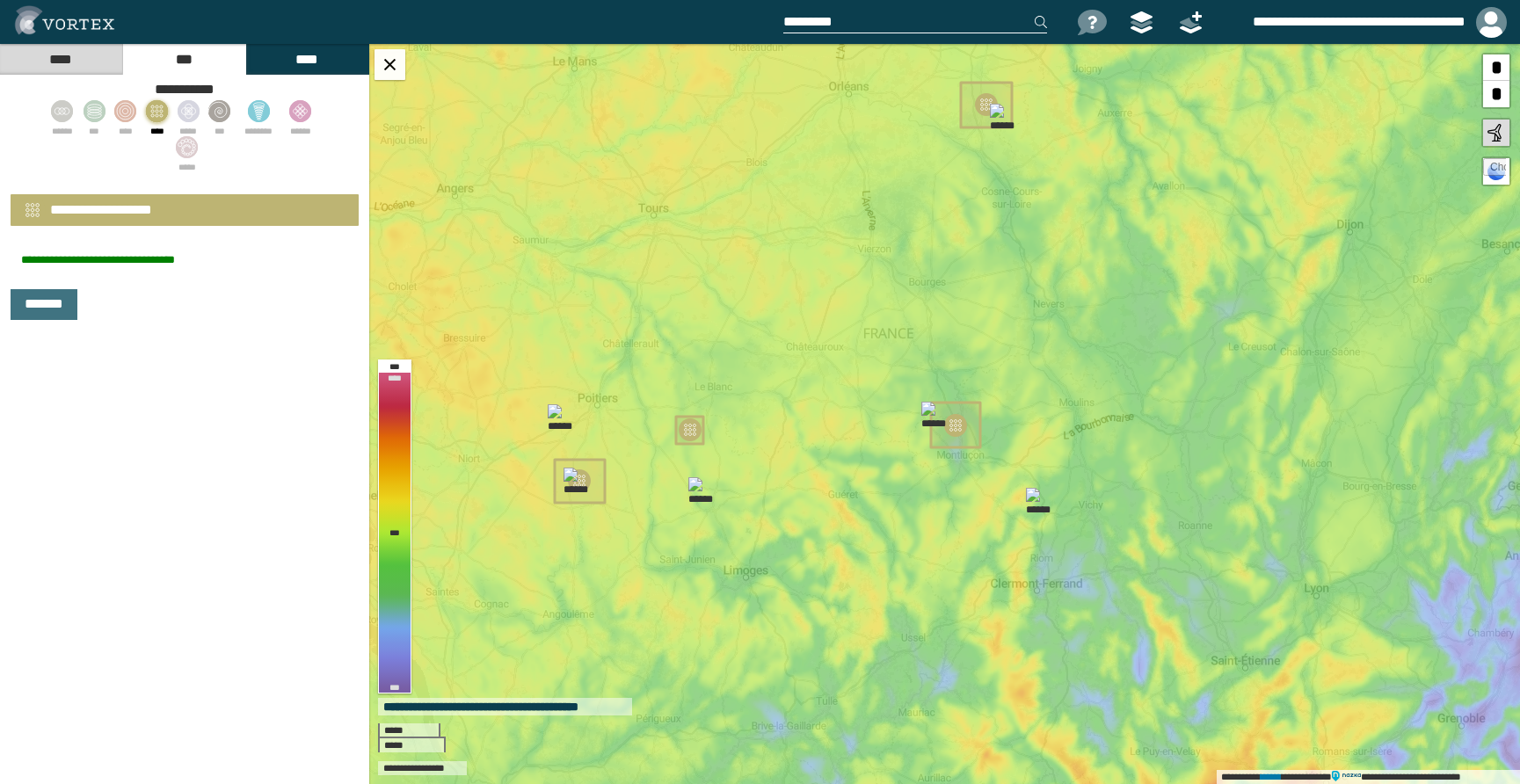 click at bounding box center [915, 22] 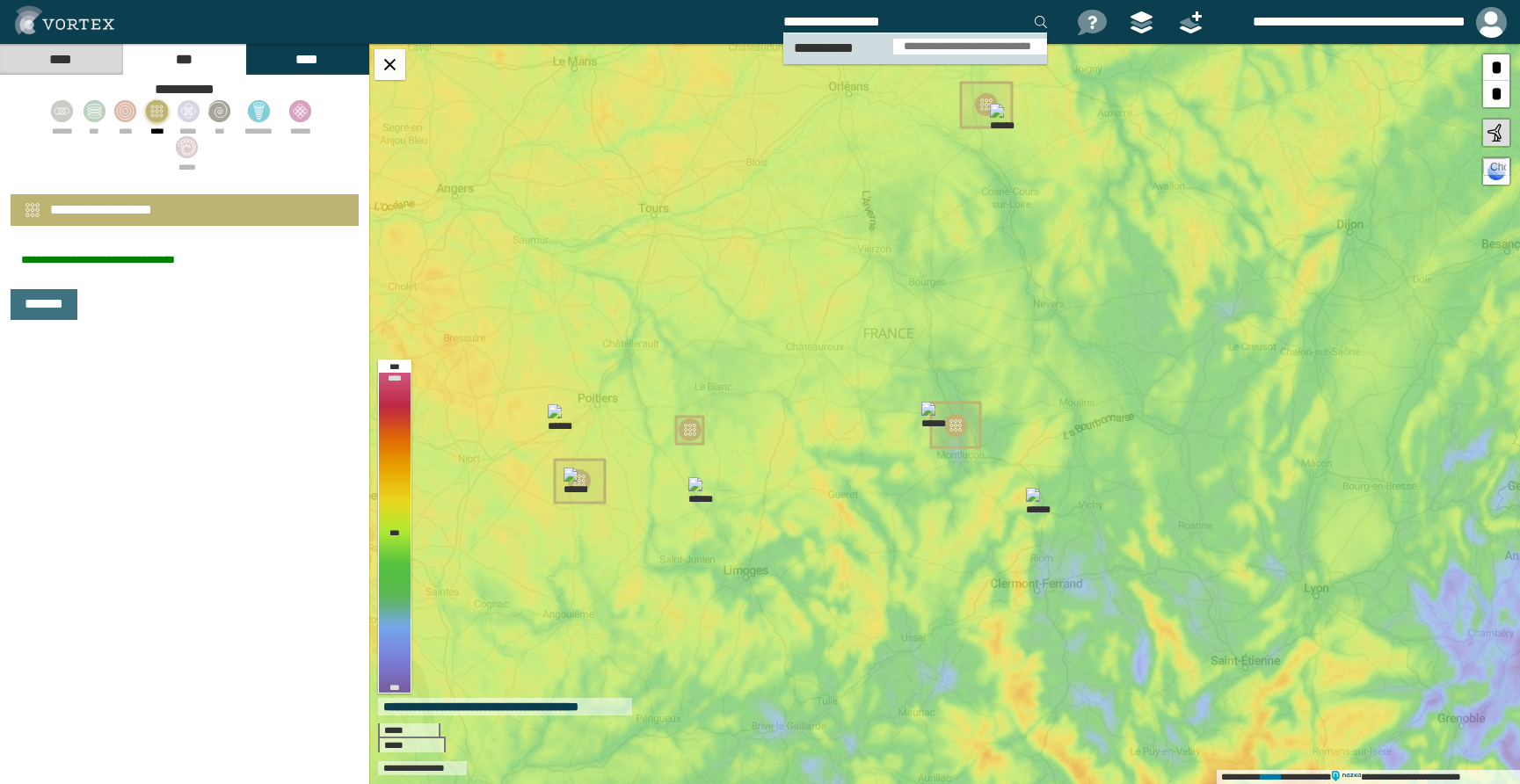 click on "**********" at bounding box center [970, 47] 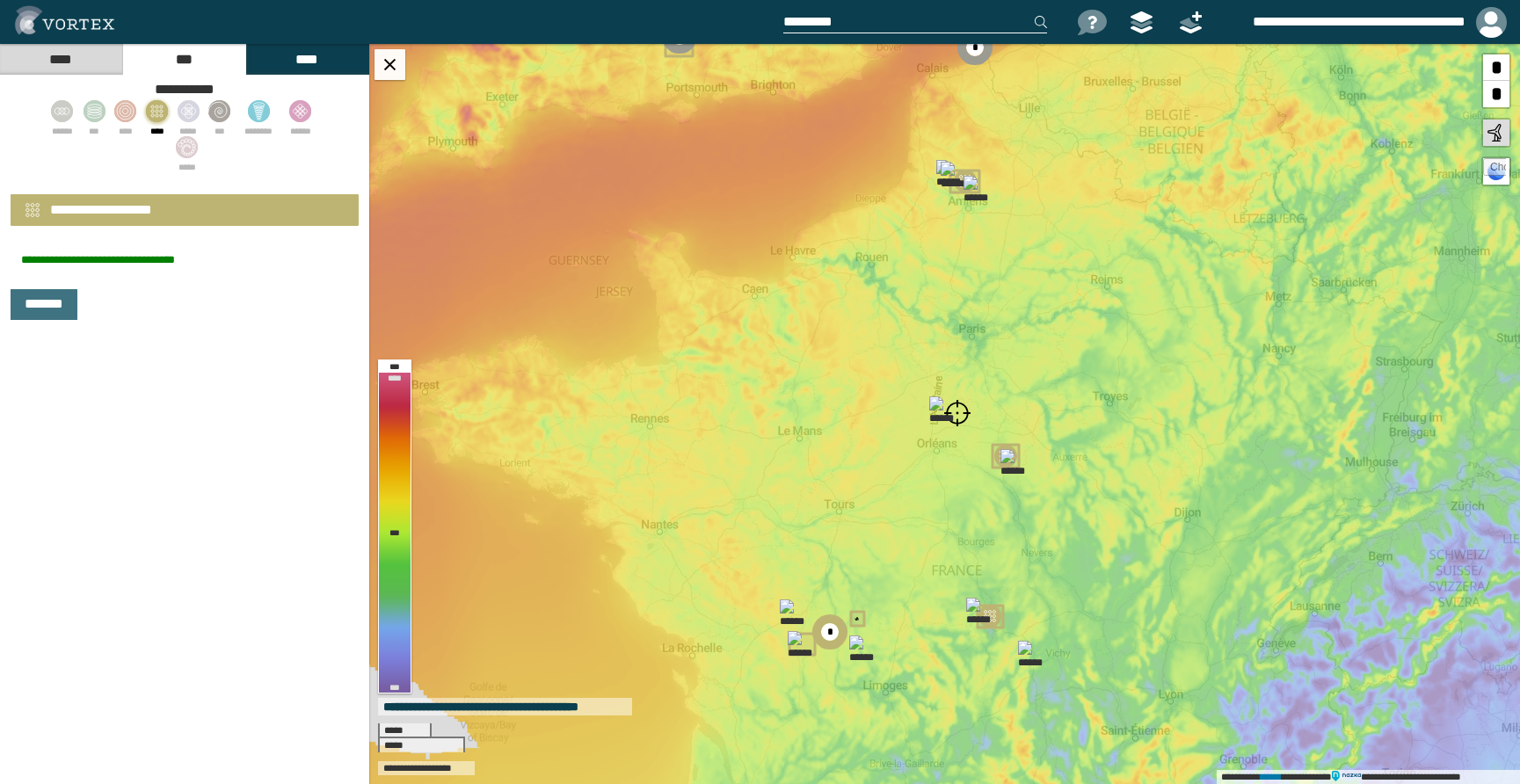 click at bounding box center [156, 111] 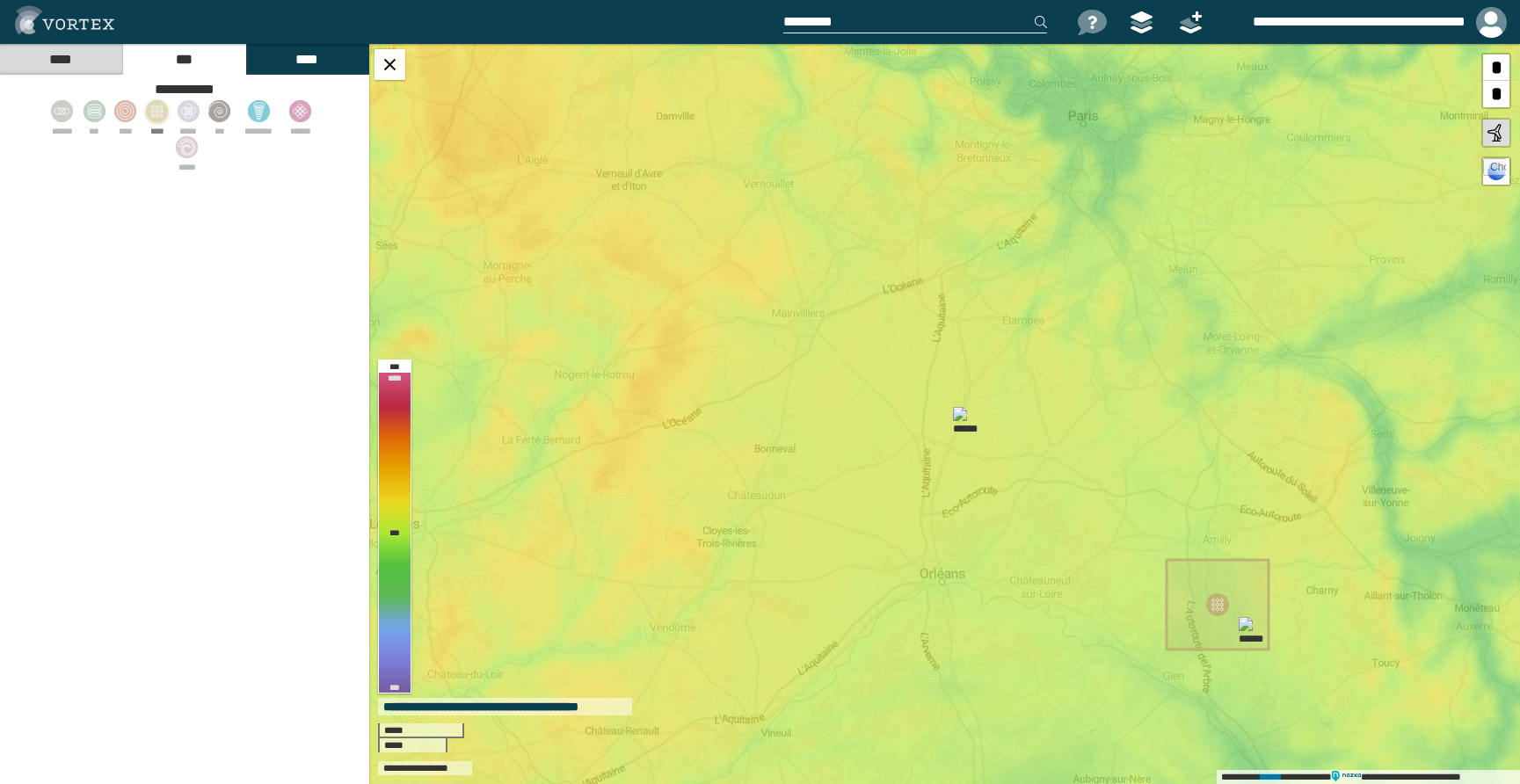 click at bounding box center (915, 22) 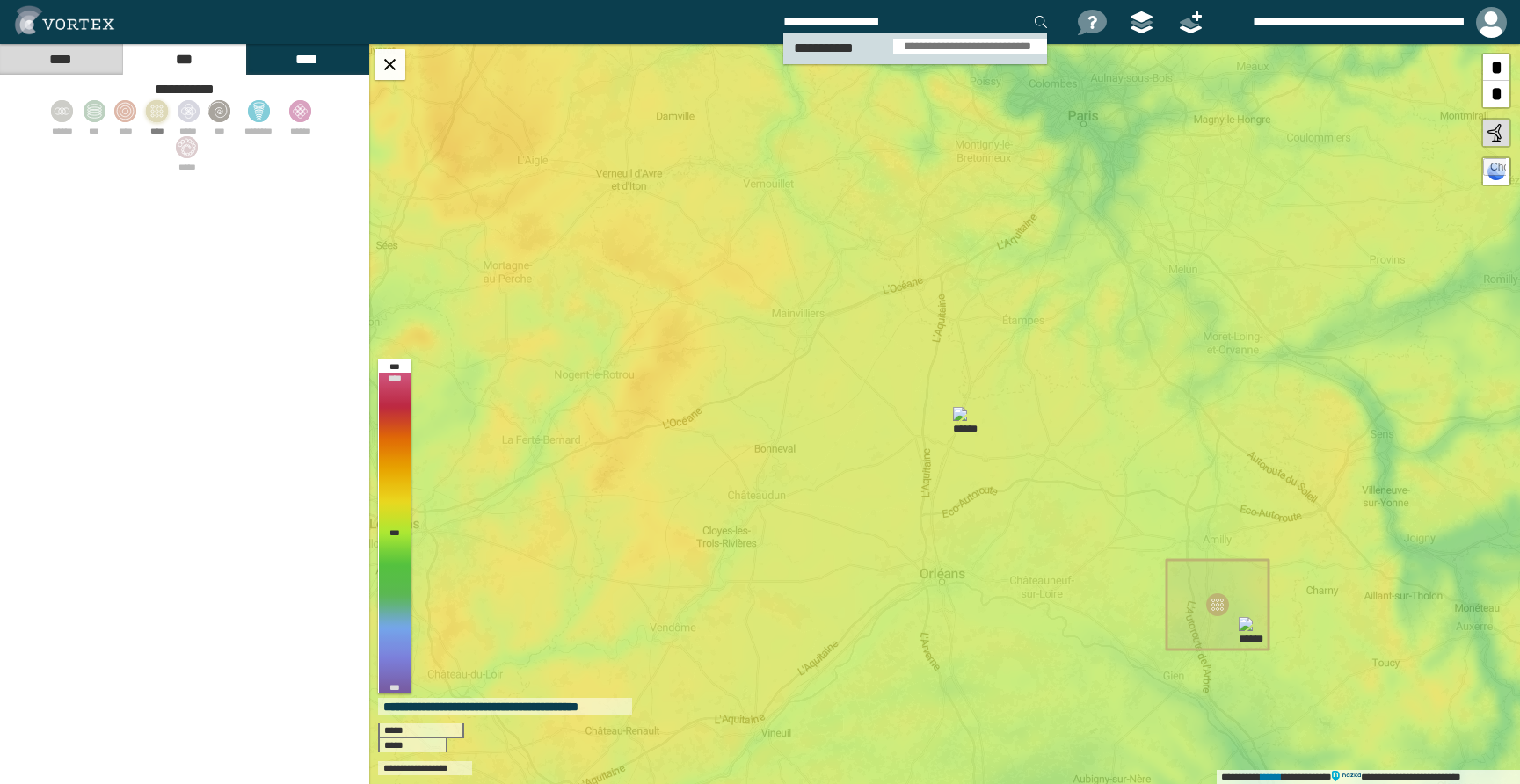click on "**********" at bounding box center (970, 47) 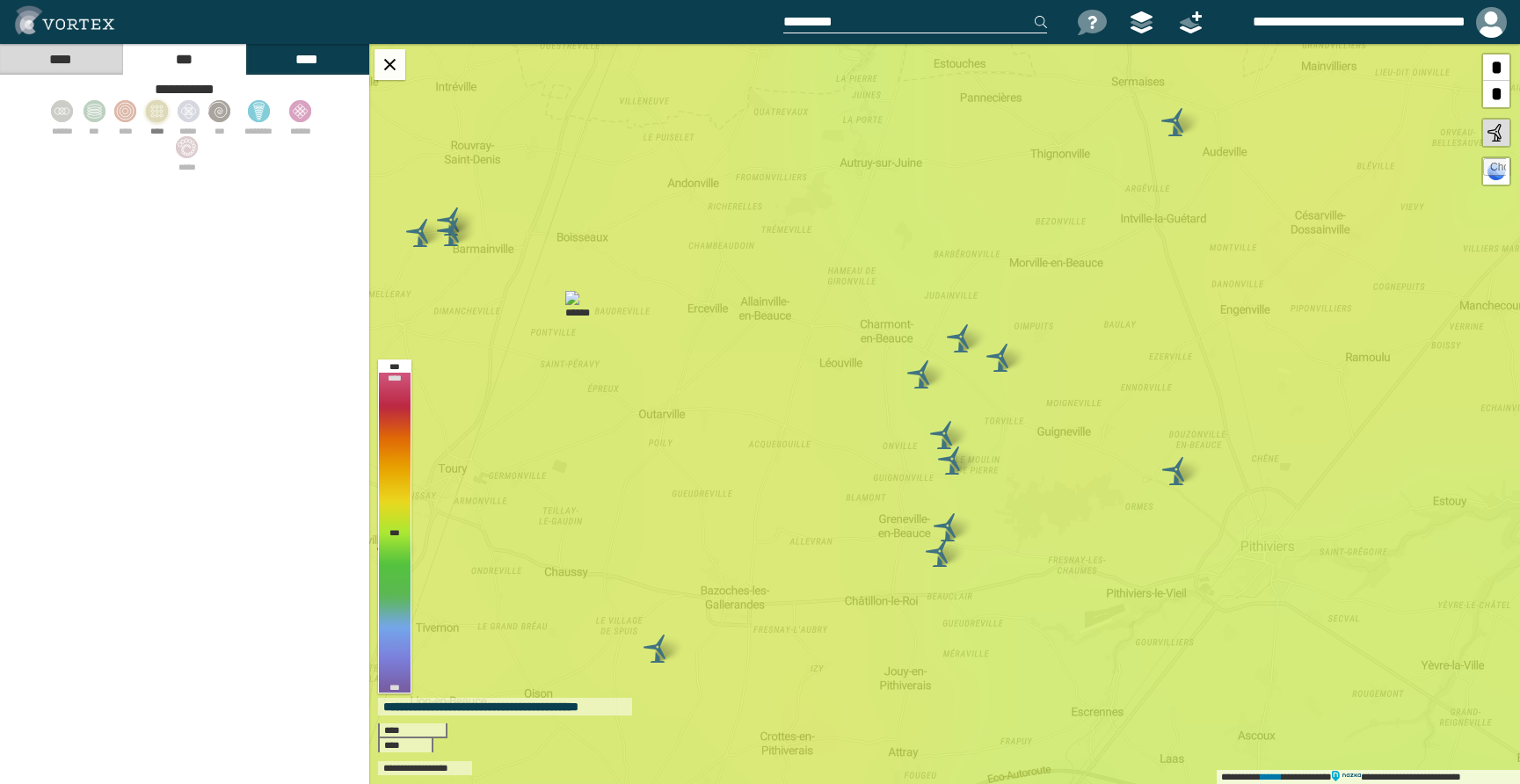 click at bounding box center (156, 111) 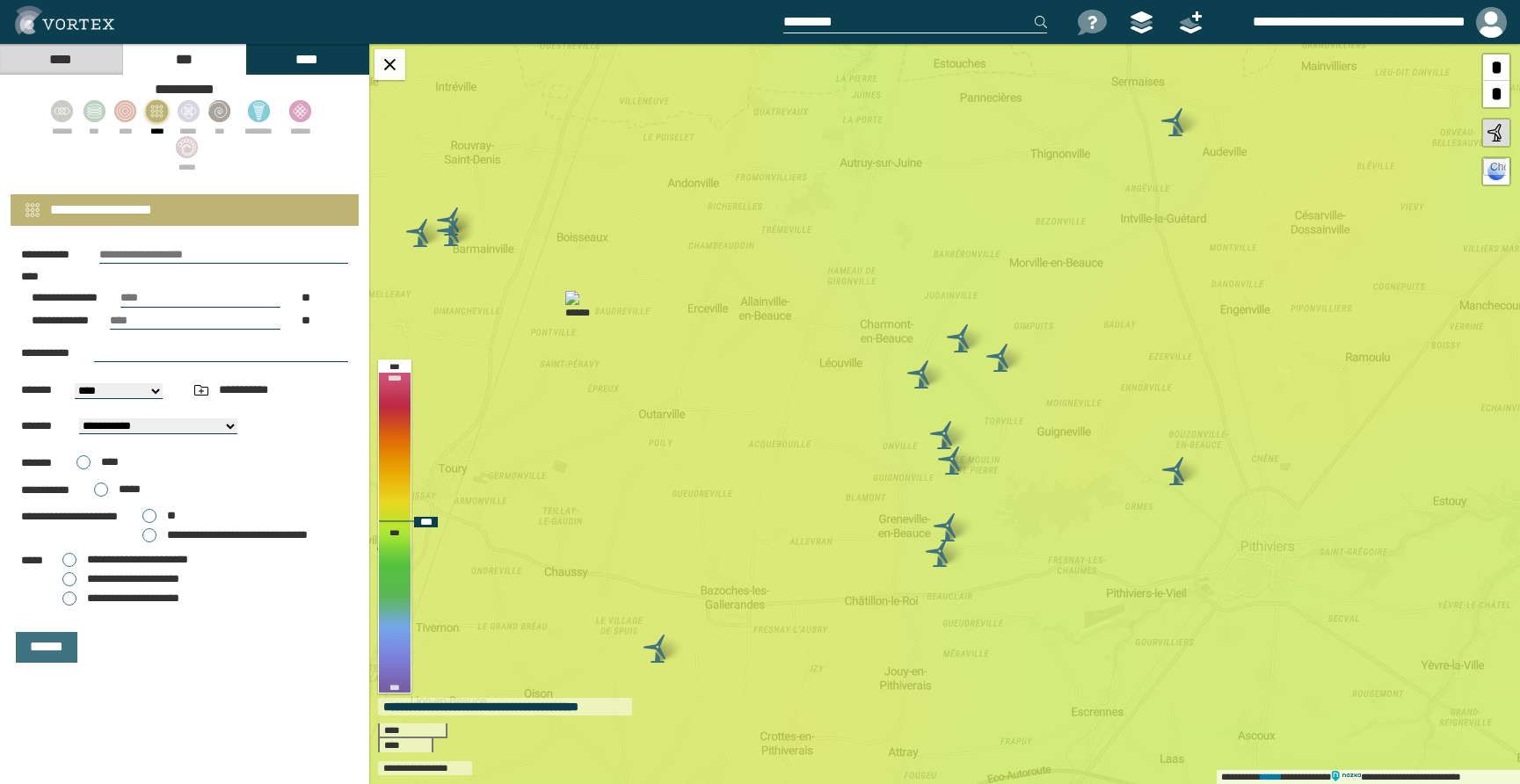 click on "**********" at bounding box center (944, 414) 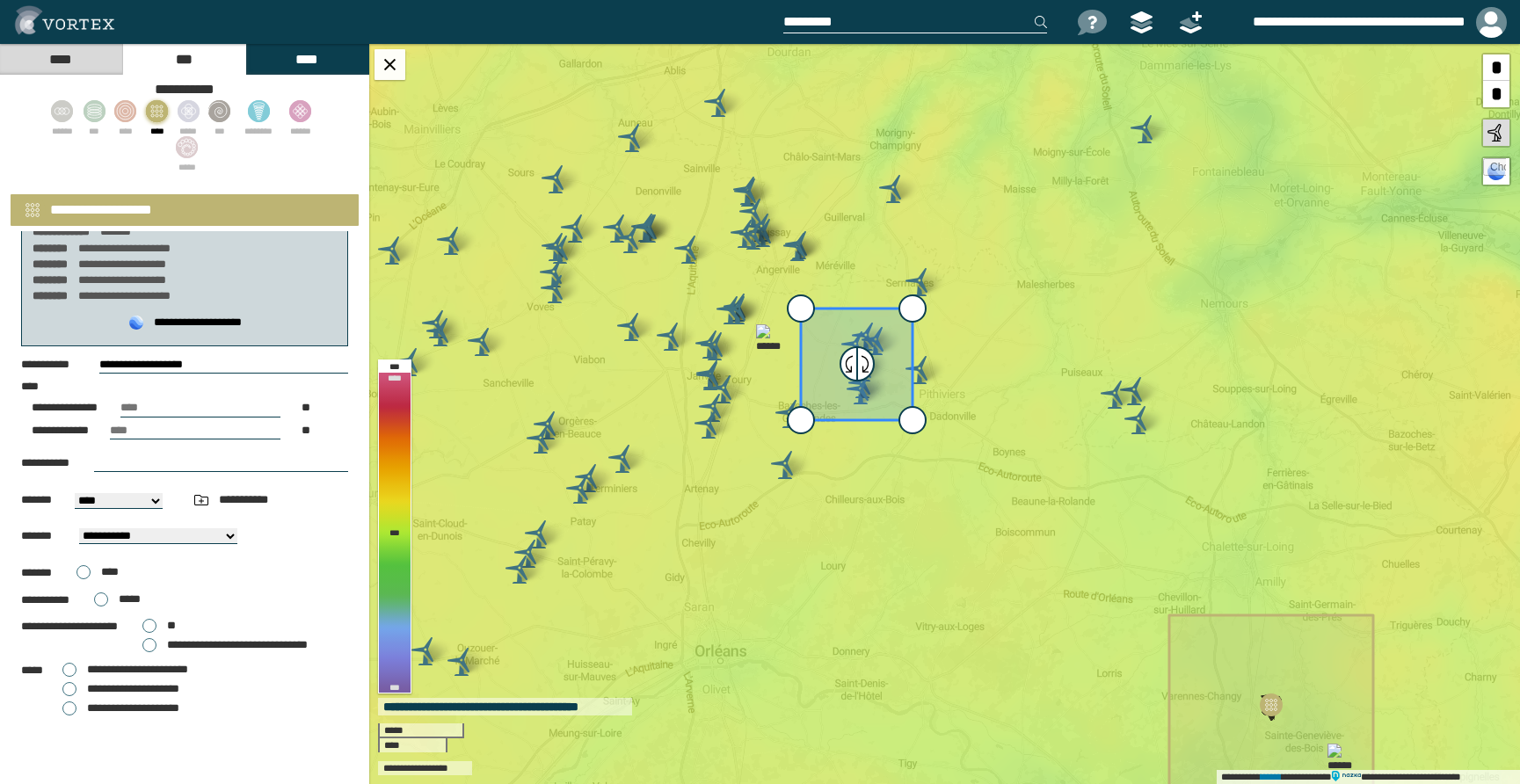 scroll, scrollTop: 110, scrollLeft: 0, axis: vertical 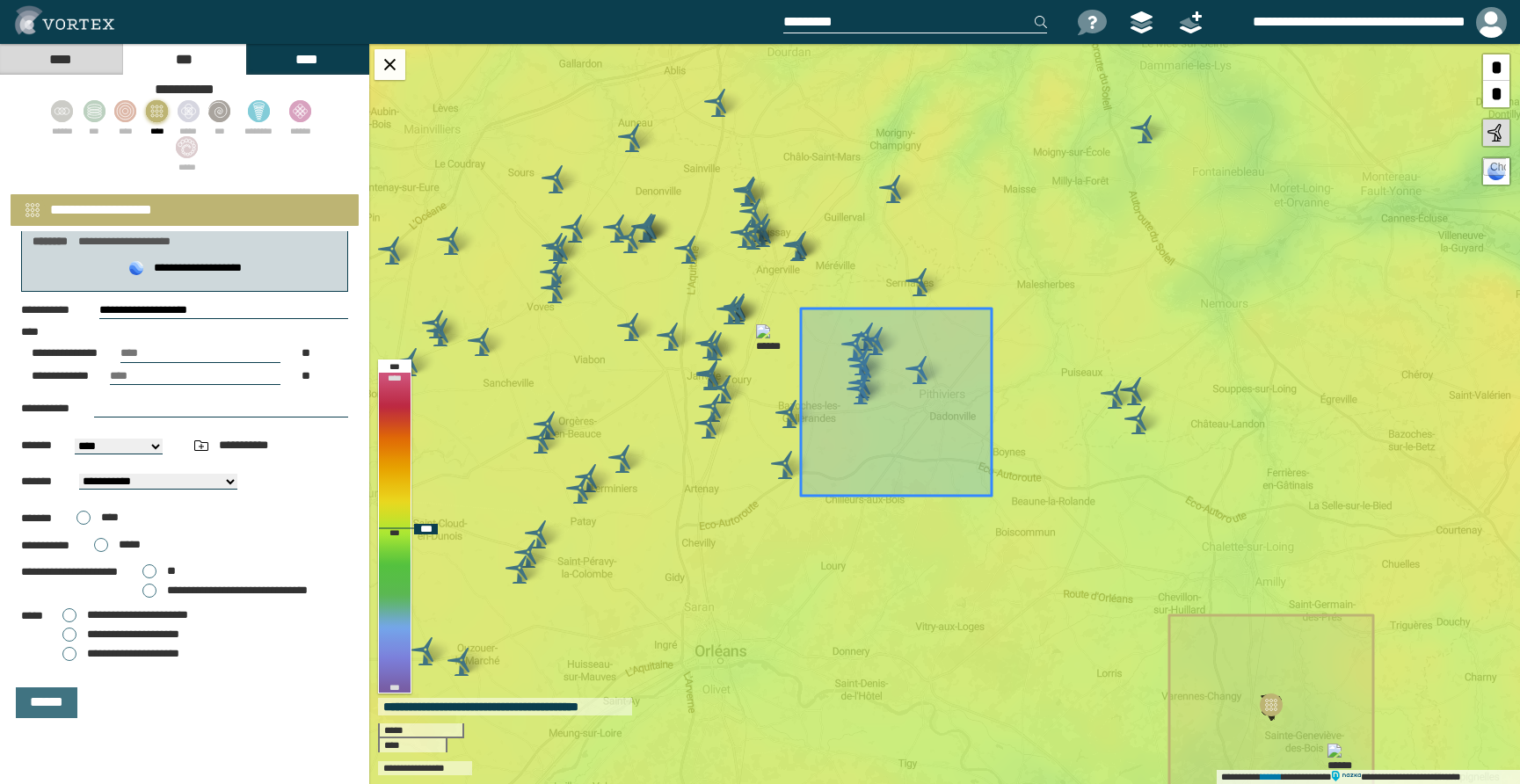 drag, startPoint x: 916, startPoint y: 424, endPoint x: 1178, endPoint y: 642, distance: 340.83427 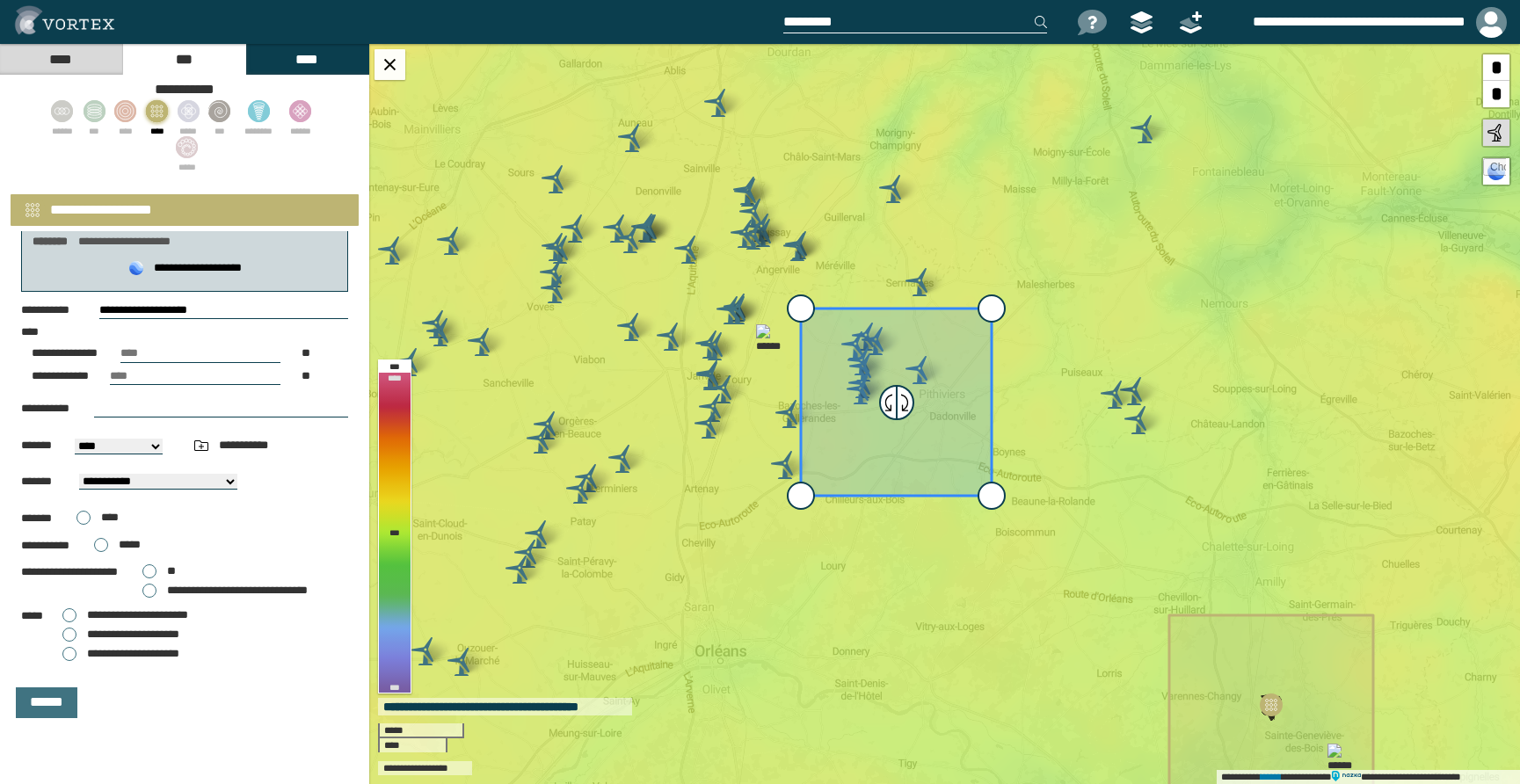 click on "**********" at bounding box center [120, 654] 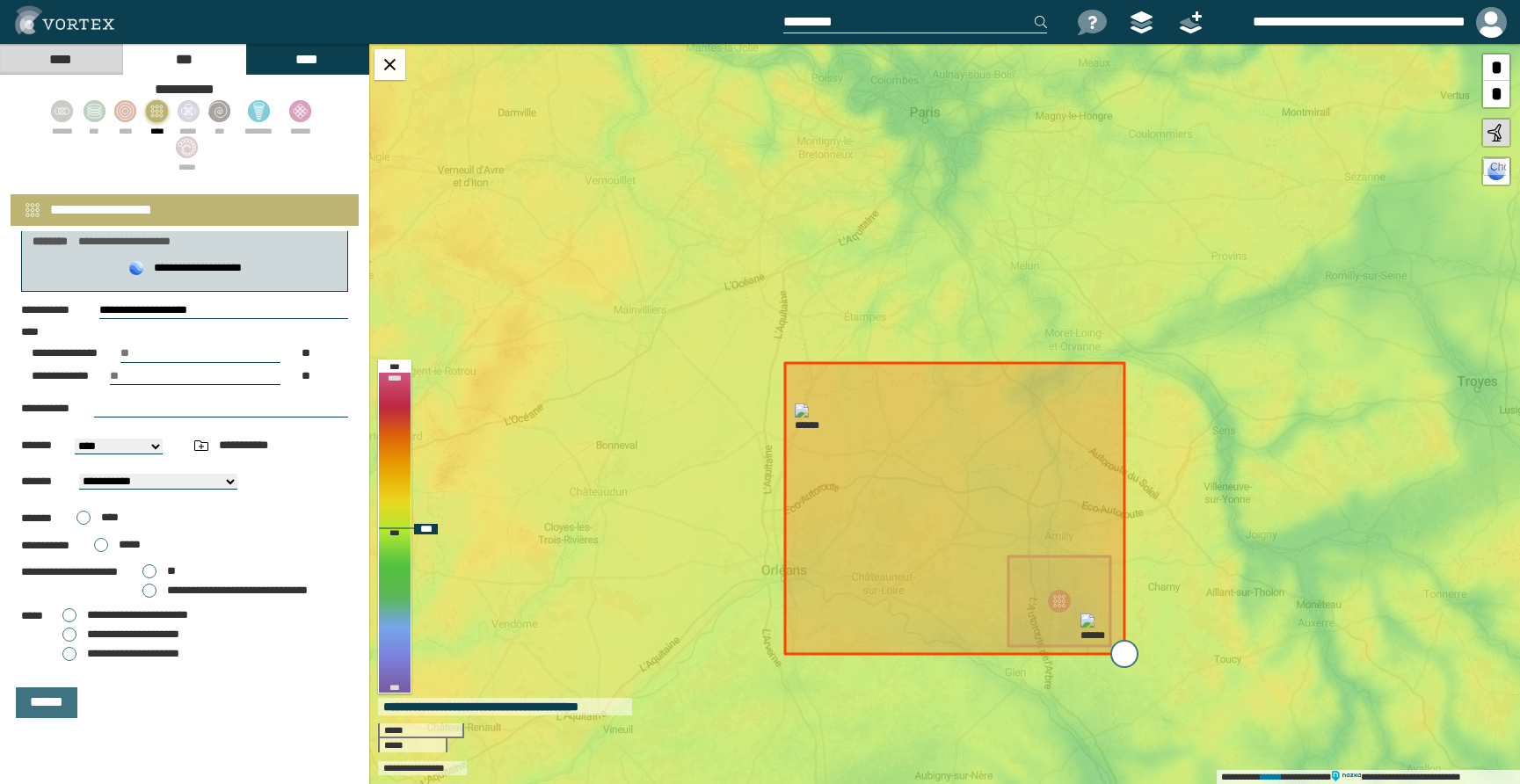 drag, startPoint x: 958, startPoint y: 541, endPoint x: 1124, endPoint y: 660, distance: 204.2474 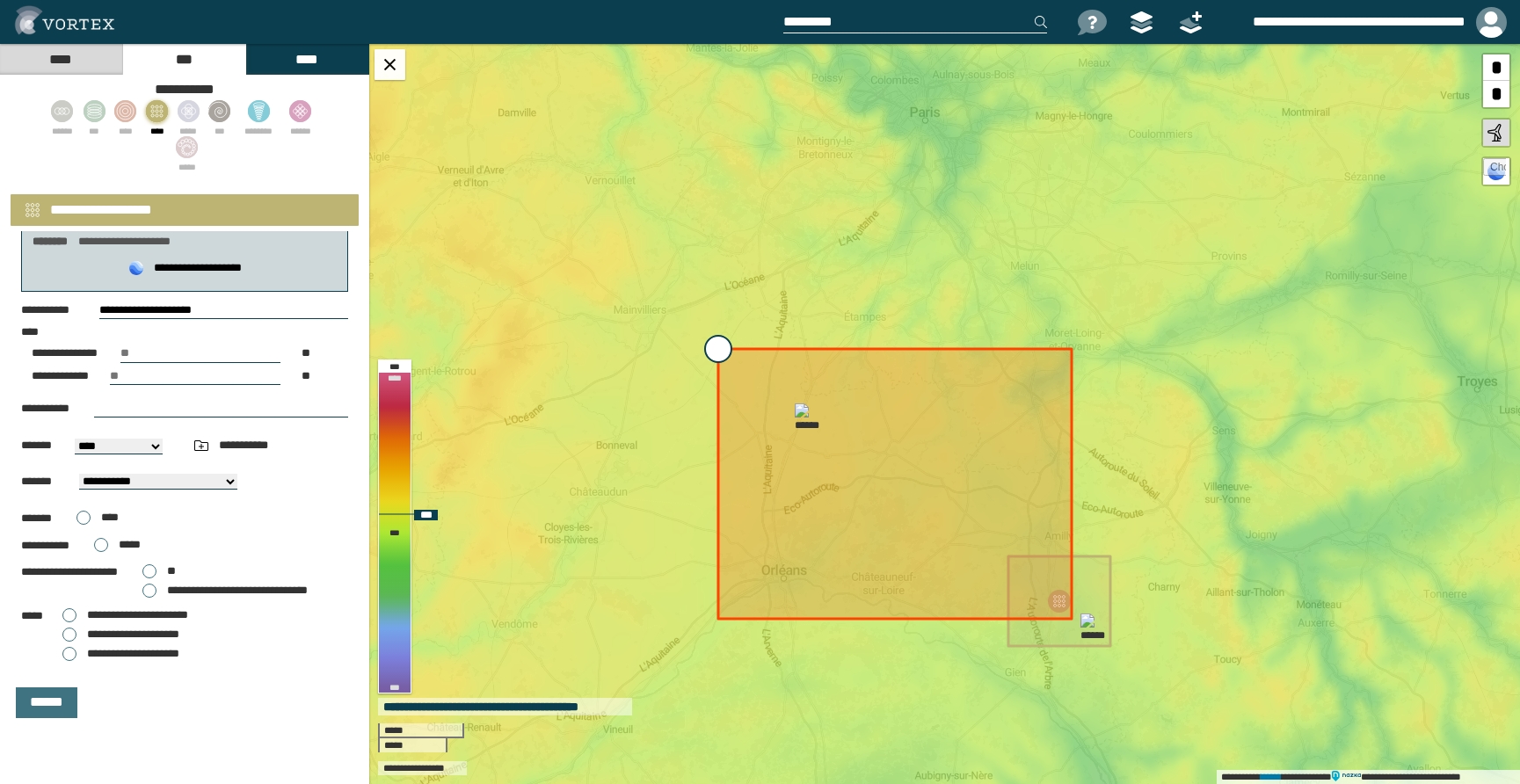 drag, startPoint x: 789, startPoint y: 367, endPoint x: 738, endPoint y: 356, distance: 52.17279 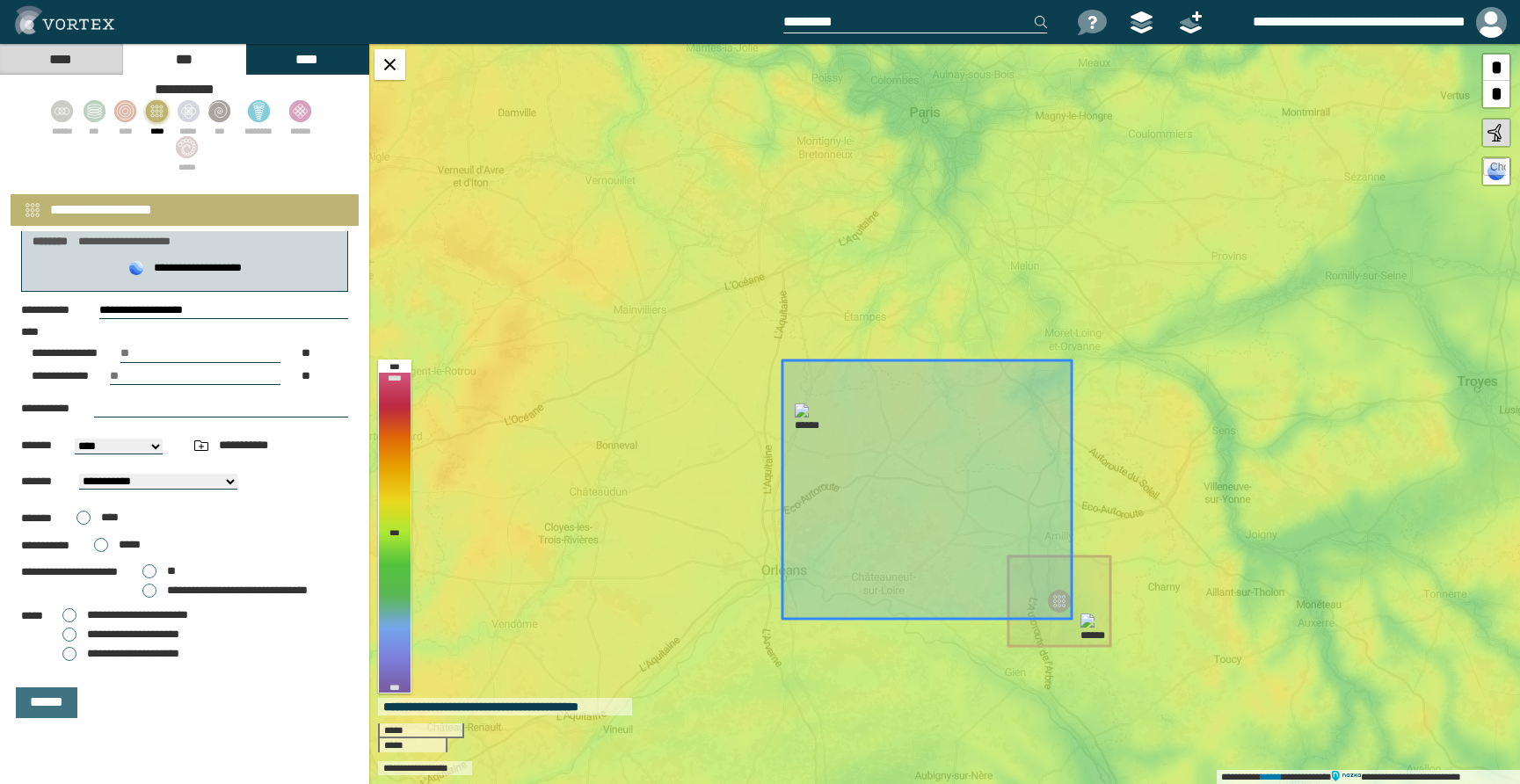 click on "**********" at bounding box center (133, 634) 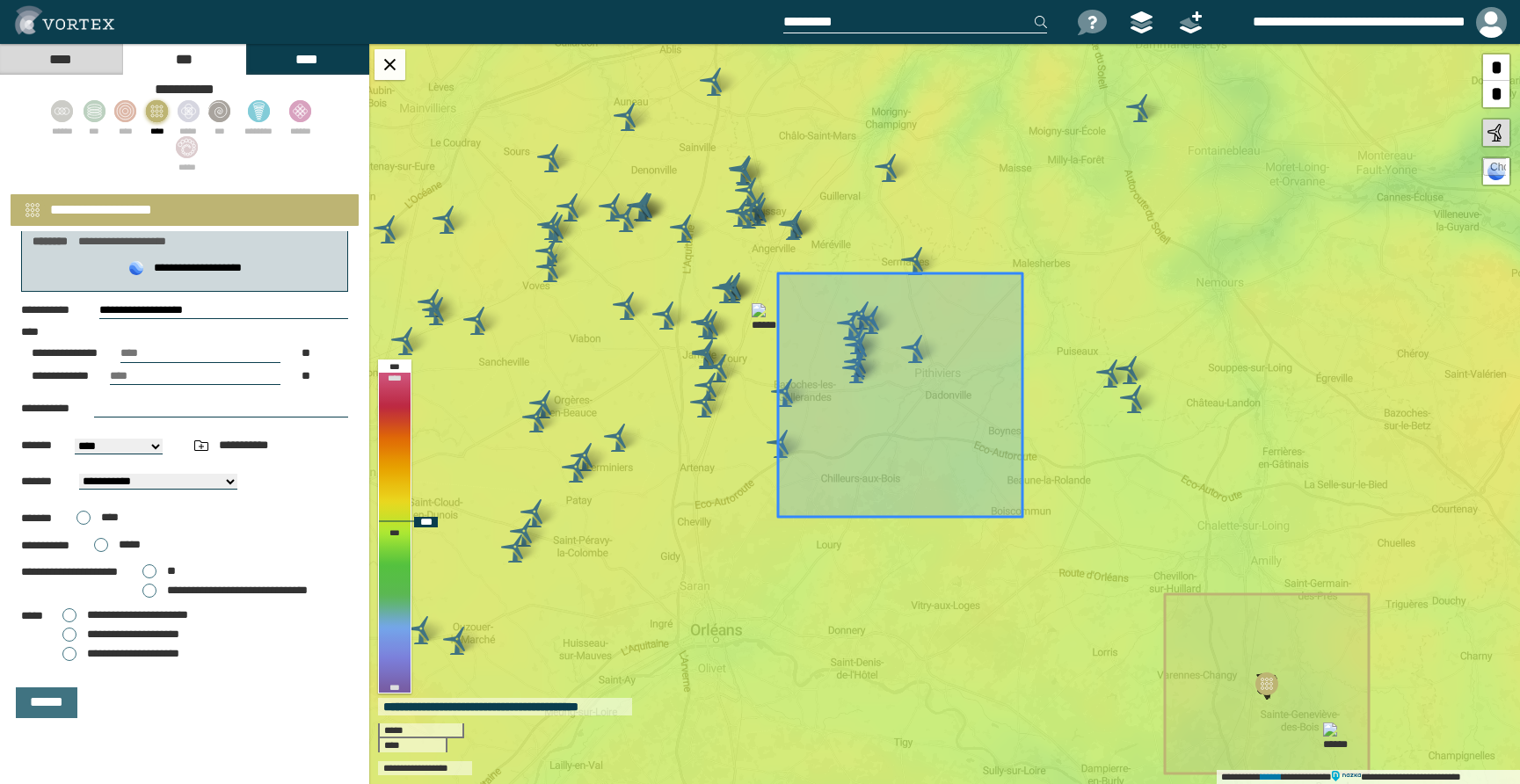 drag, startPoint x: 978, startPoint y: 367, endPoint x: 876, endPoint y: 301, distance: 121.49074 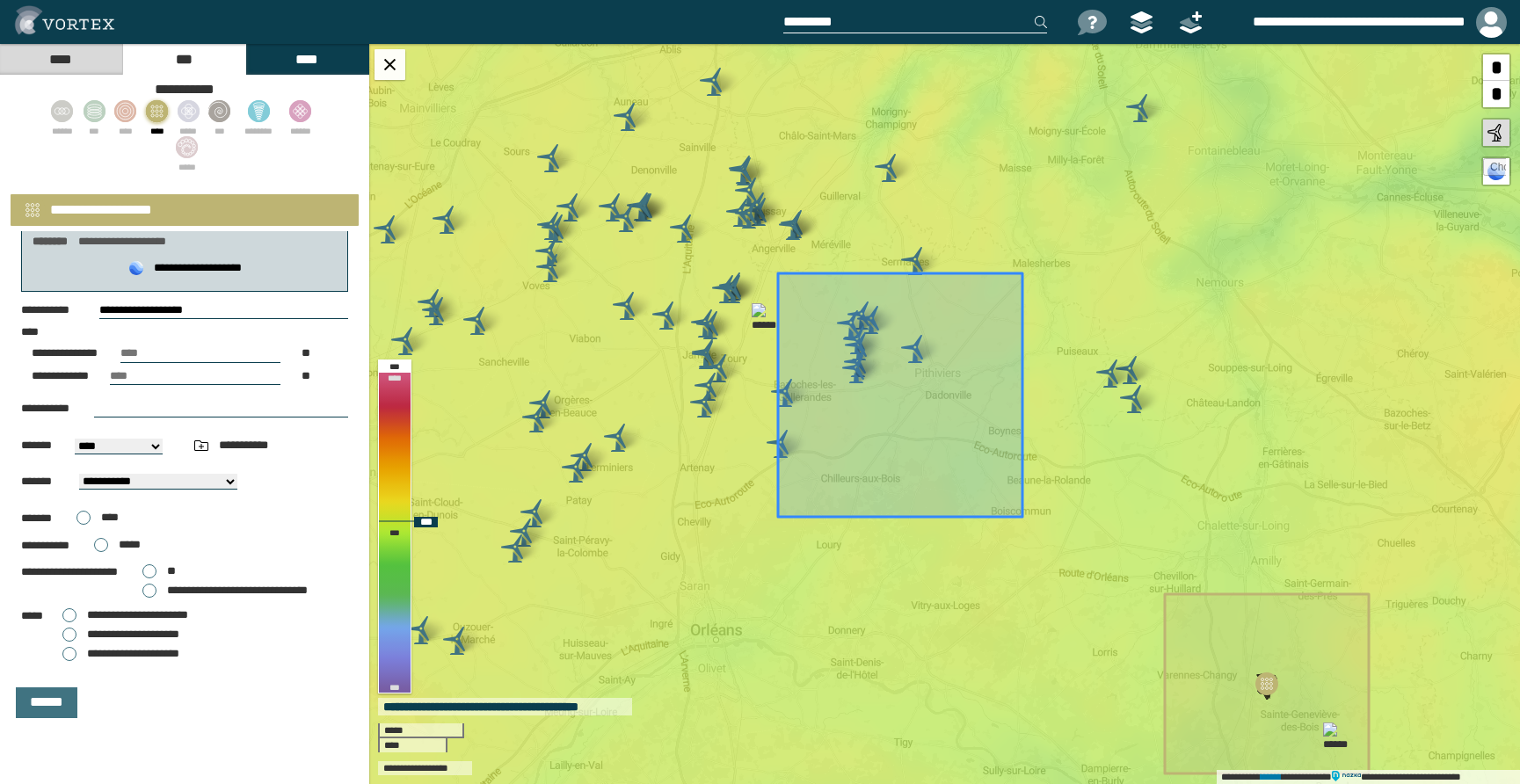 click at bounding box center [900, 395] 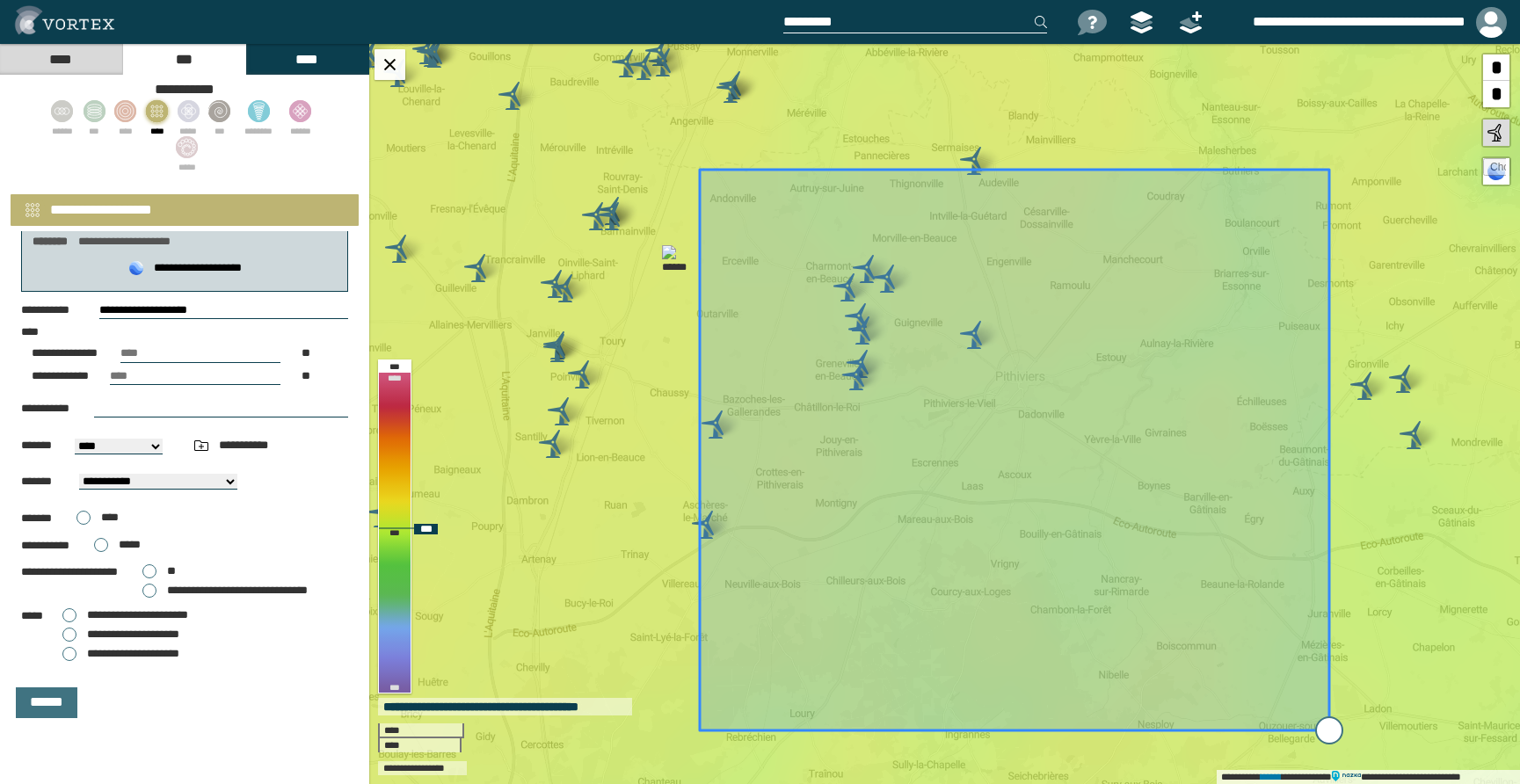 drag, startPoint x: 1194, startPoint y: 659, endPoint x: 1354, endPoint y: 745, distance: 181.64801 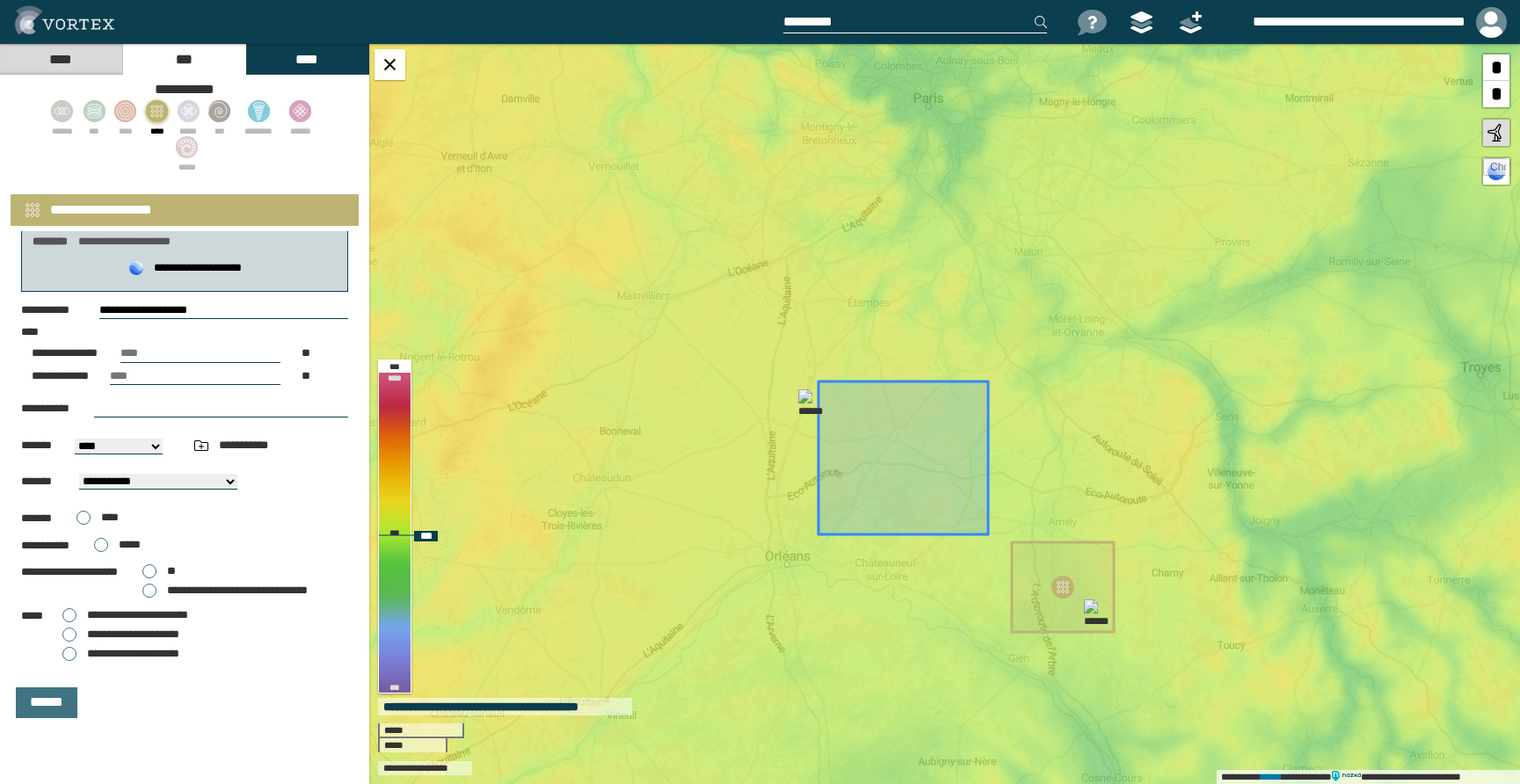 drag, startPoint x: 983, startPoint y: 520, endPoint x: 1015, endPoint y: 575, distance: 63.63175 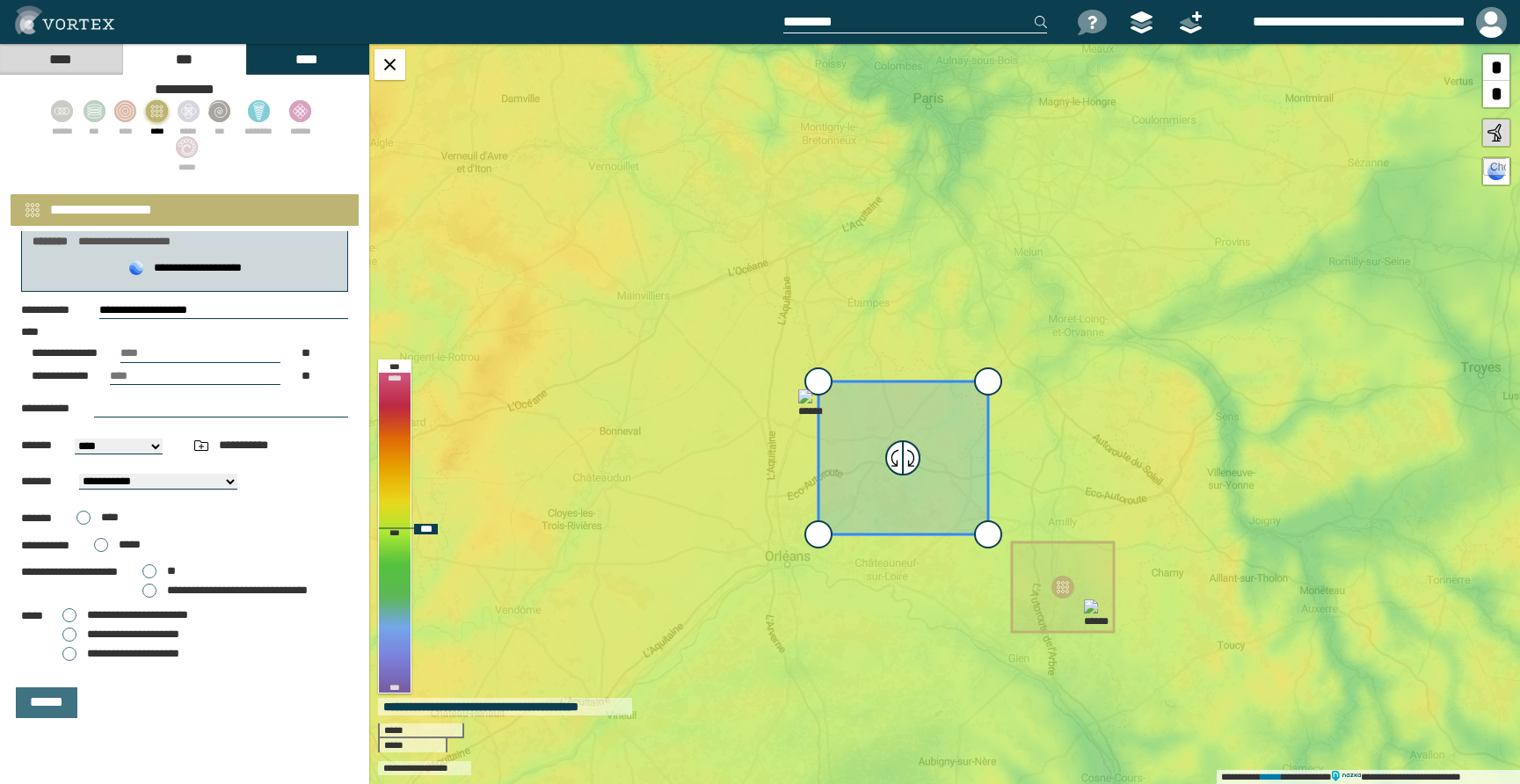 click at bounding box center [988, 534] 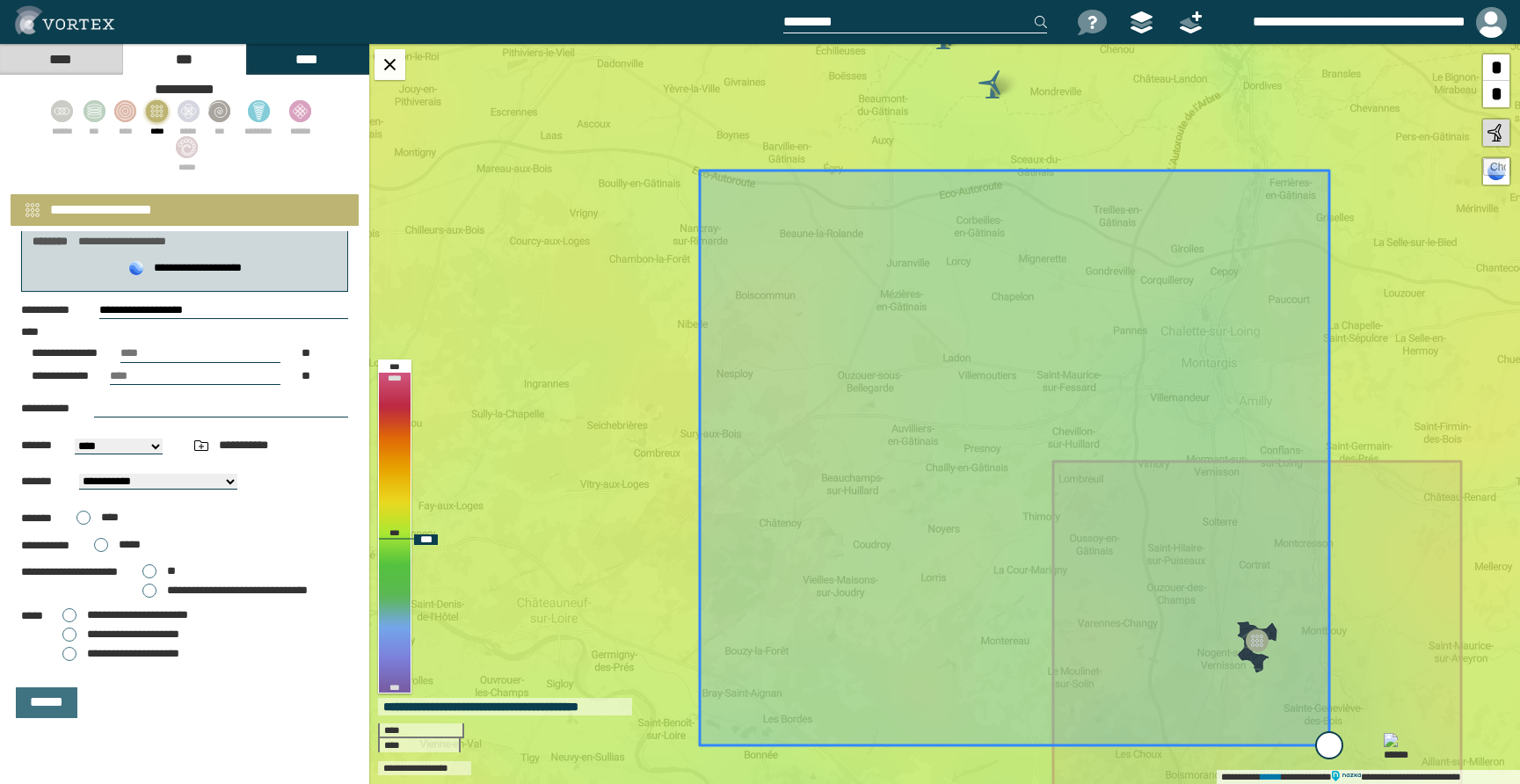 drag, startPoint x: 1185, startPoint y: 652, endPoint x: 1426, endPoint y: 783, distance: 274.3028 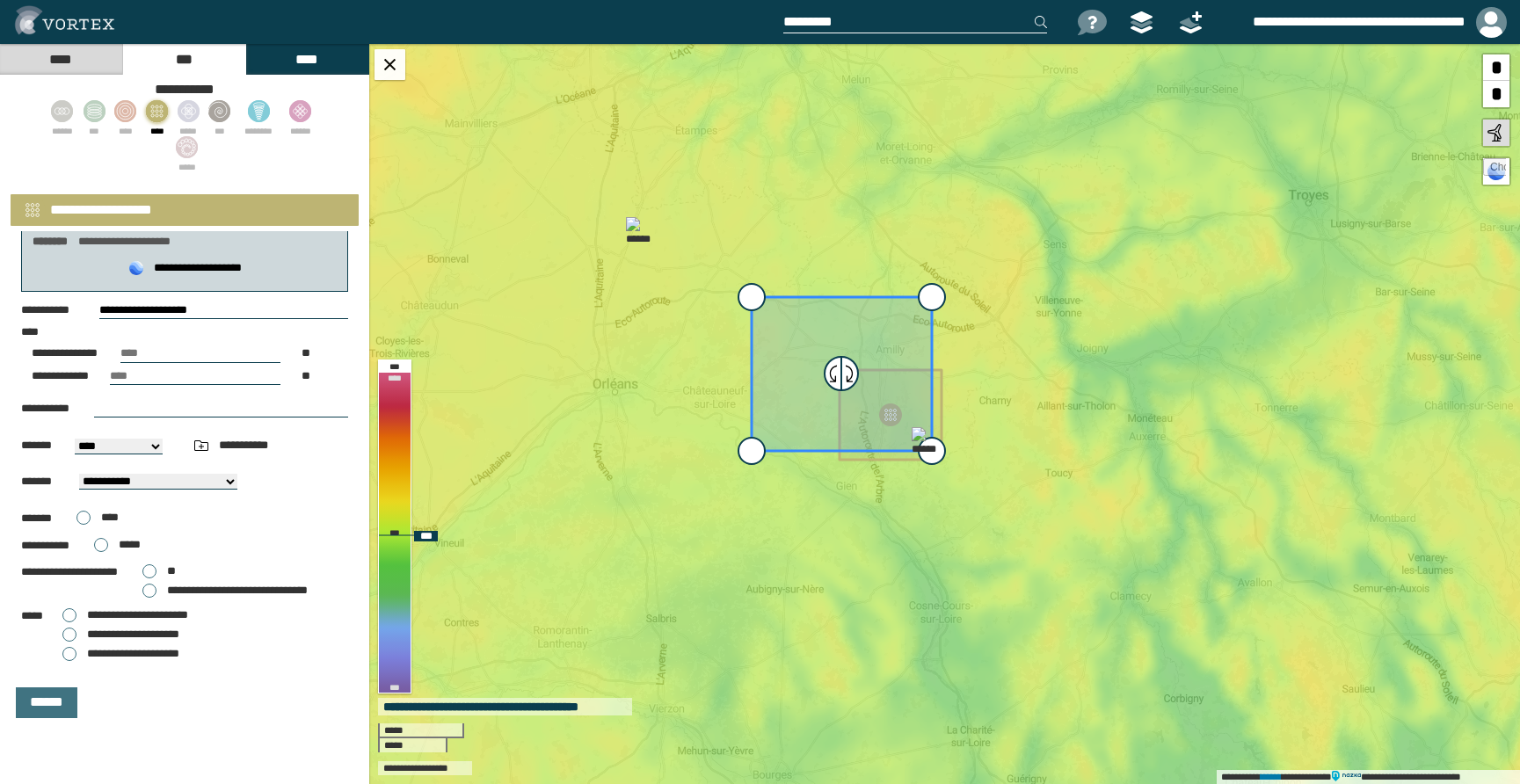 drag, startPoint x: 900, startPoint y: 426, endPoint x: 911, endPoint y: 438, distance: 16.278821 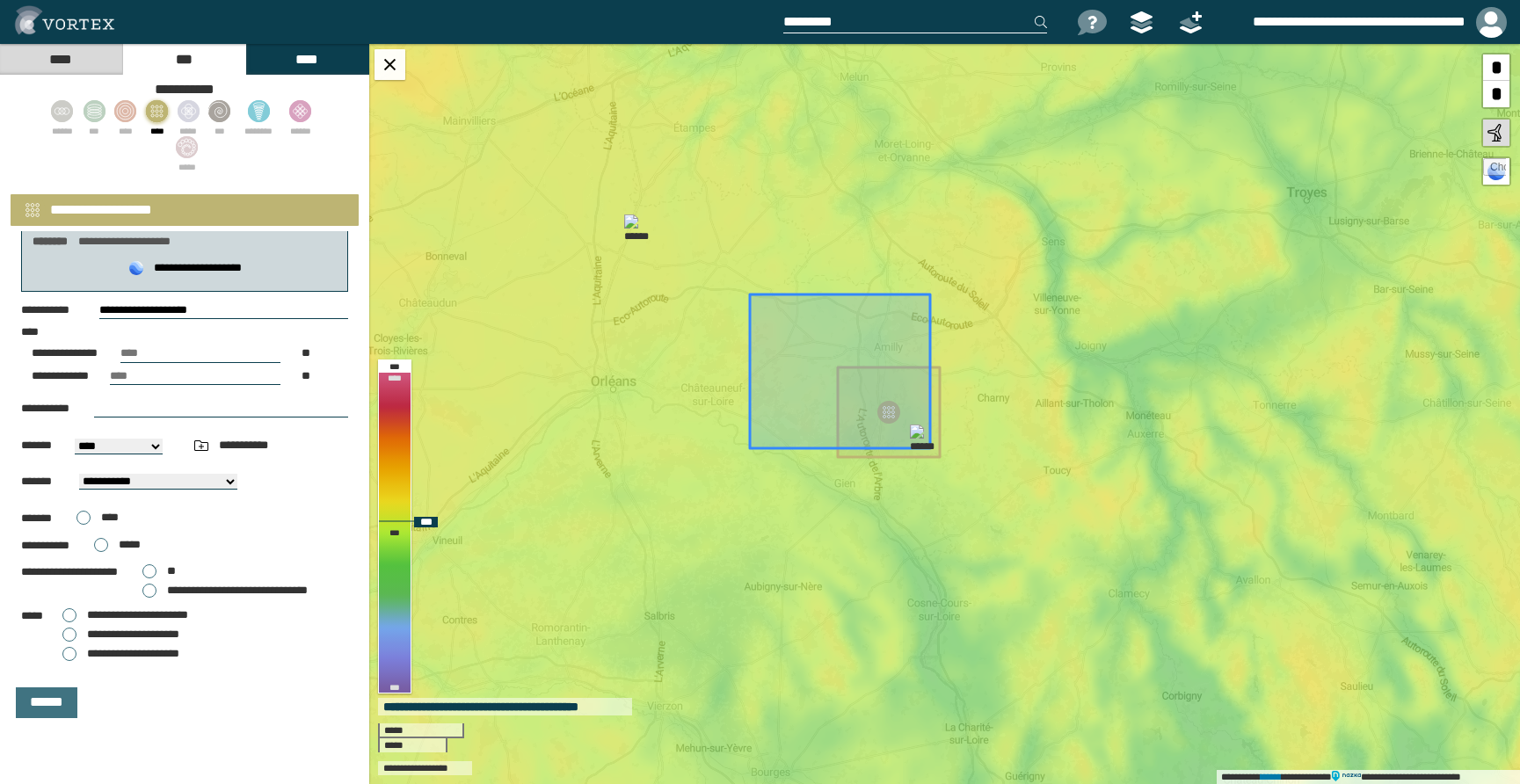 drag, startPoint x: 744, startPoint y: 291, endPoint x: 695, endPoint y: 255, distance: 60.80296 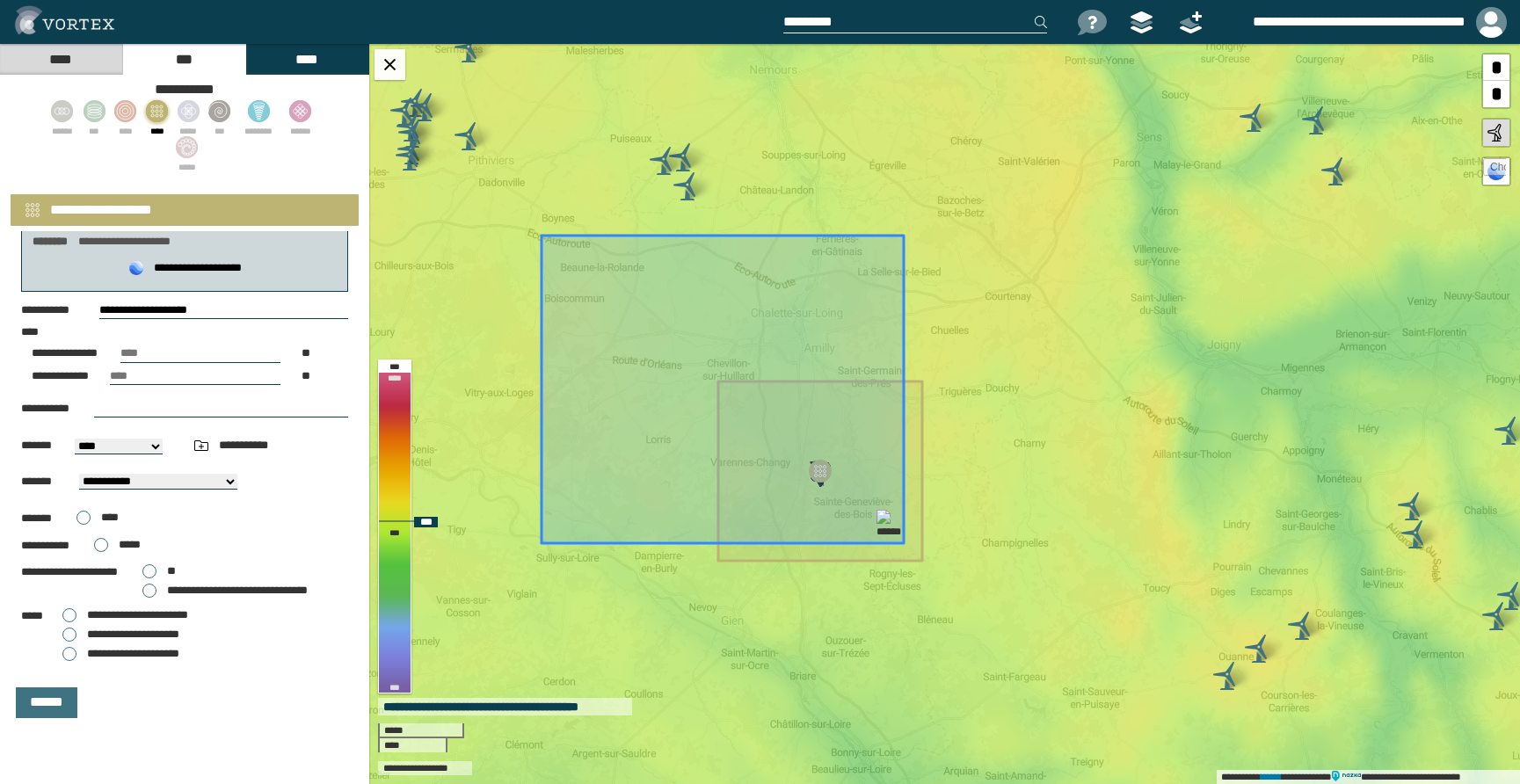 drag, startPoint x: 538, startPoint y: 227, endPoint x: 573, endPoint y: 230, distance: 35.1283 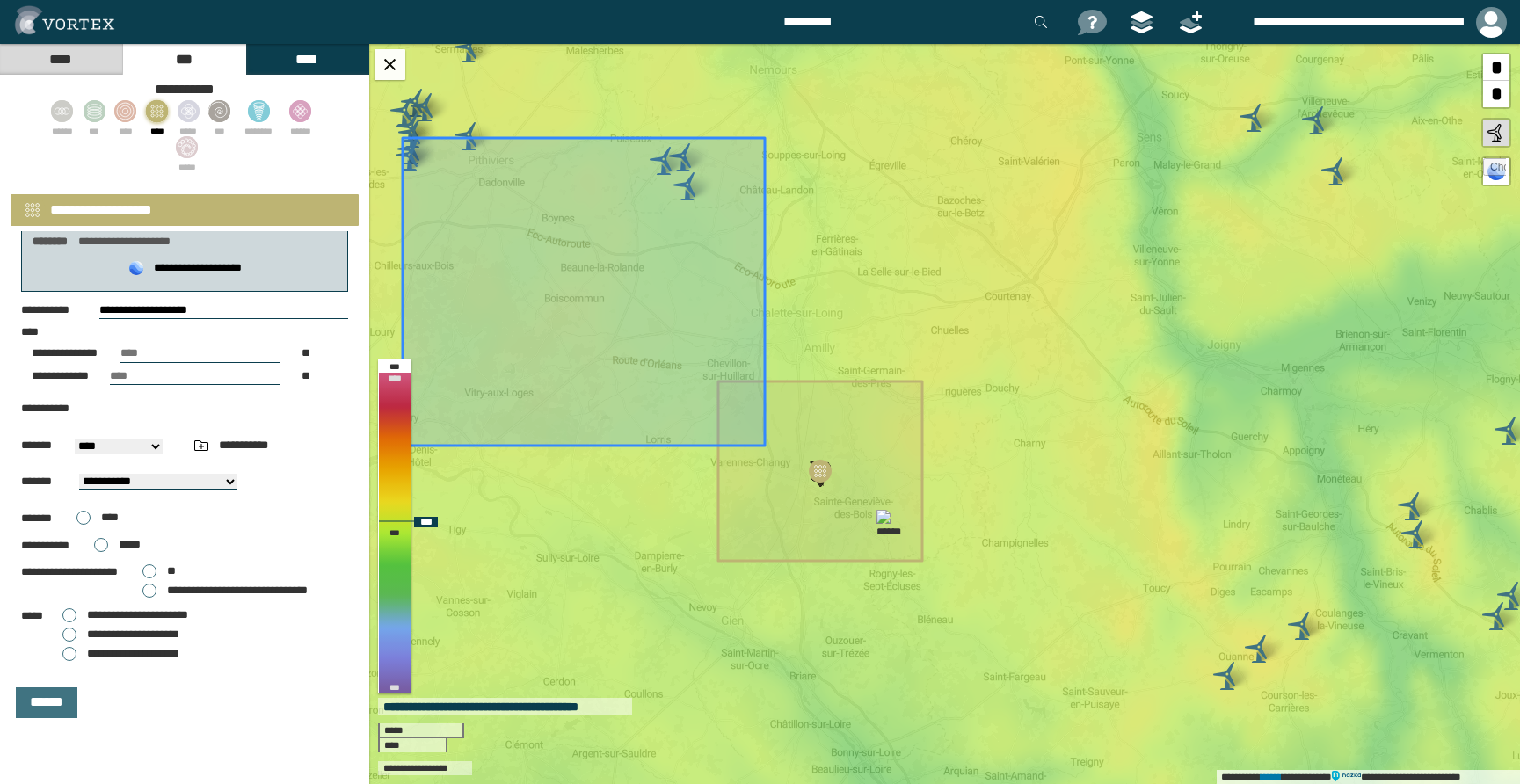 drag, startPoint x: 716, startPoint y: 370, endPoint x: 560, endPoint y: 248, distance: 198.0404 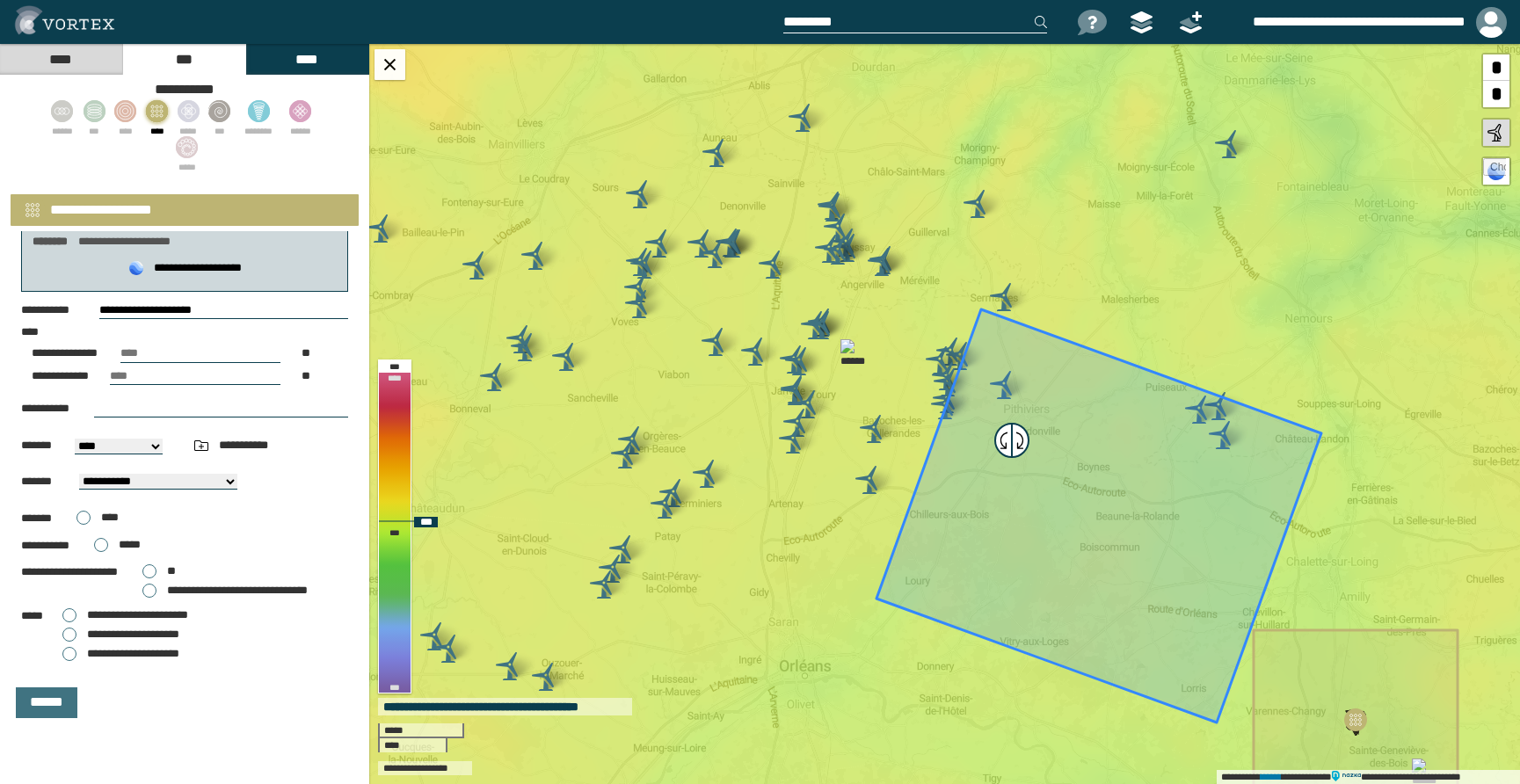 drag, startPoint x: 1102, startPoint y: 518, endPoint x: 1016, endPoint y: 445, distance: 112.80514 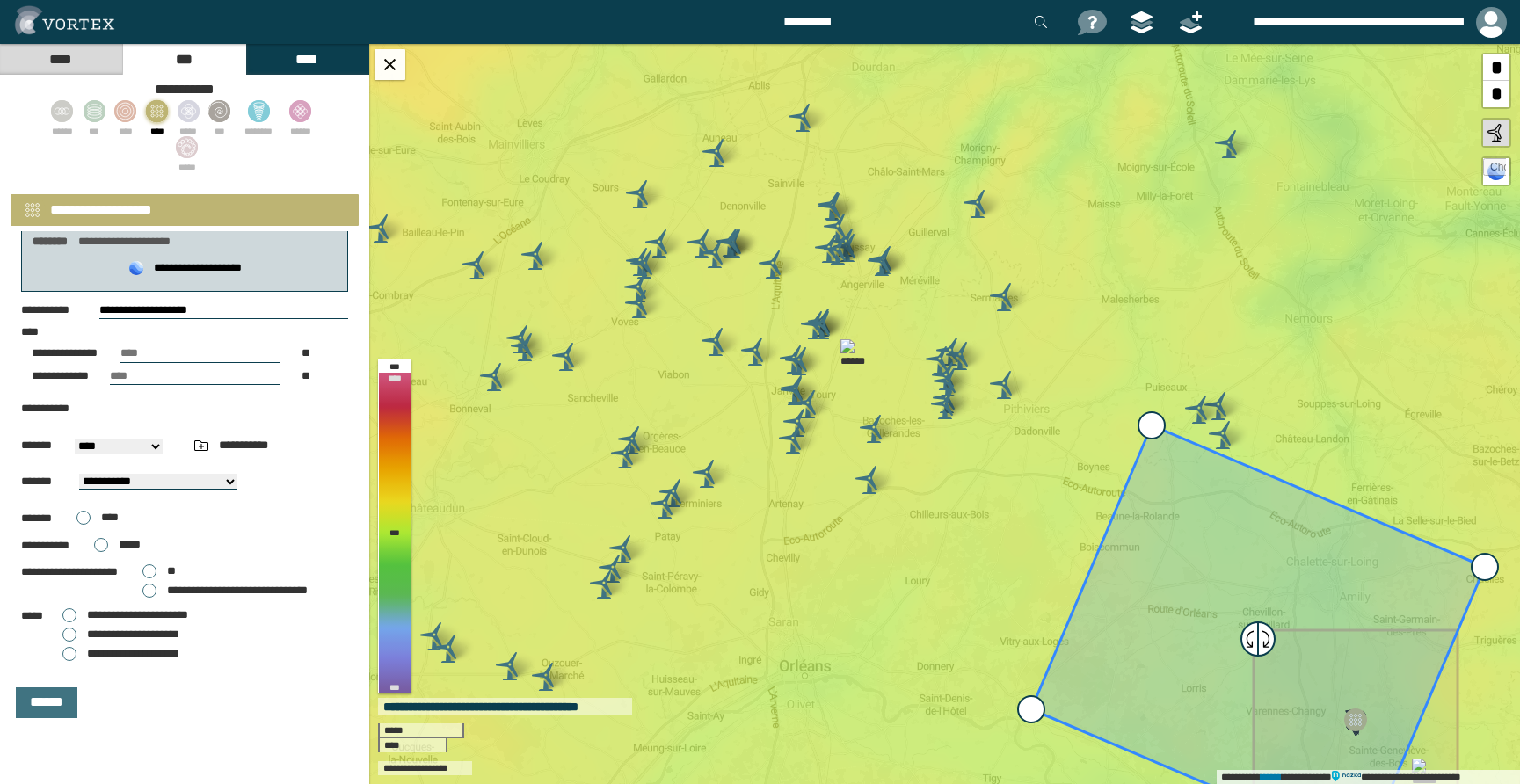 click on "**********" at bounding box center [125, 615] 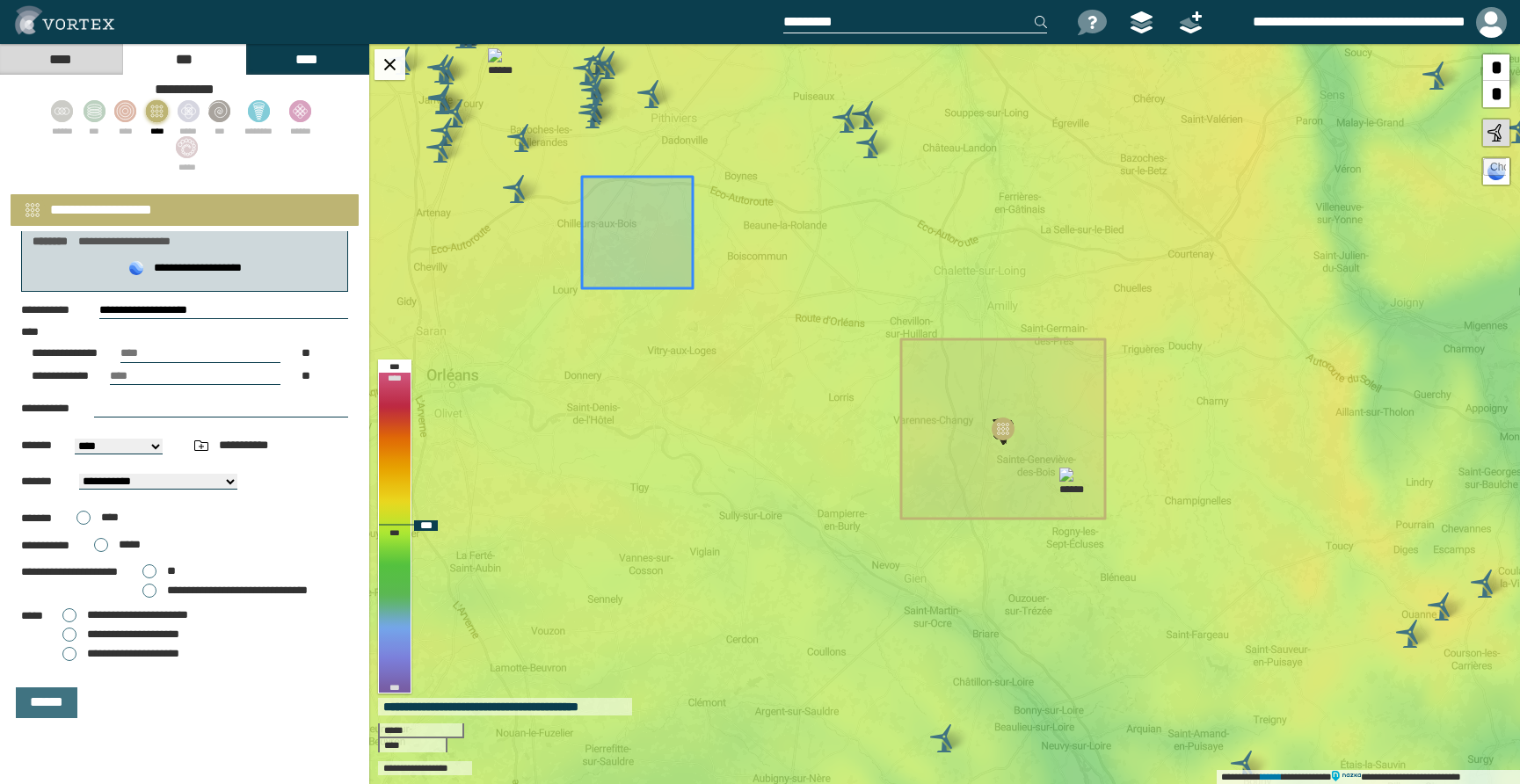 drag, startPoint x: 891, startPoint y: 314, endPoint x: 621, endPoint y: 197, distance: 294.2601 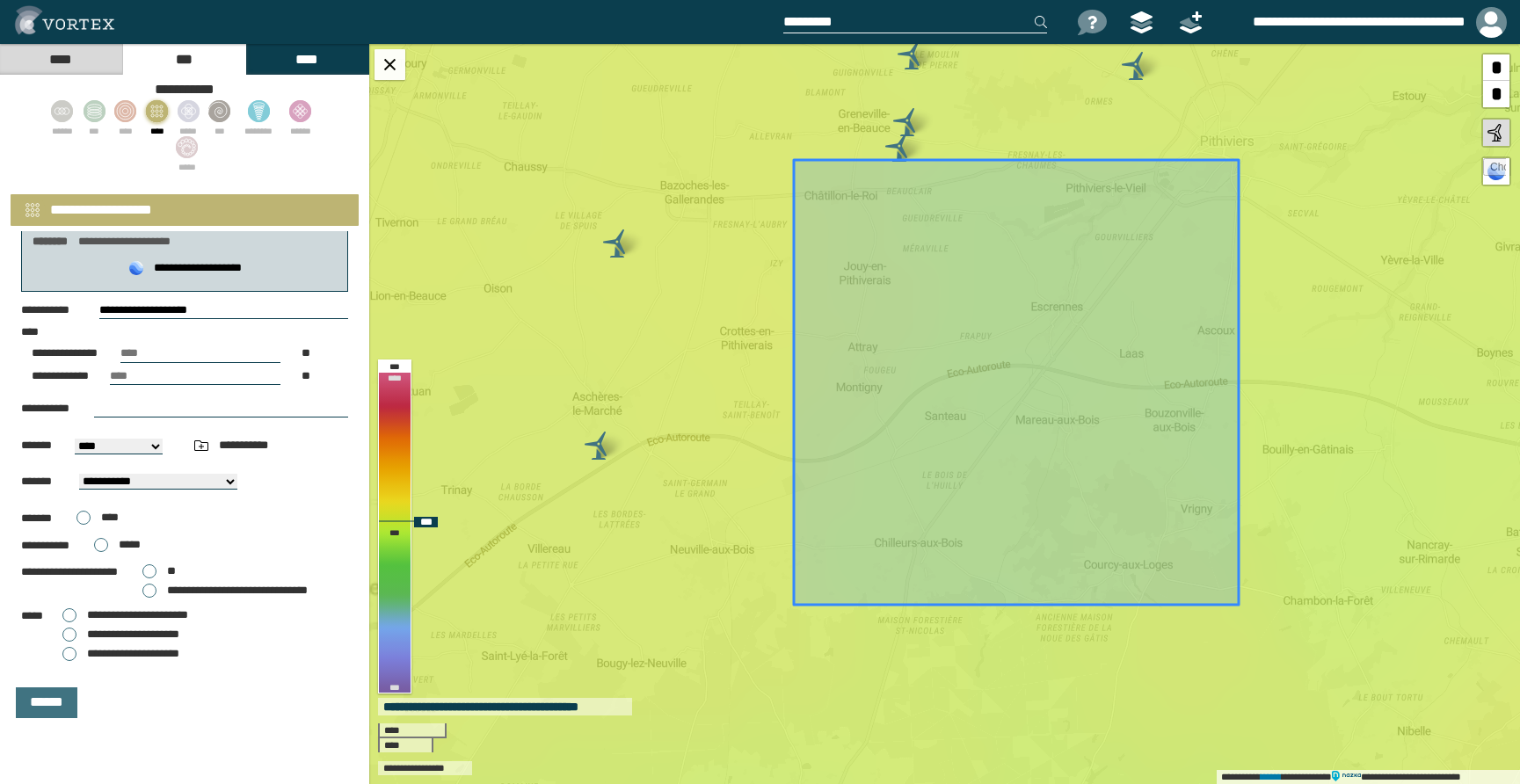 drag, startPoint x: 1004, startPoint y: 432, endPoint x: 946, endPoint y: 228, distance: 212.0849 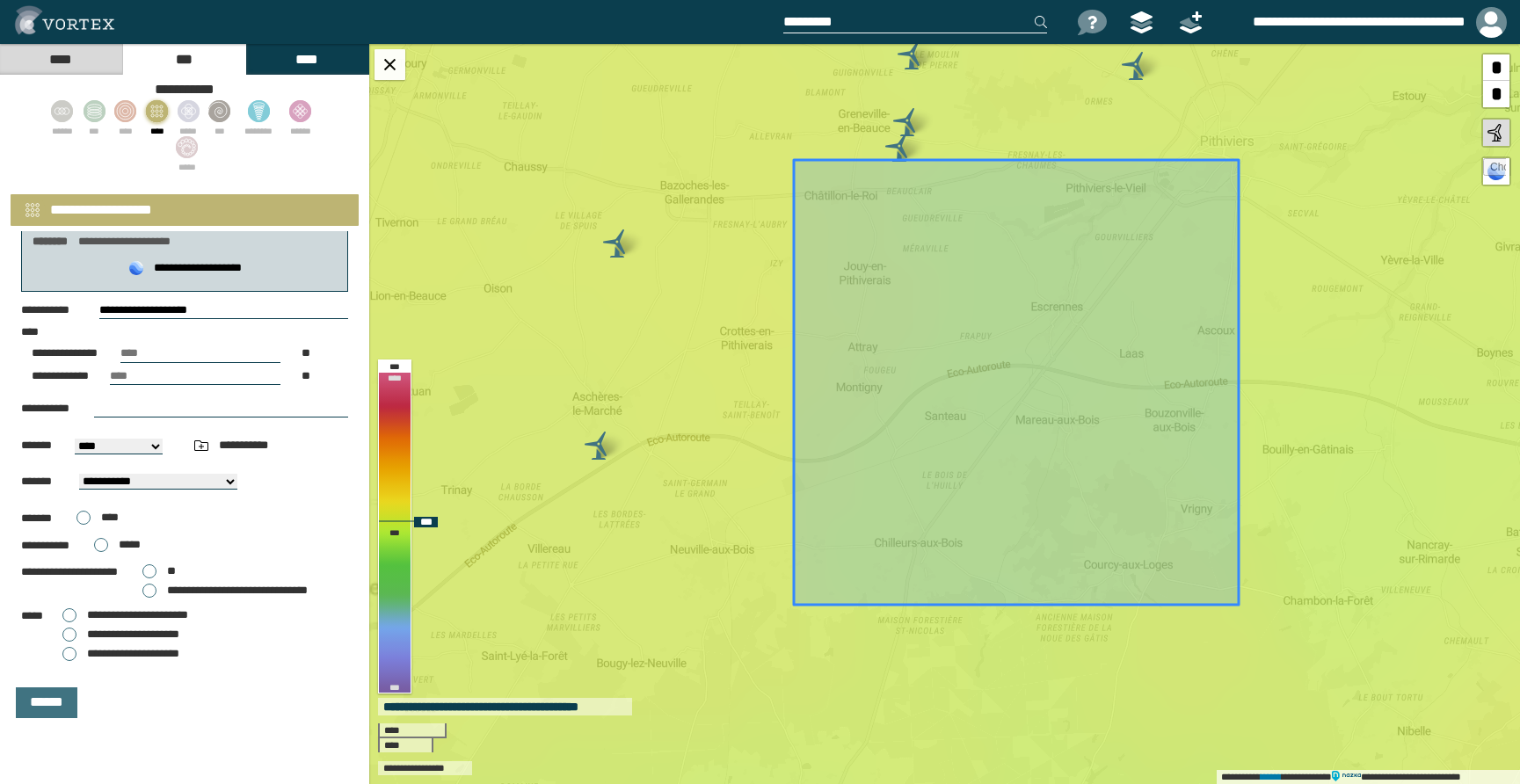 click at bounding box center (1016, 382) 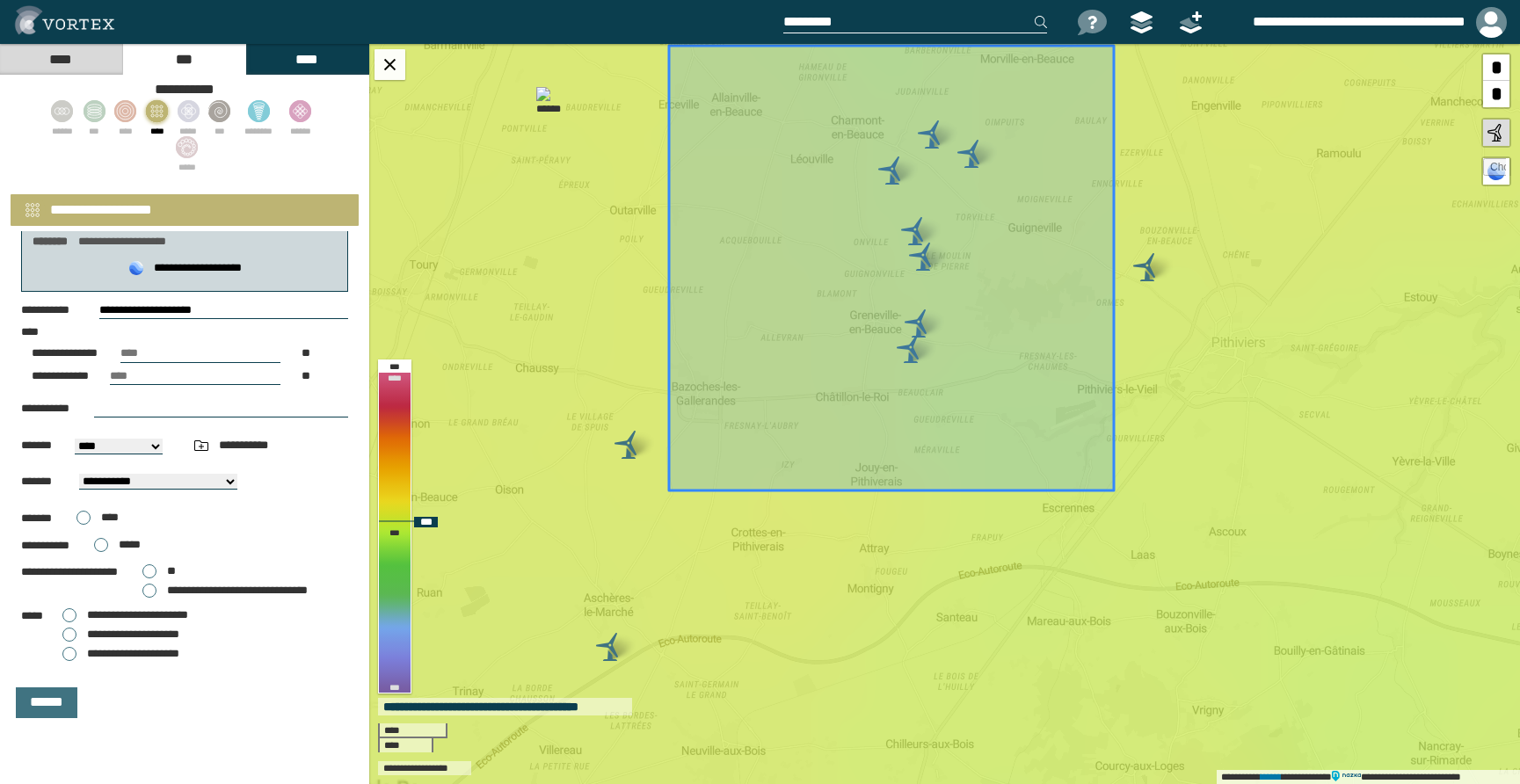 drag, startPoint x: 1014, startPoint y: 432, endPoint x: 882, endPoint y: 133, distance: 326.84094 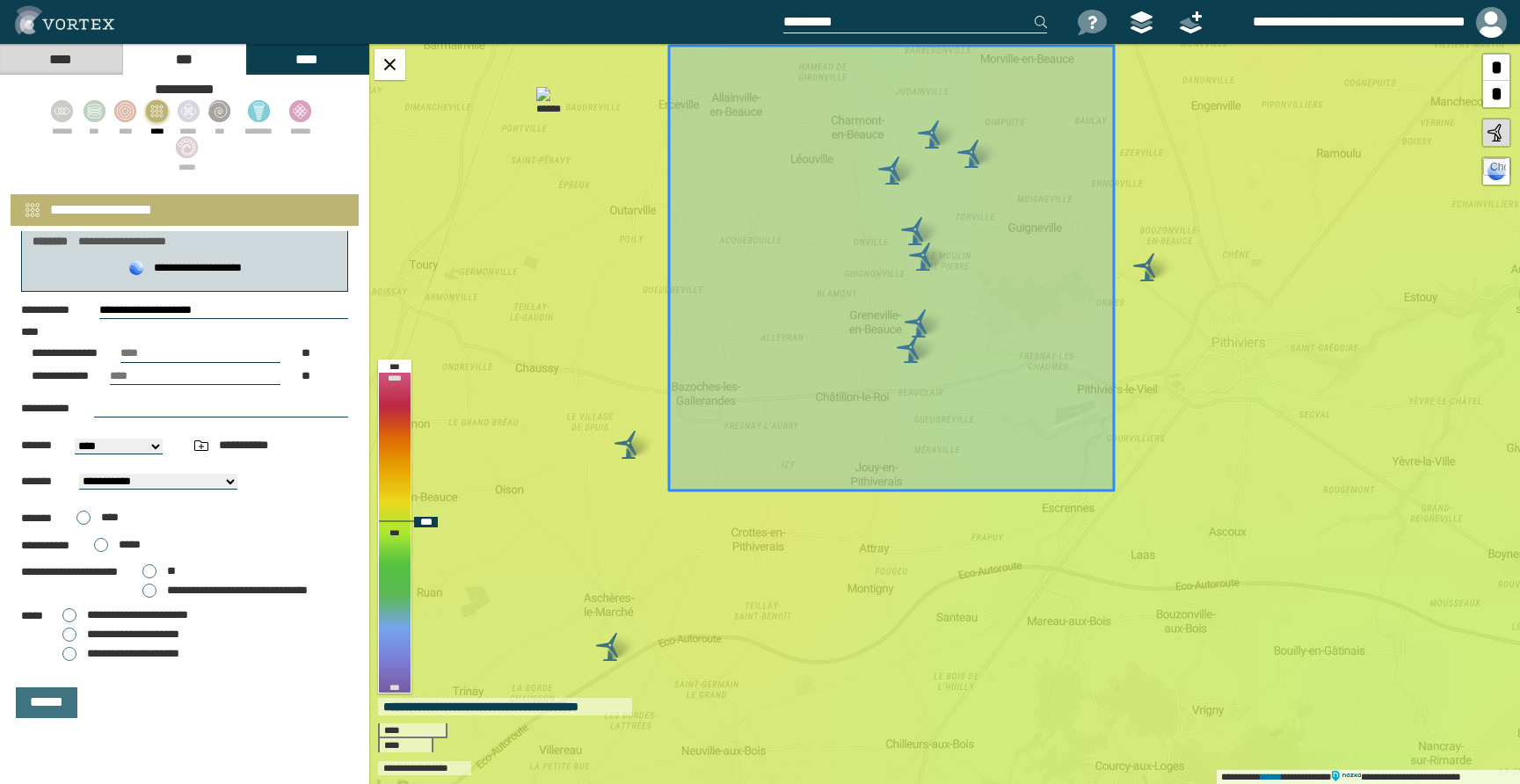 click at bounding box center [891, 268] 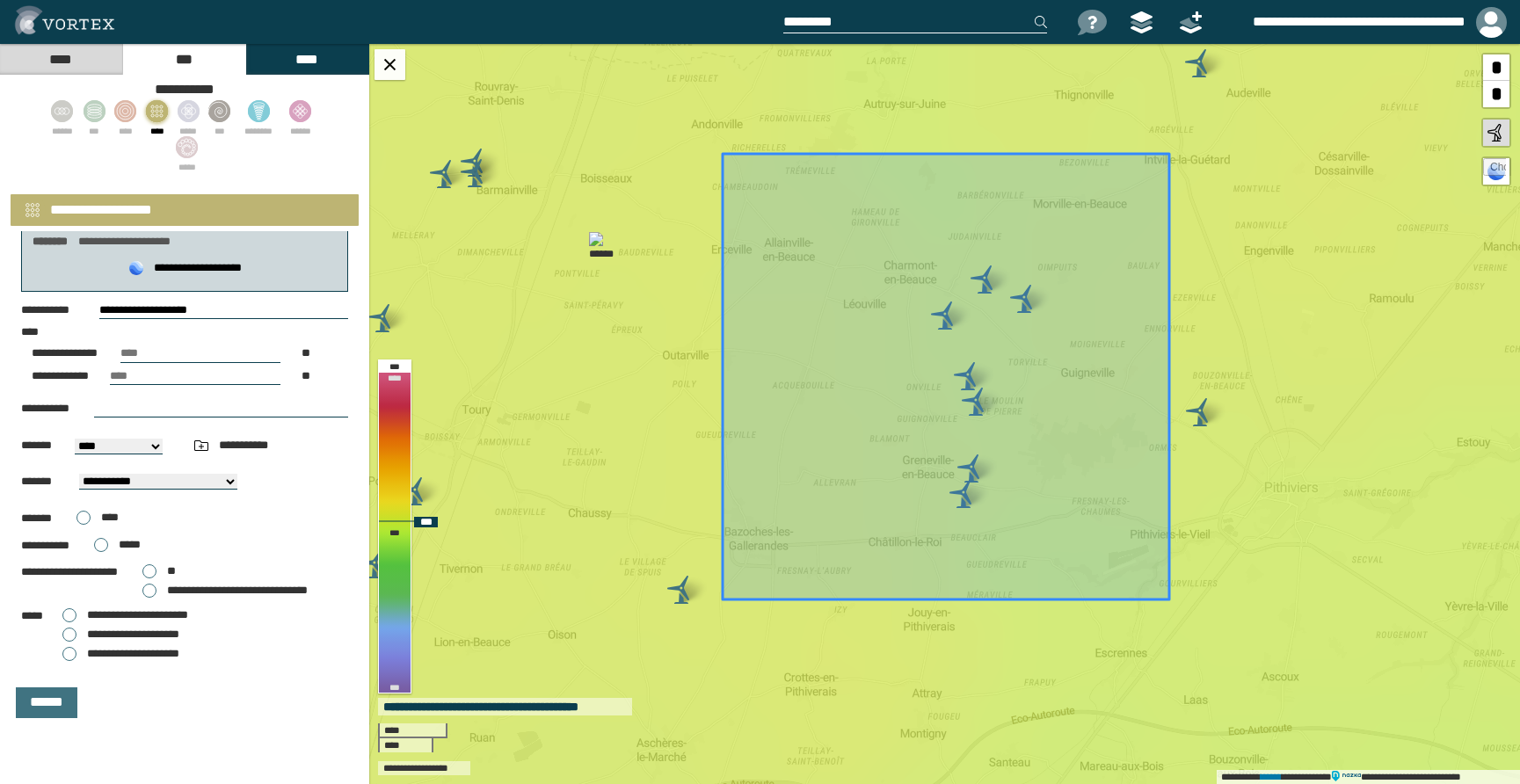 drag, startPoint x: 922, startPoint y: 304, endPoint x: 924, endPoint y: 267, distance: 37.054015 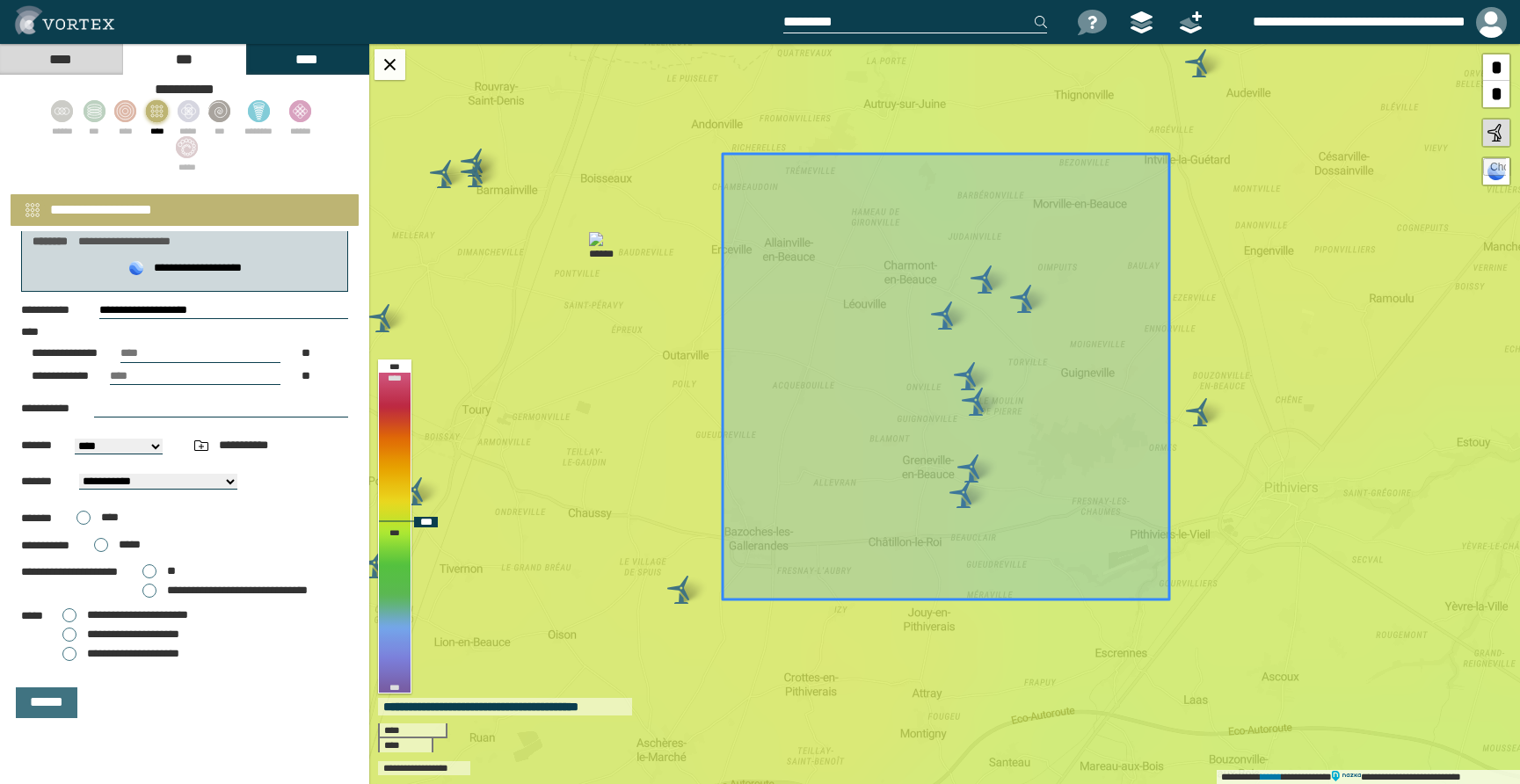 click at bounding box center [946, 376] 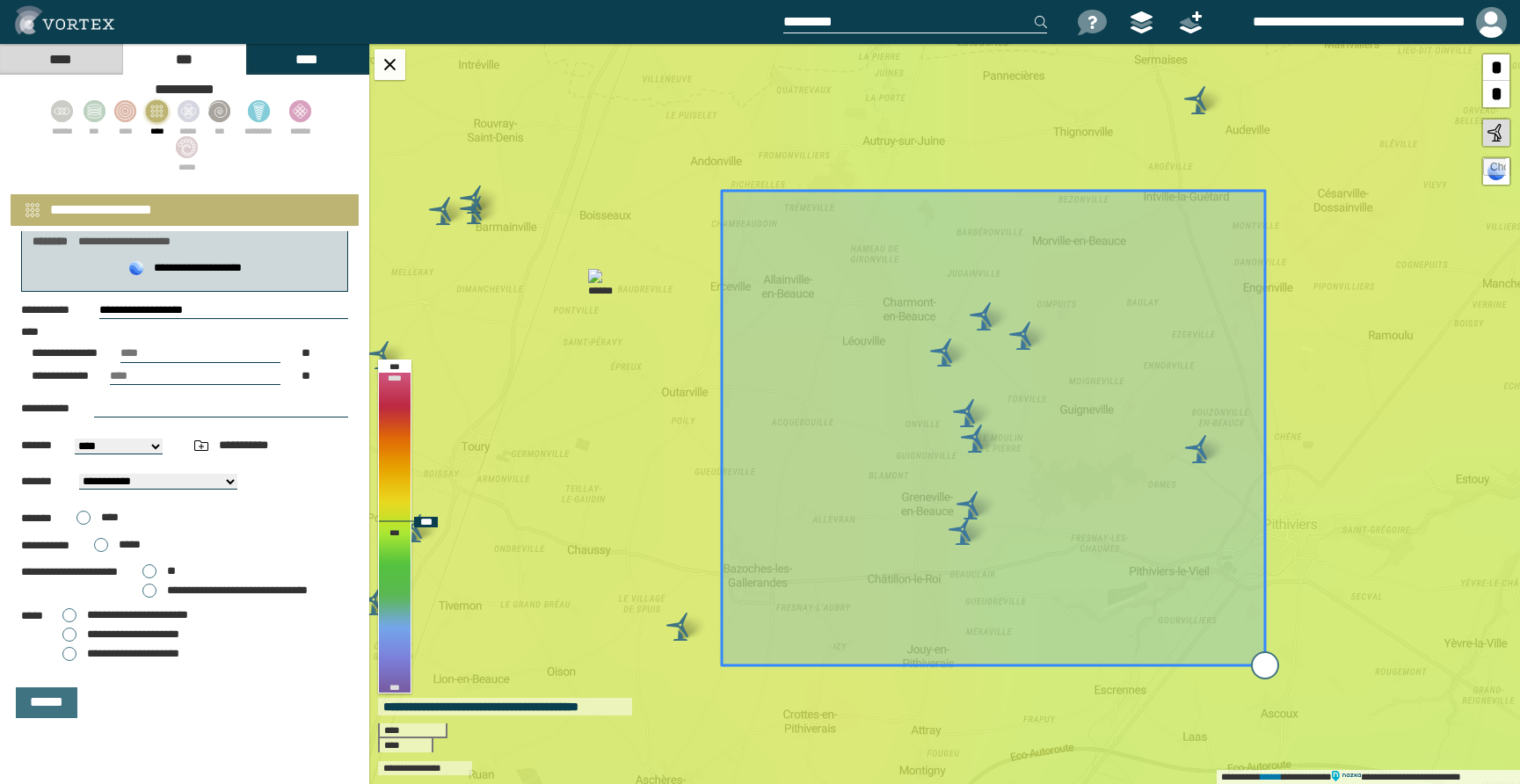 drag, startPoint x: 1174, startPoint y: 639, endPoint x: 1332, endPoint y: 696, distance: 167.96726 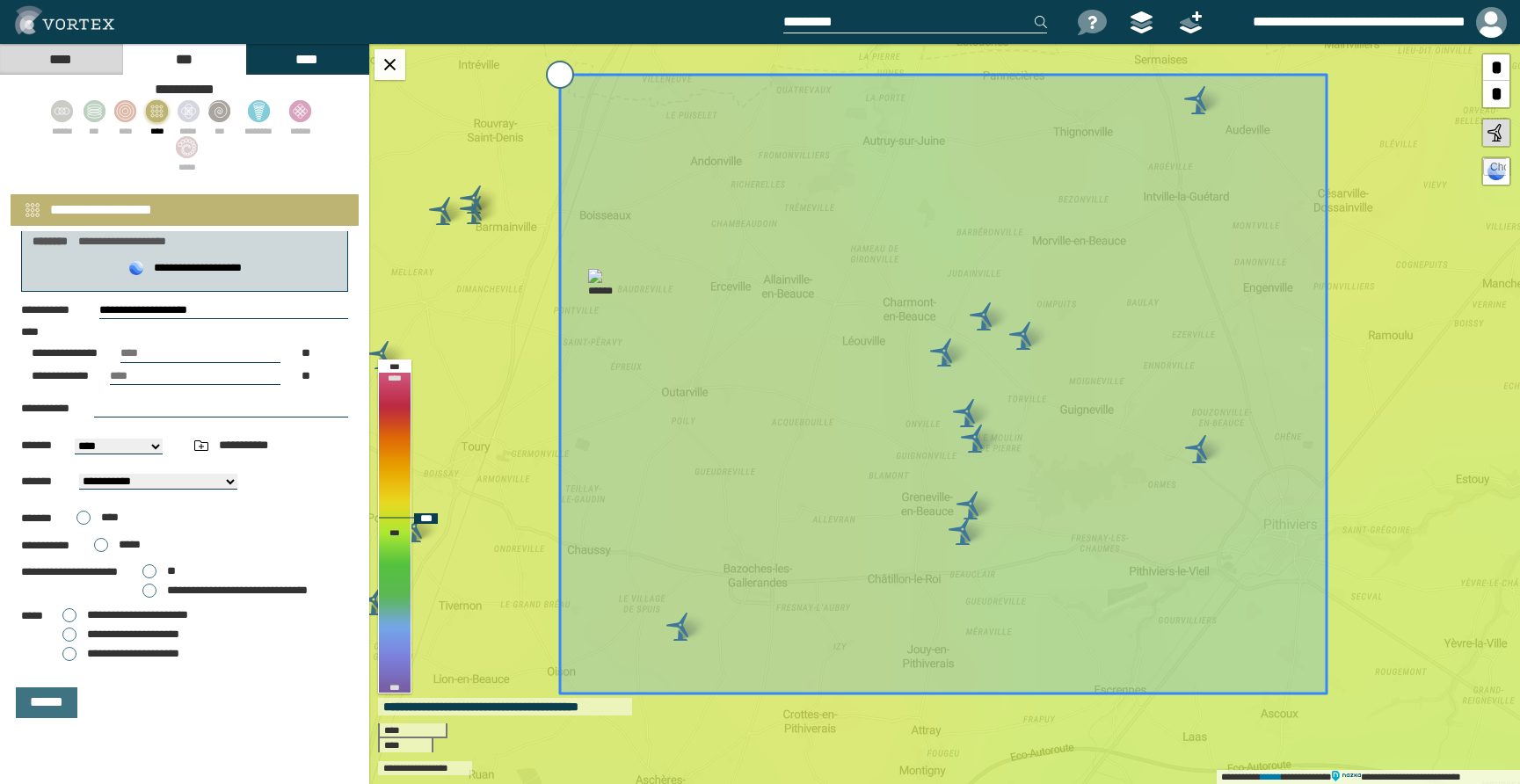 drag, startPoint x: 717, startPoint y: 192, endPoint x: 556, endPoint y: 76, distance: 198.43639 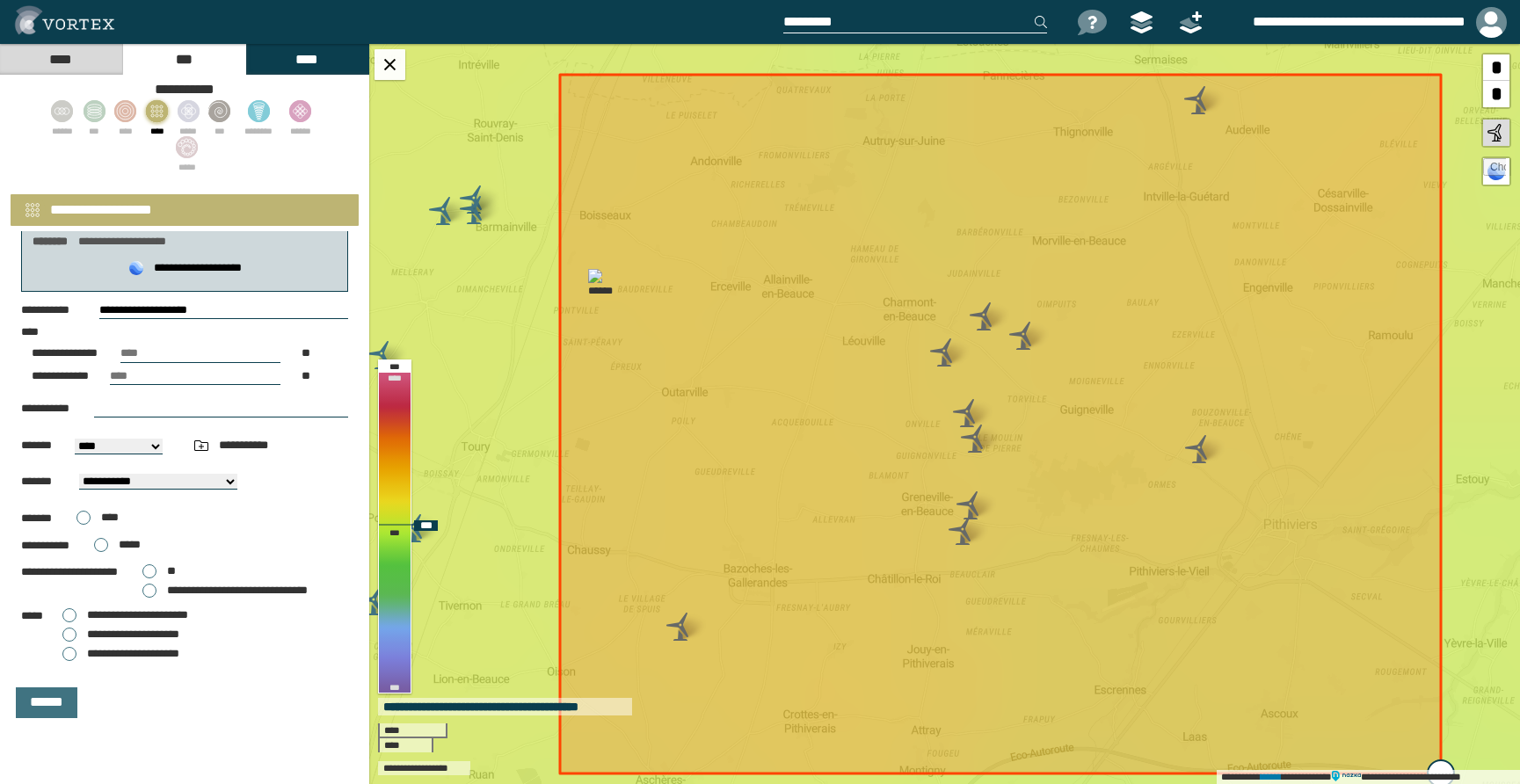 drag, startPoint x: 1329, startPoint y: 693, endPoint x: 1403, endPoint y: 740, distance: 87.6641 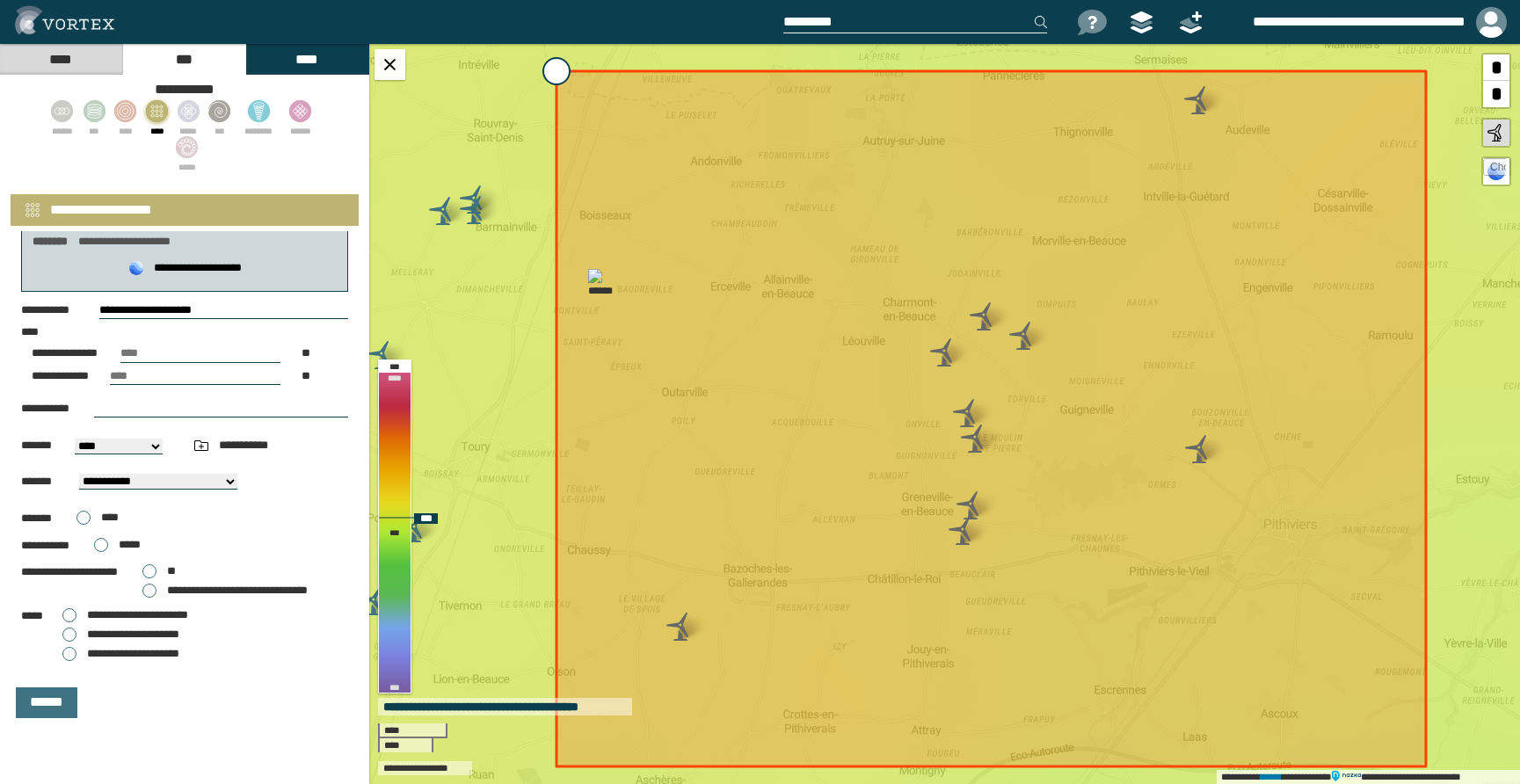 drag, startPoint x: 553, startPoint y: 80, endPoint x: 482, endPoint y: 40, distance: 81.492331 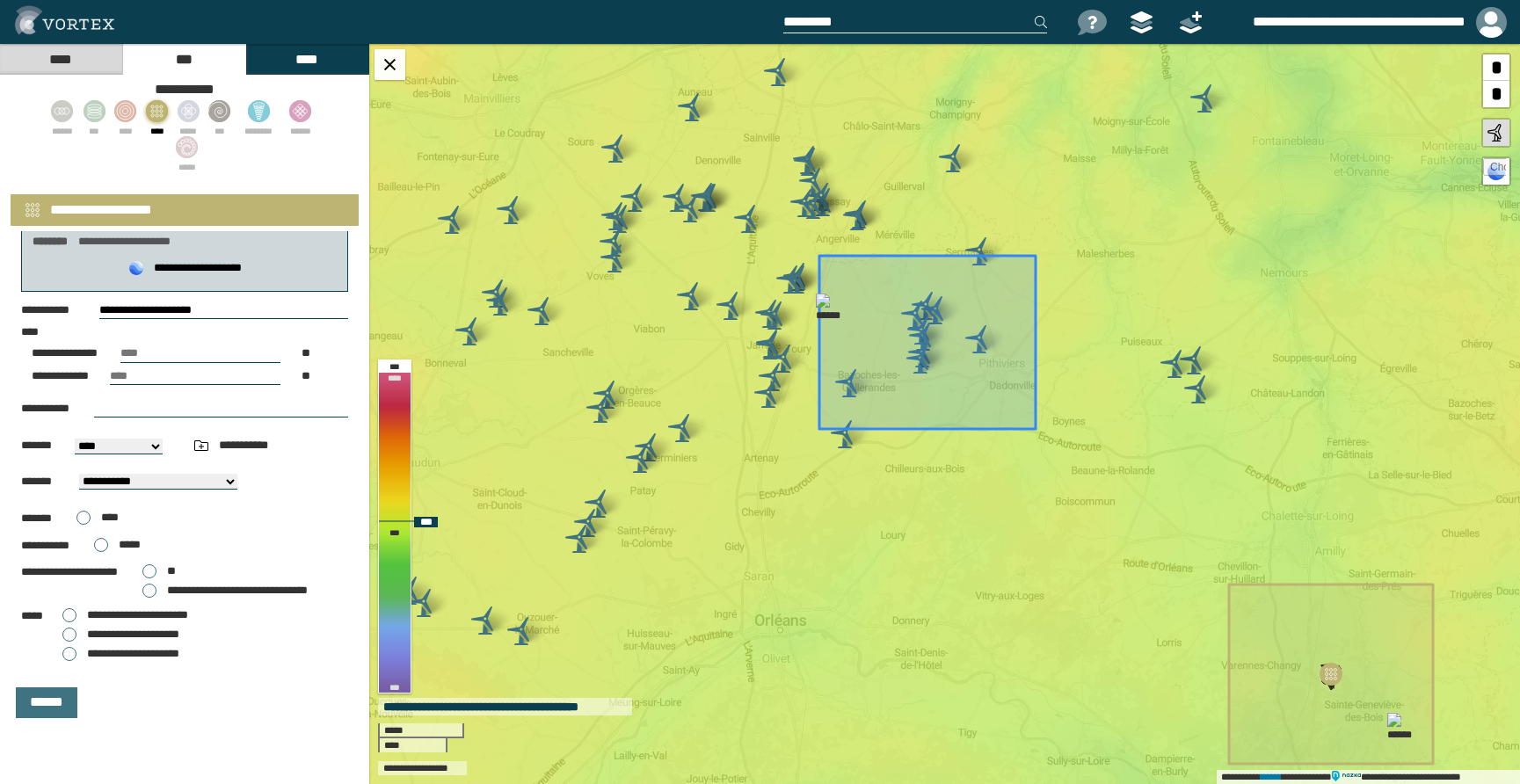 drag, startPoint x: 1042, startPoint y: 433, endPoint x: 1093, endPoint y: 502, distance: 85.8021 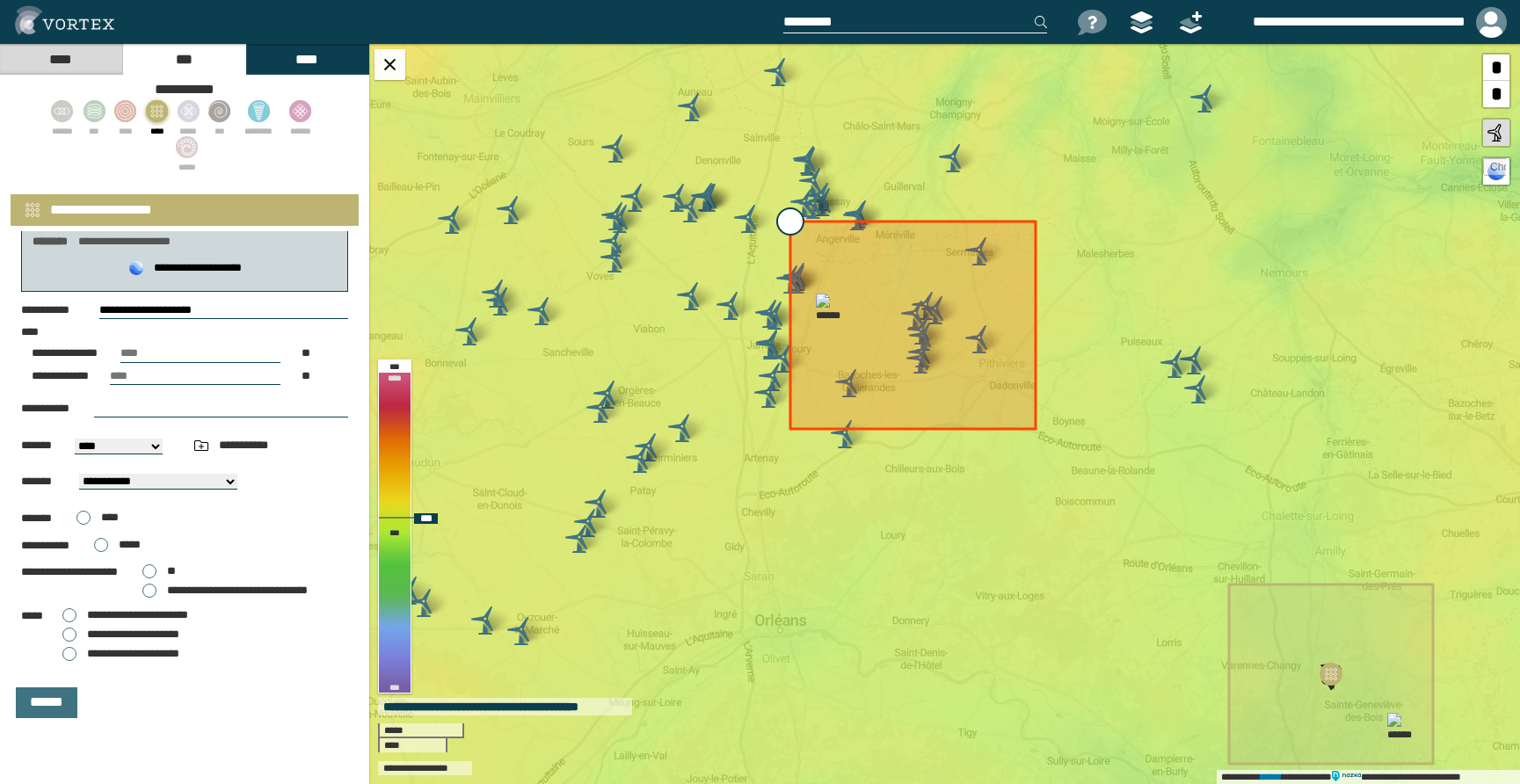 drag, startPoint x: 825, startPoint y: 259, endPoint x: 758, endPoint y: 182, distance: 102.068604 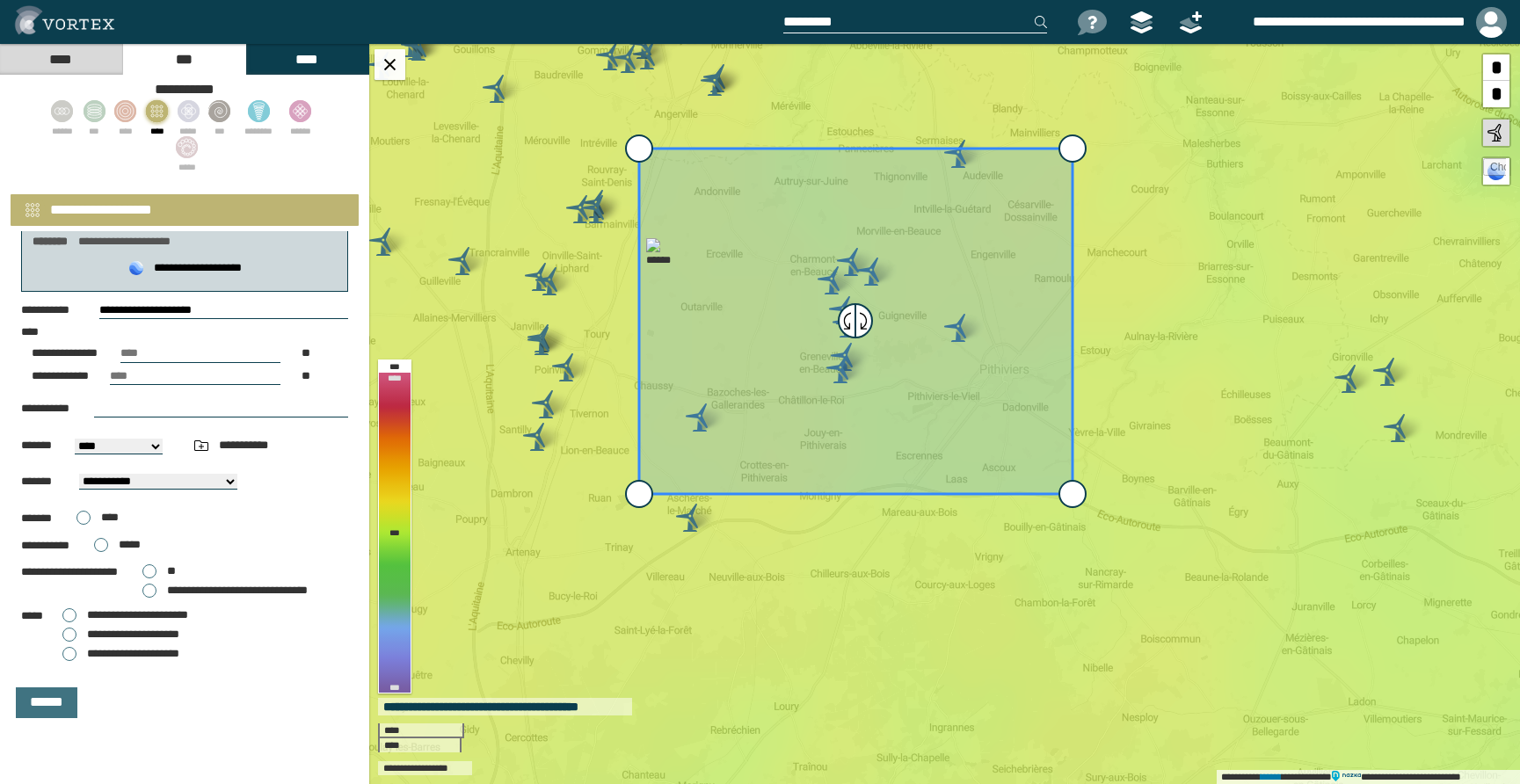 click at bounding box center (915, 22) 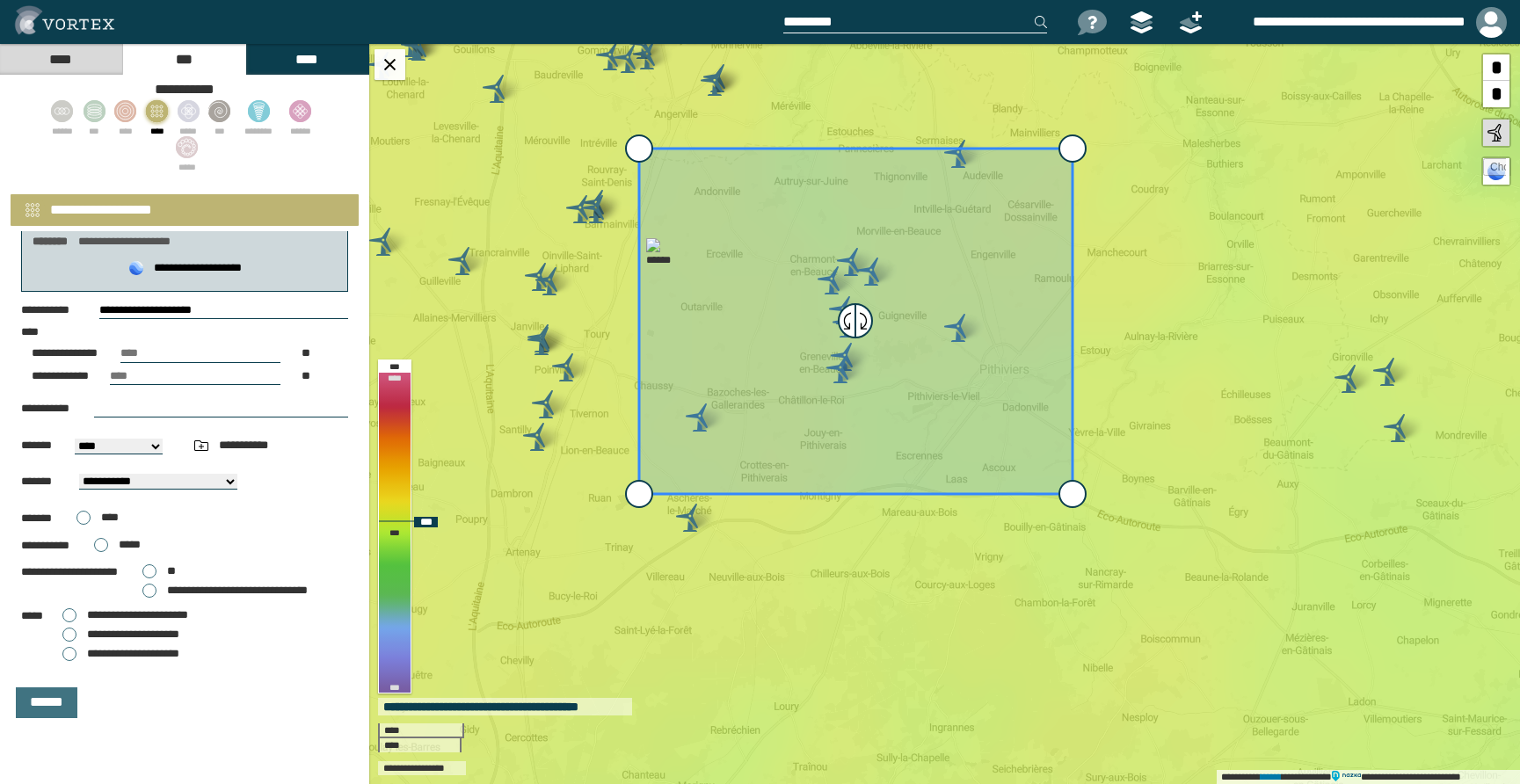 paste on "**********" 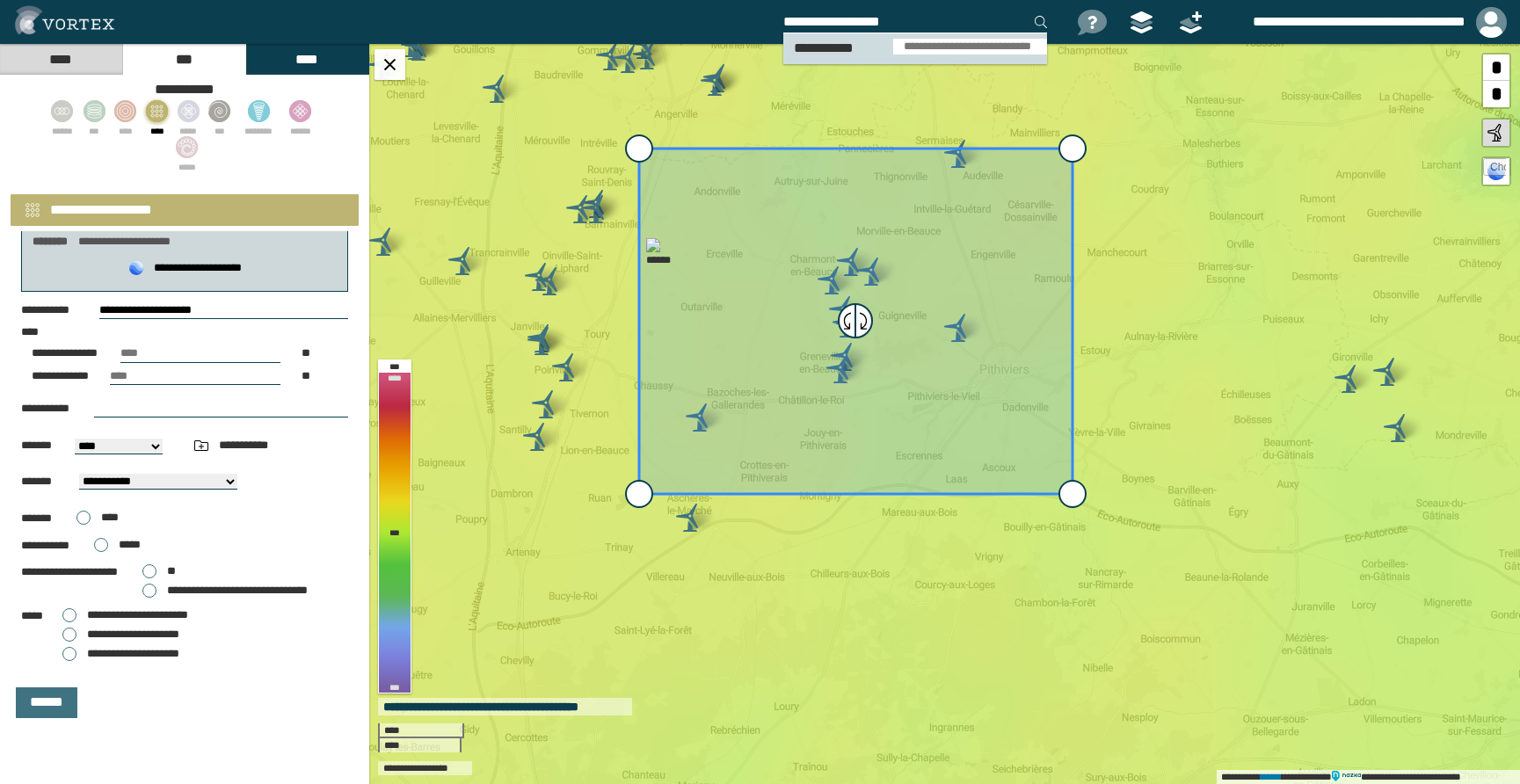 type on "**********" 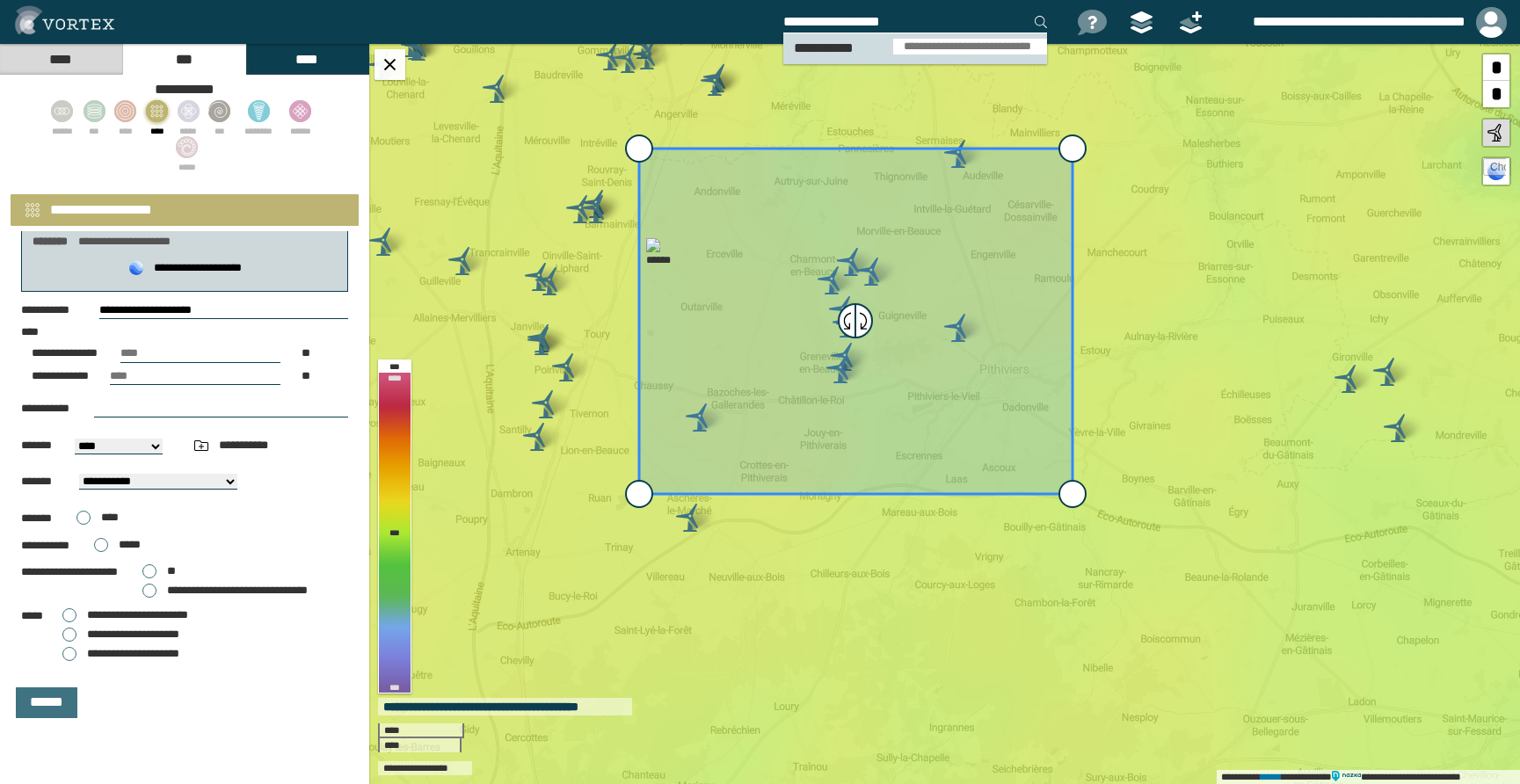 click on "**********" at bounding box center (970, 47) 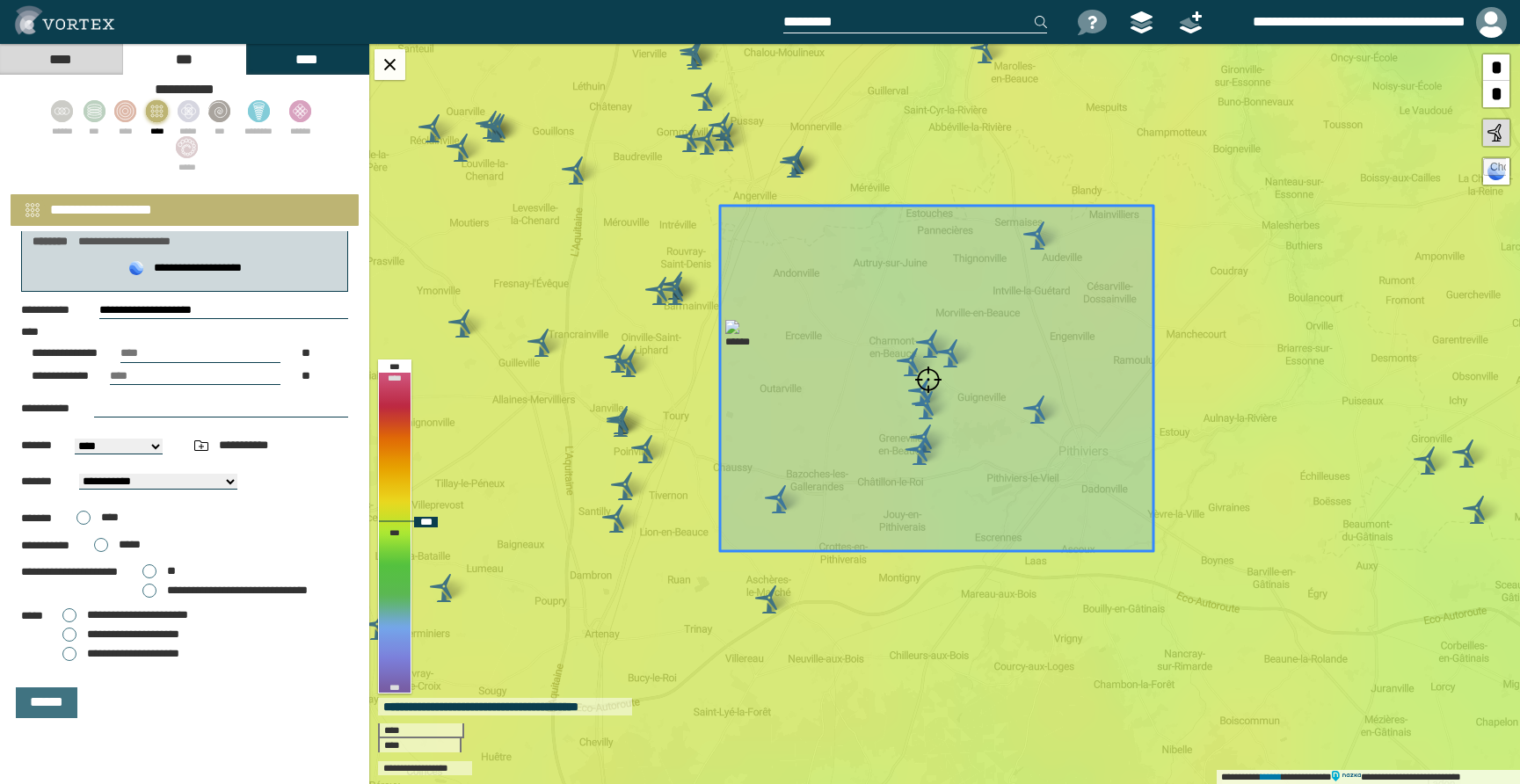 drag, startPoint x: 911, startPoint y: 261, endPoint x: 913, endPoint y: 236, distance: 25.079872 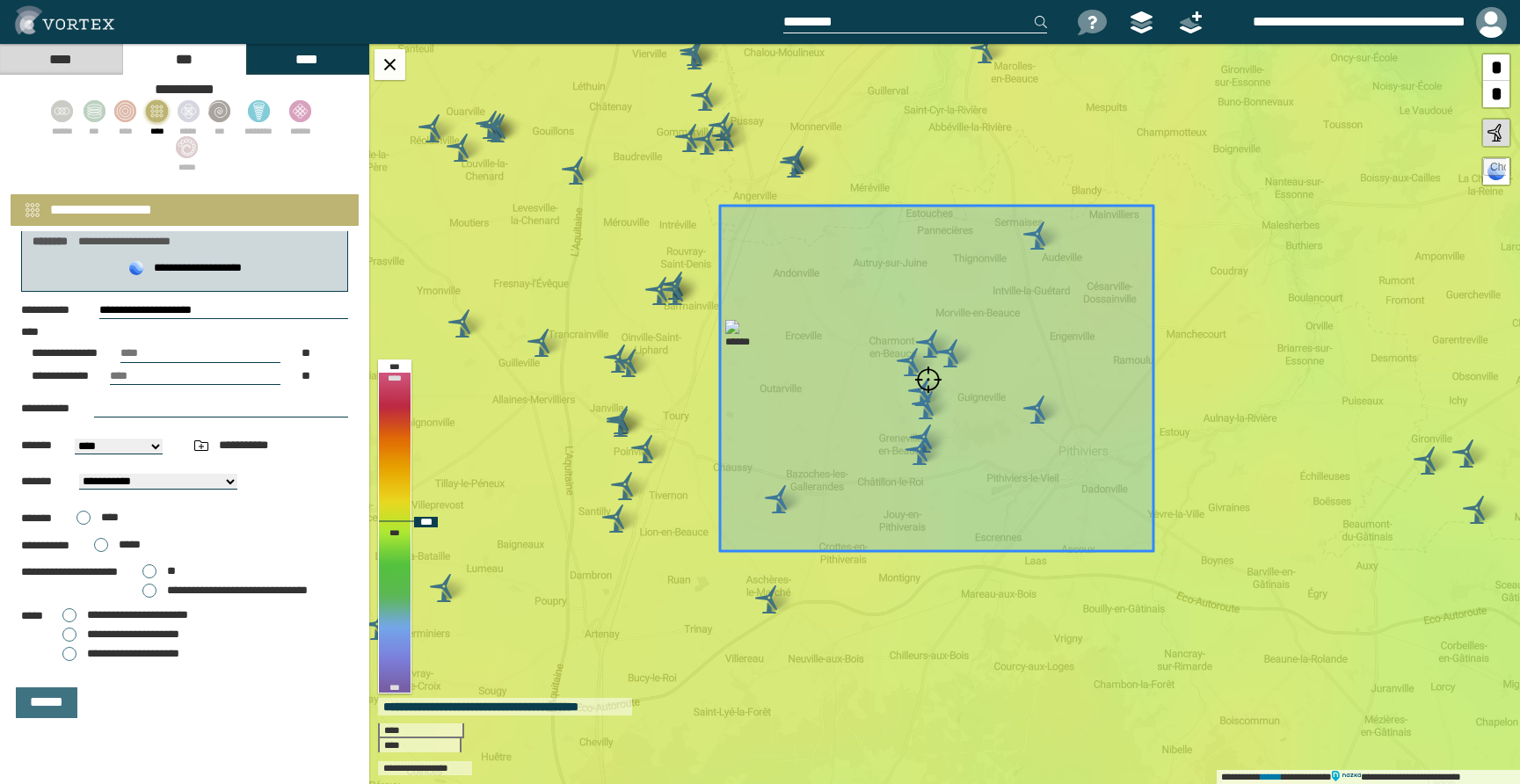 click at bounding box center (936, 378) 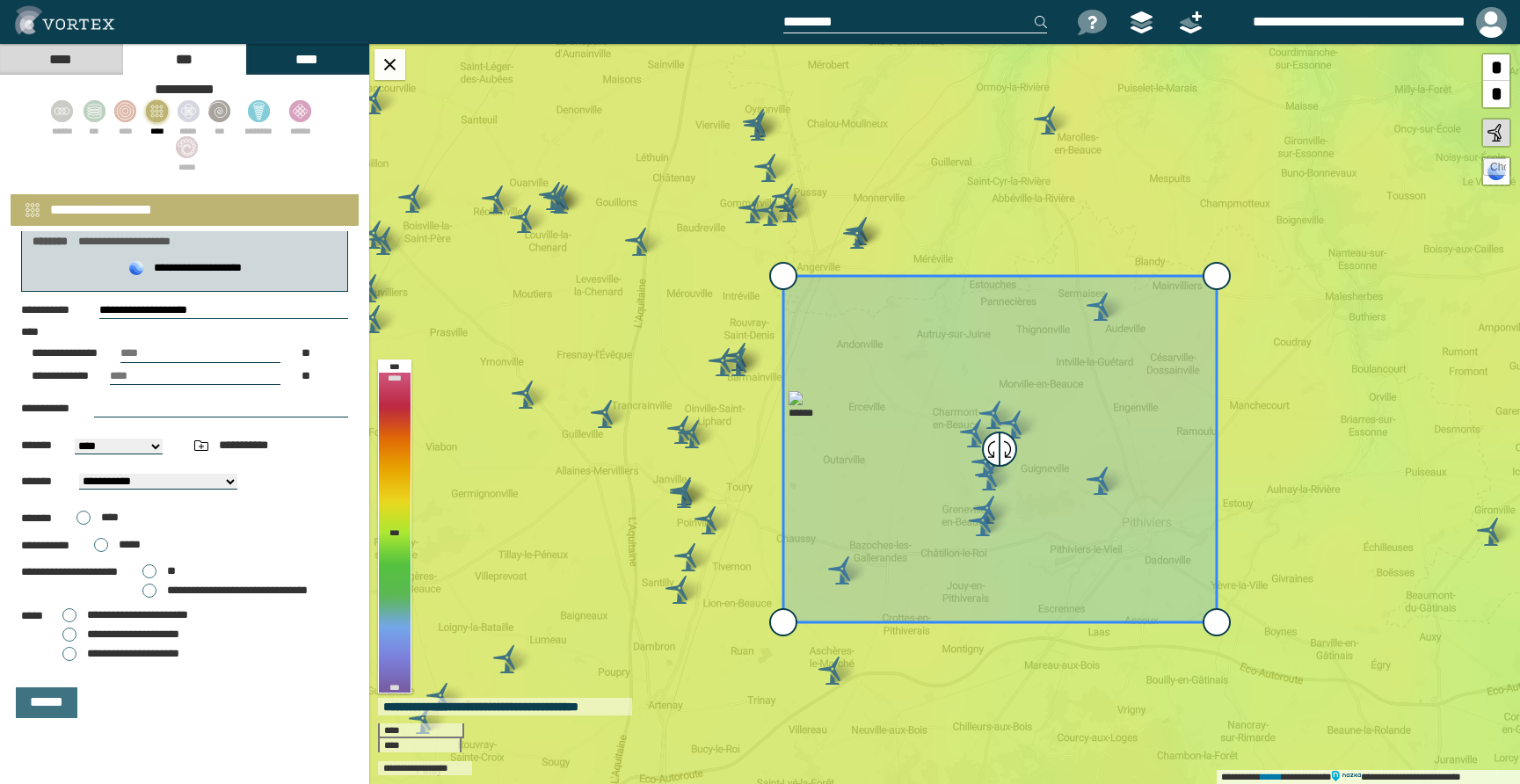 click on "[STREET] [CITY] [STATE] [ZIP]" at bounding box center [119, 446] 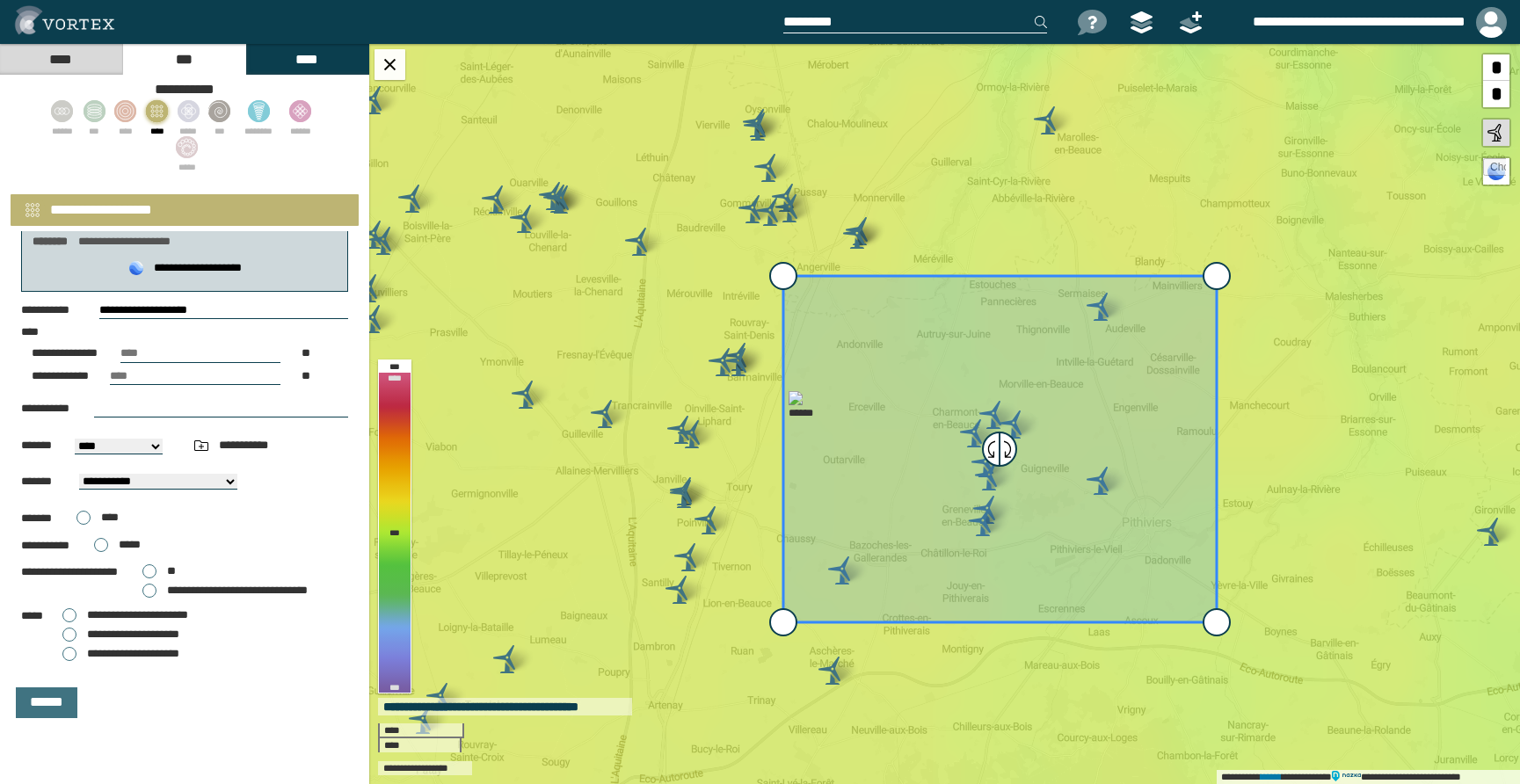 select on "***" 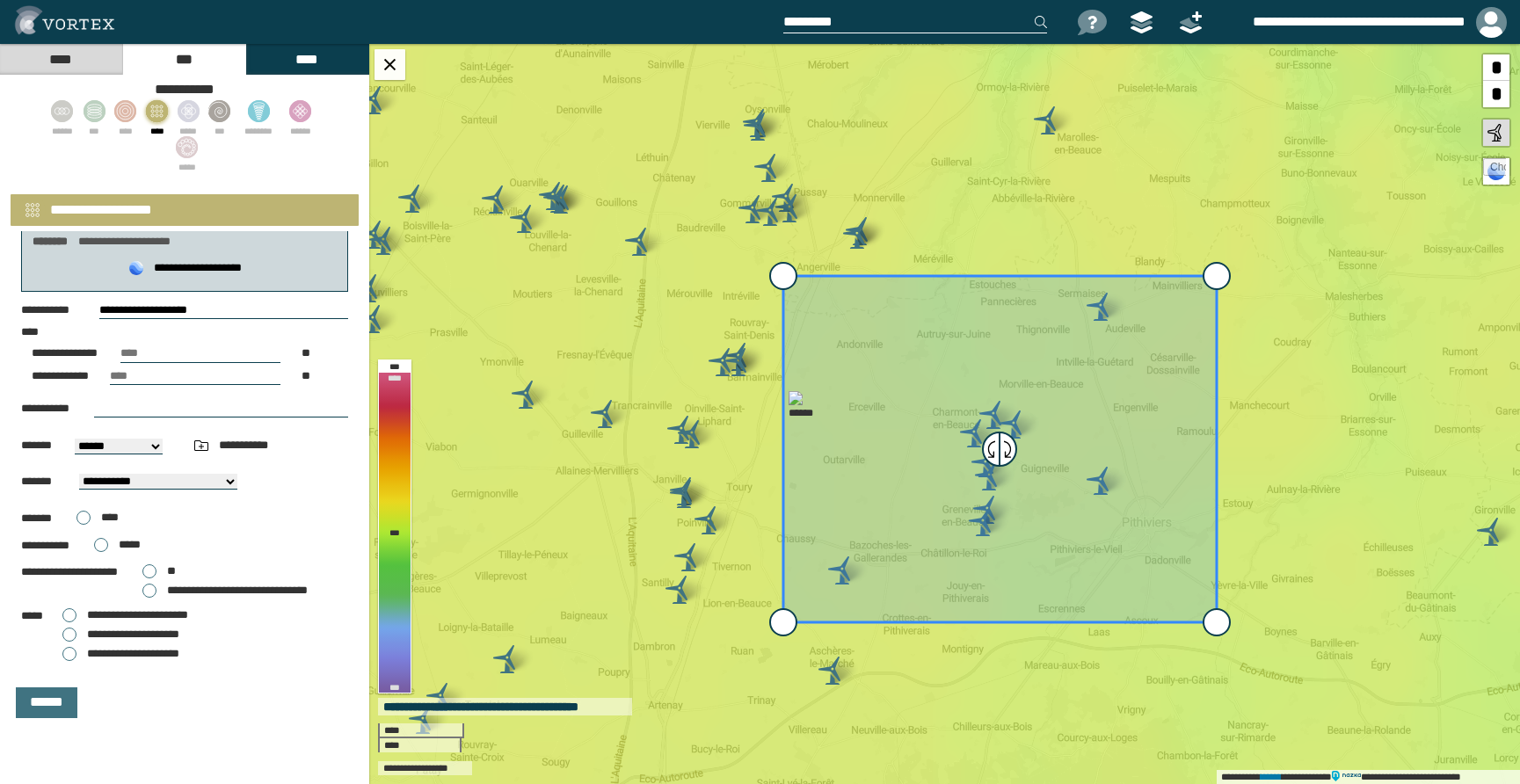 click on "[STREET] [CITY] [STATE] [ZIP]" at bounding box center [119, 446] 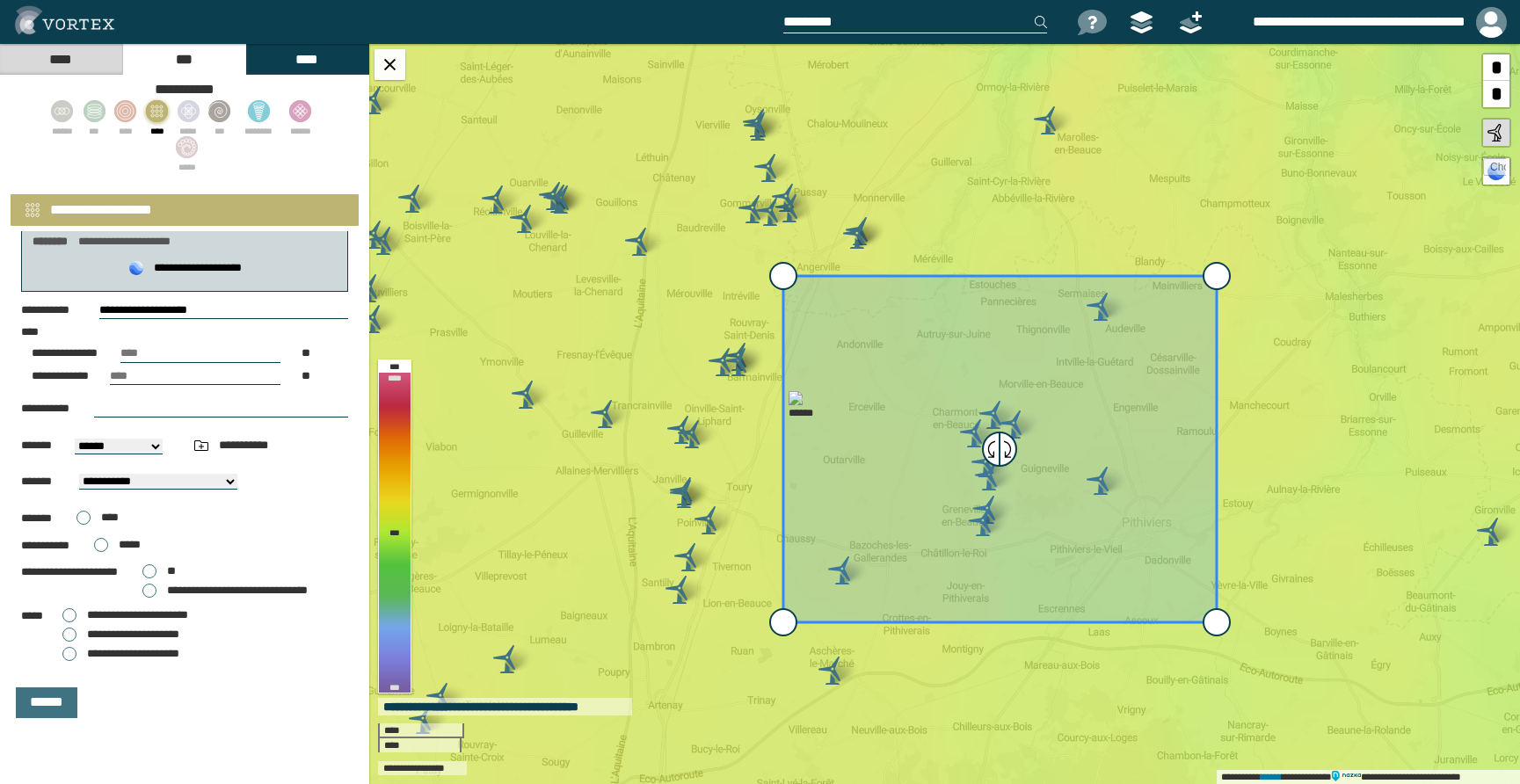 click at bounding box center (221, 409) 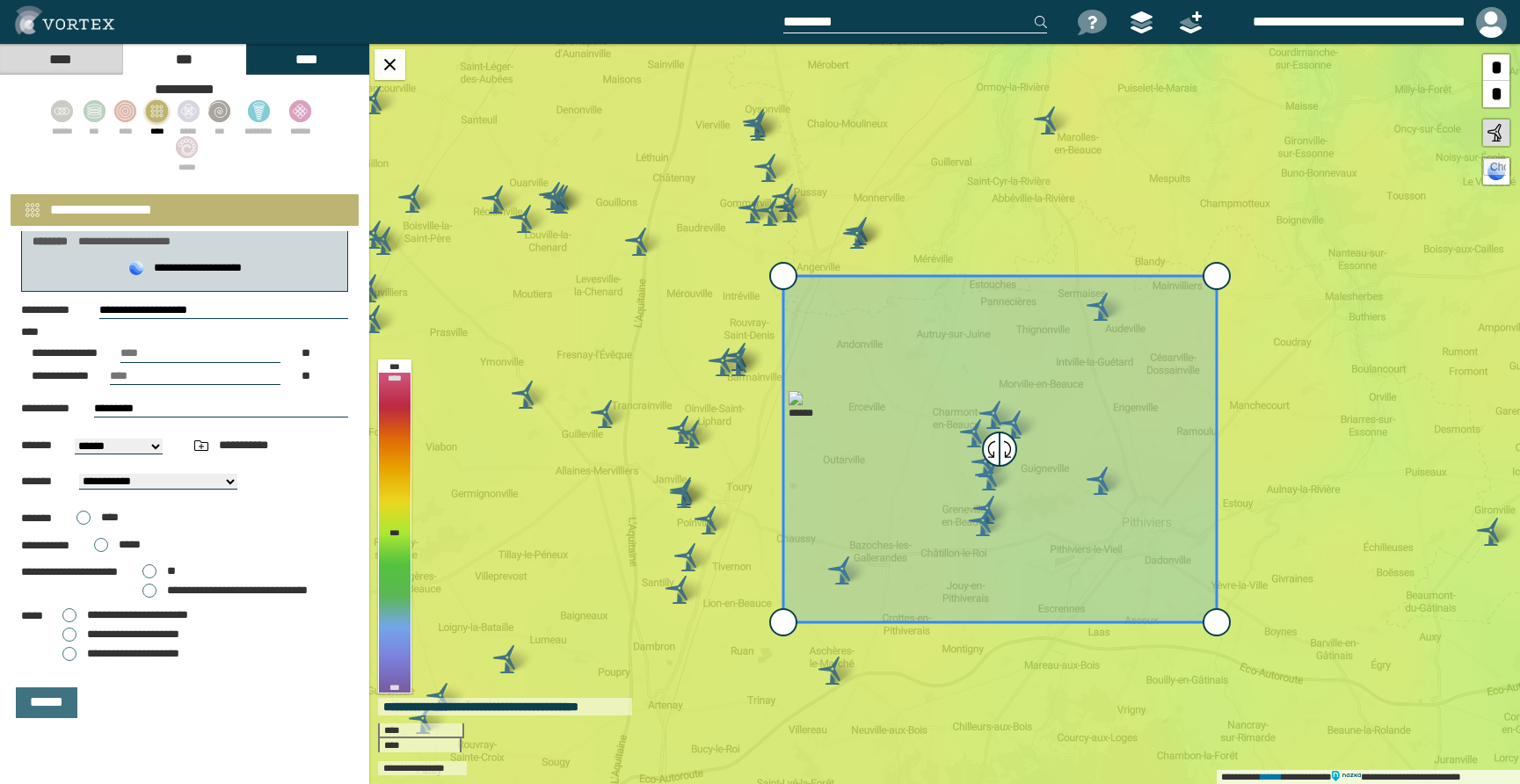 click on "**" at bounding box center [159, 571] 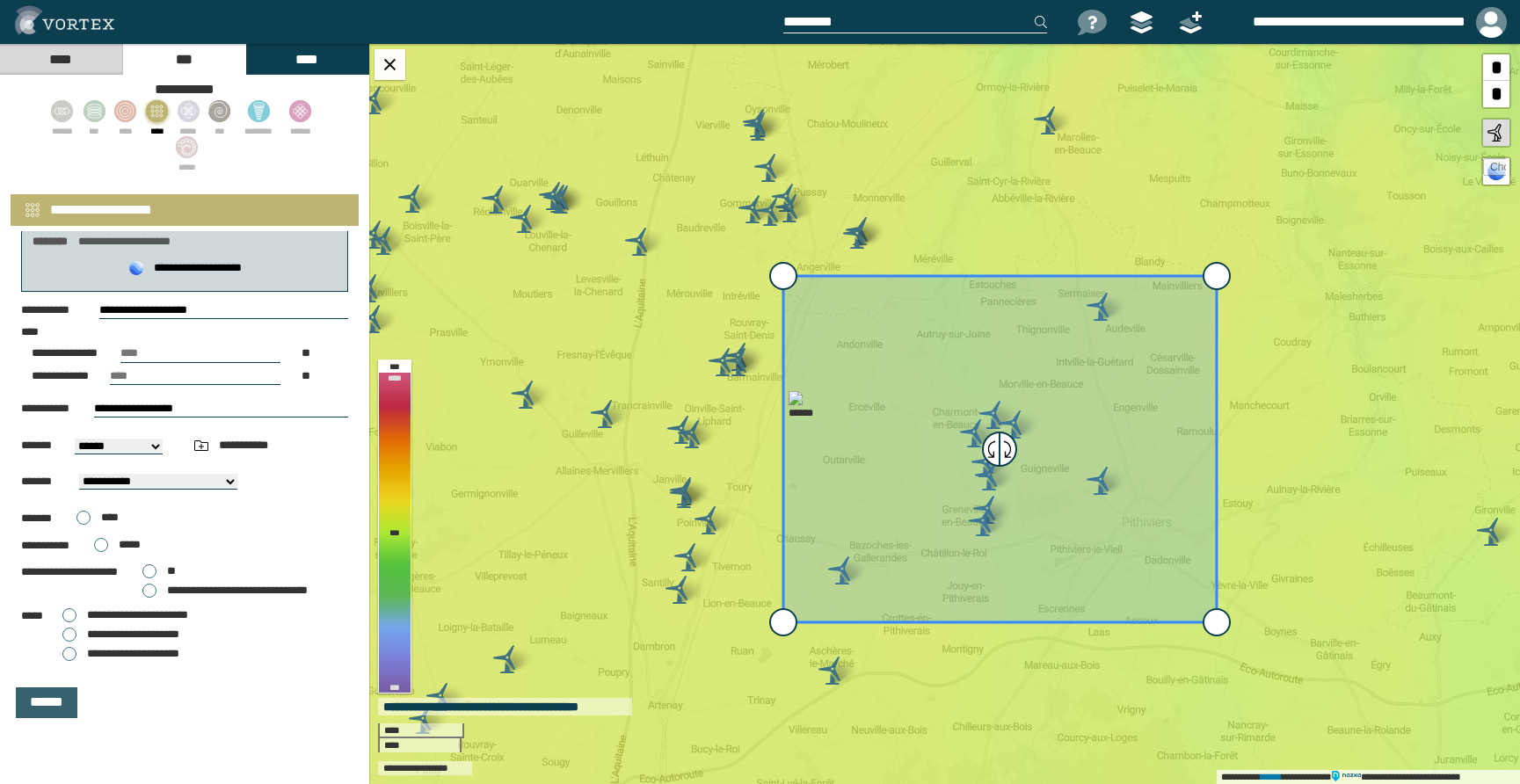 type on "**********" 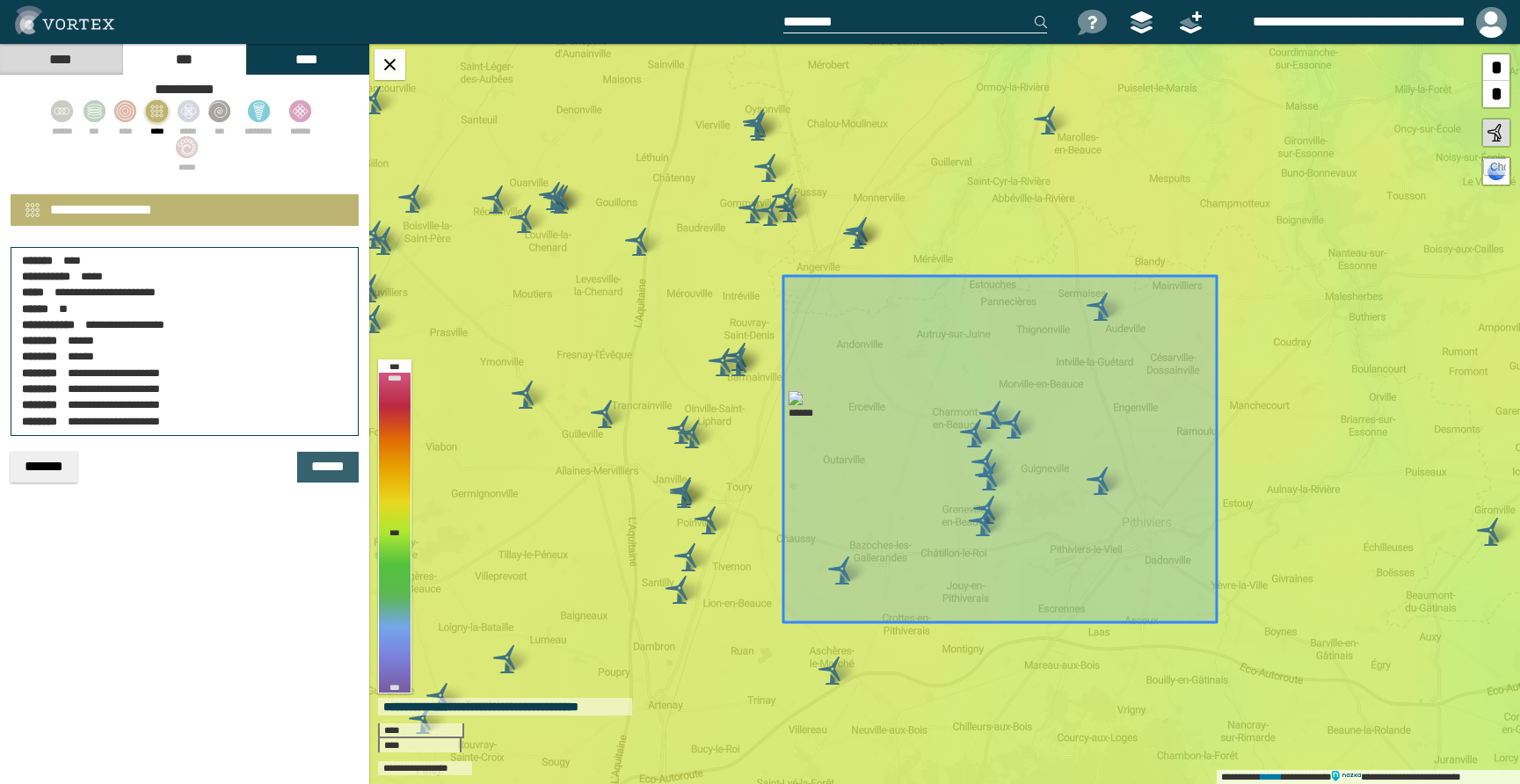 click on "******" at bounding box center [328, 467] 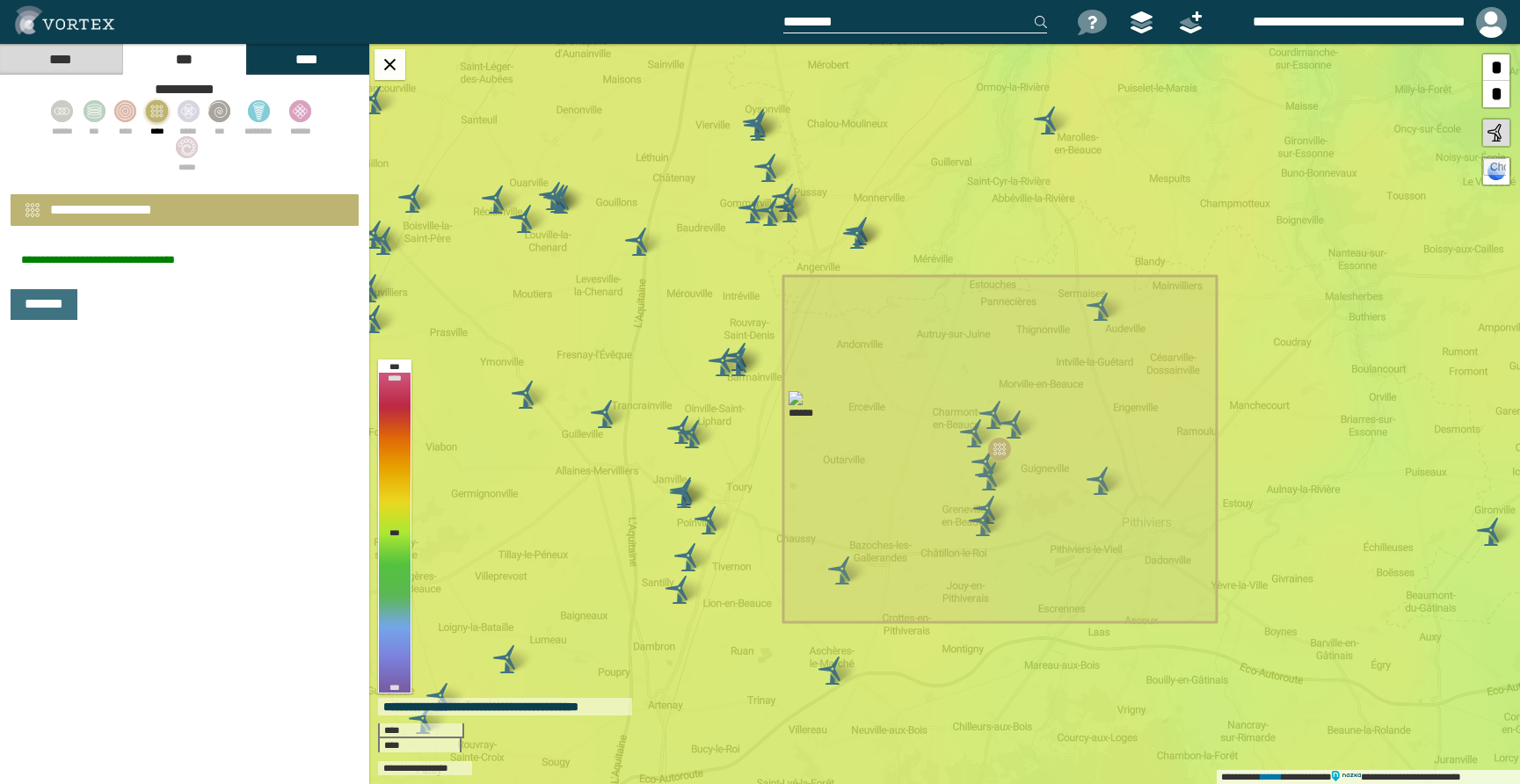 click on "****" at bounding box center (61, 59) 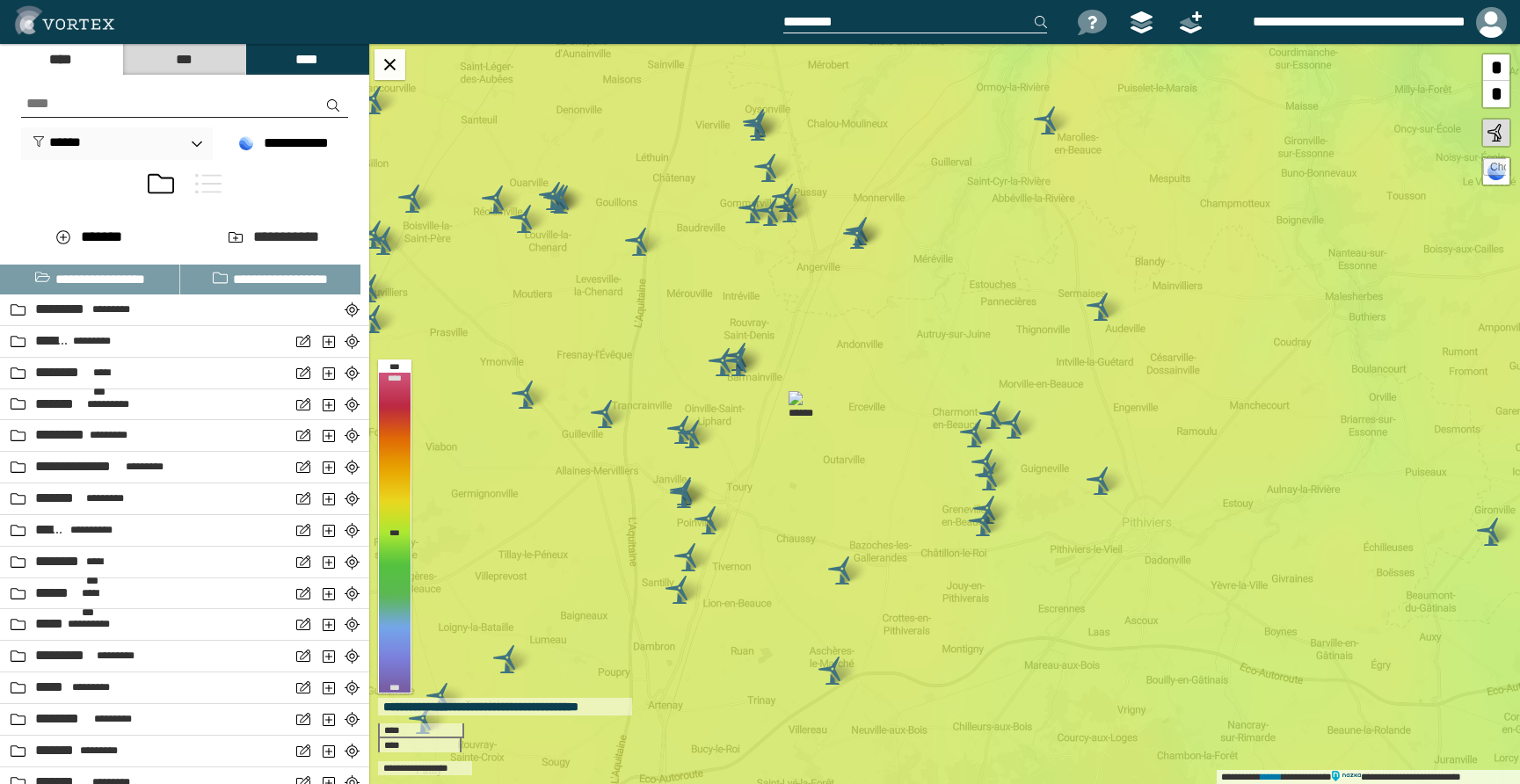 click at bounding box center [208, 184] 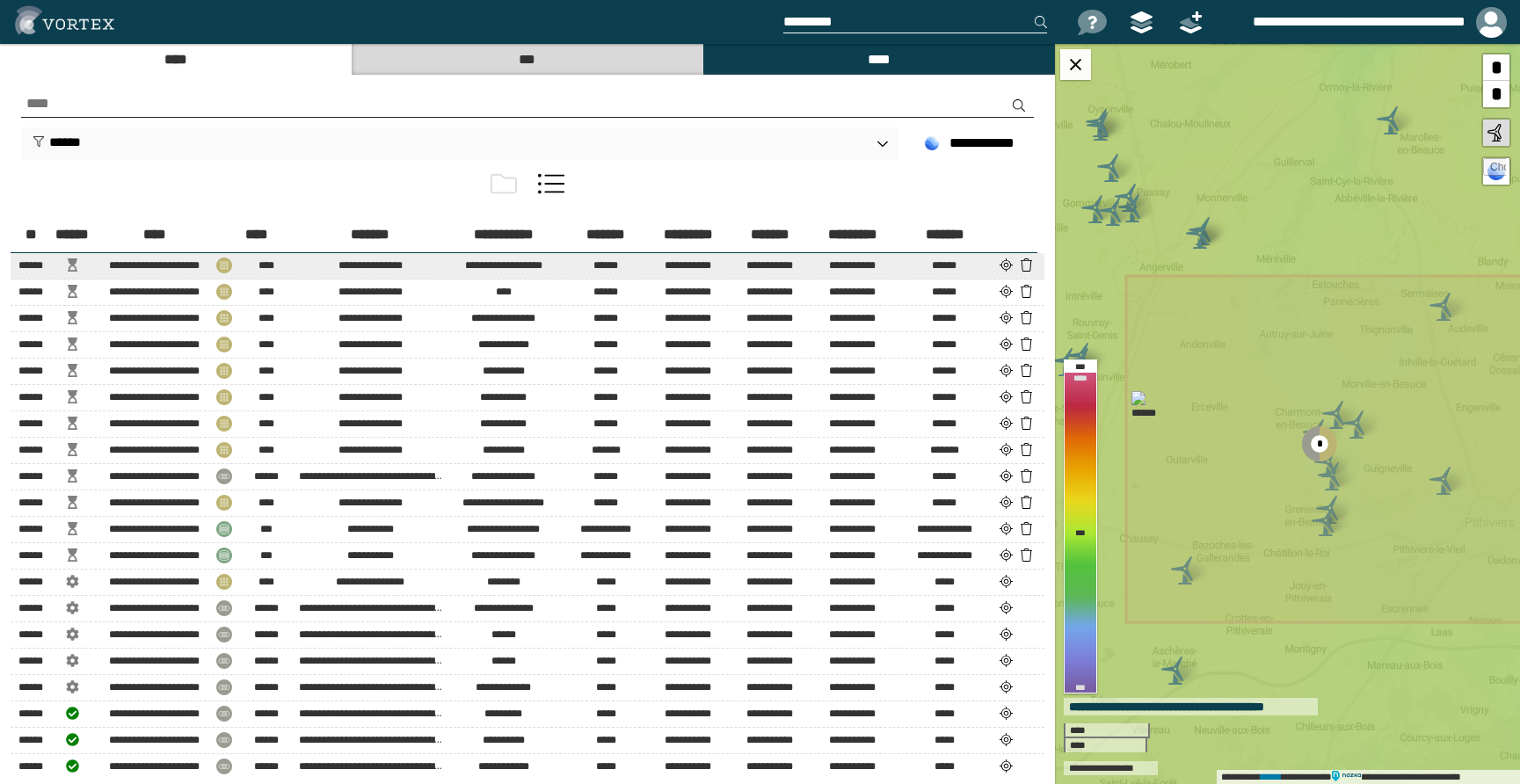 click on "[FIRST] [LAST] [PHONE]" at bounding box center [527, 265] 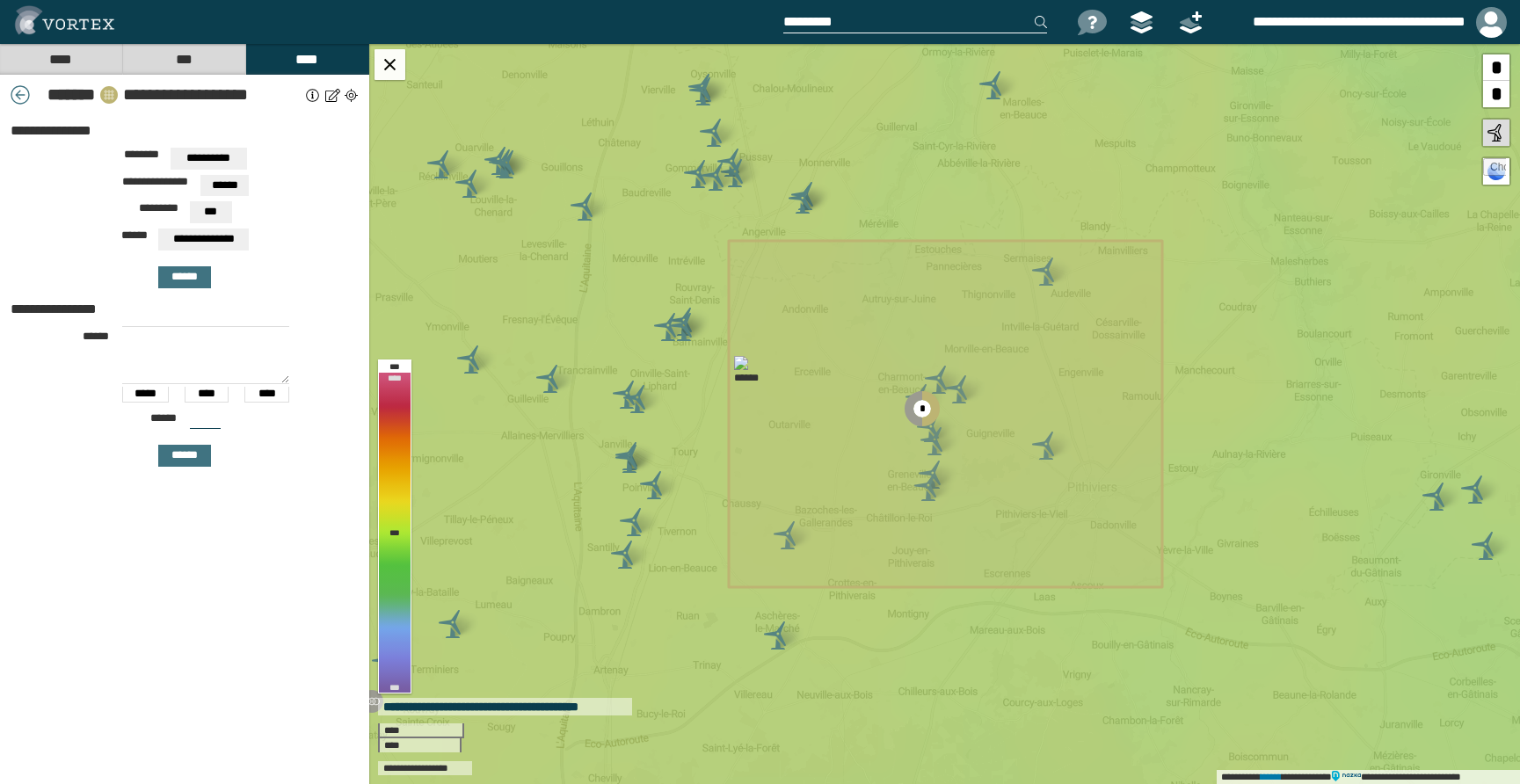 click at bounding box center (313, 95) 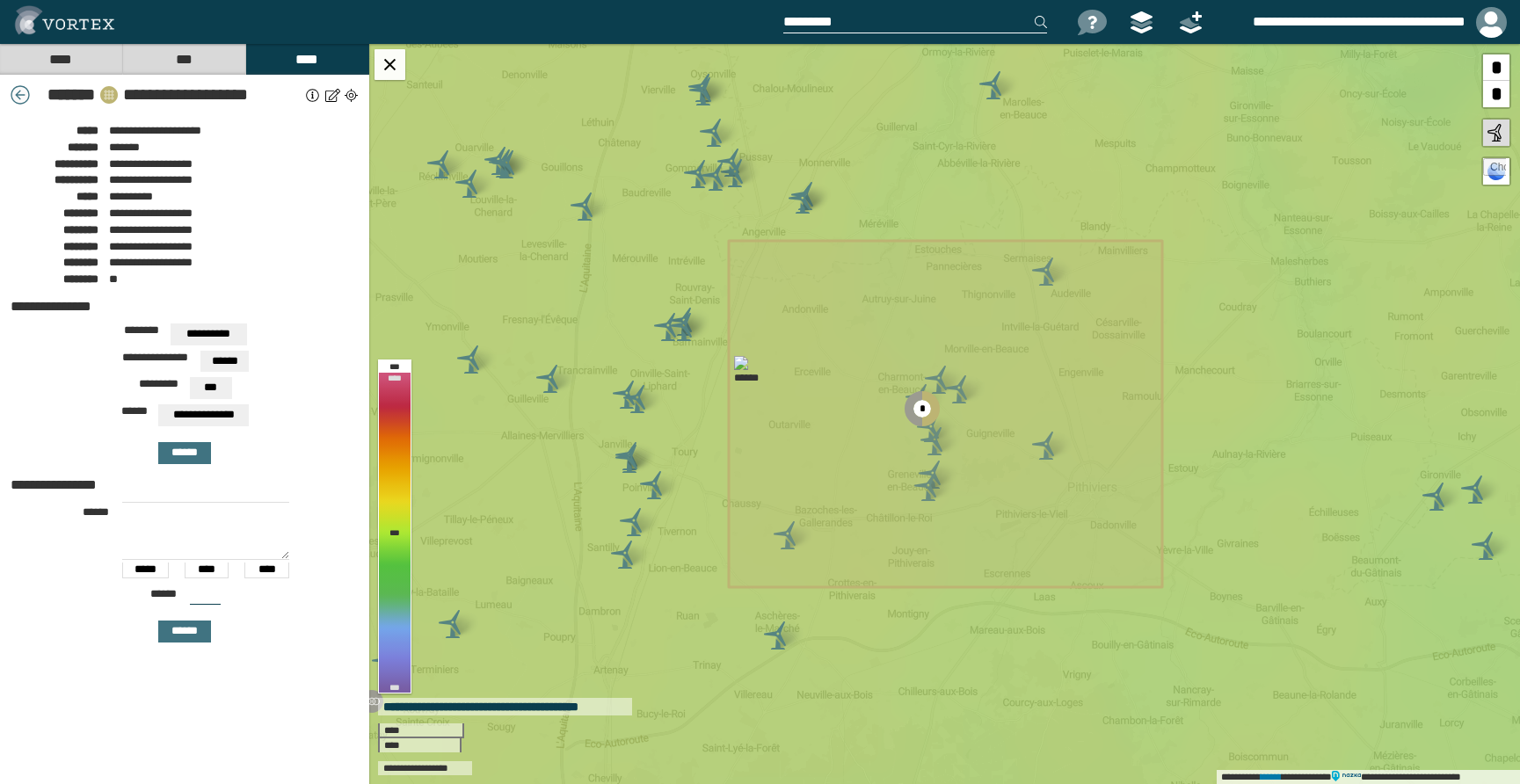 click at bounding box center (20, 95) 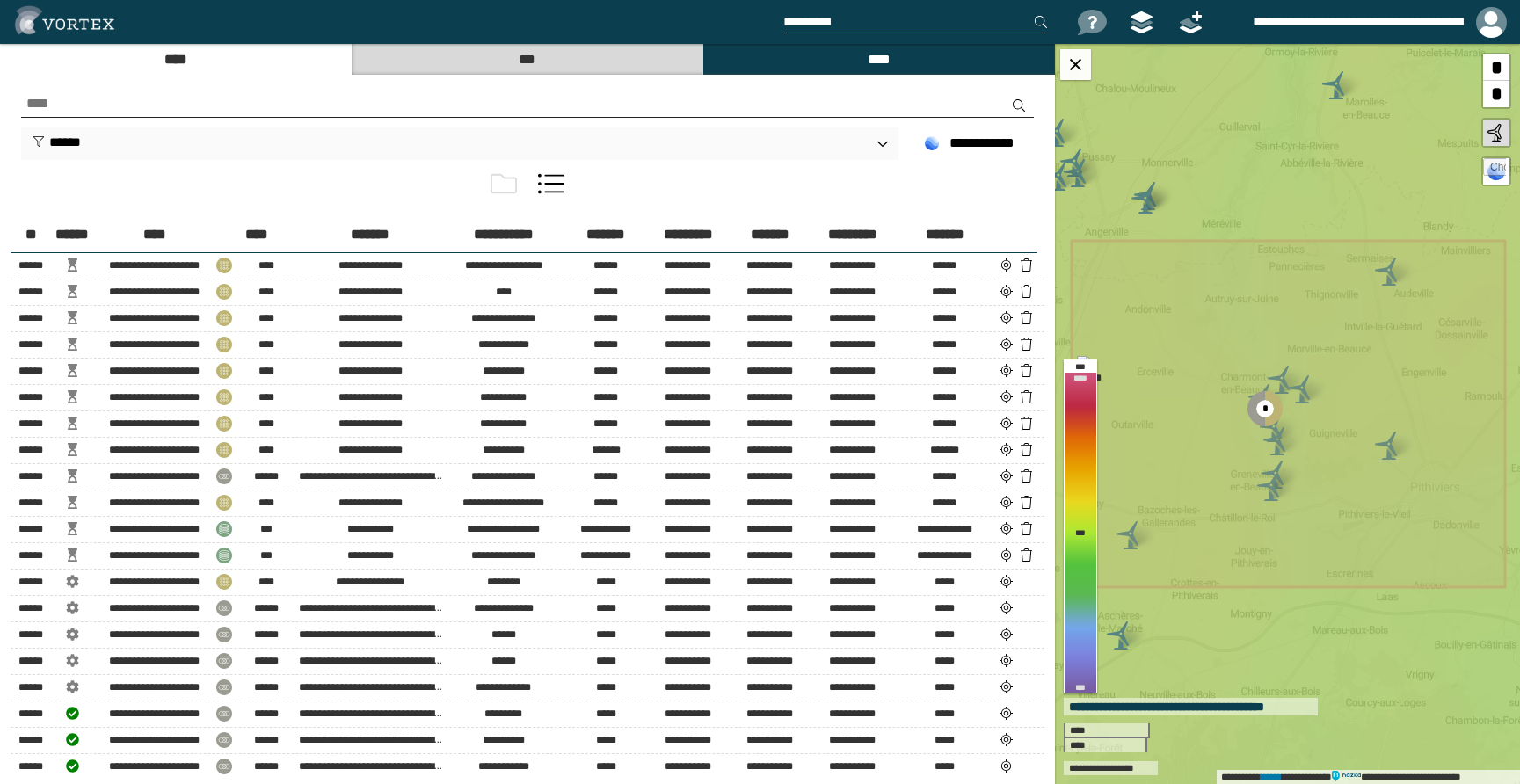 click on "***" at bounding box center (527, 59) 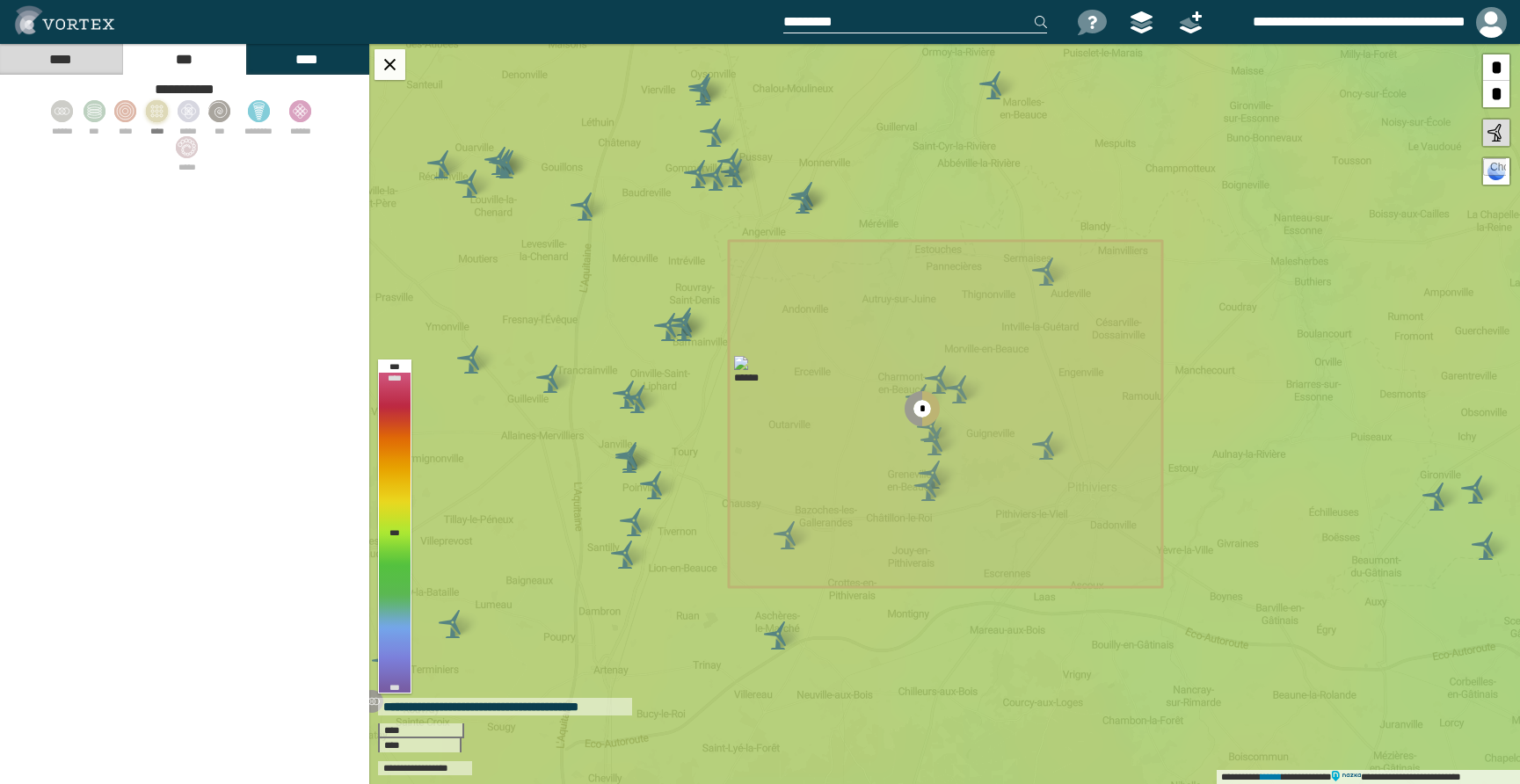 click at bounding box center [161, 115] 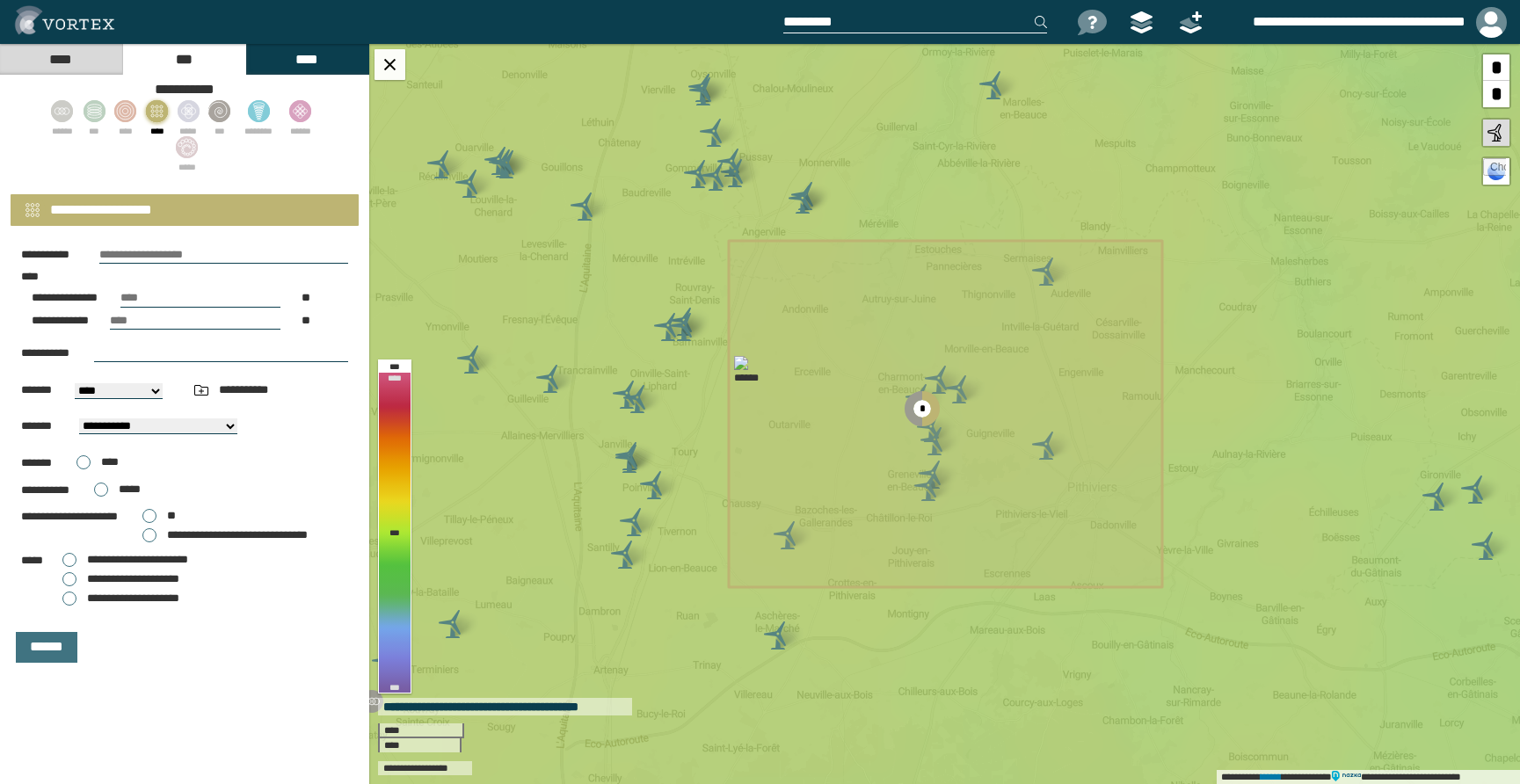 click on "****" at bounding box center (61, 59) 